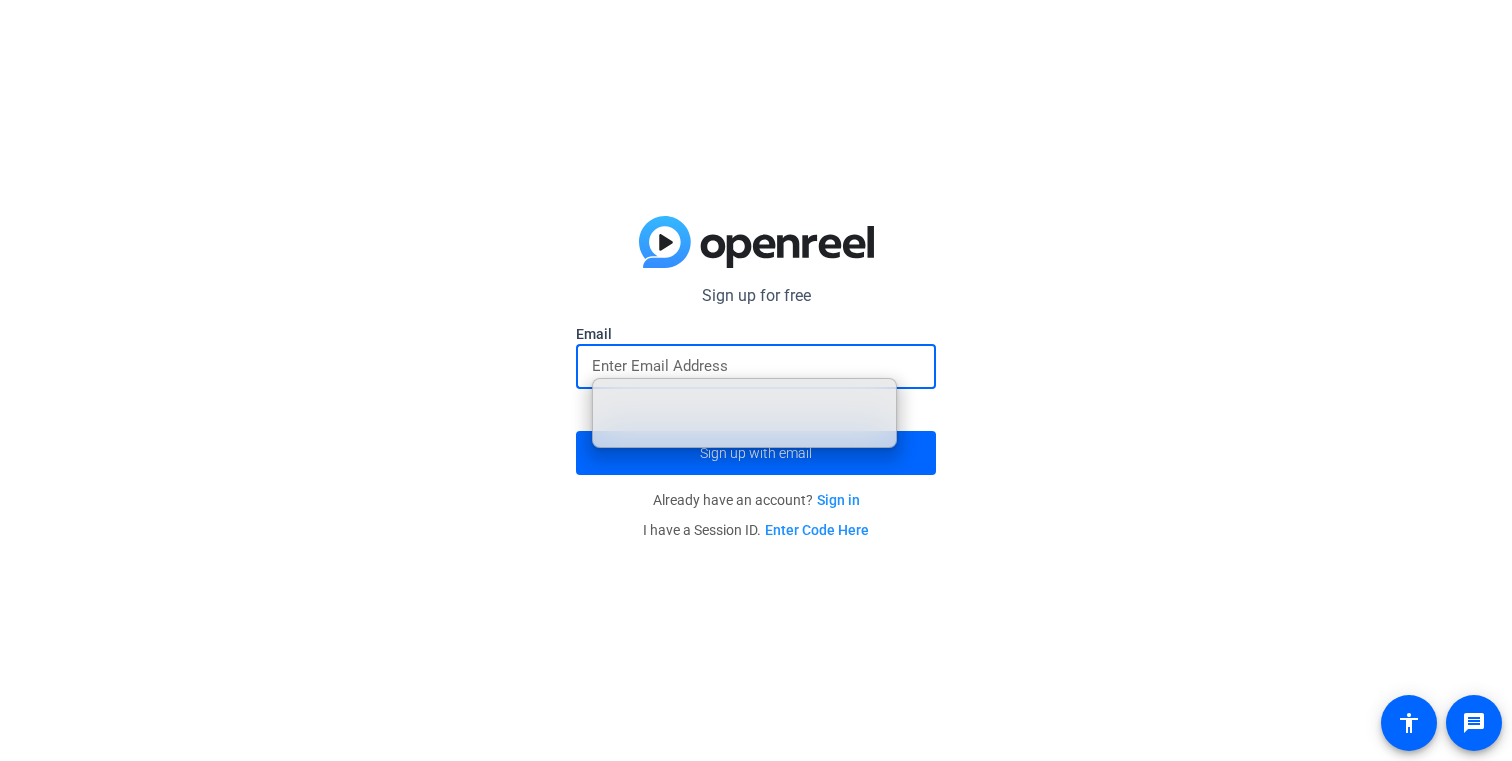 scroll, scrollTop: 0, scrollLeft: 0, axis: both 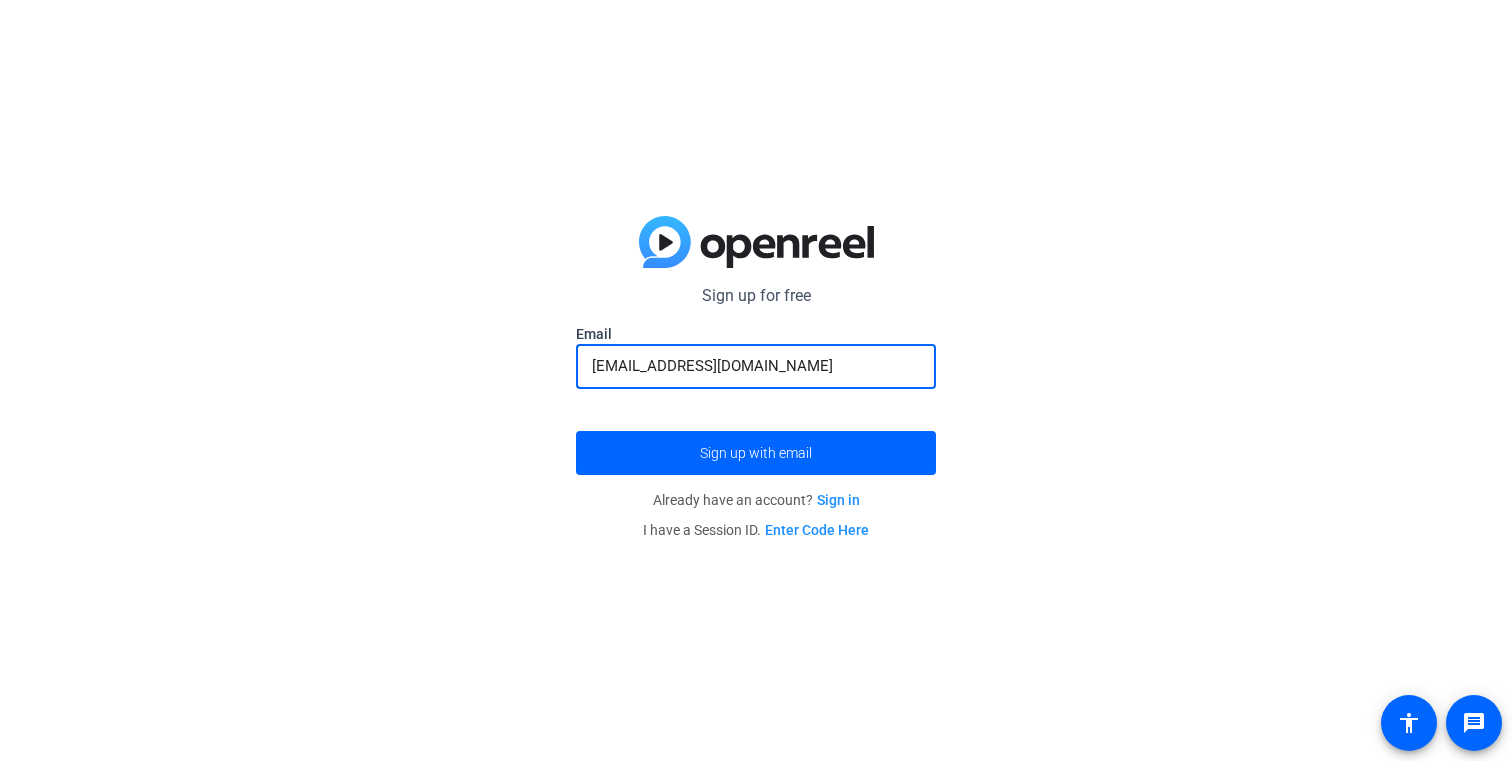 type on "[EMAIL_ADDRESS][DOMAIN_NAME]" 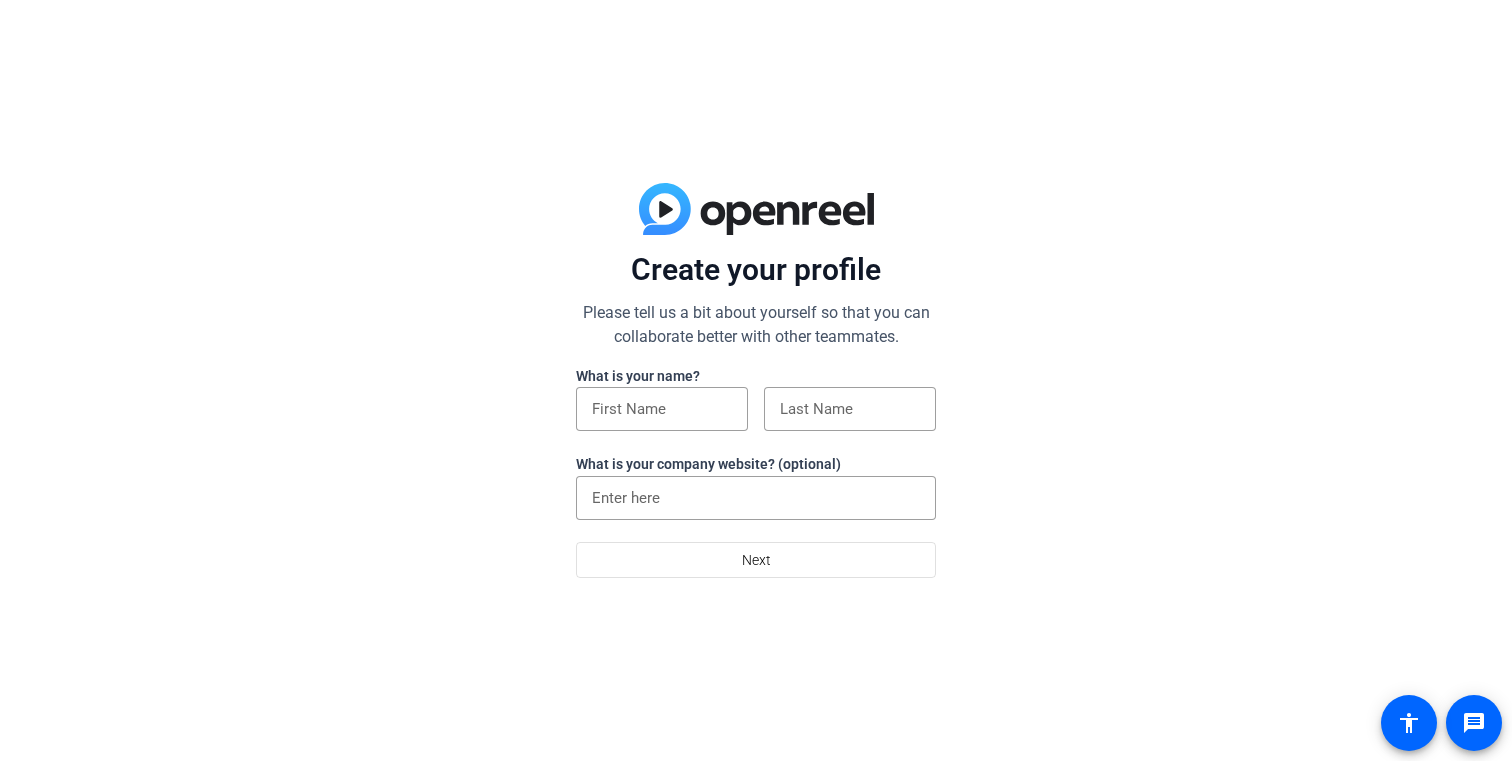 scroll, scrollTop: 0, scrollLeft: 0, axis: both 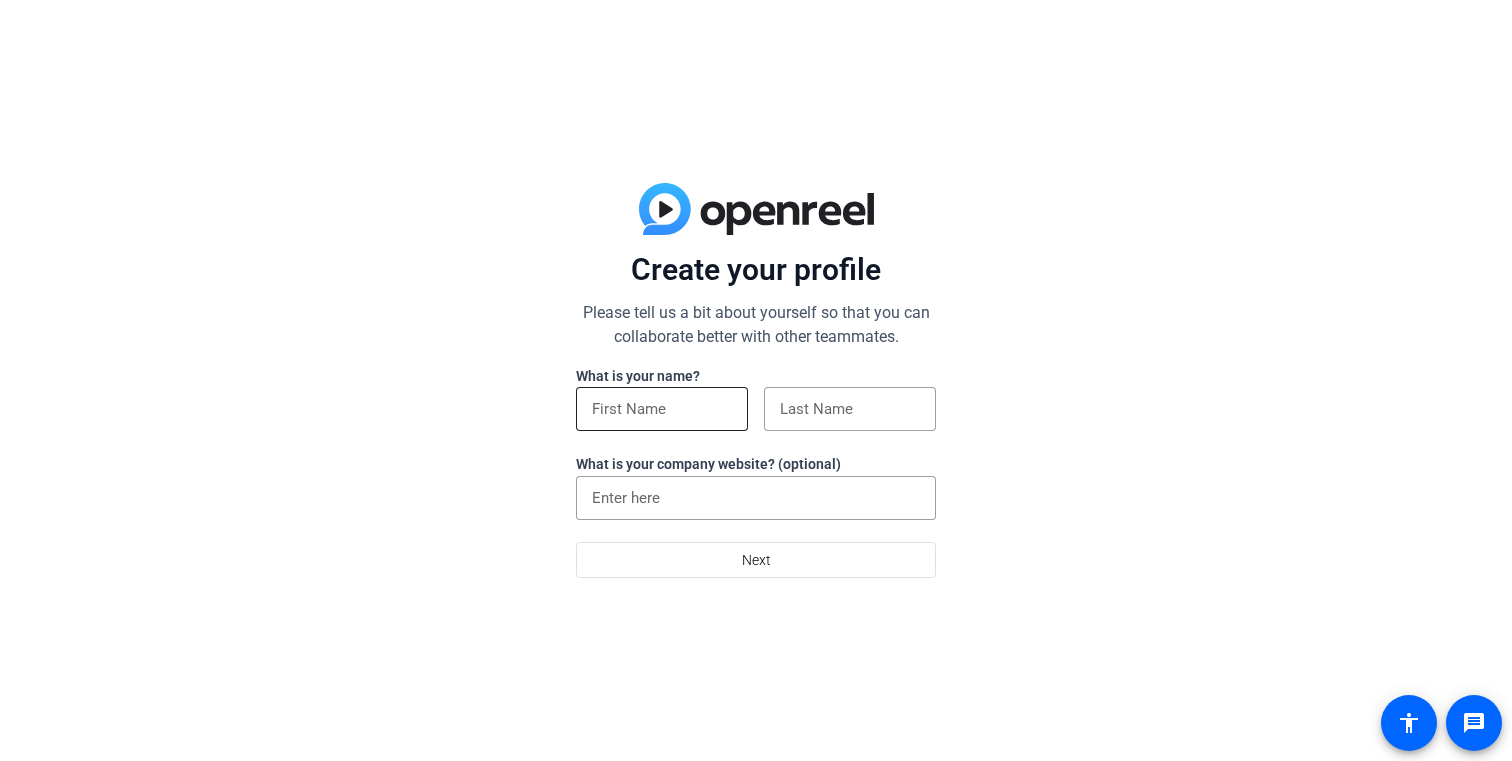 click at bounding box center (662, 409) 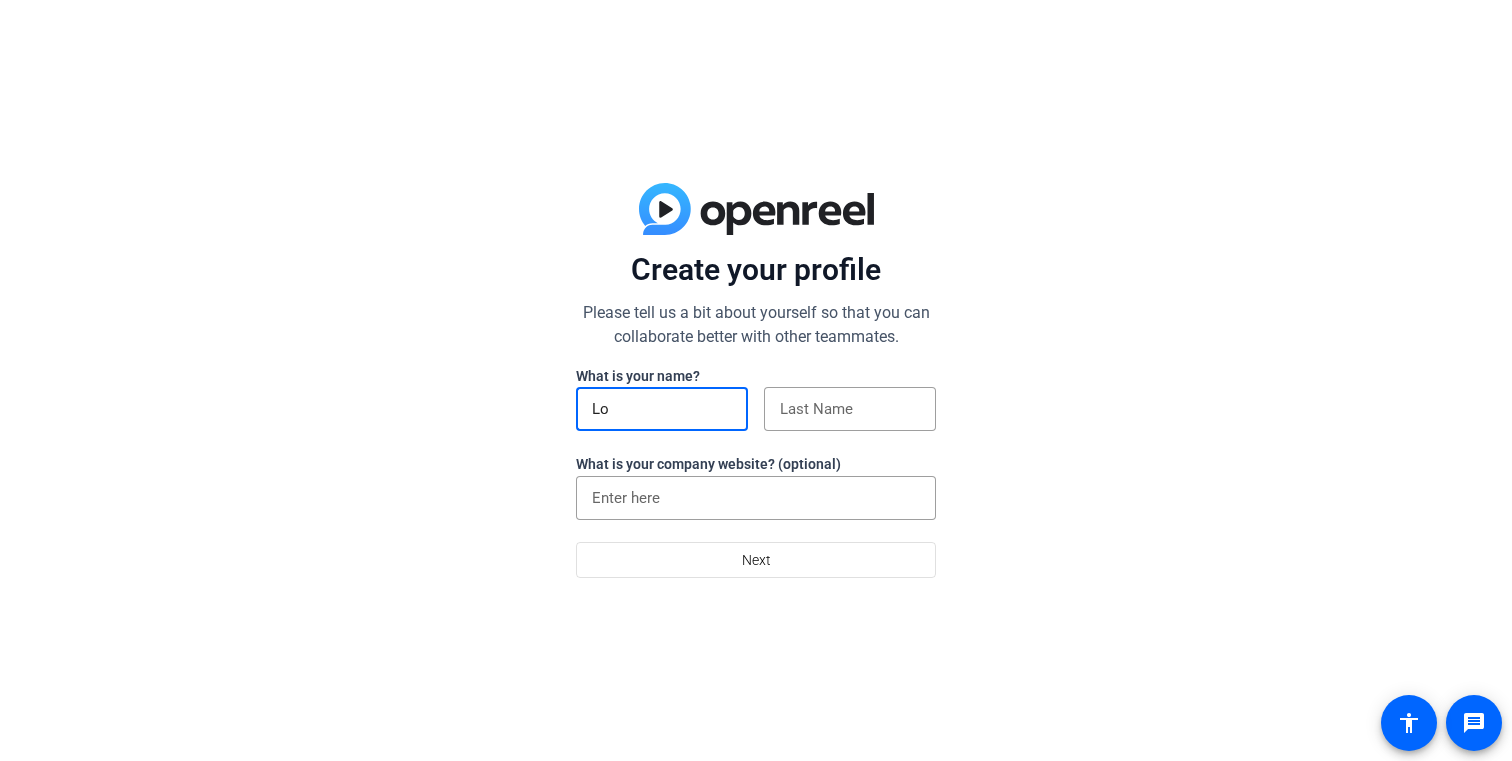 type on "L" 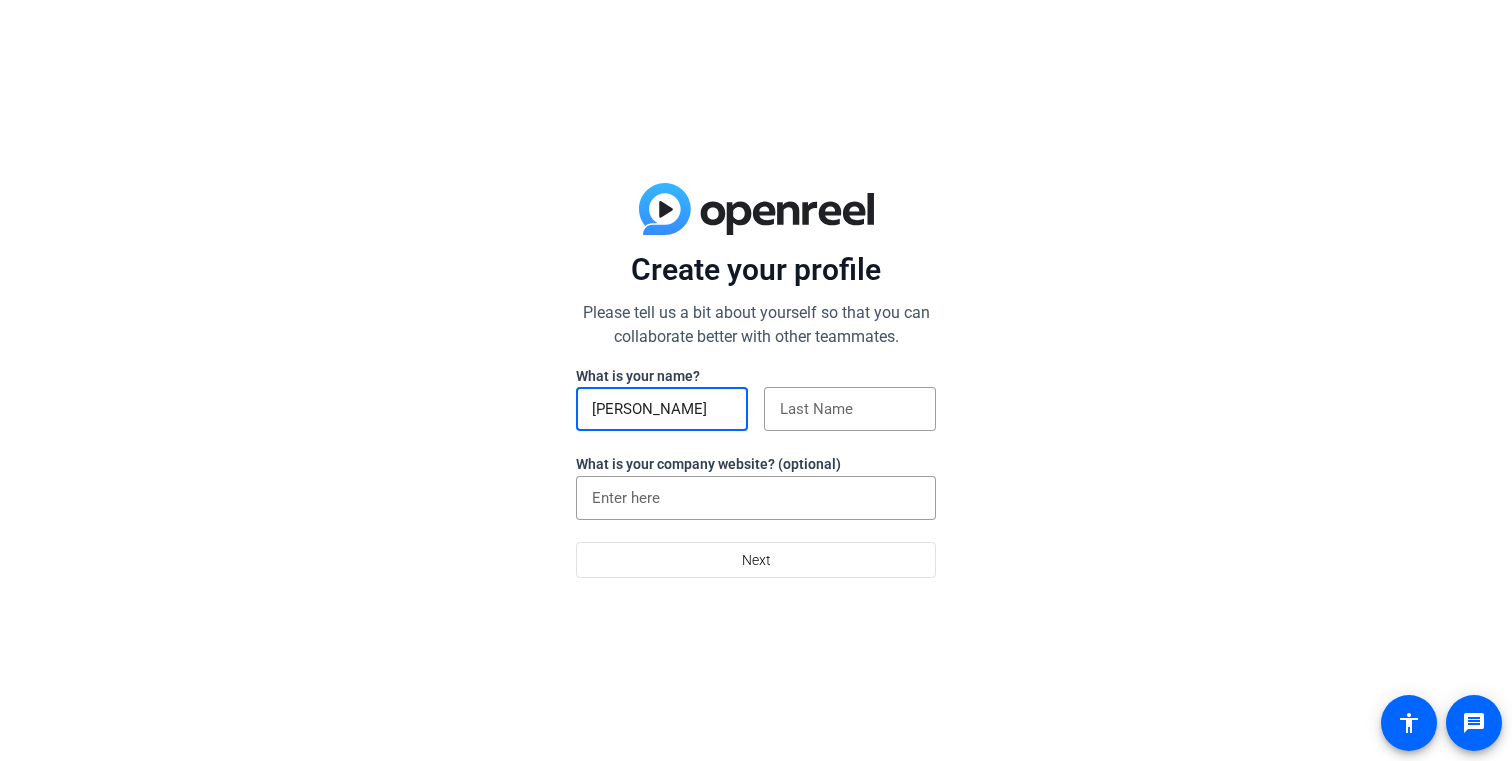 type on "Logan" 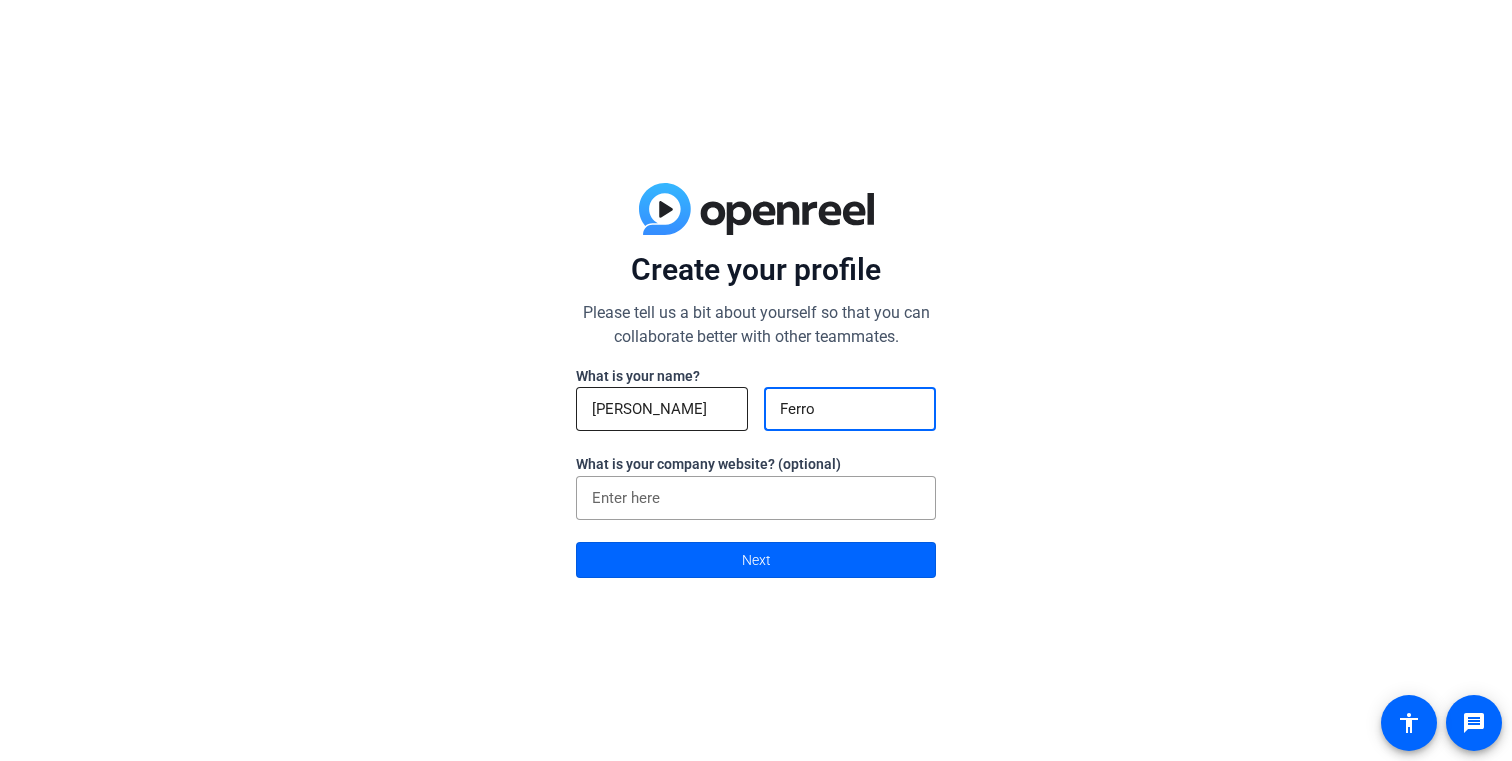 type on "Ferro" 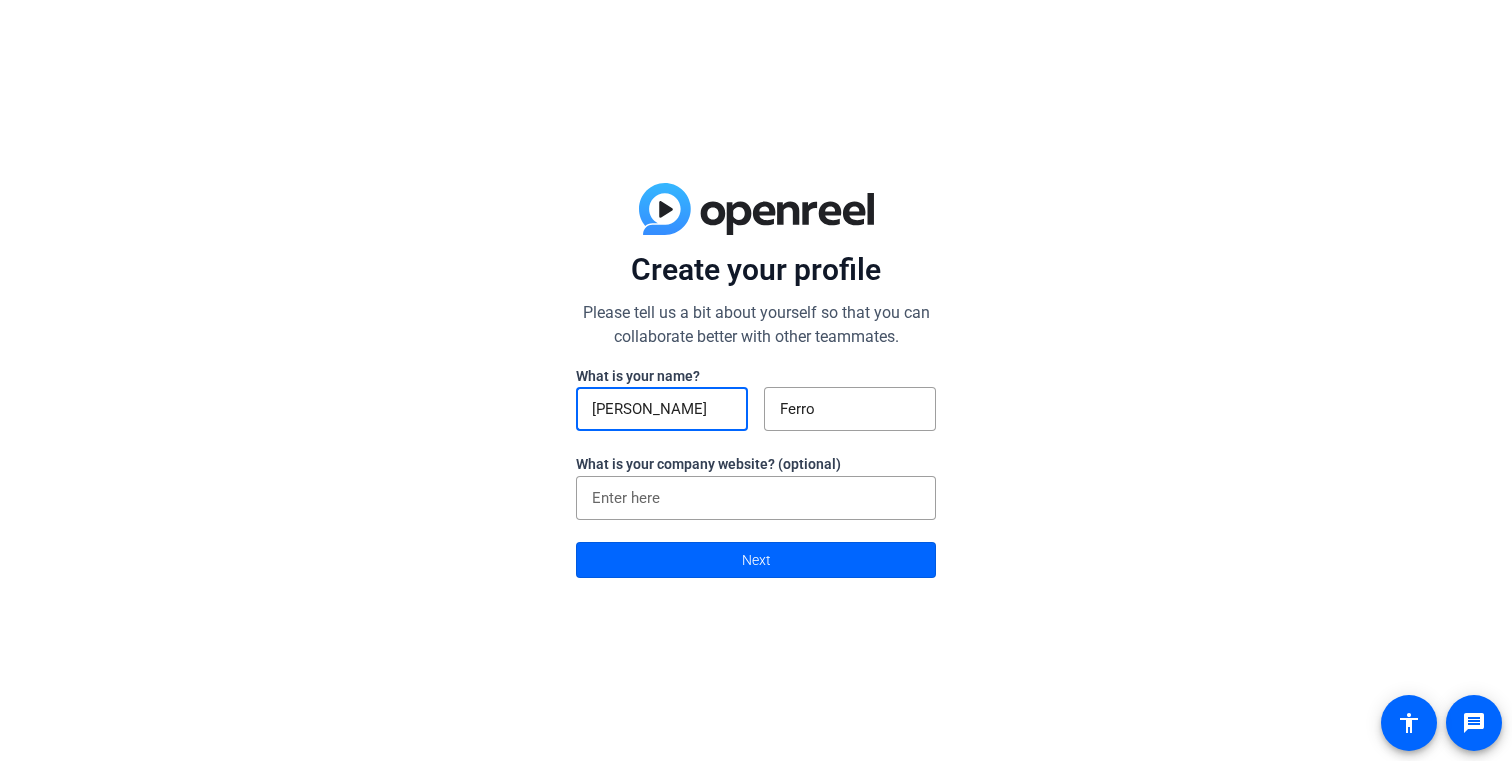 drag, startPoint x: 639, startPoint y: 412, endPoint x: 579, endPoint y: 418, distance: 60.299255 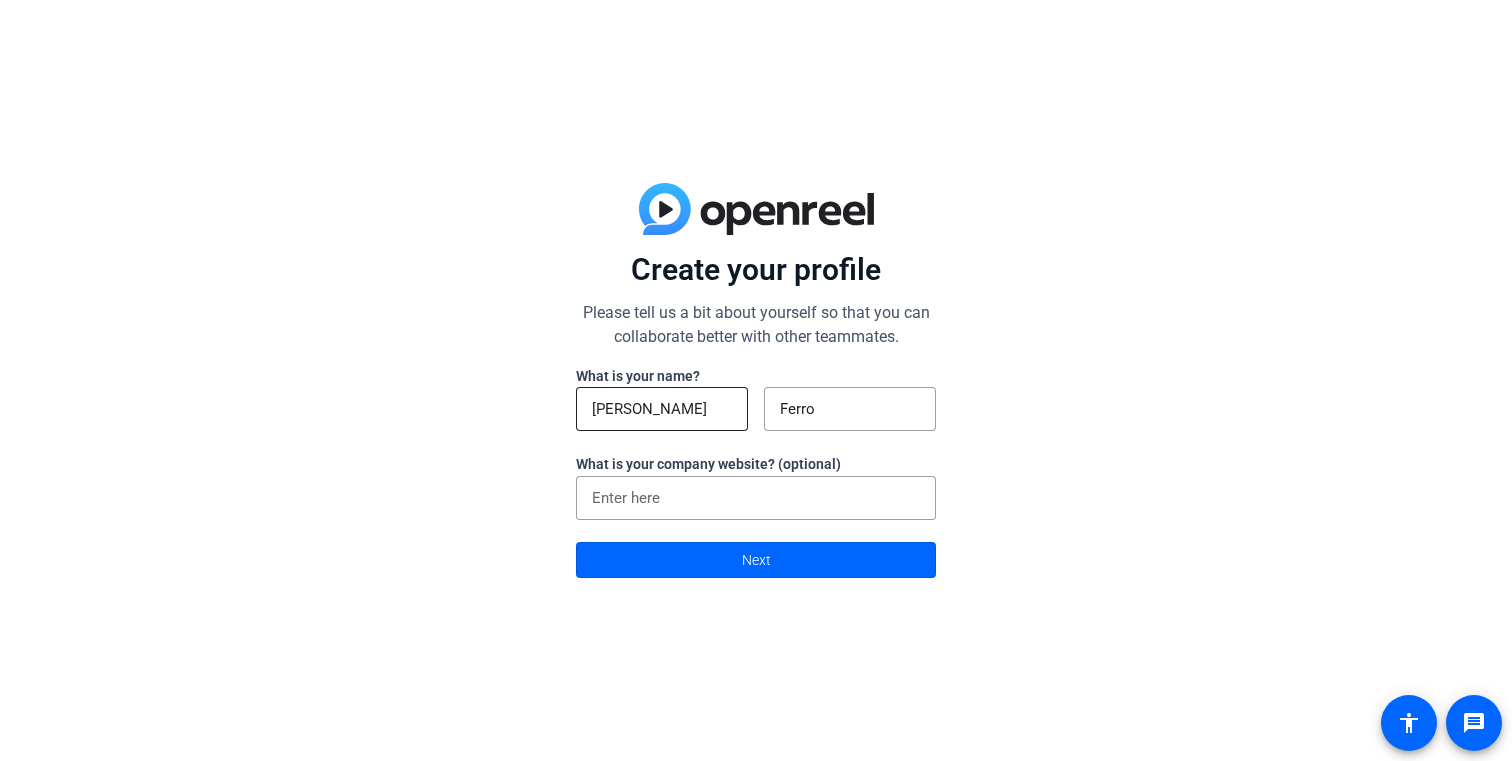 click on "Logan" 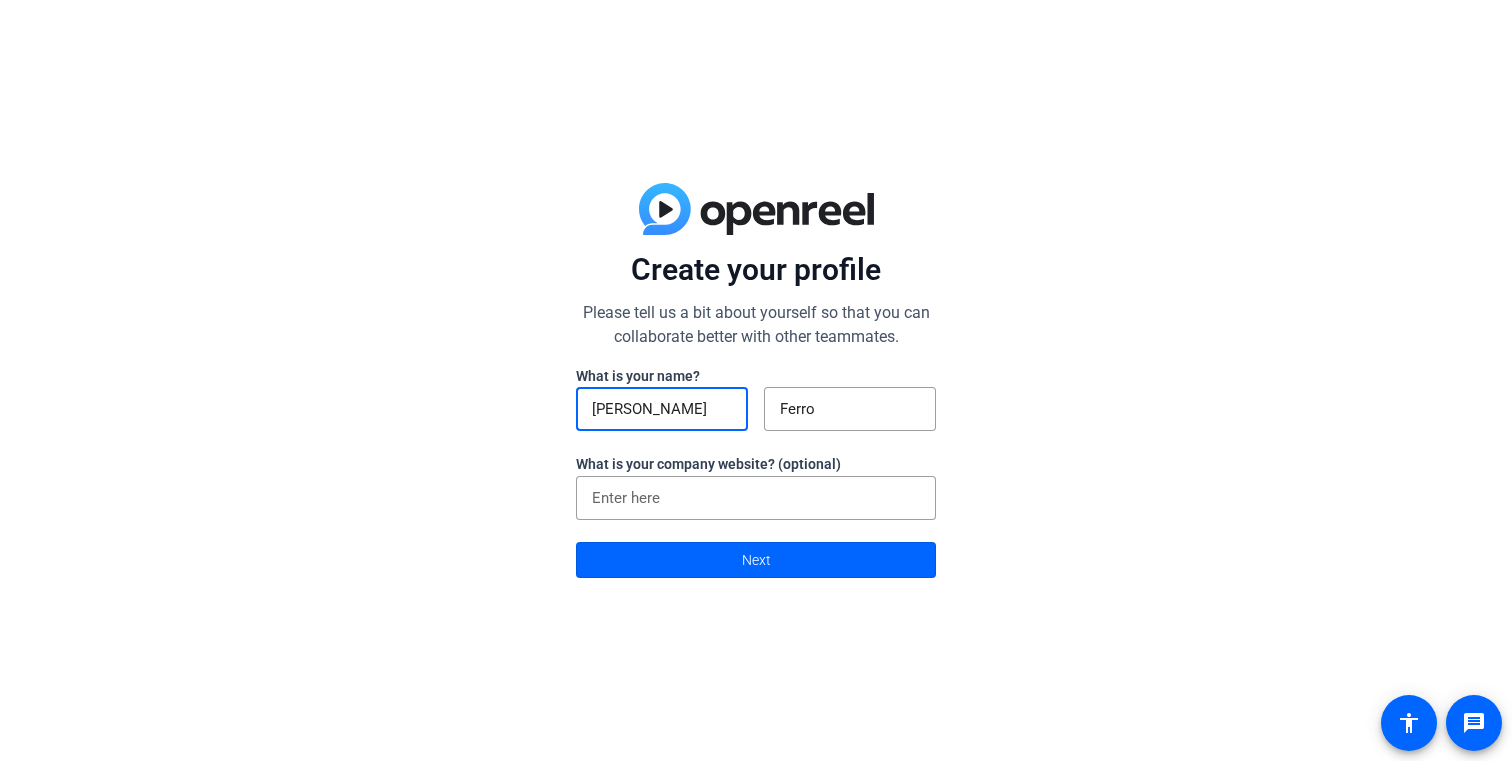 click on "Create your profile  Please tell us a bit about yourself so that you can collaborate better with other teammates.  What is your name? Logan Ferro What is your company website? (optional) Next" 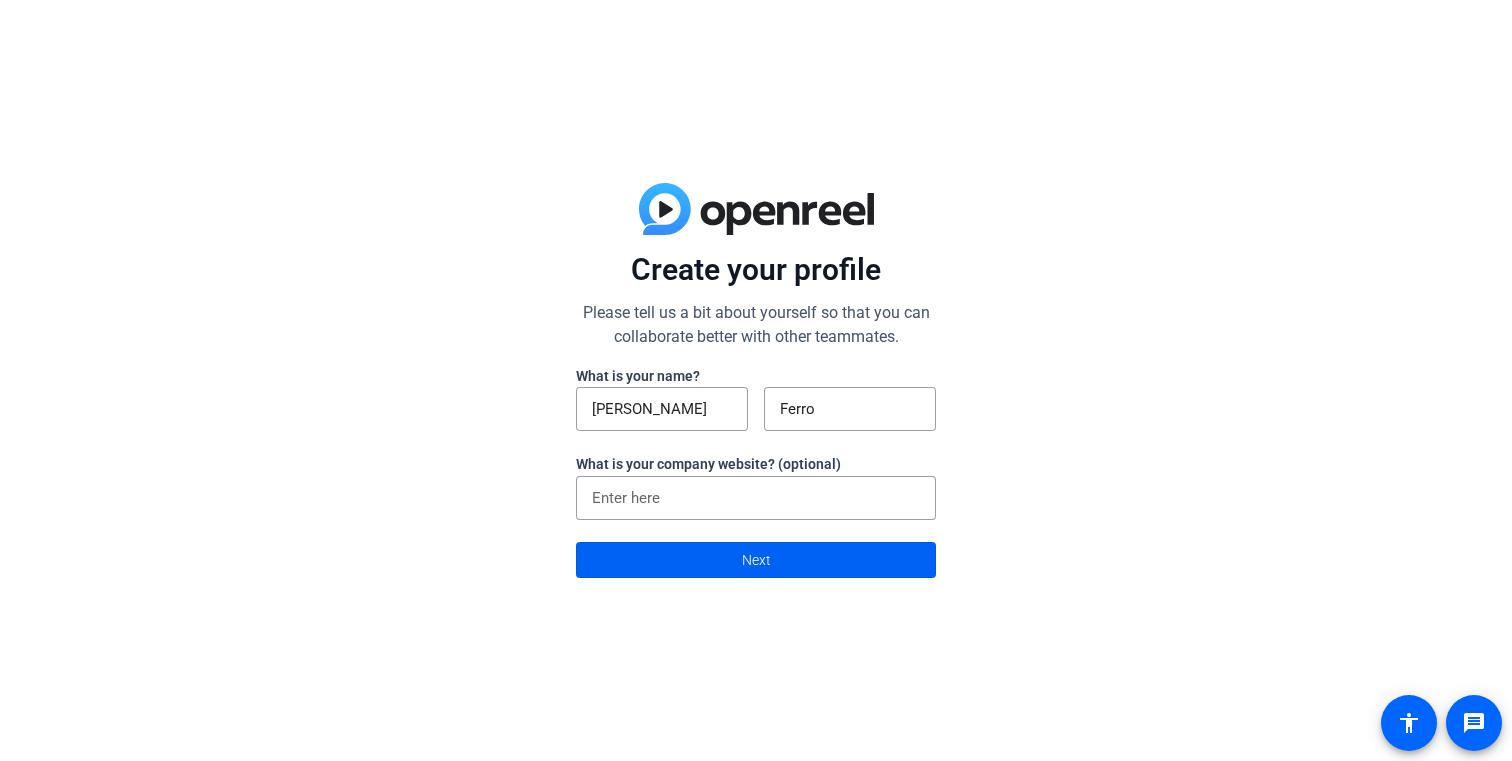 click on "Next" 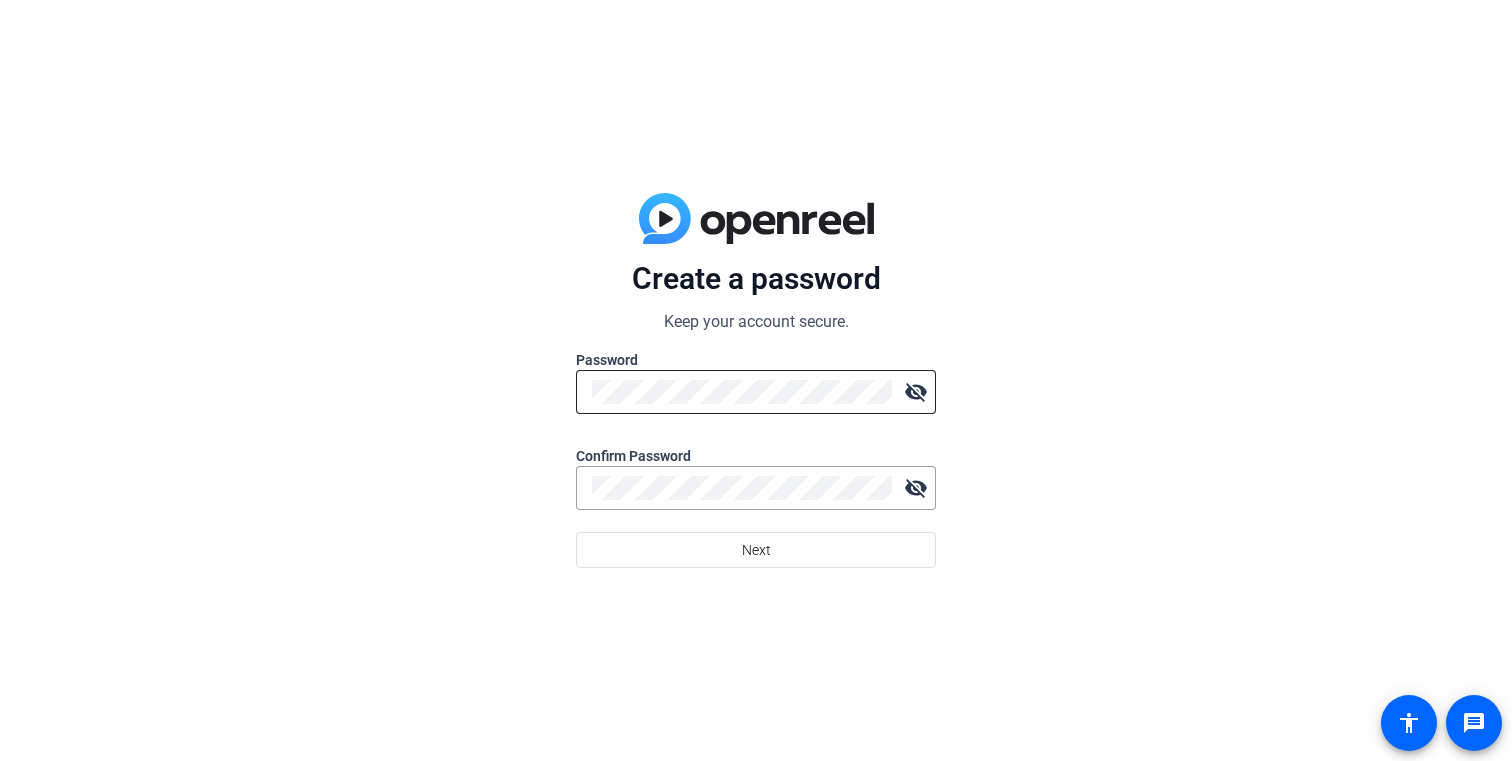 click 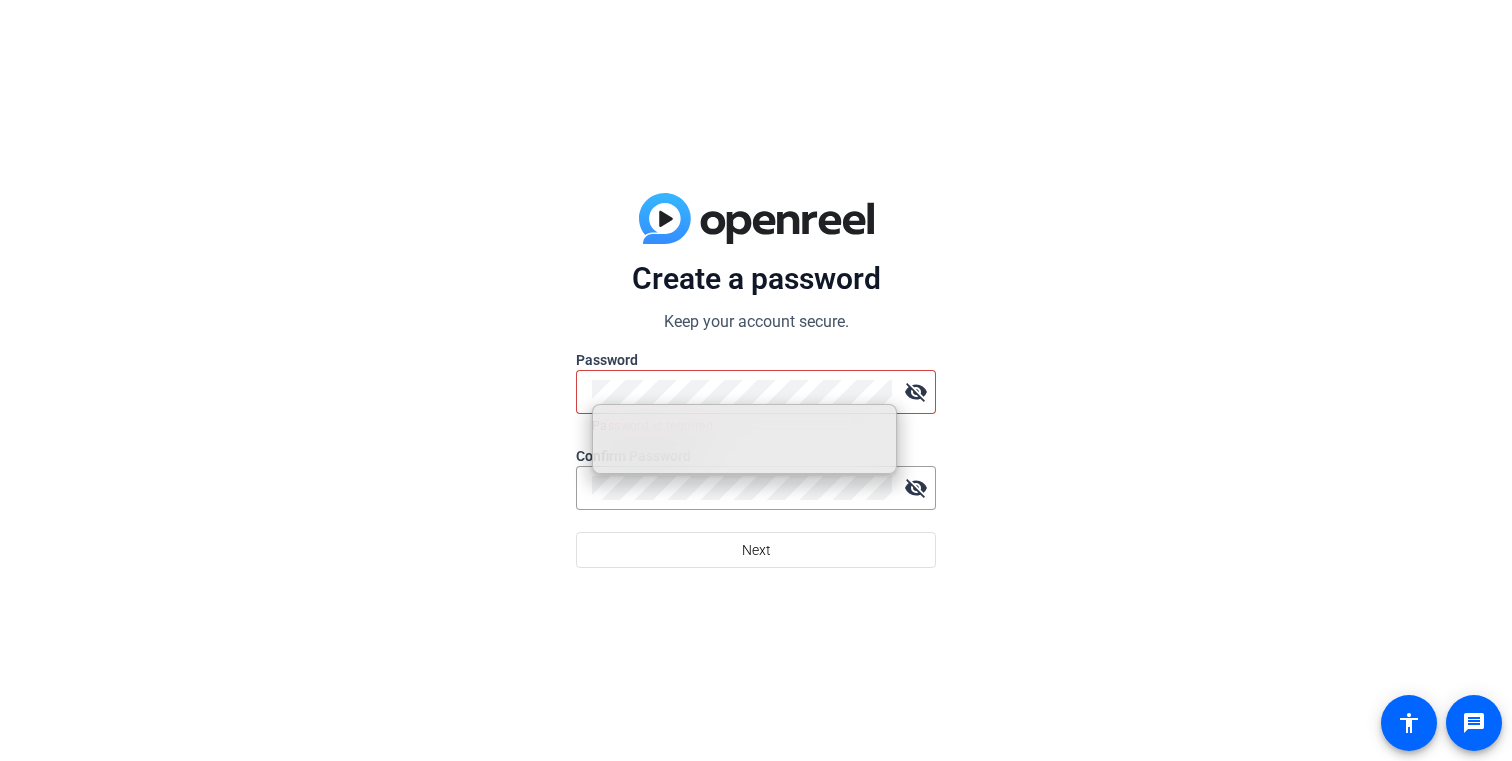 click 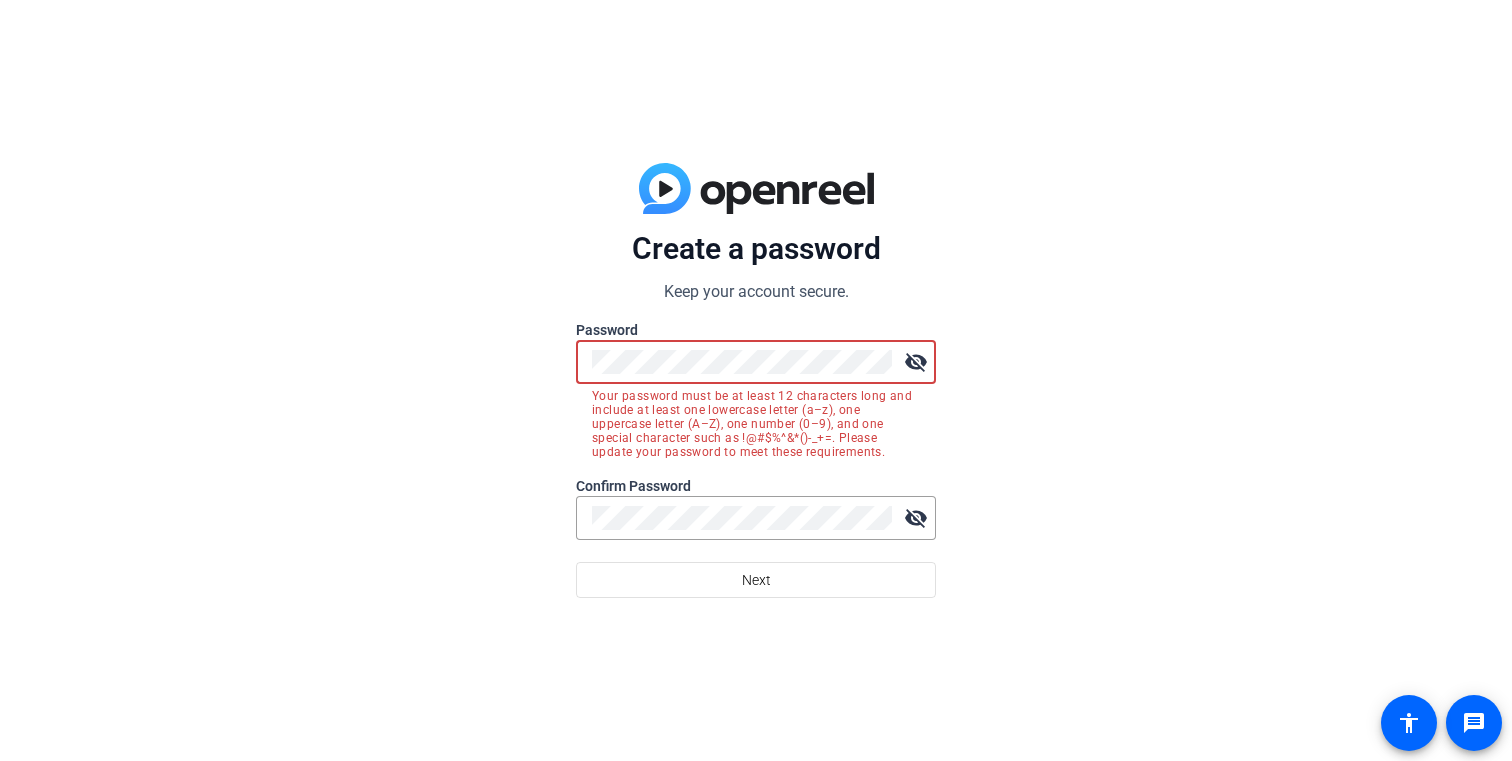click on "Create a password Keep your account secure. Password visibility_off Your password must be at least 12 characters long and include at least one lowercase letter (a–z), one uppercase letter (A–Z), one number (0–9), and one special character such as !@#$%^&*()-_+=. Please update your password to meet these requirements. Confirm Password visibility_off  Next" 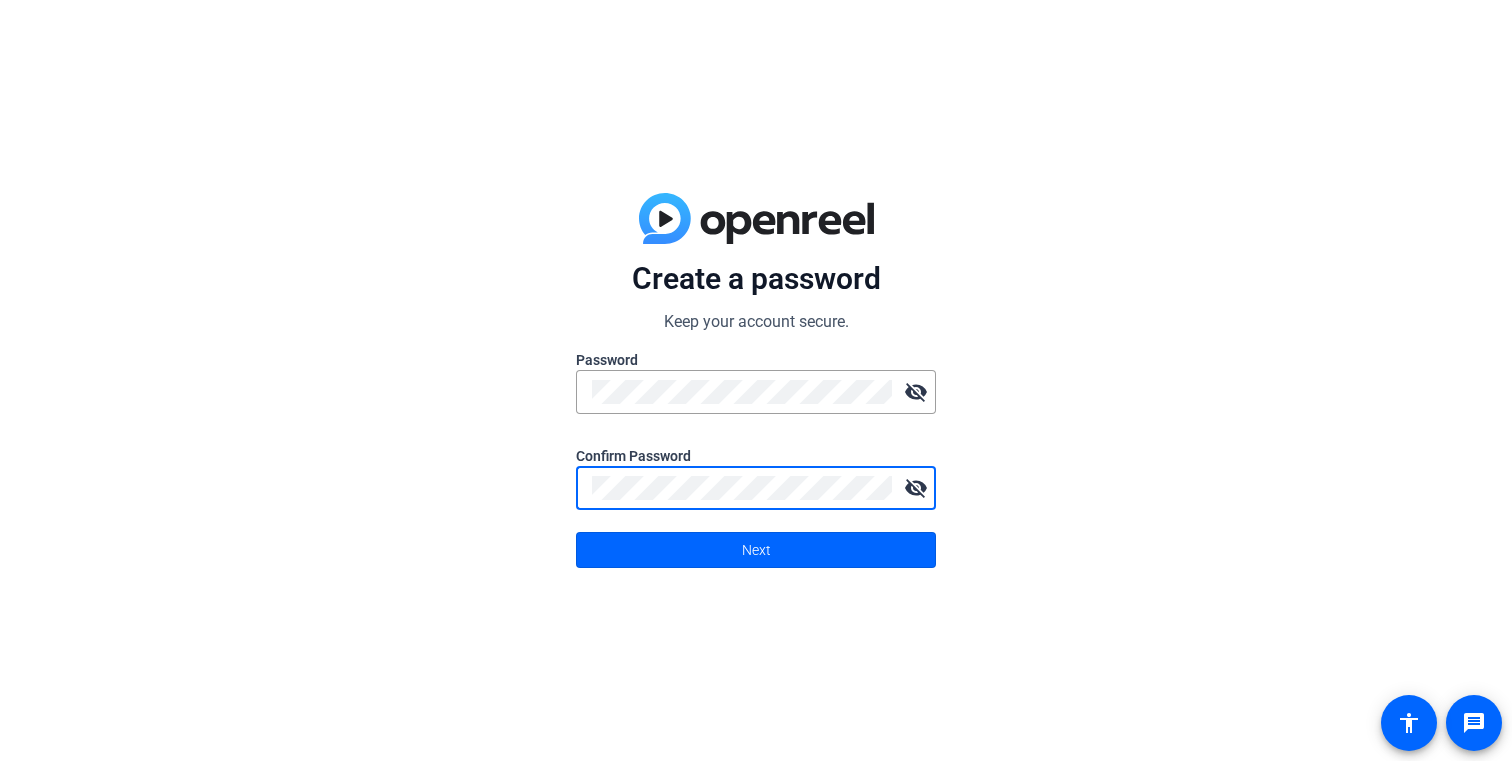 click on "Next" 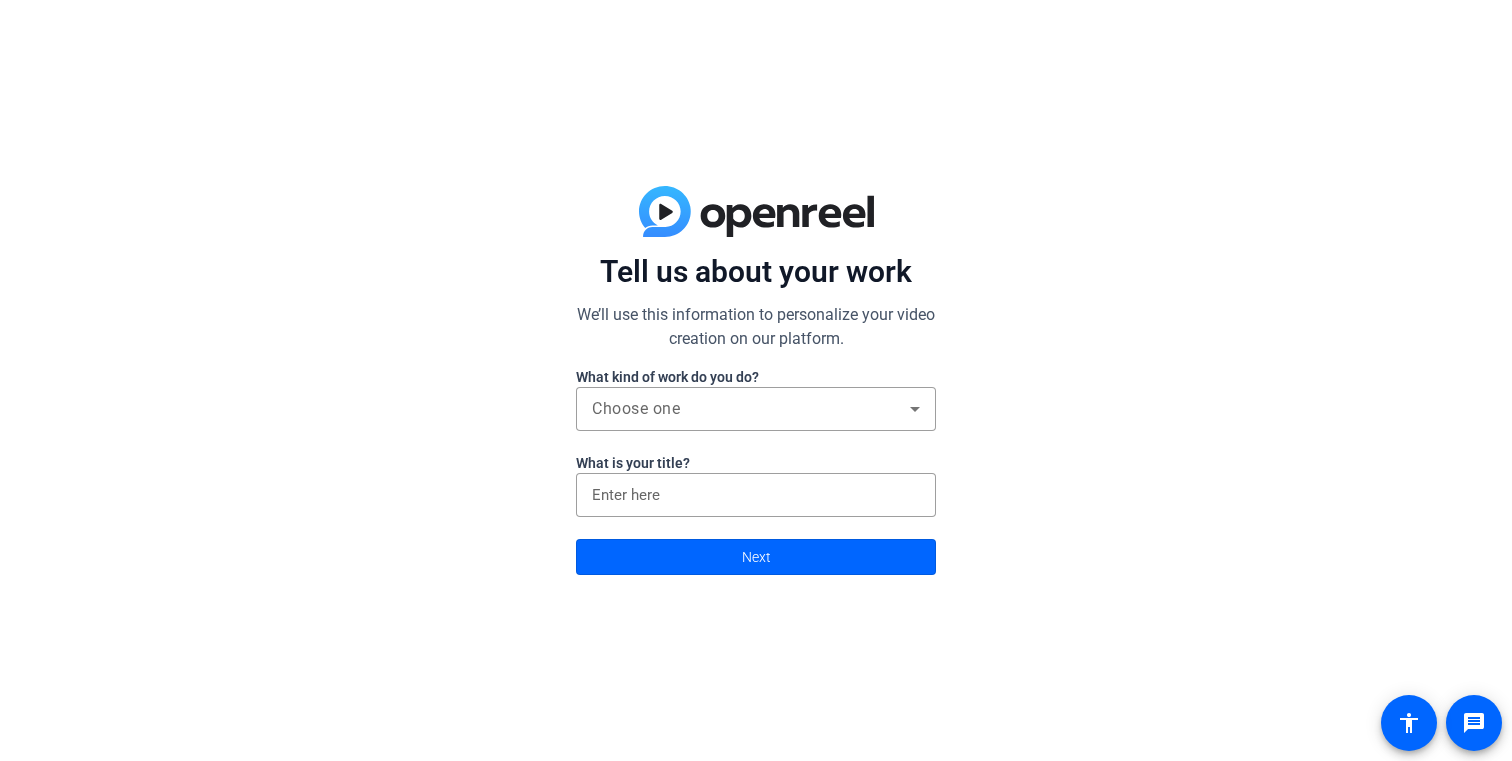 click 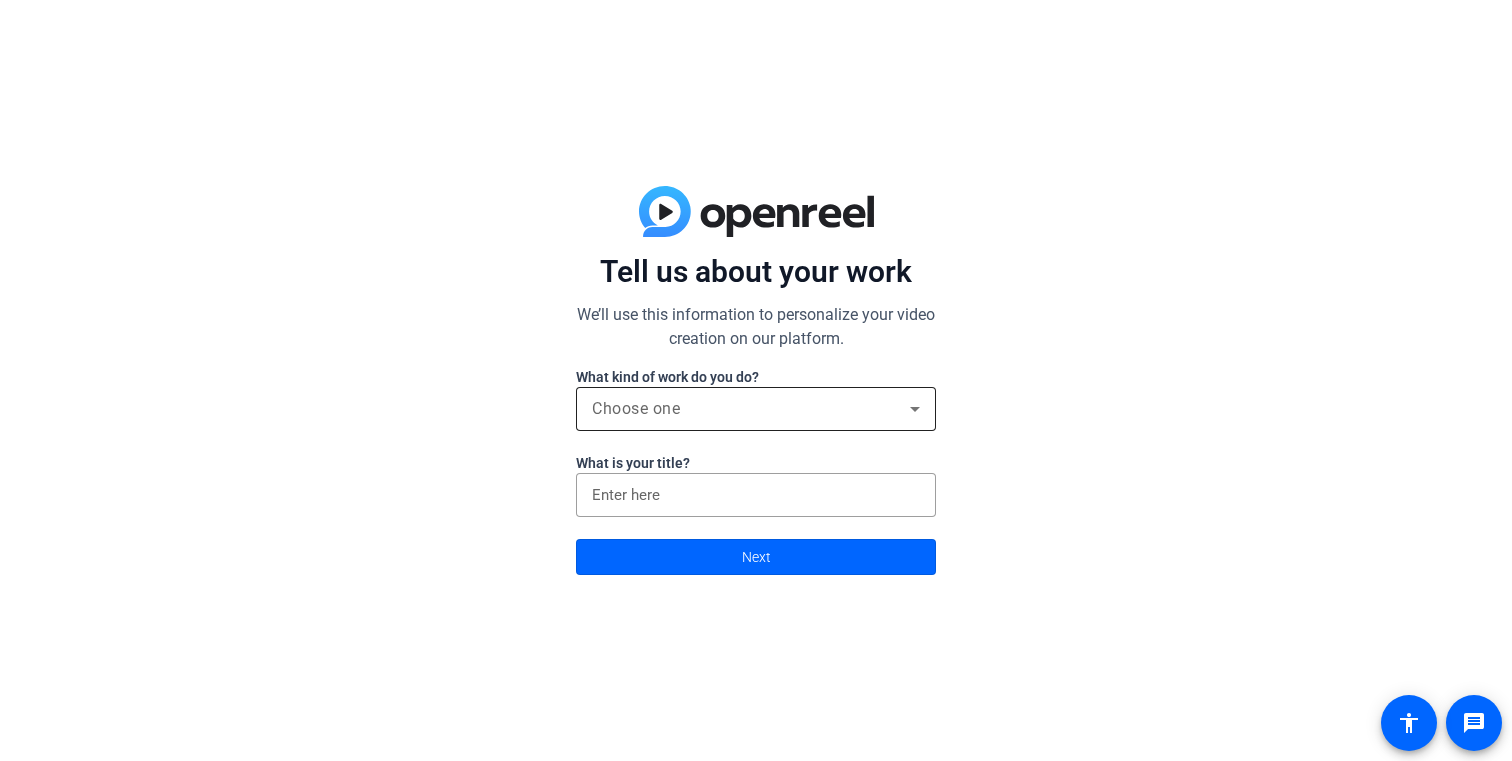 click on "Choose one" at bounding box center [751, 409] 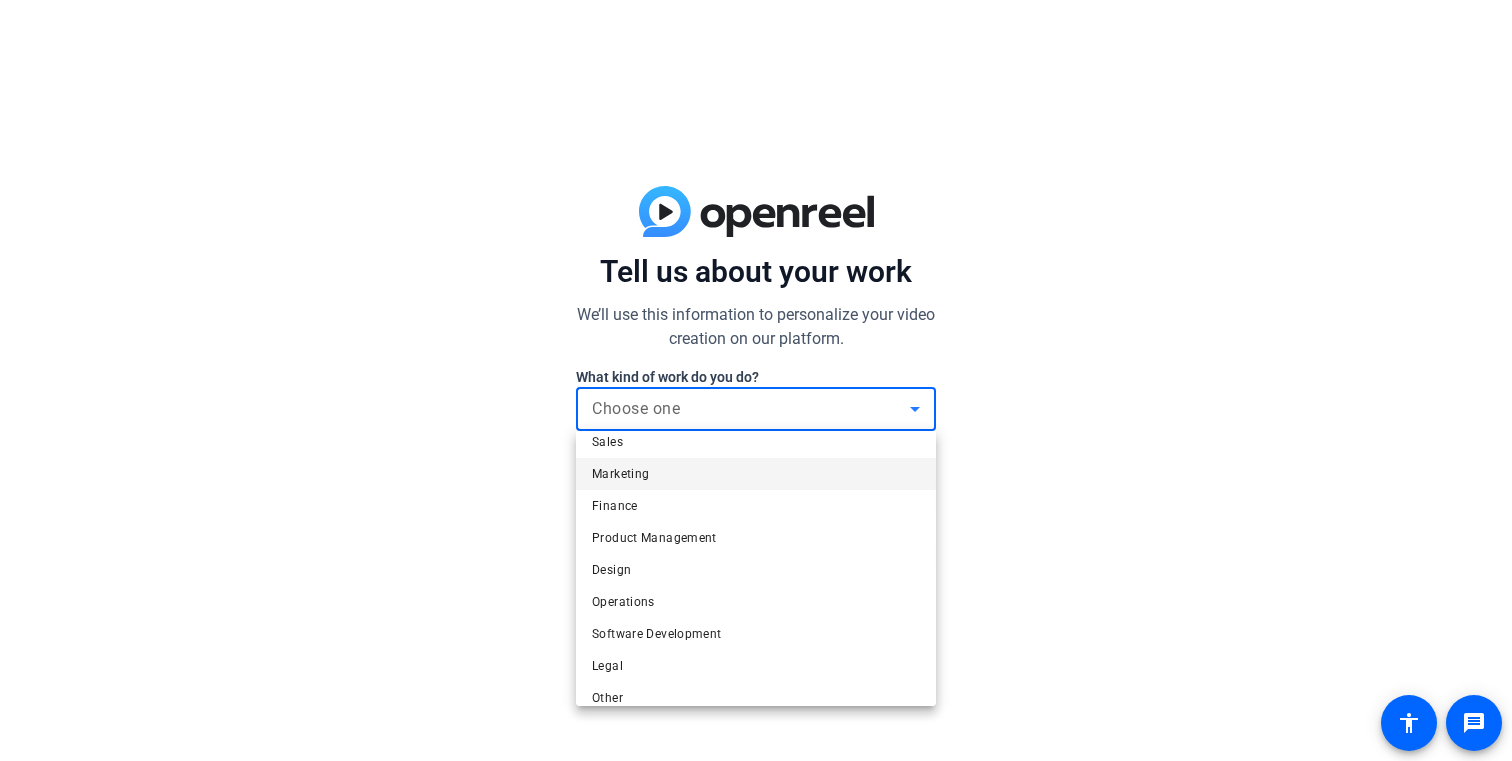 scroll, scrollTop: 61, scrollLeft: 0, axis: vertical 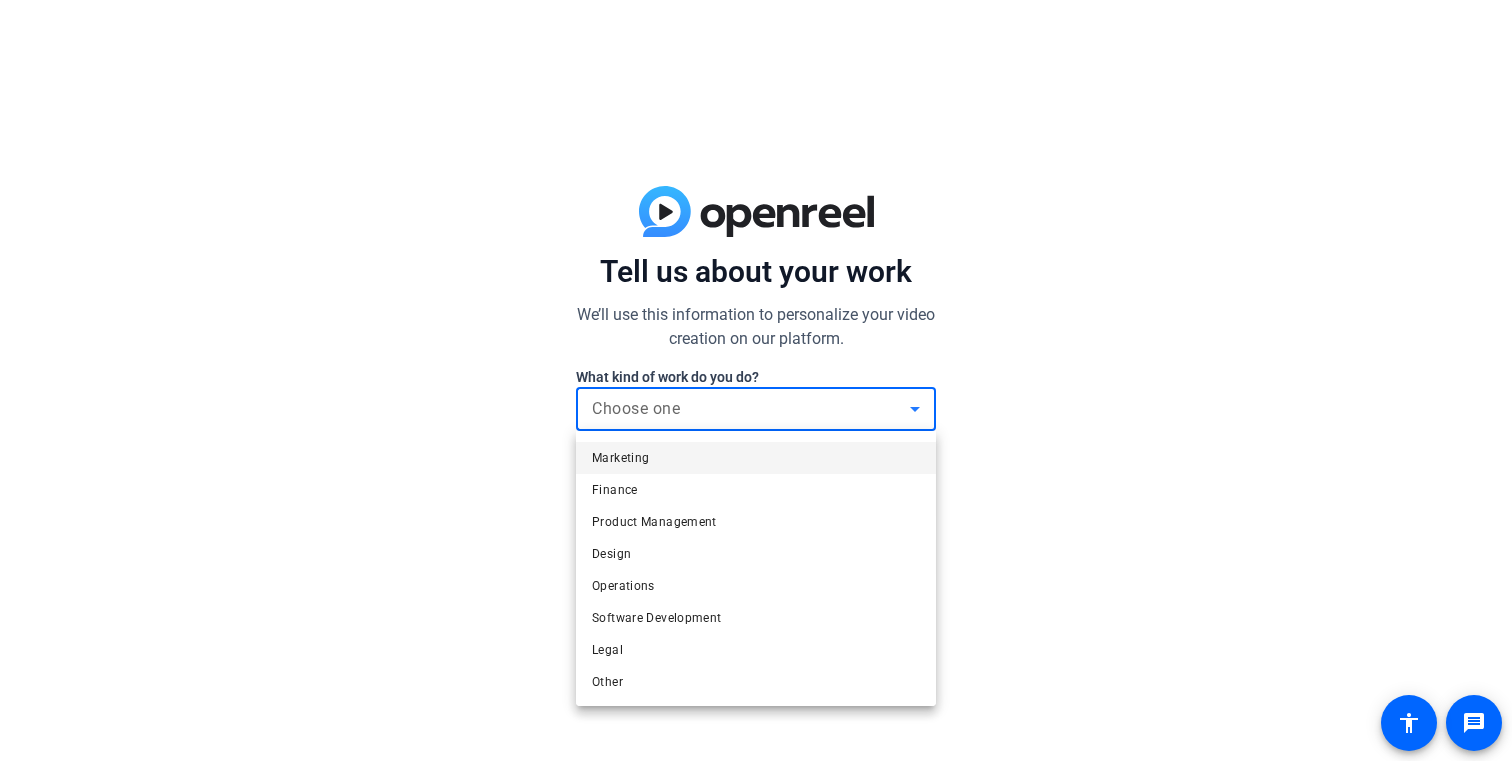 click on "Marketing" at bounding box center (756, 458) 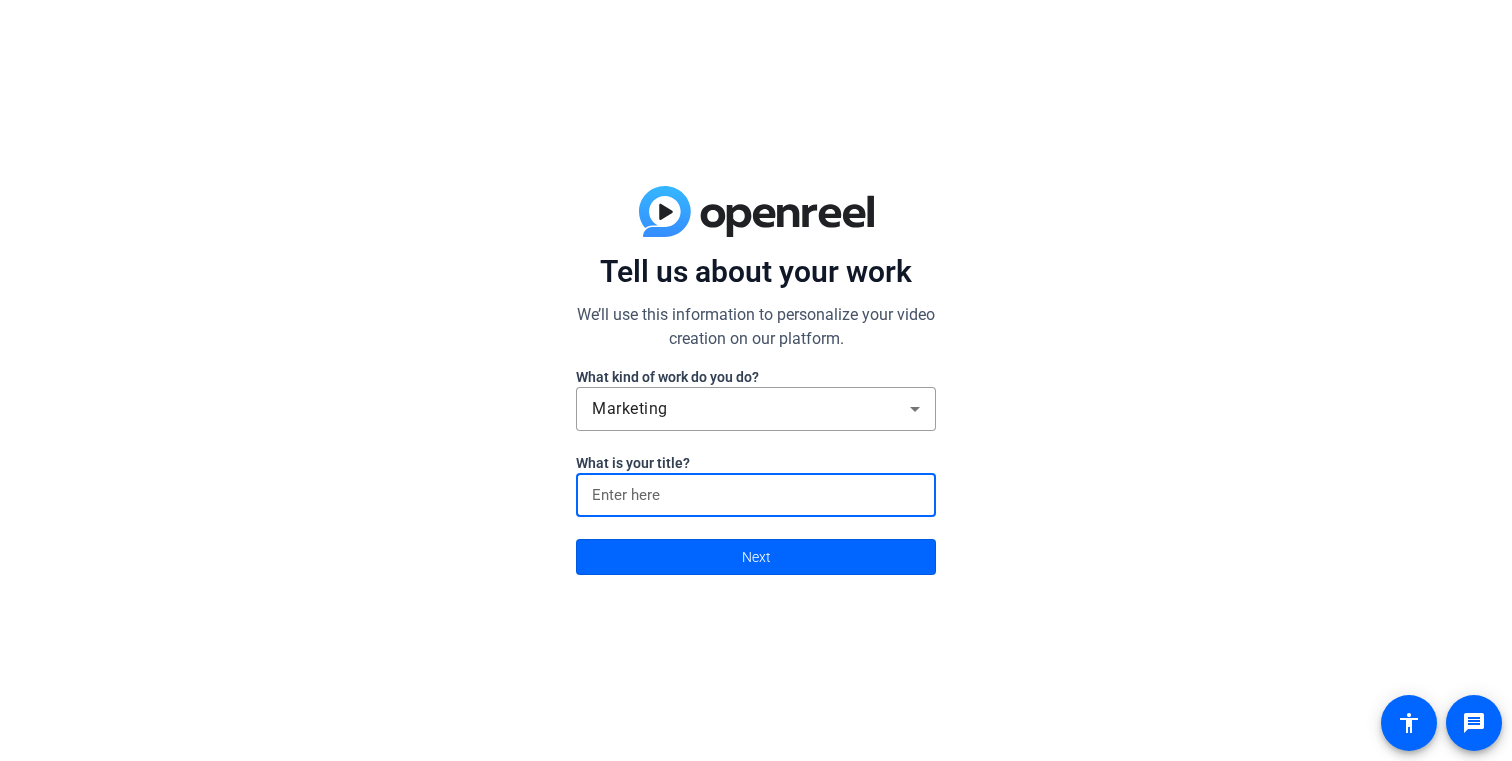 click at bounding box center [756, 495] 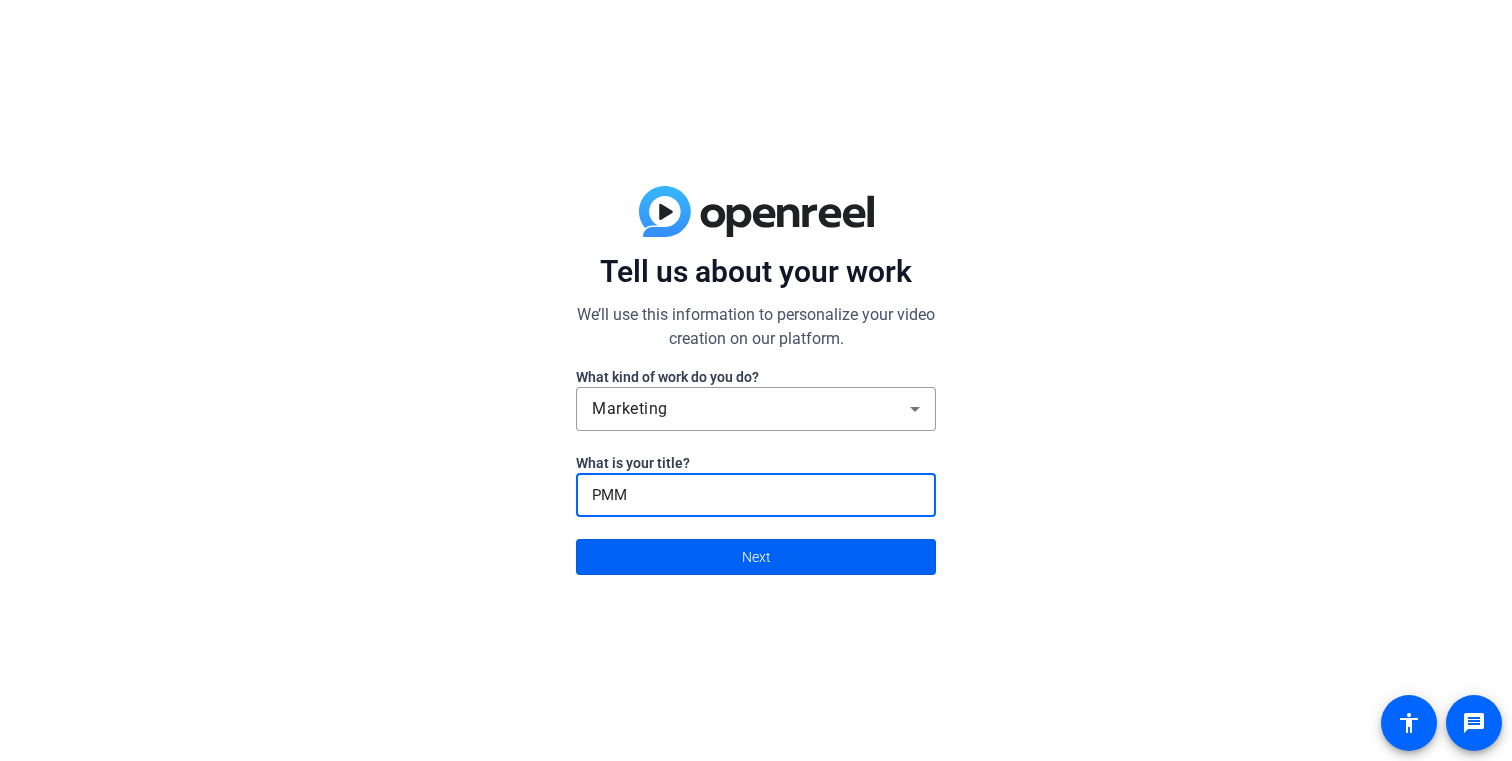 type on "PMM" 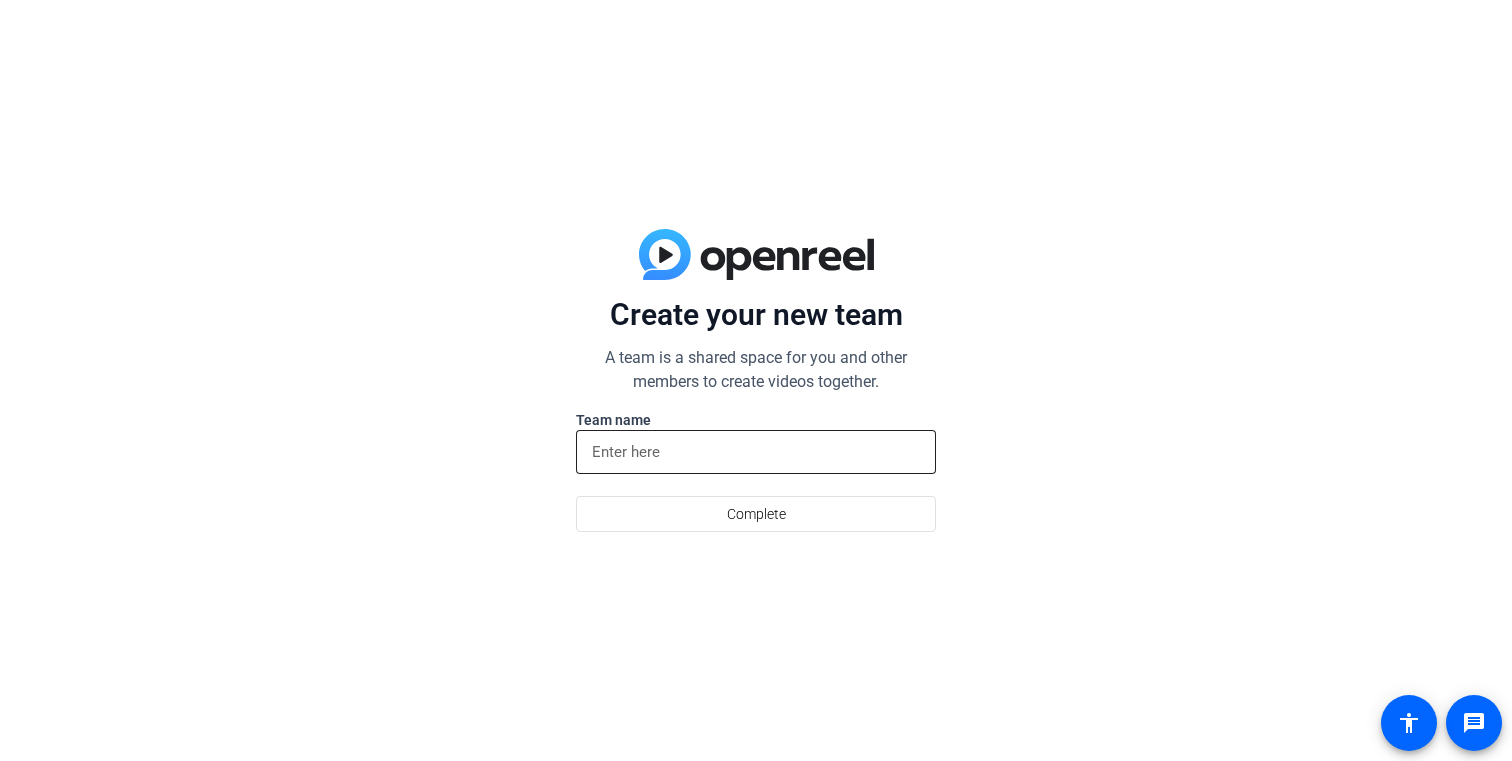 click at bounding box center [756, 452] 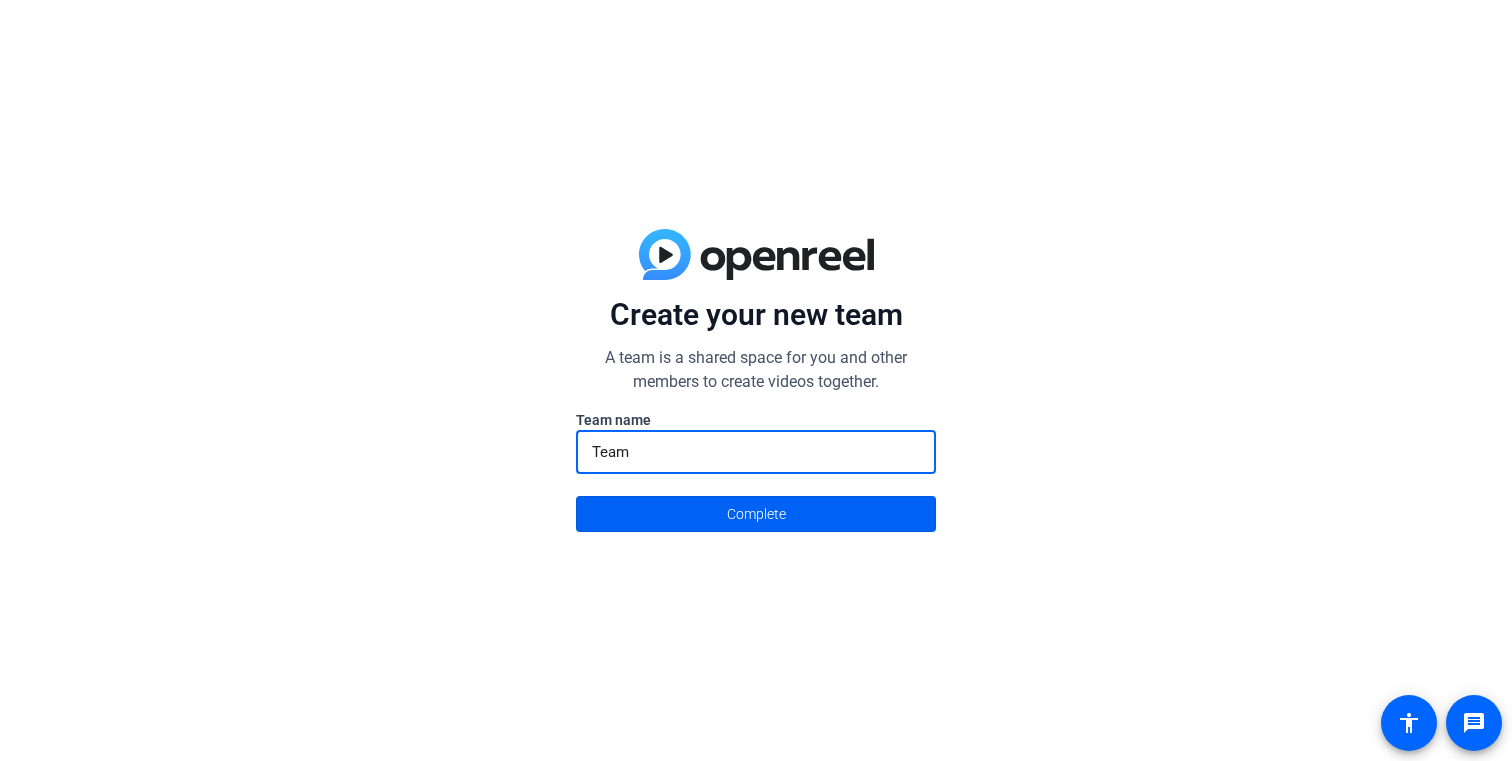 type on "Team" 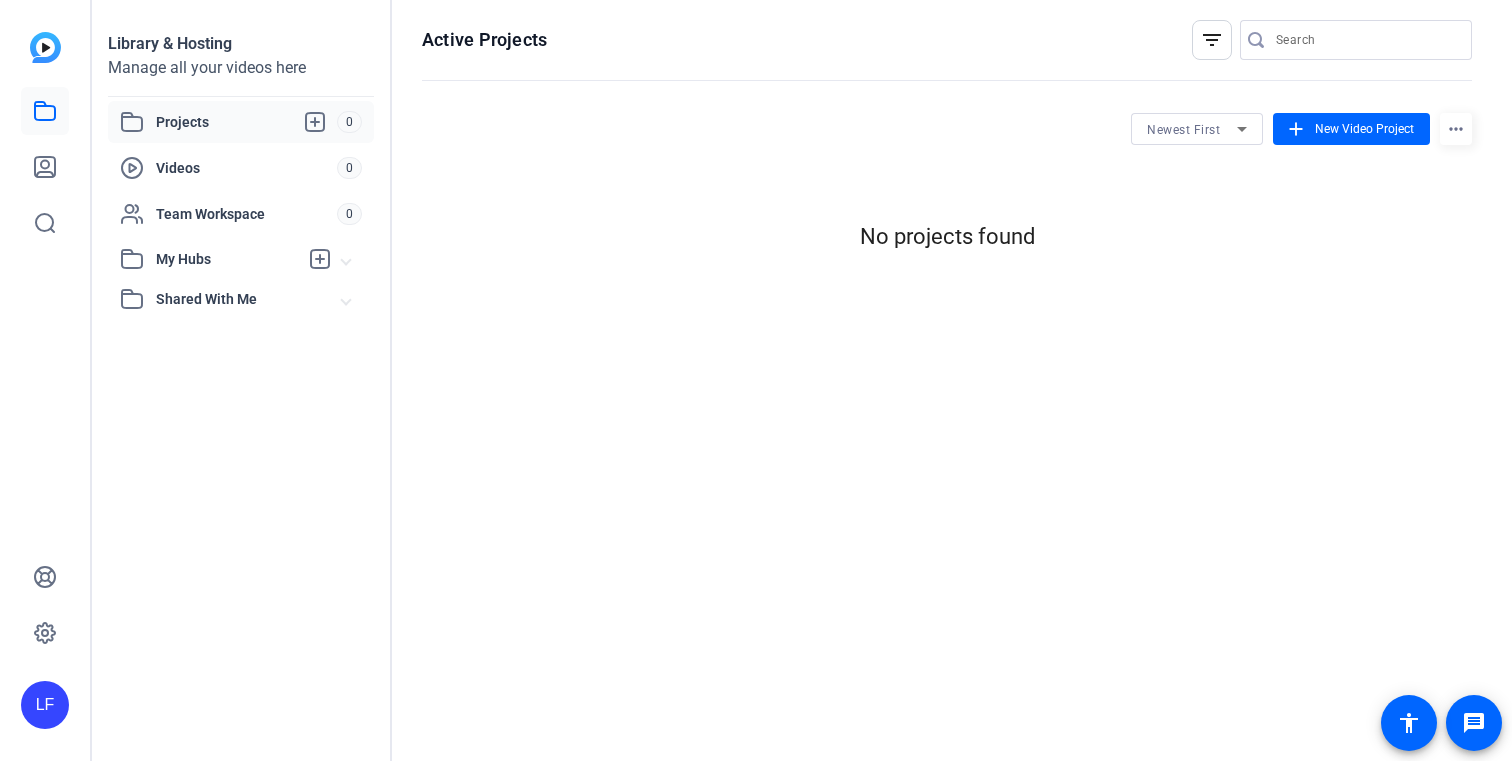 scroll, scrollTop: 0, scrollLeft: 0, axis: both 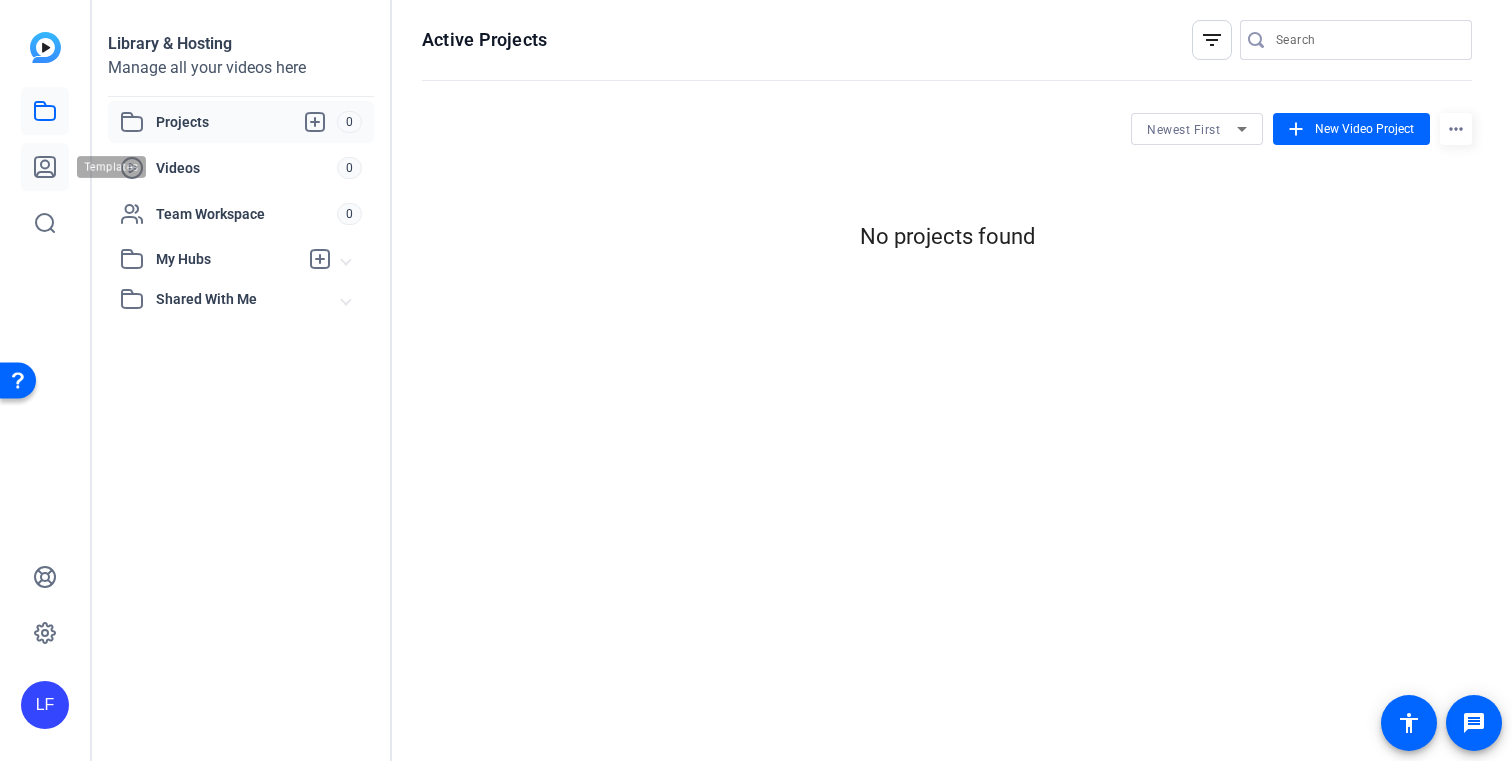 click 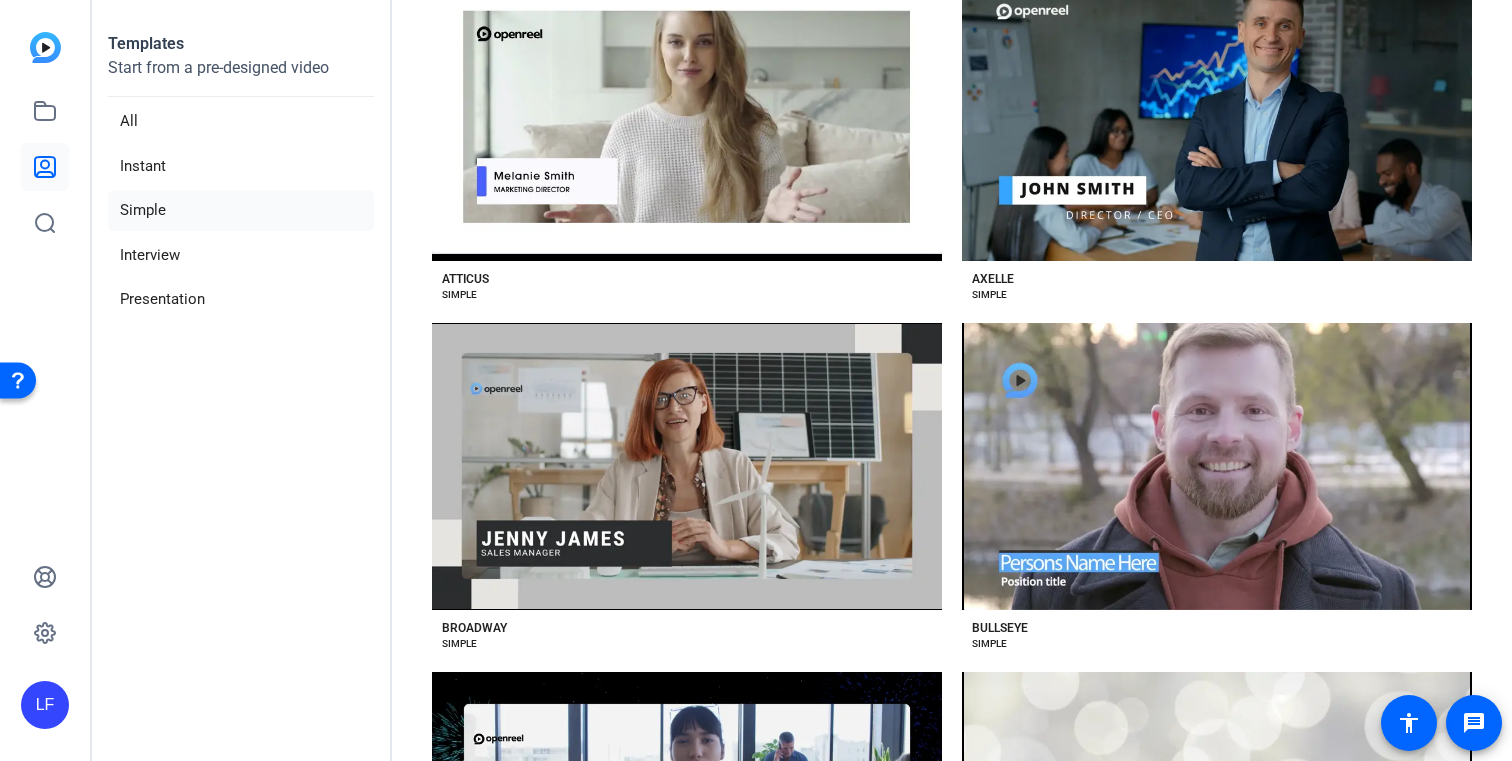 scroll, scrollTop: 0, scrollLeft: 0, axis: both 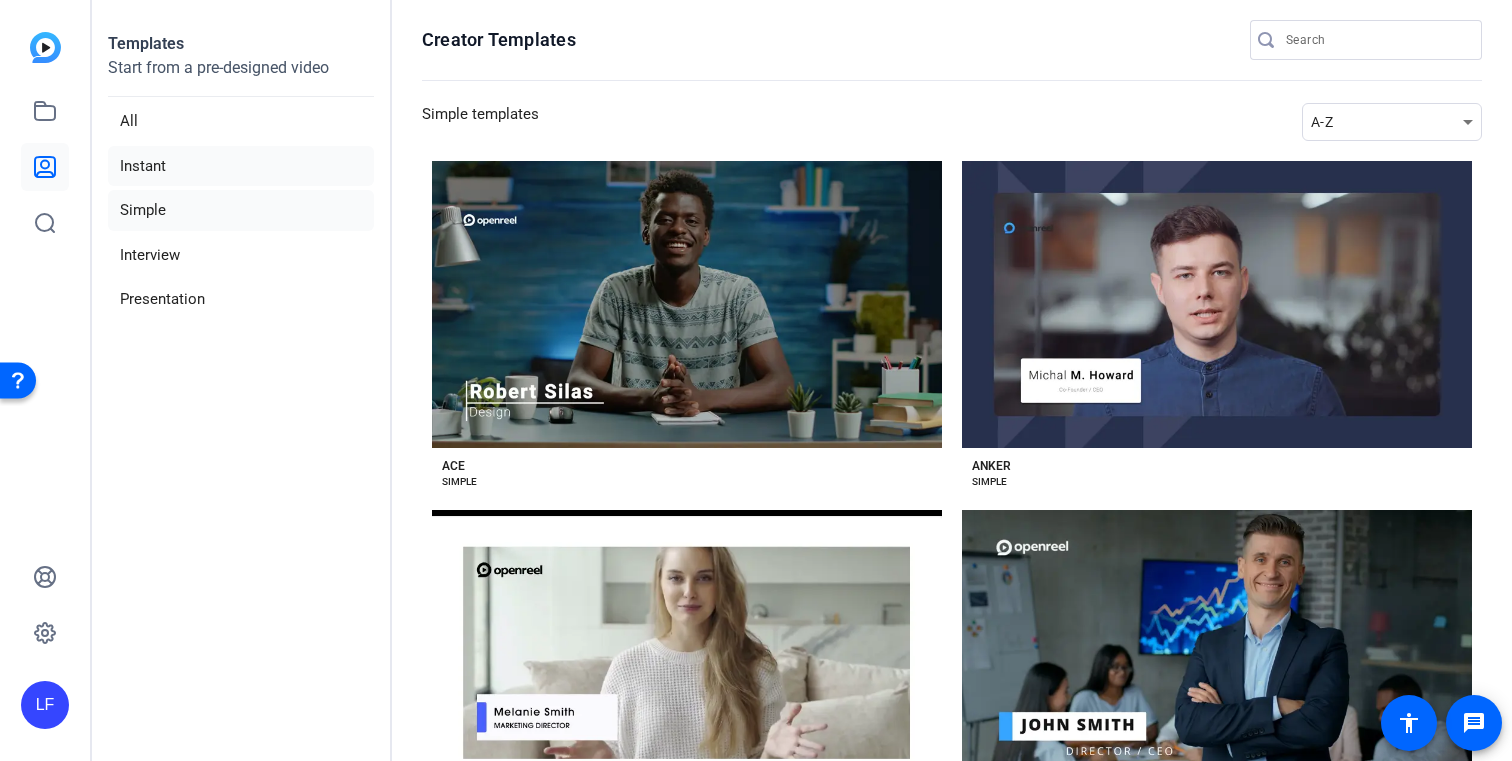 click on "Instant" 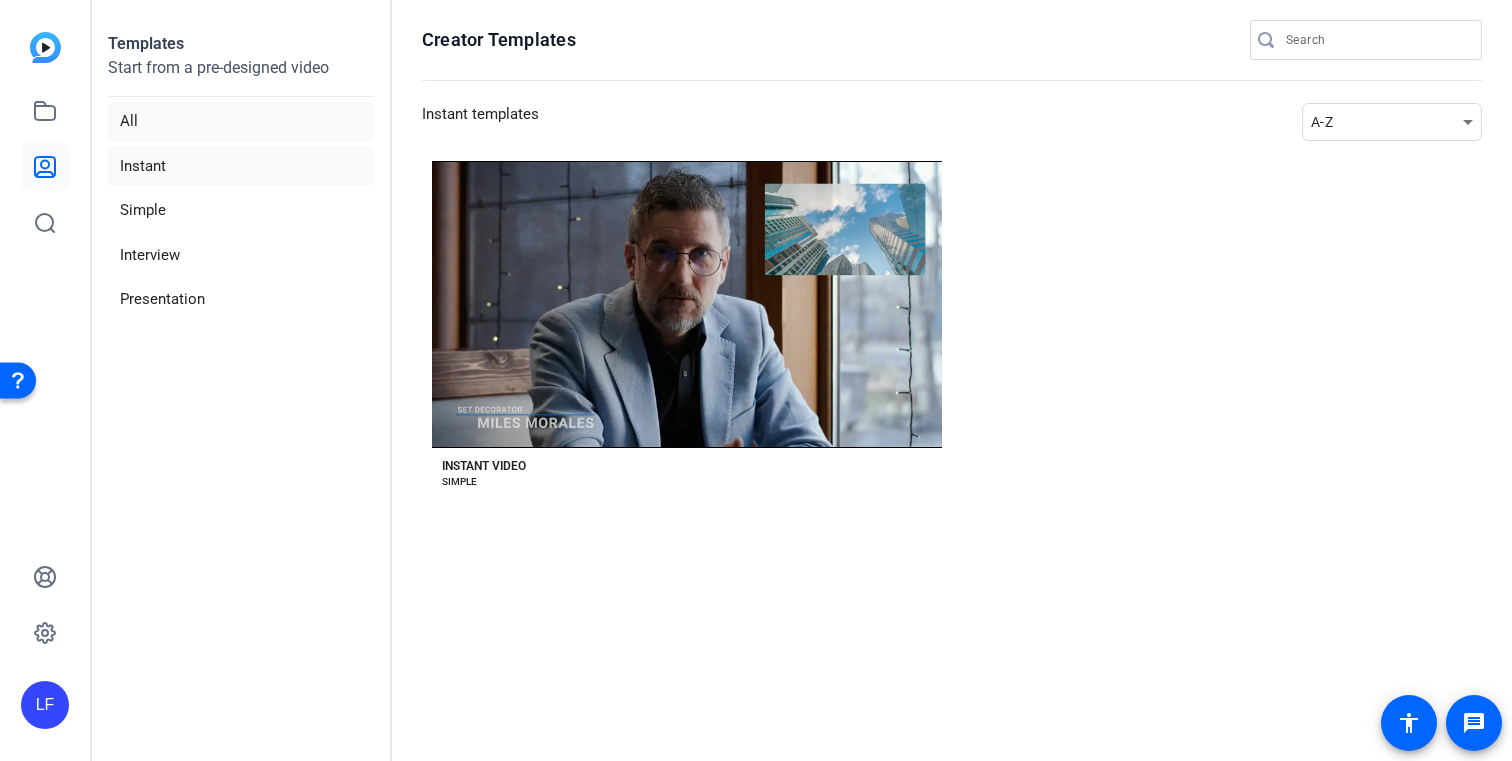 click on "All" 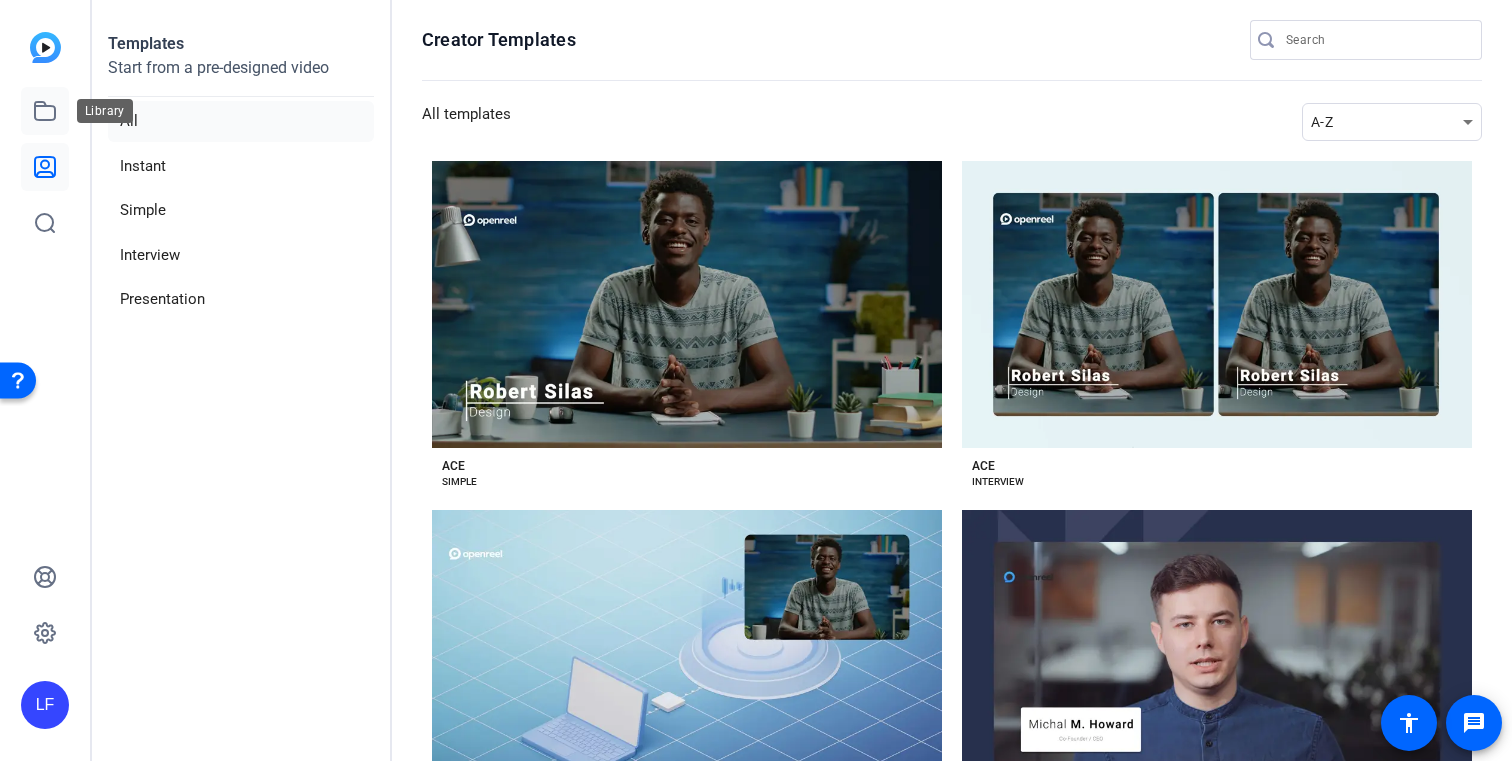 click 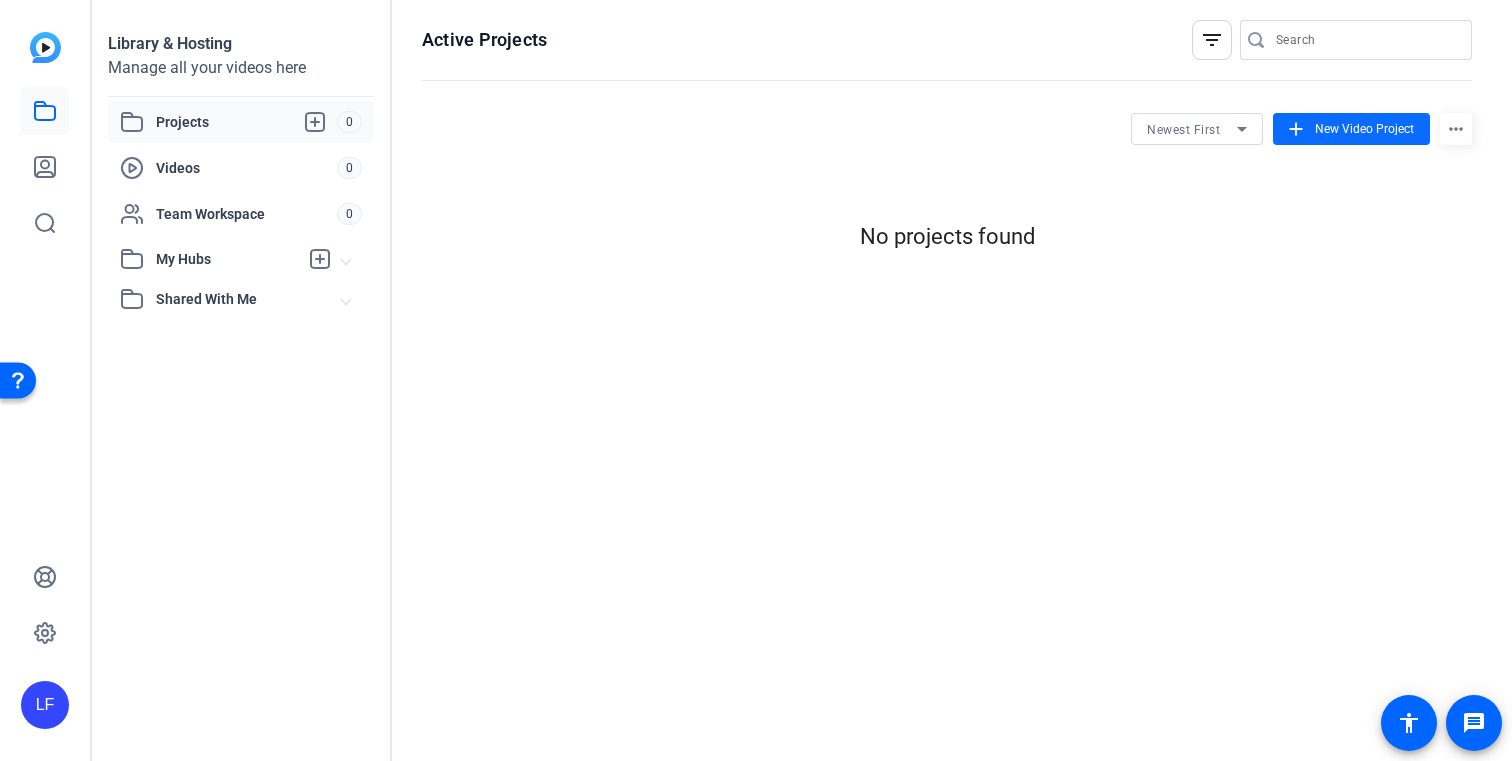 click on "New Video Project" 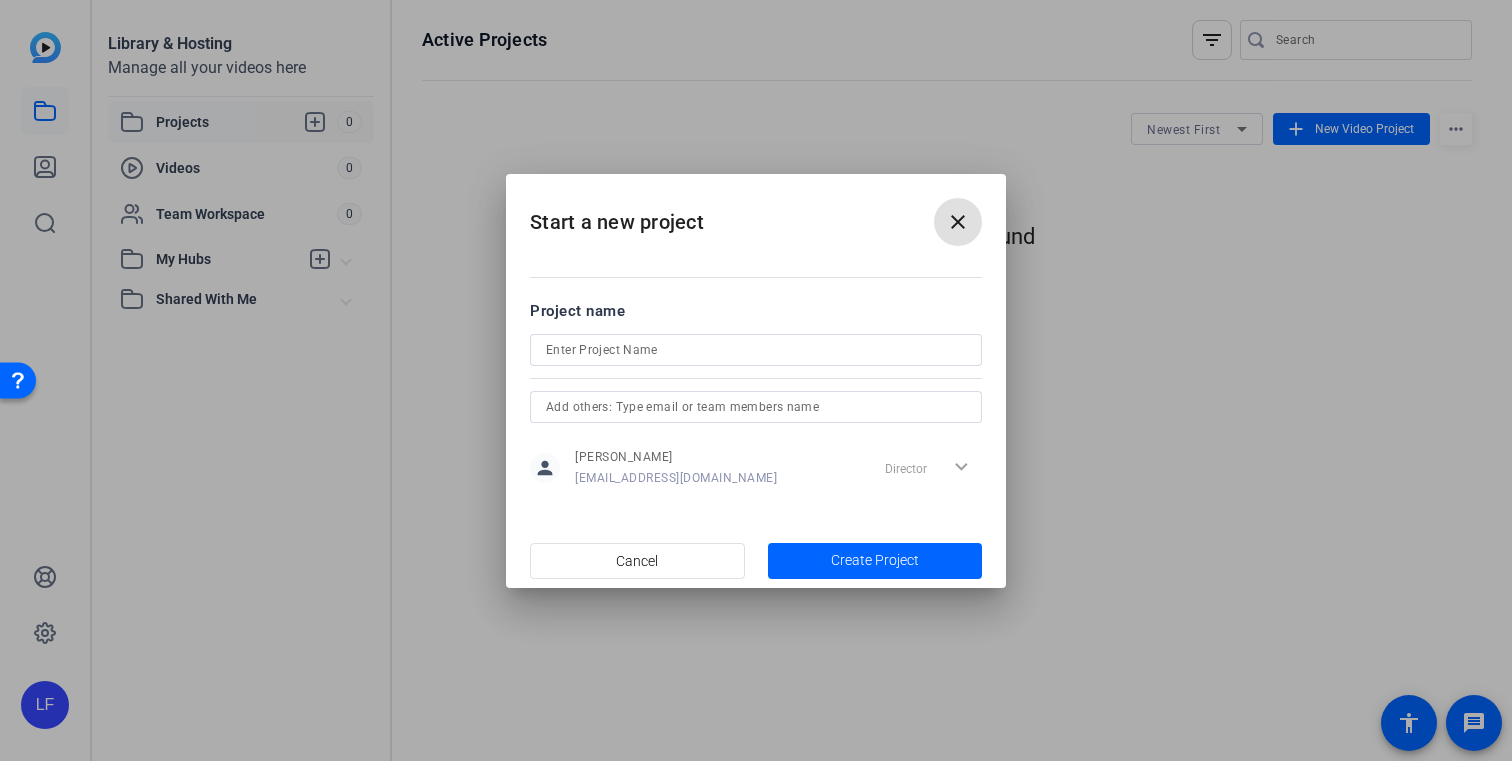 click at bounding box center (756, 350) 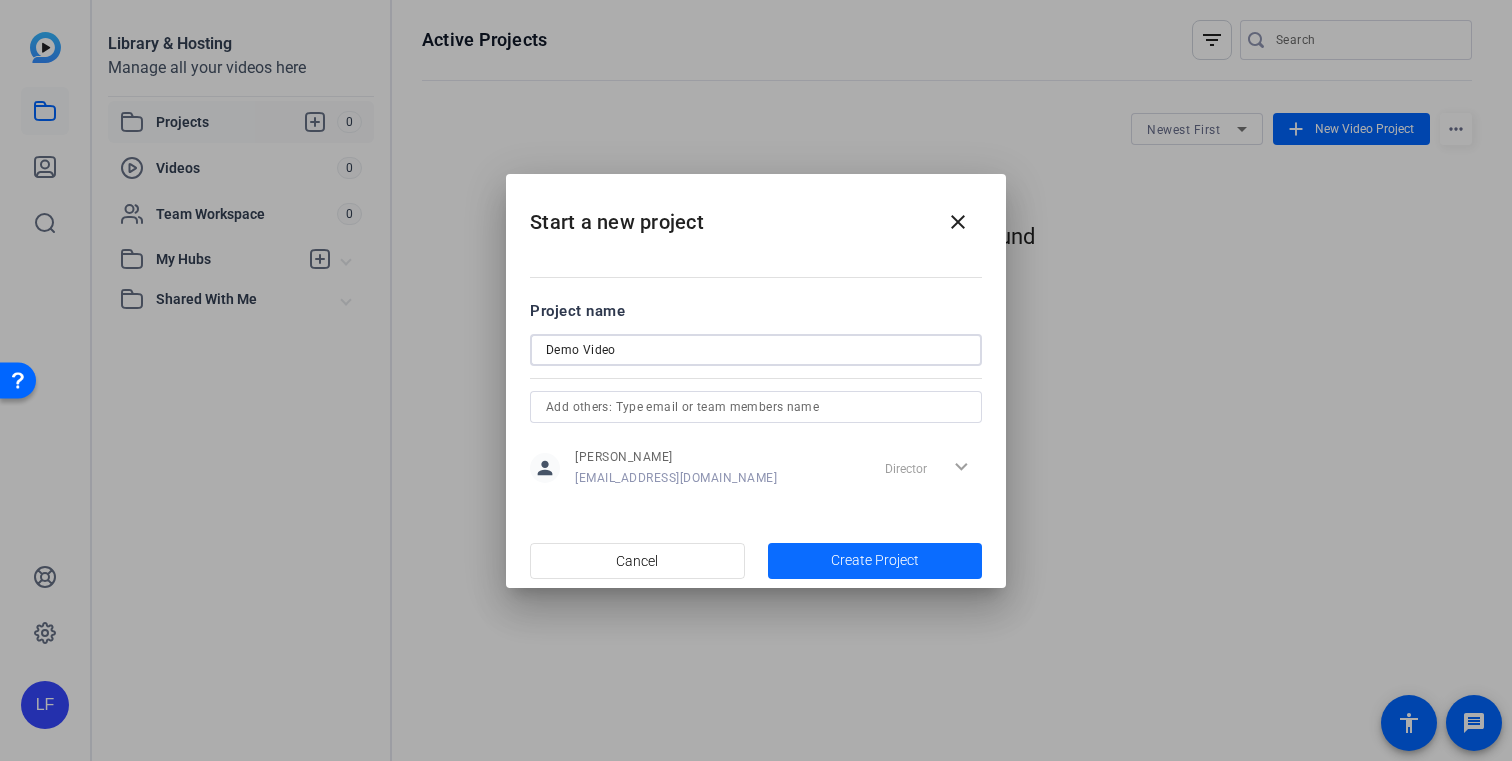 type on "Demo Video" 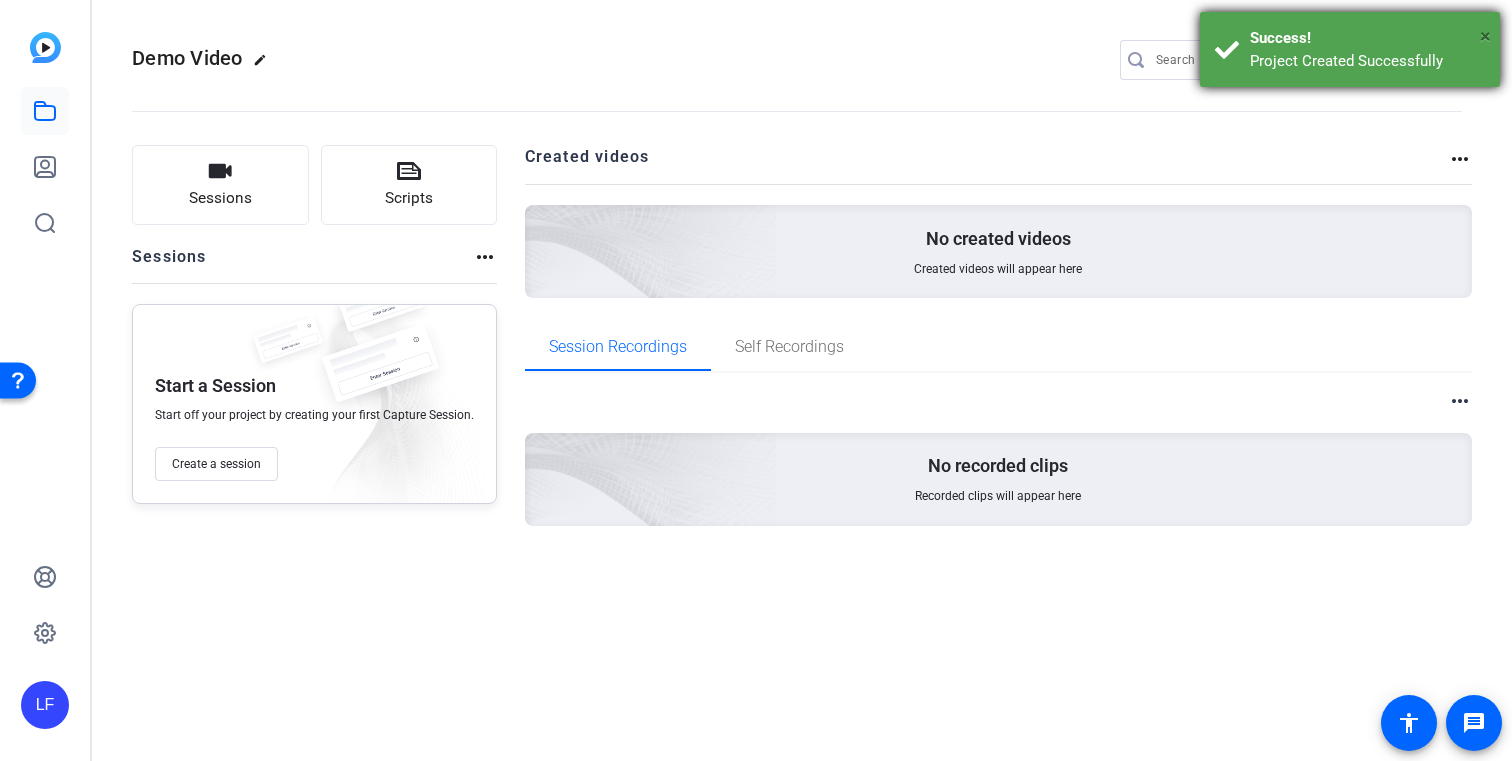 click on "×" at bounding box center [1485, 36] 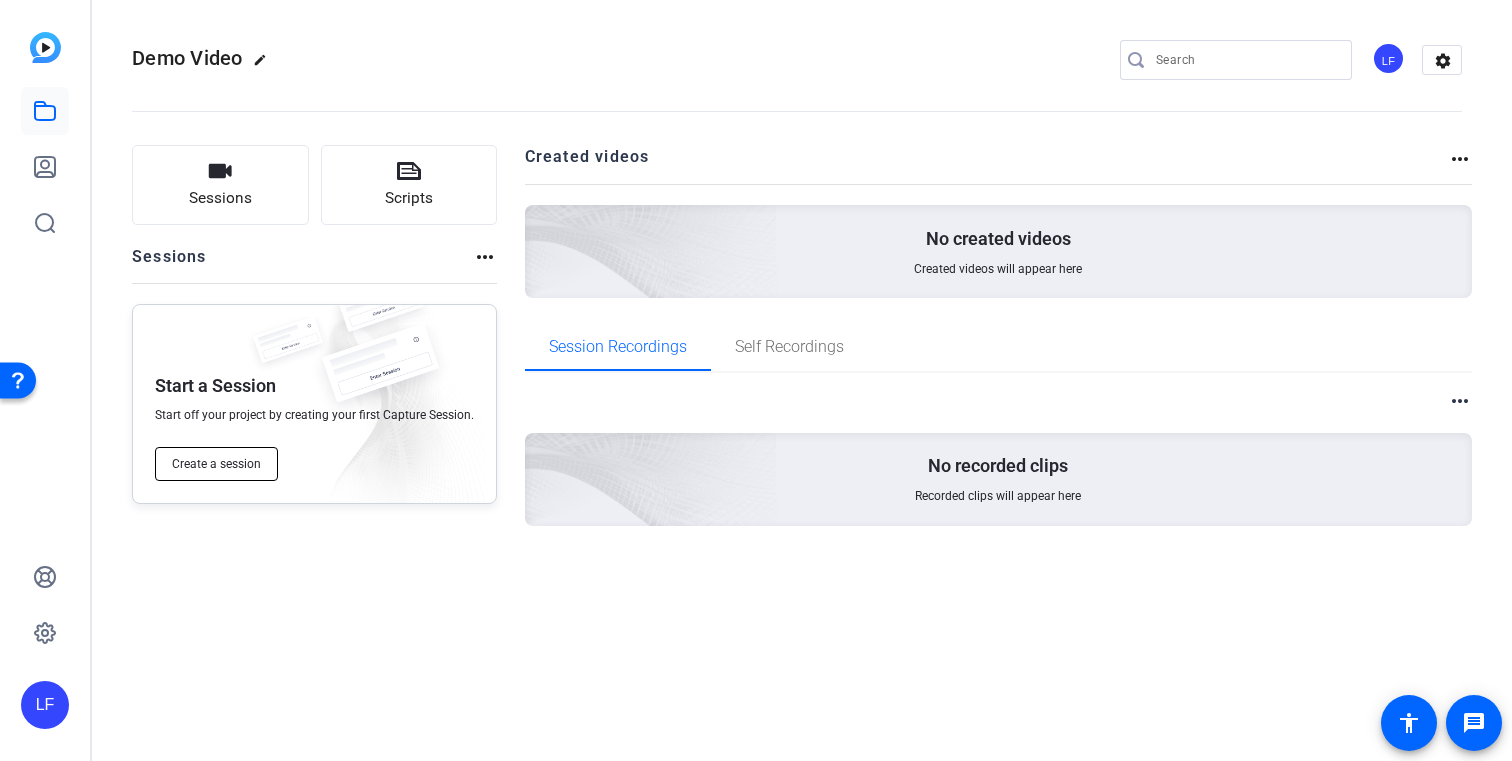 click on "Create a session" 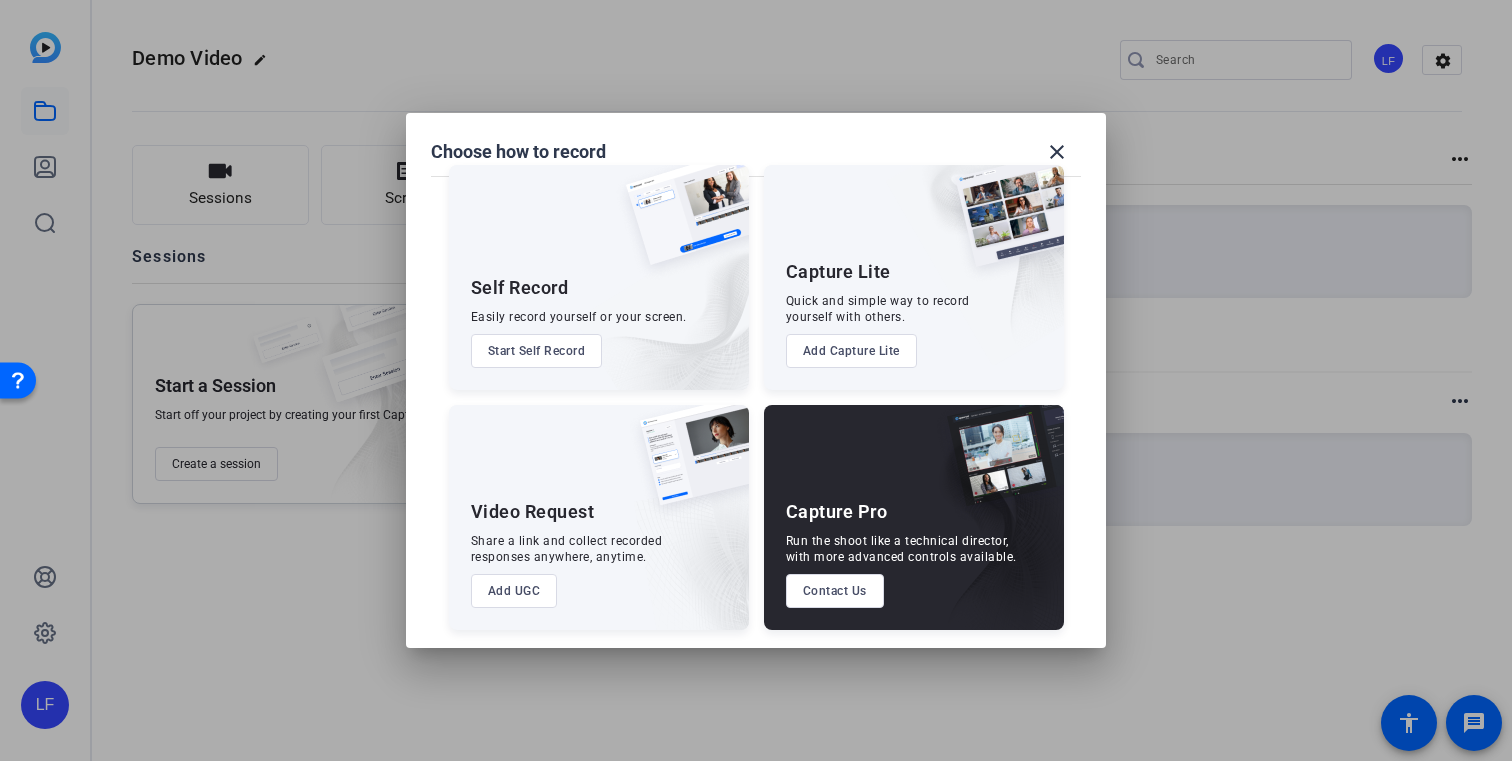 scroll, scrollTop: 30, scrollLeft: 0, axis: vertical 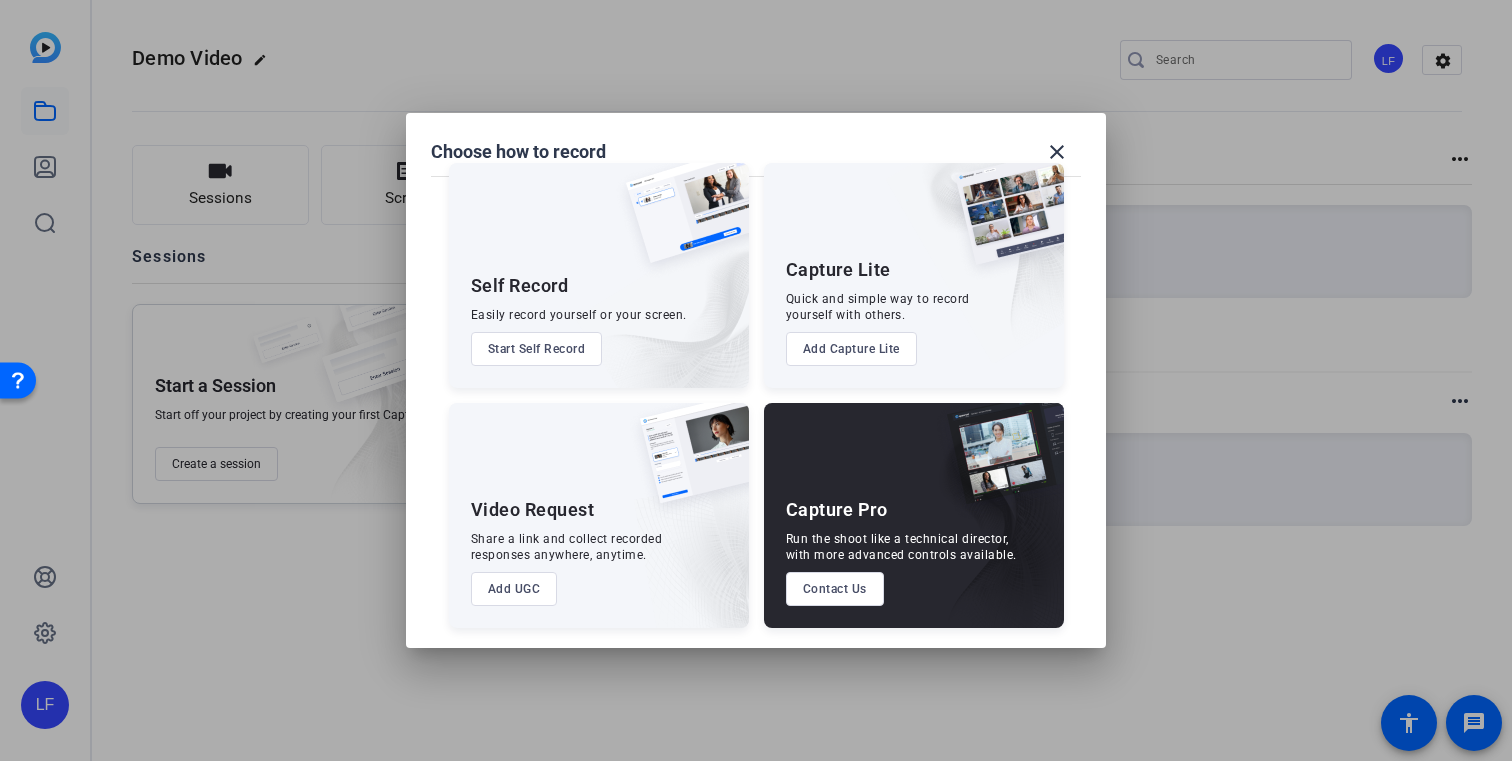 click on "Add Capture Lite" at bounding box center (851, 349) 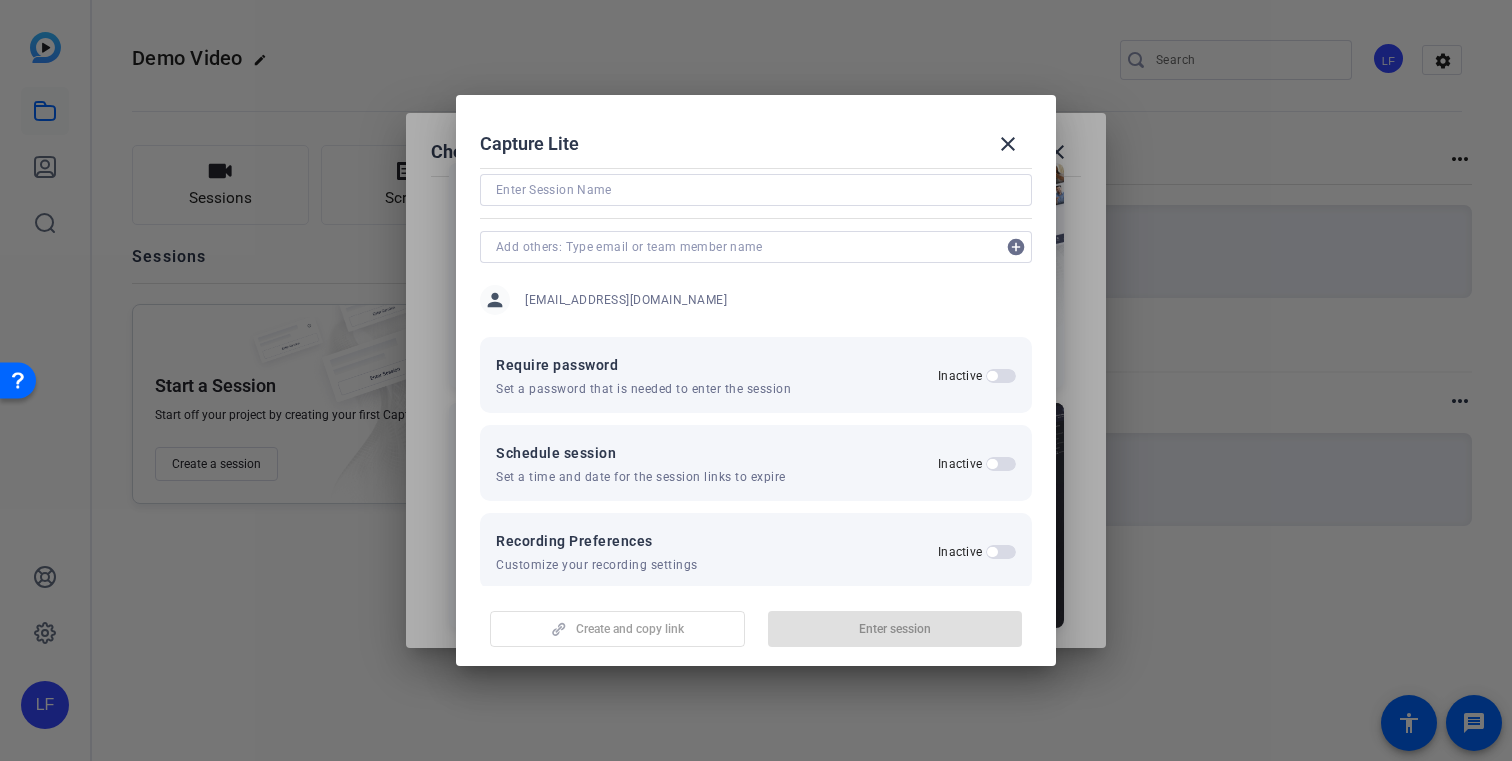 scroll, scrollTop: 0, scrollLeft: 0, axis: both 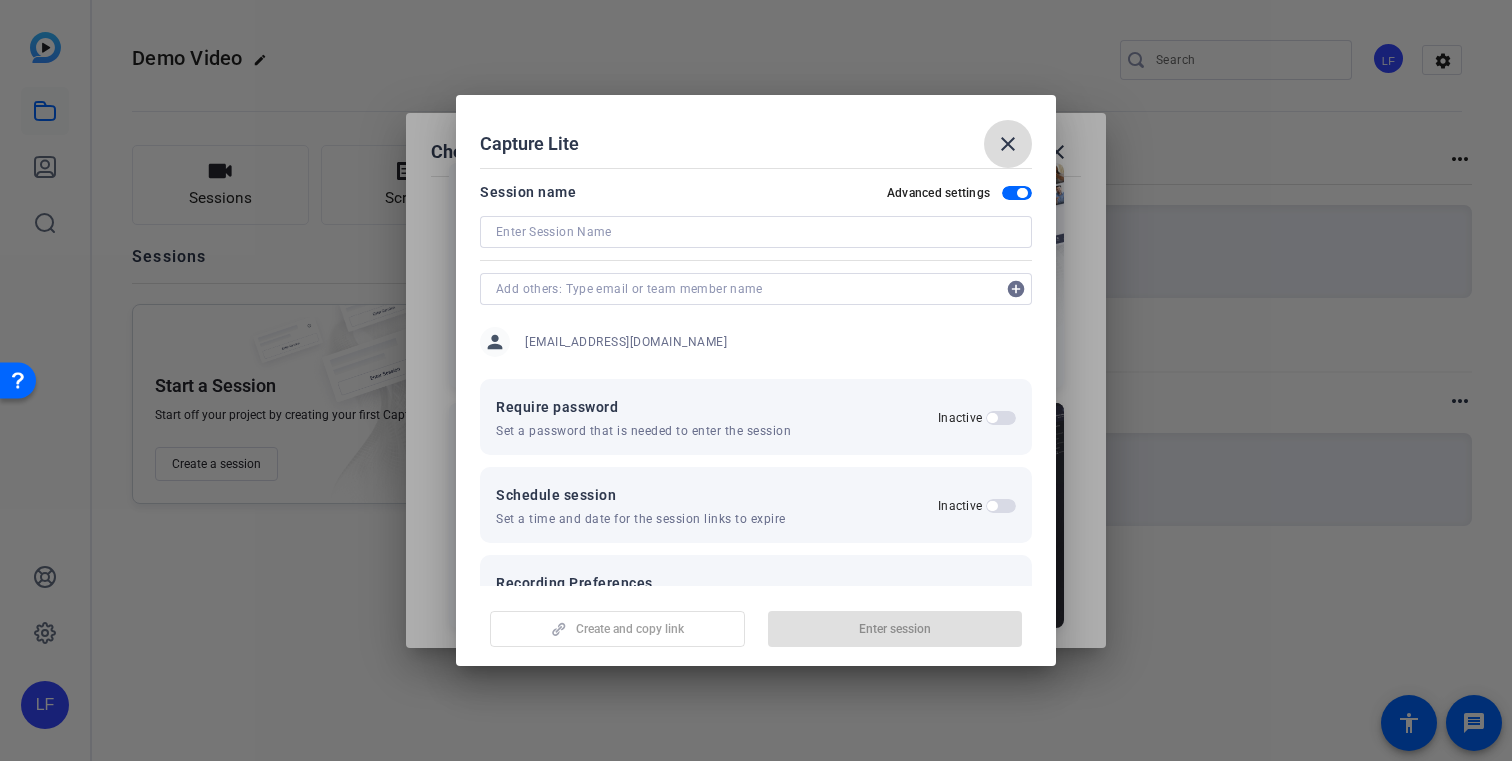 click on "close" at bounding box center (1008, 144) 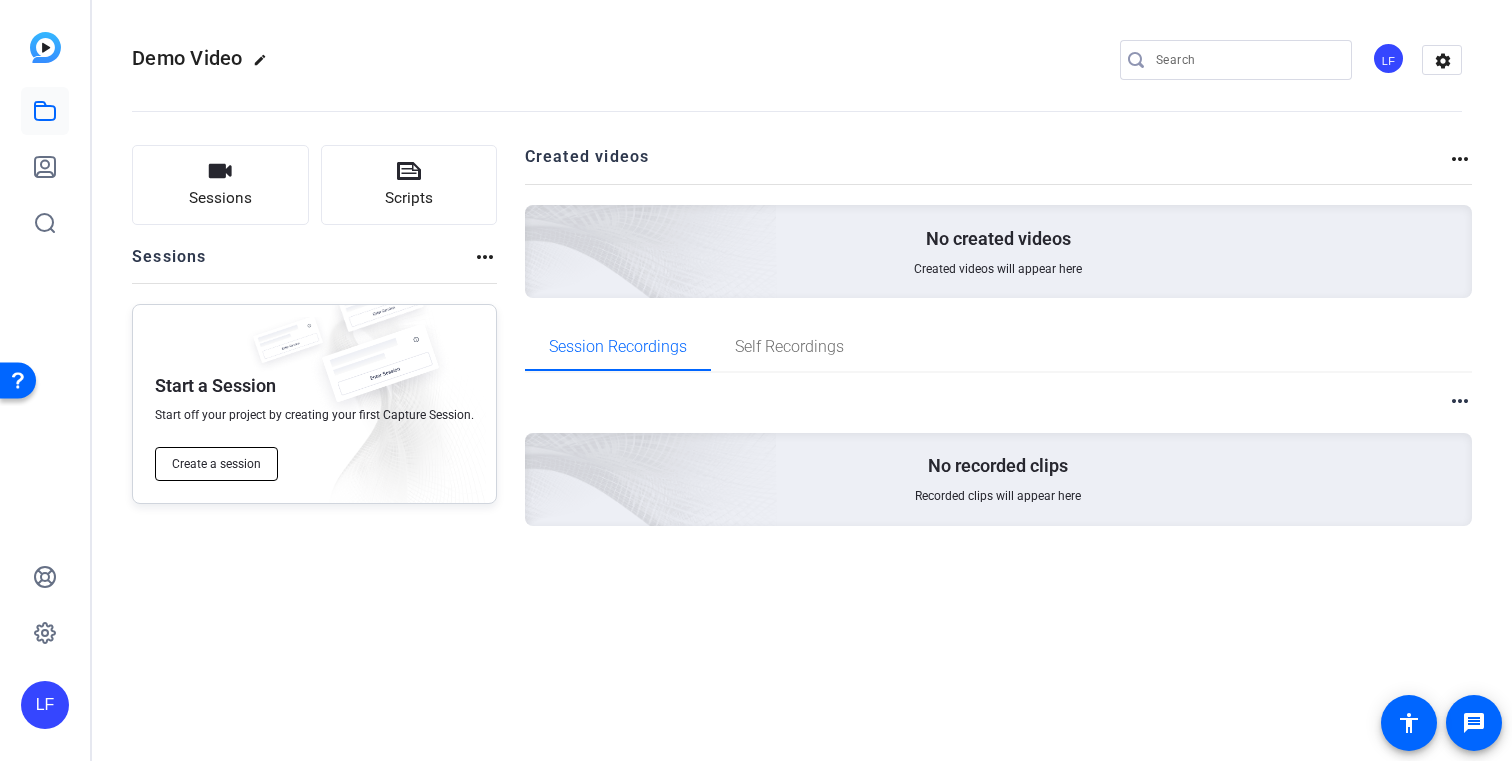 click on "Create a session" 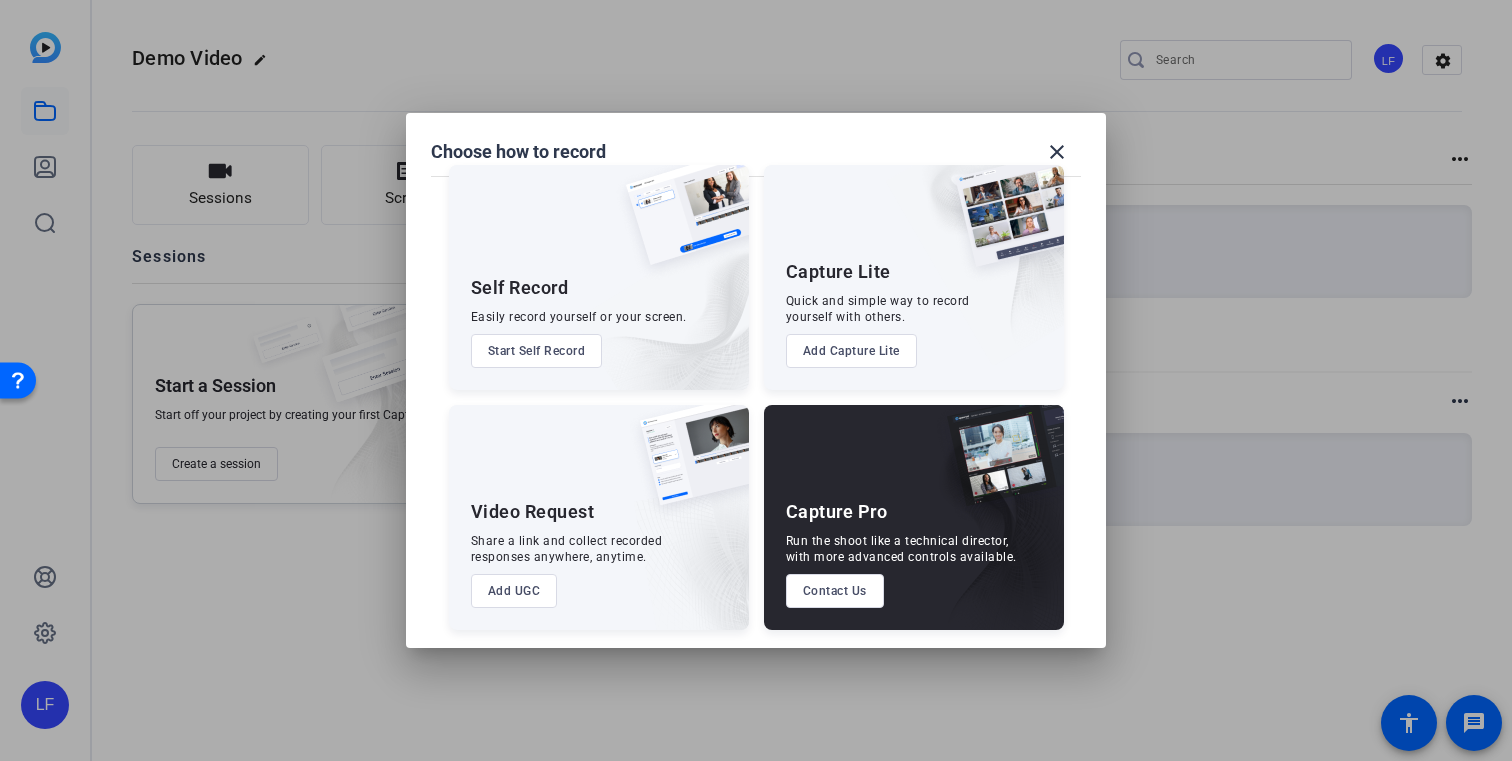 scroll, scrollTop: 30, scrollLeft: 0, axis: vertical 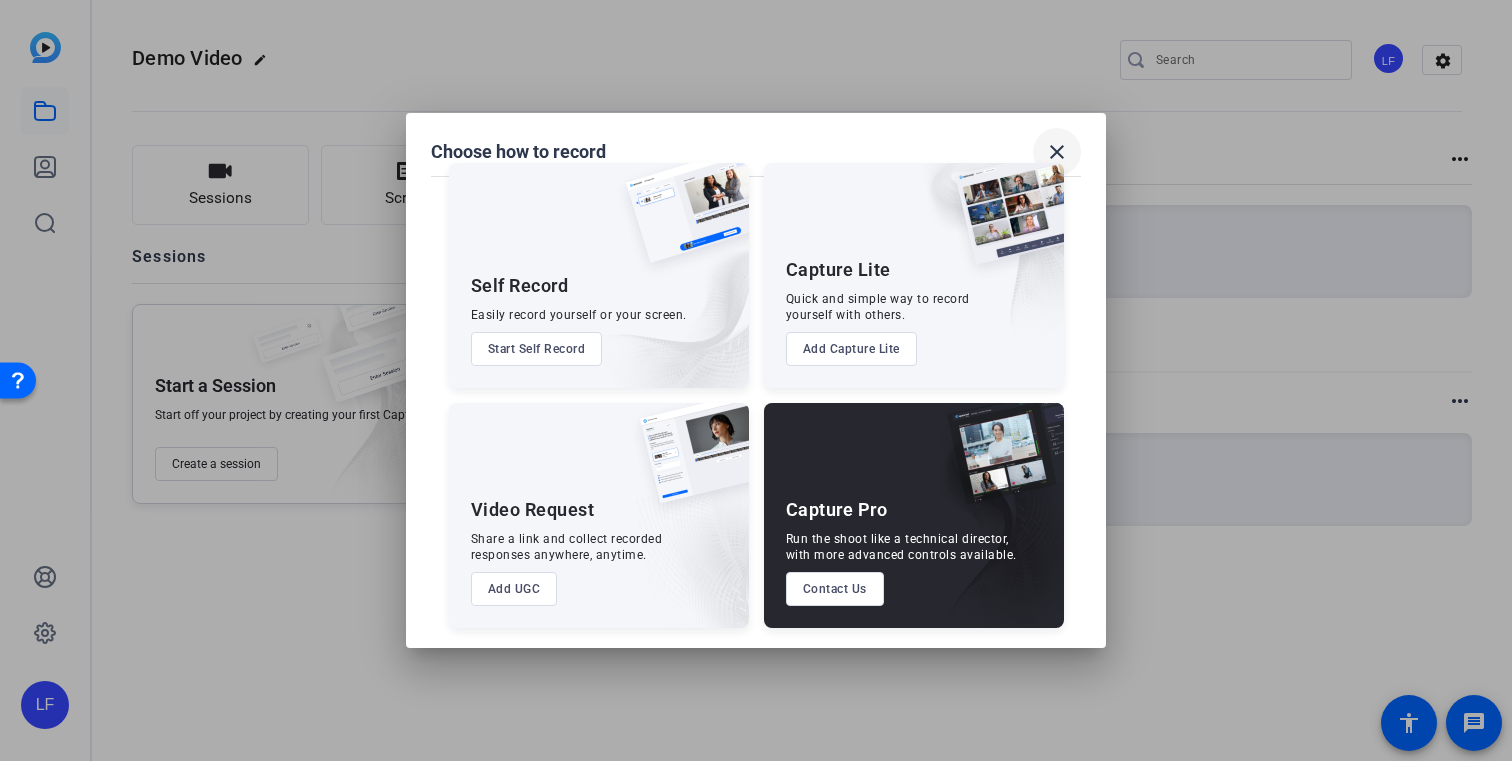 click on "close" at bounding box center [1057, 152] 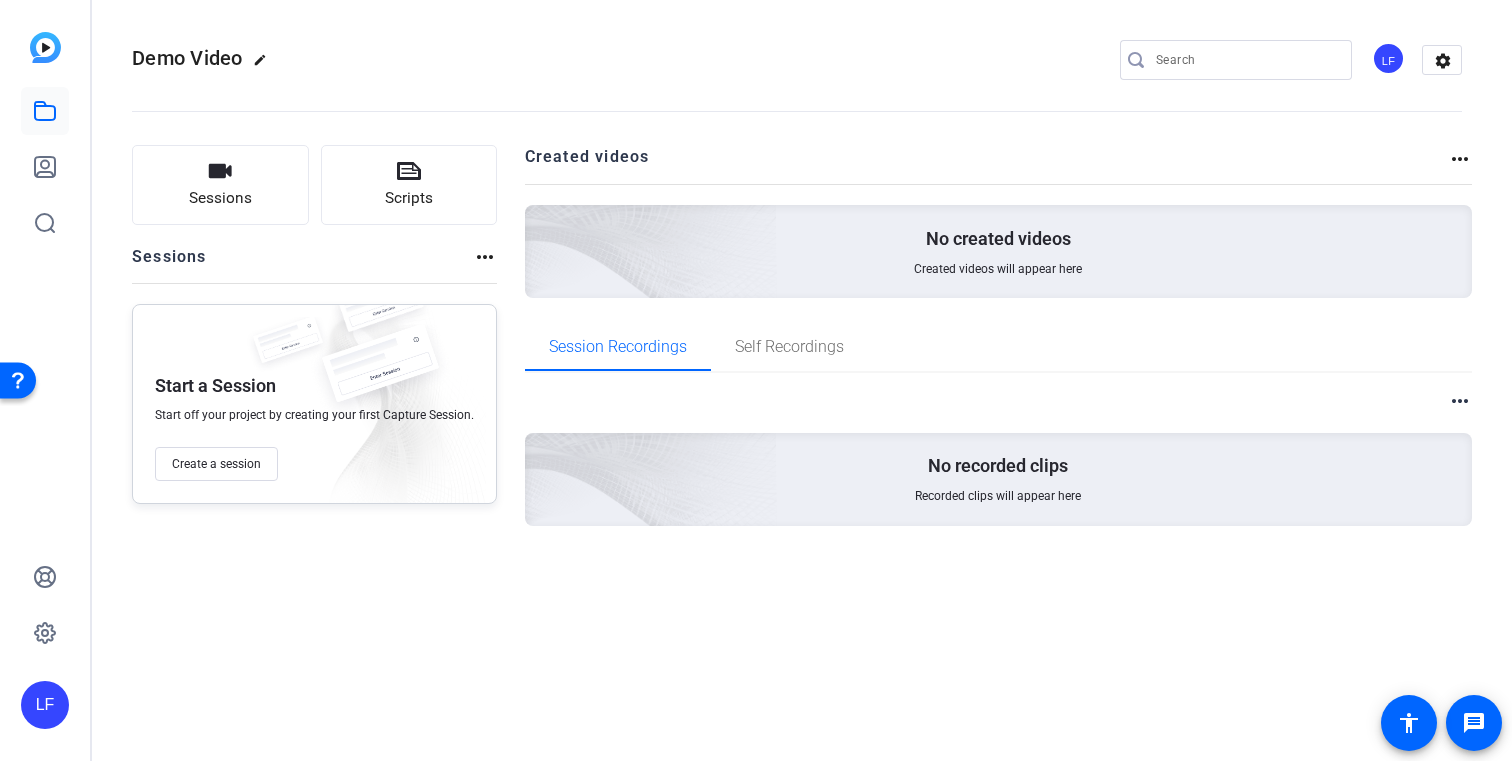 click on "Demo Video  edit
LF  settings
Sessions
Scripts  Sessions more_horiz Start a Session Start off your project by creating your first Capture Session. Create a session Created videos more_horiz No created videos Created videos will appear here Session Recordings Self Recordings more_horiz No recorded clips Recorded clips will appear here" 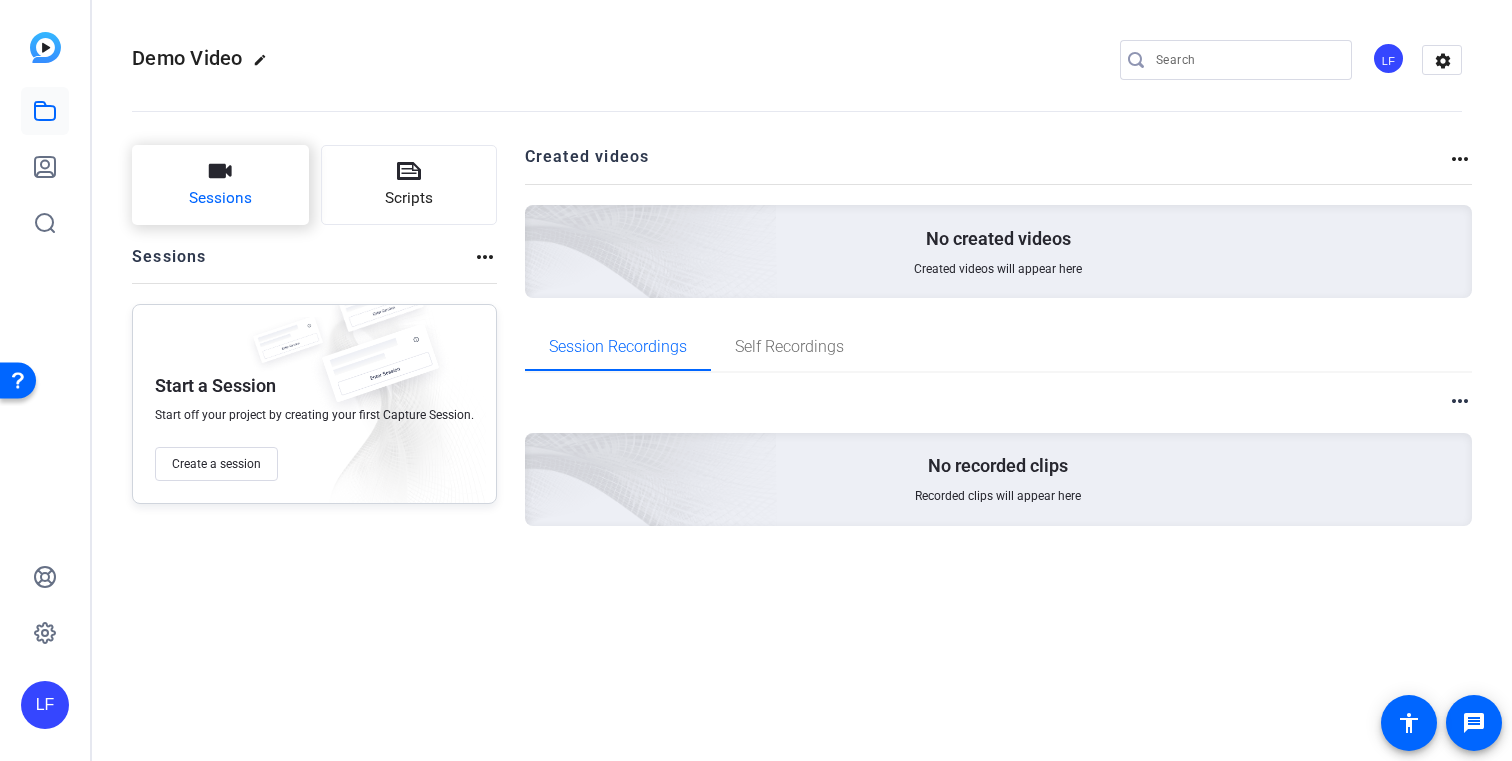 click on "Sessions" 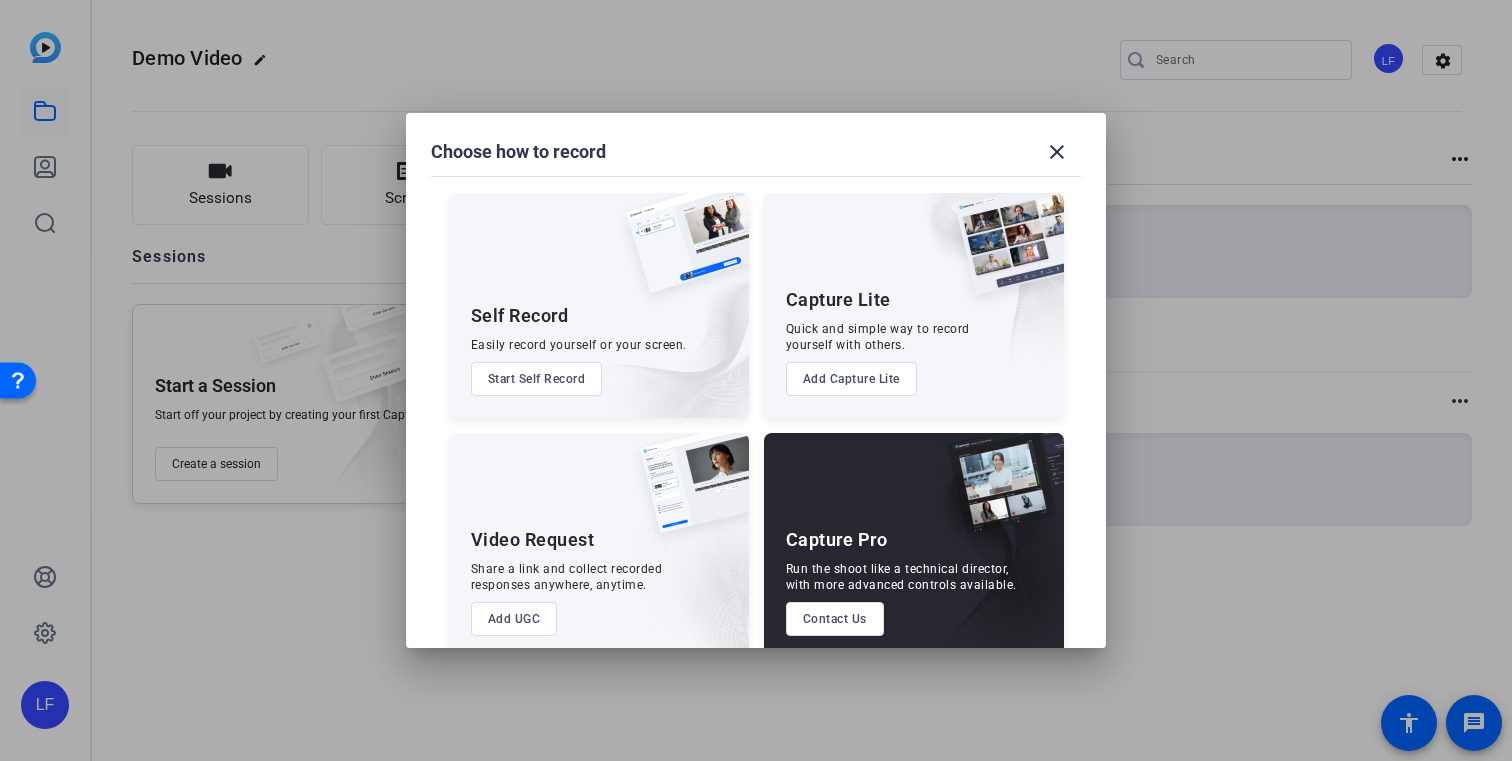 click on "Start Self Record" at bounding box center (537, 379) 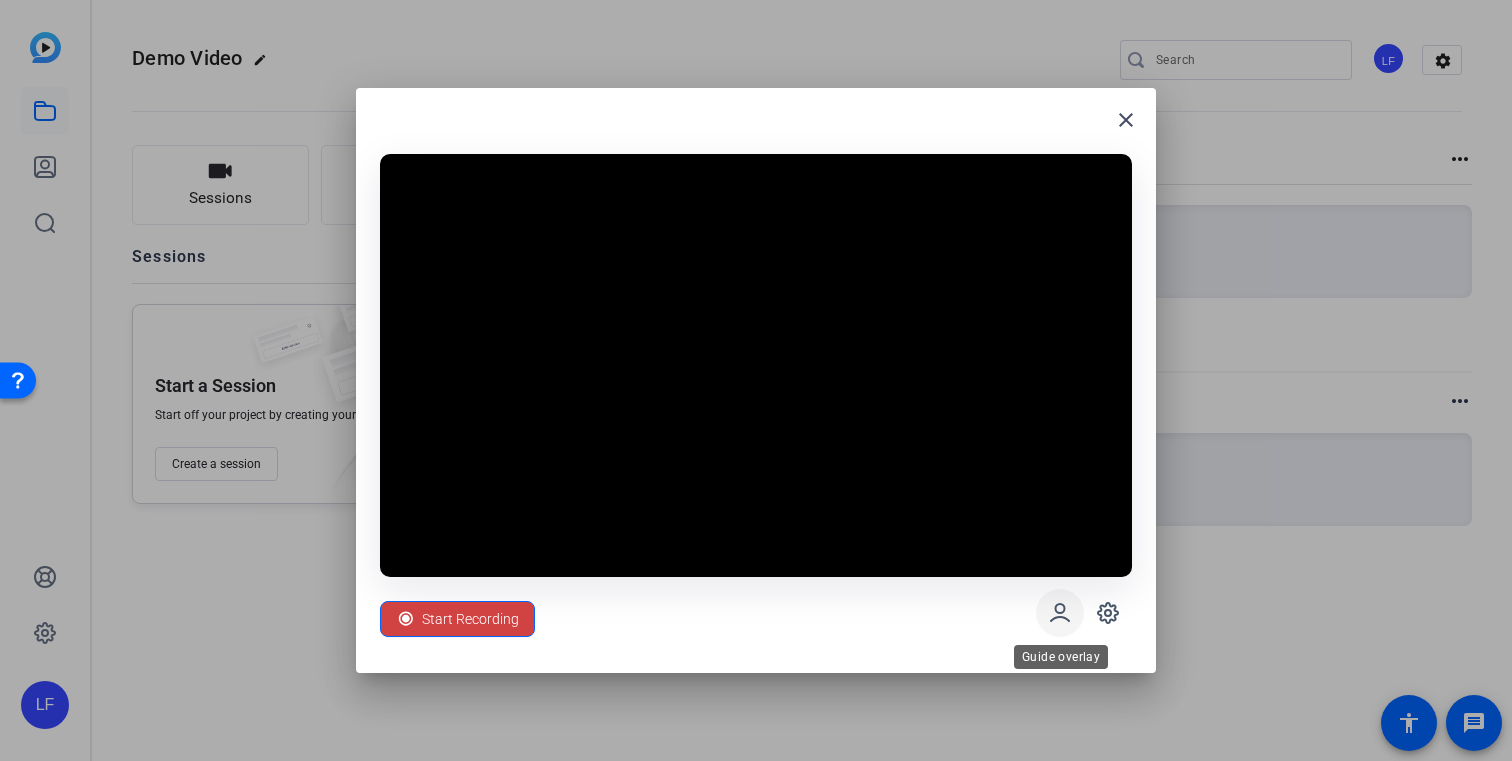 click 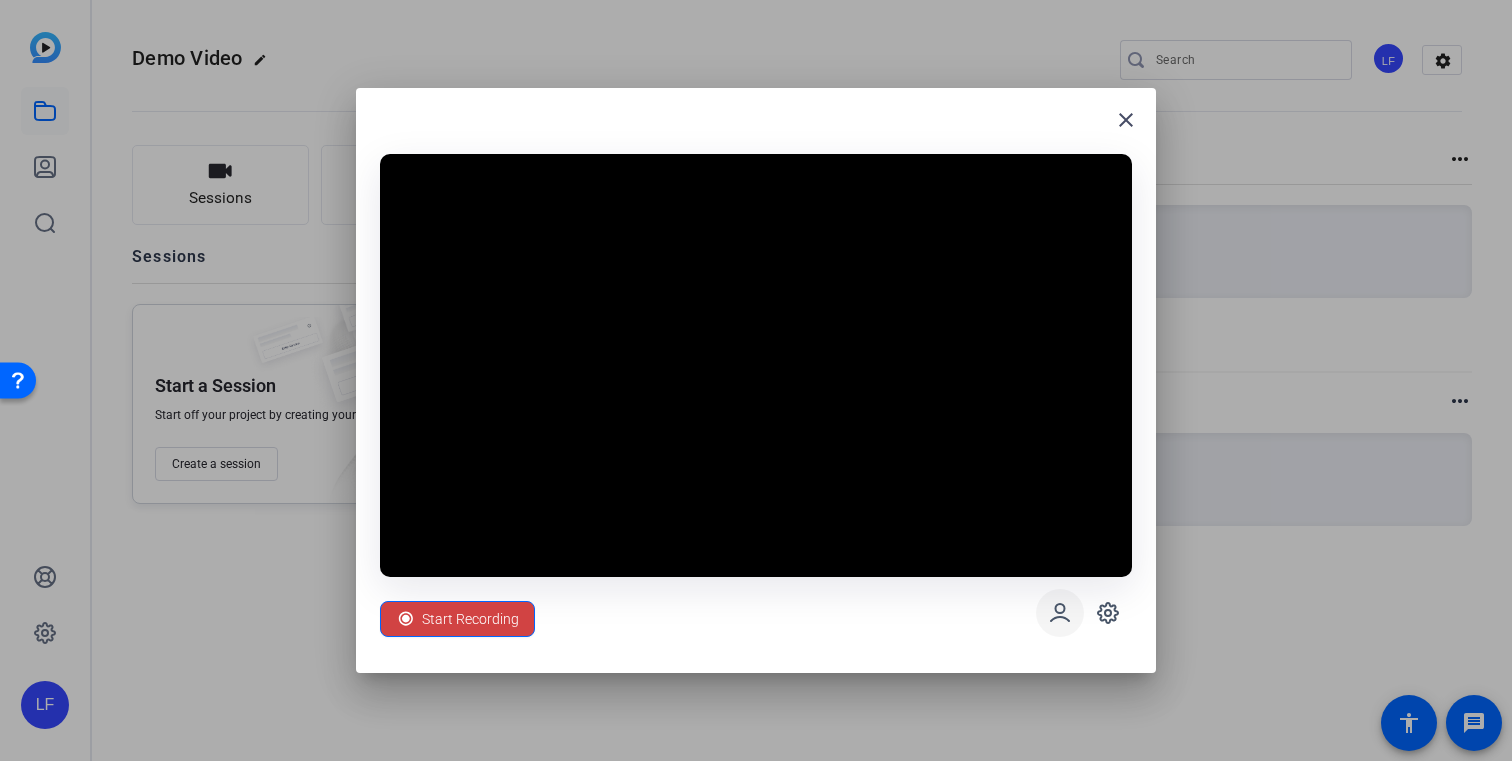 click 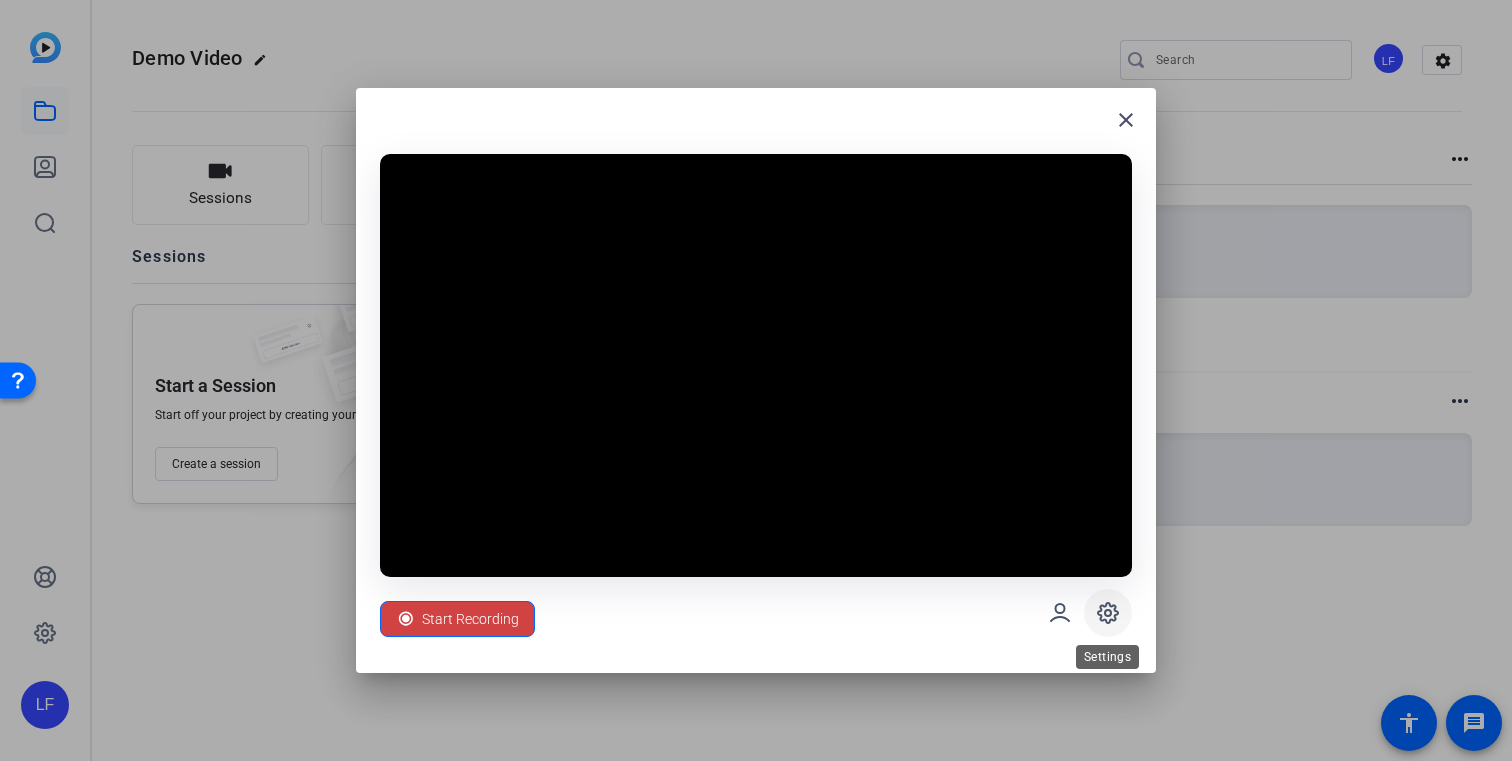 click 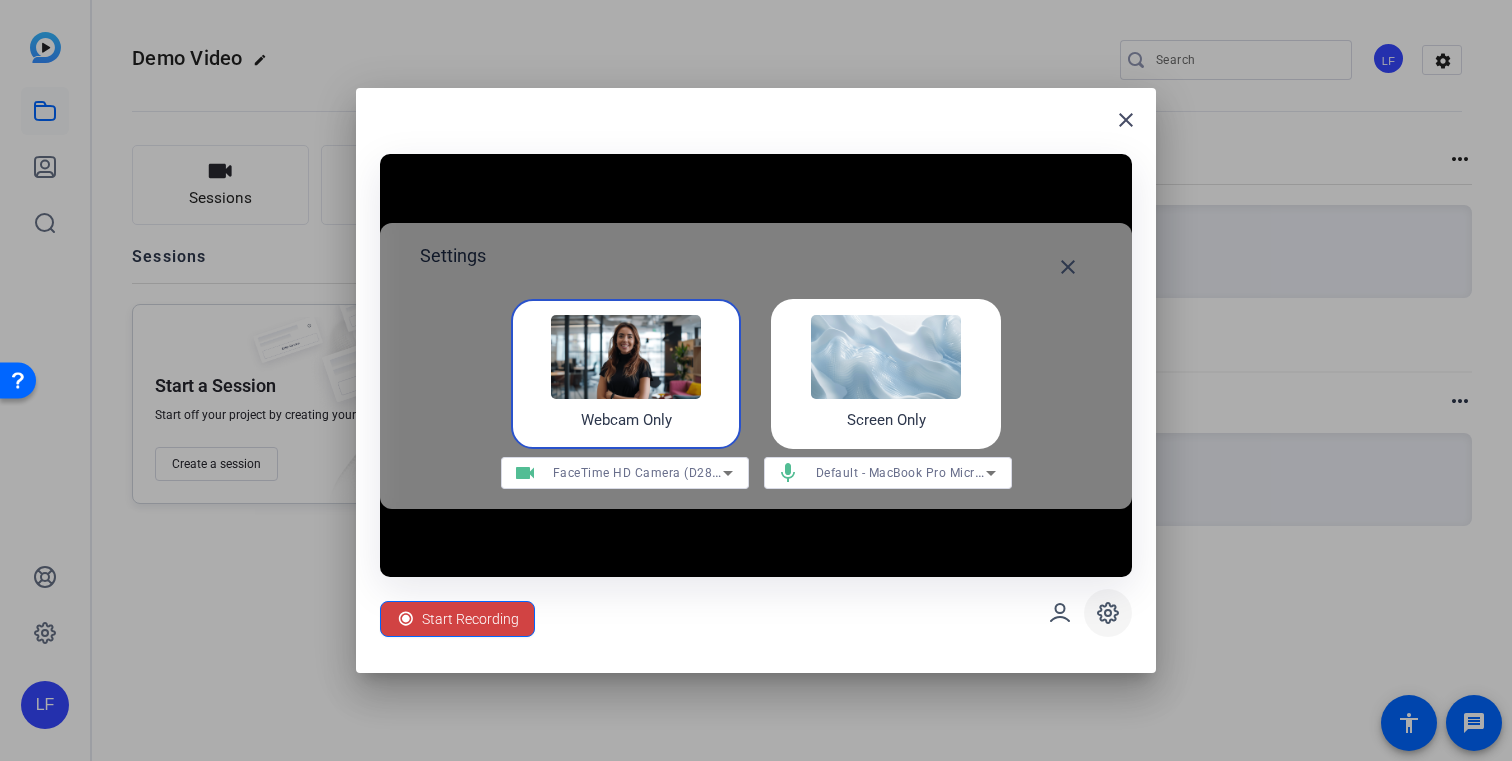 click 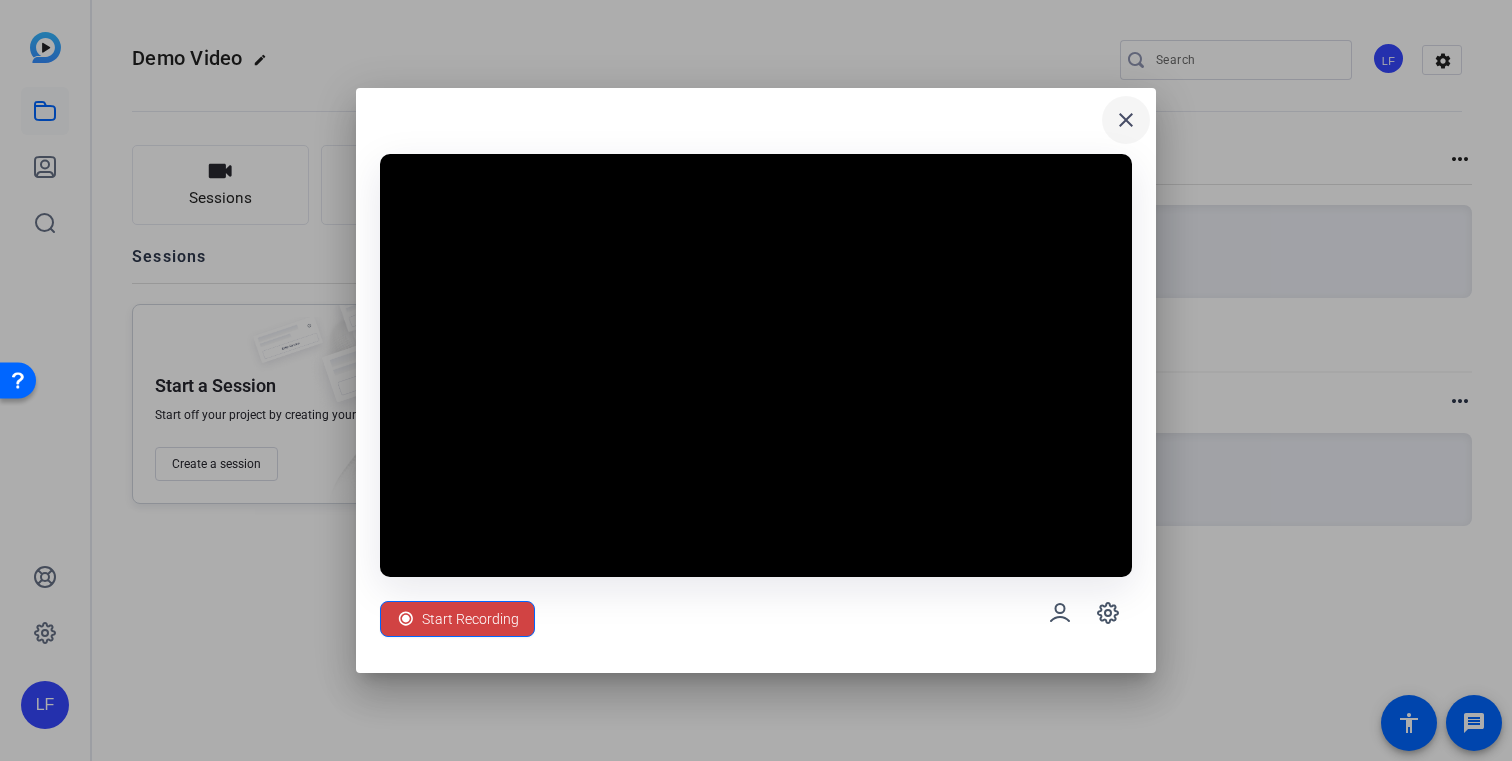 click on "close" at bounding box center [1126, 120] 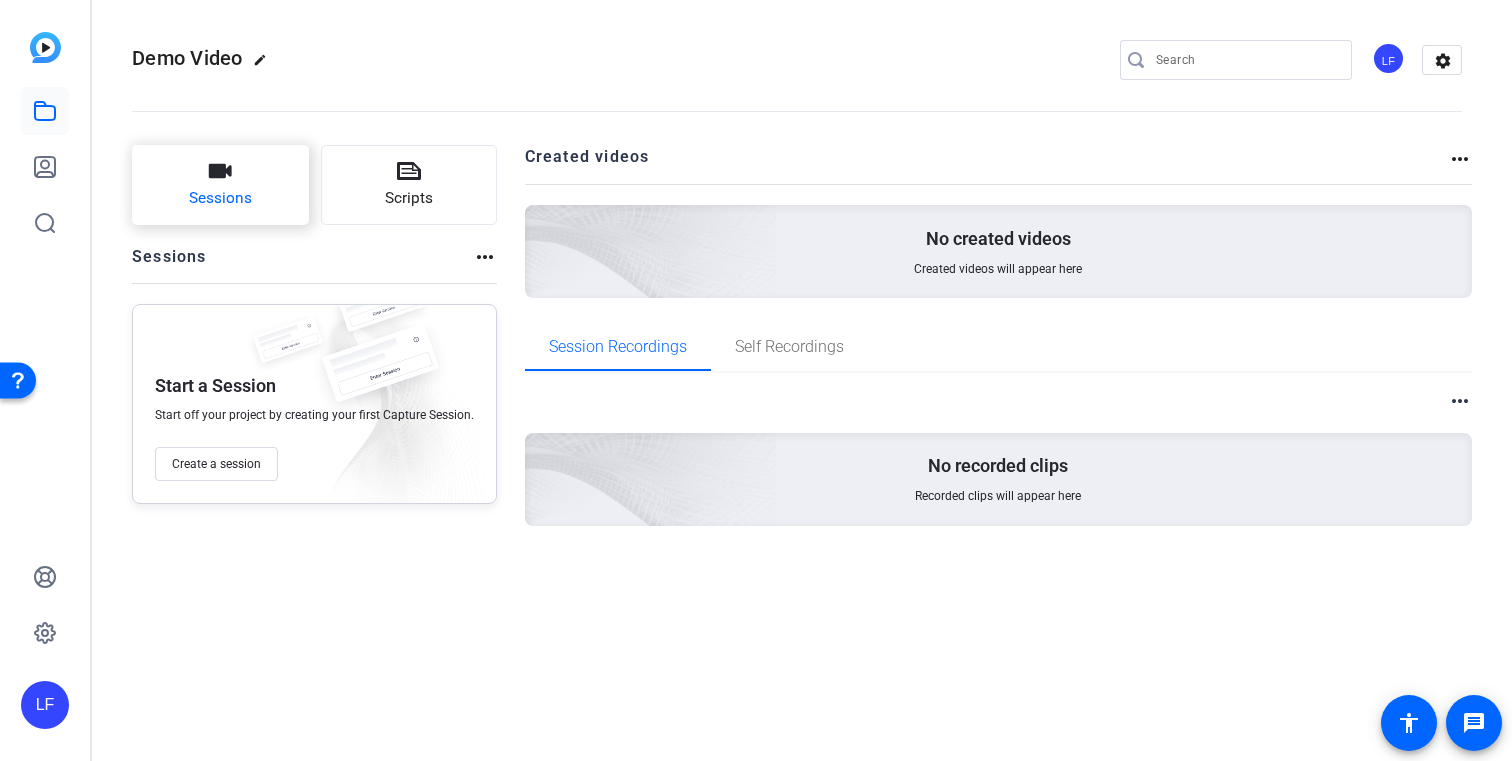 click on "Sessions" 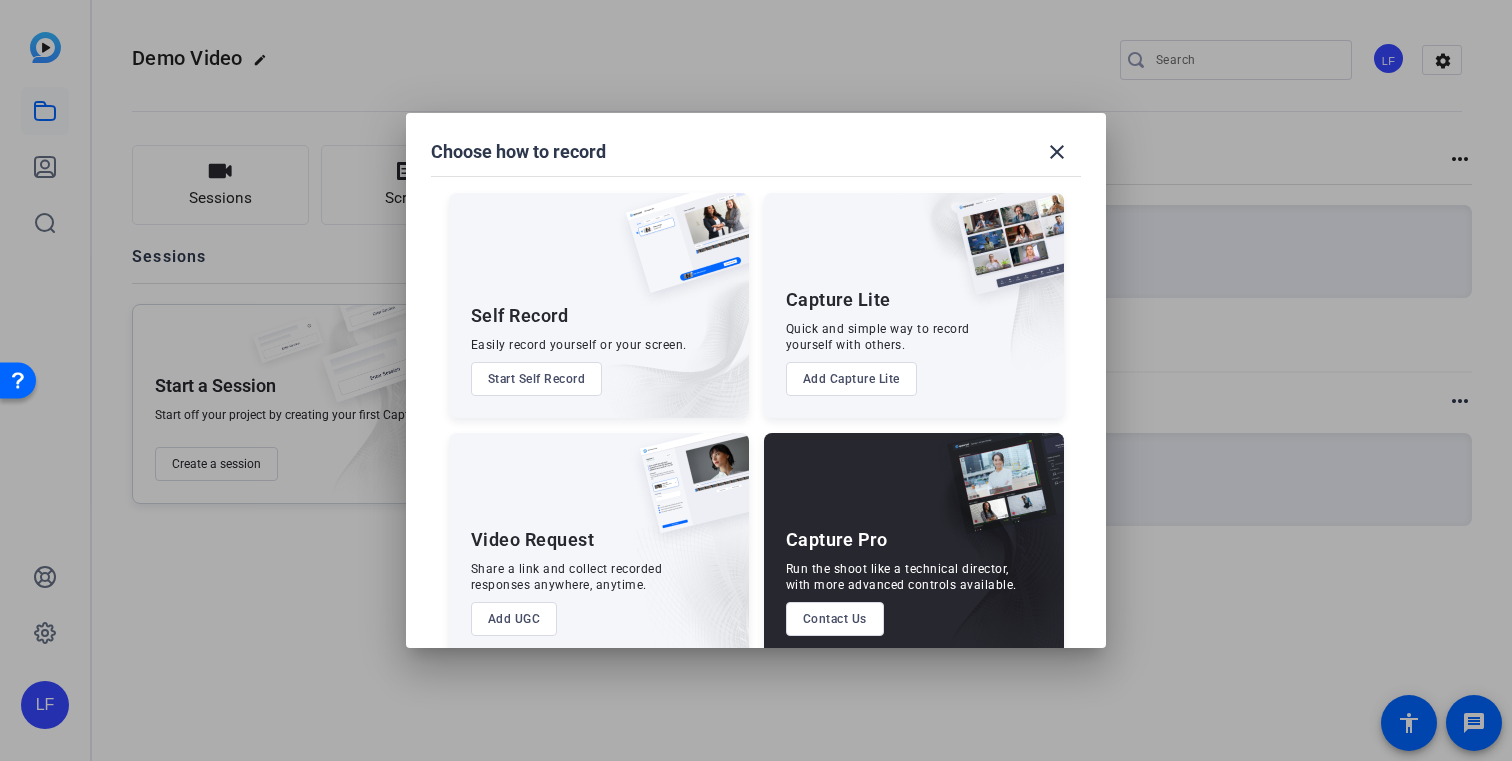 click on "Start Self Record" at bounding box center (537, 379) 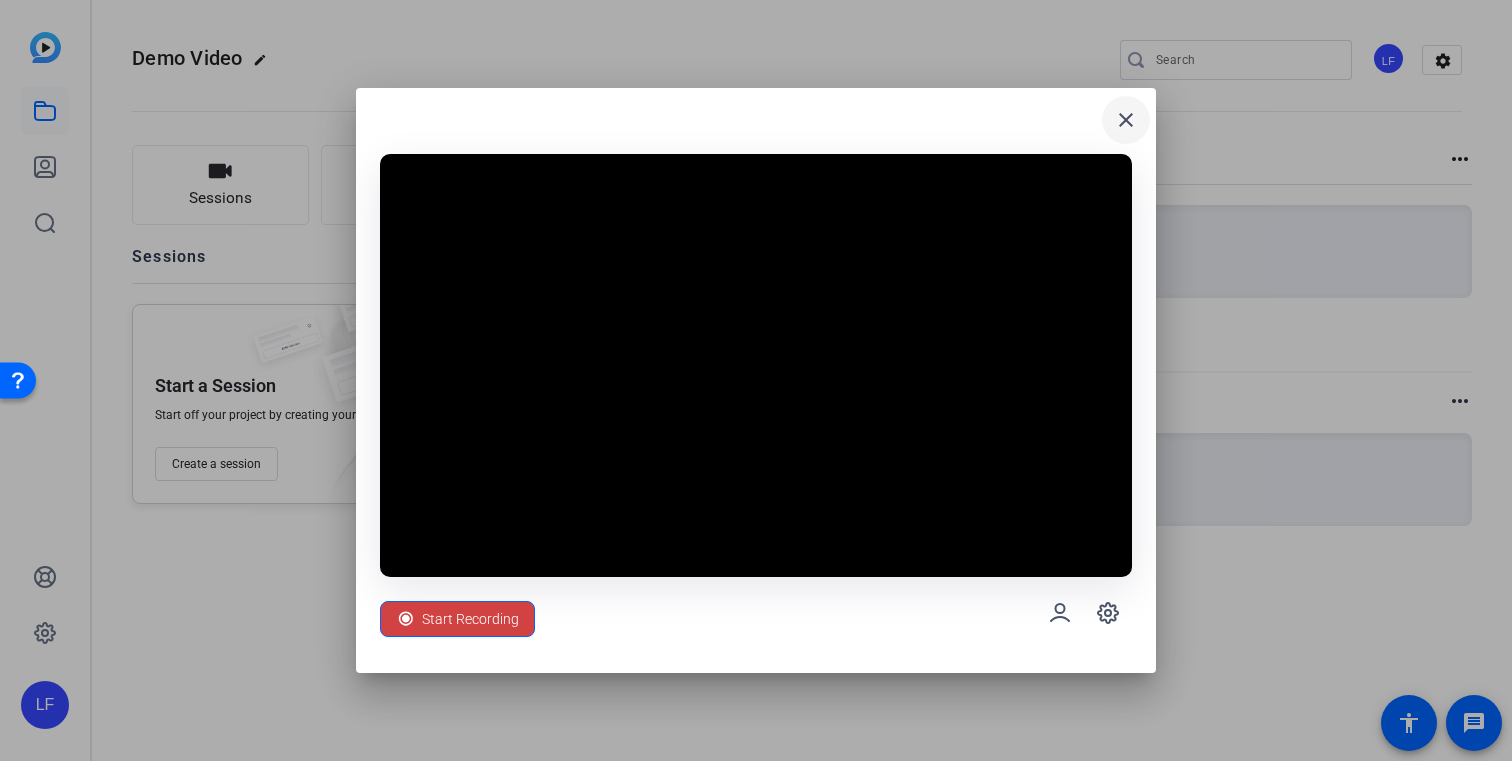 click on "close" at bounding box center (1126, 120) 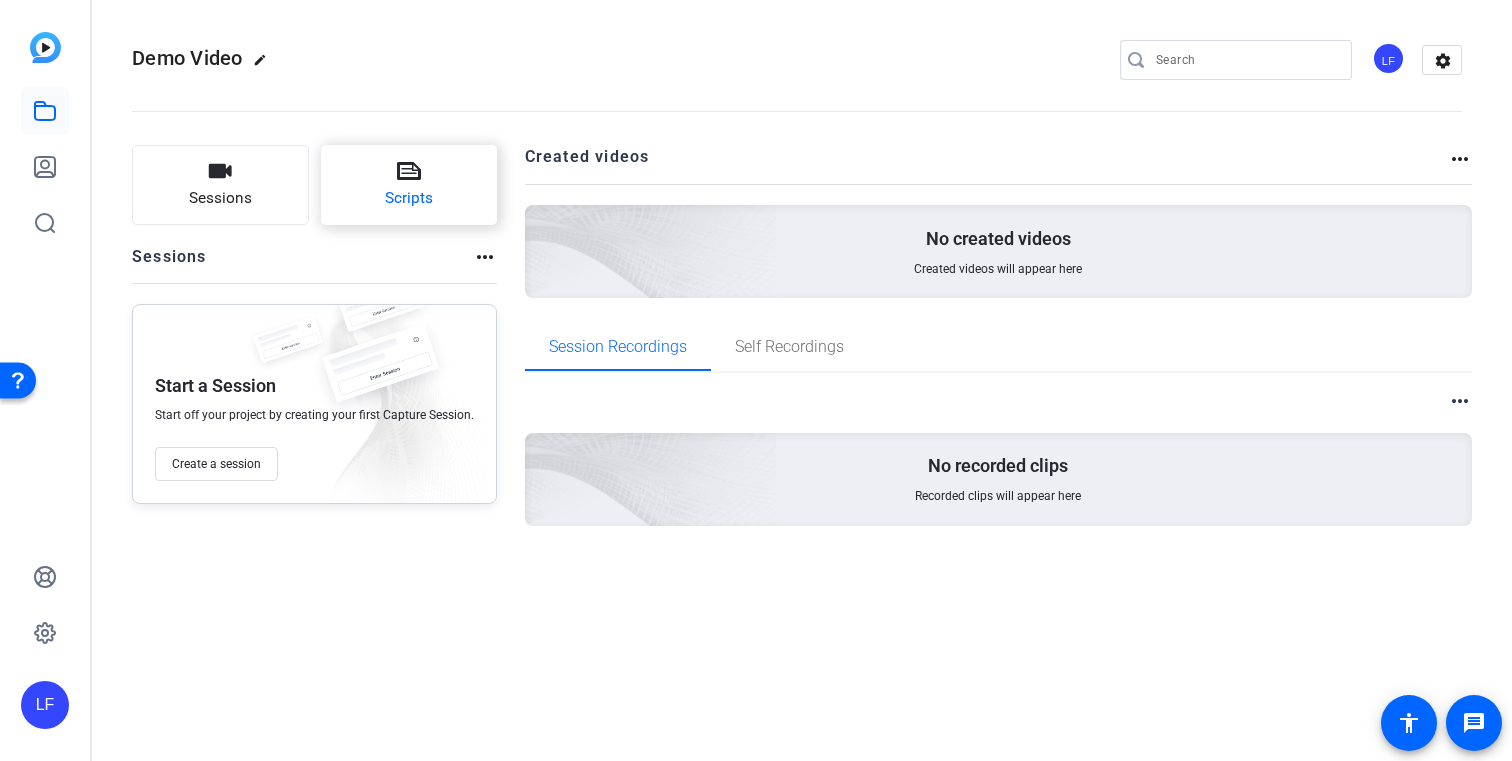 click on "Scripts" 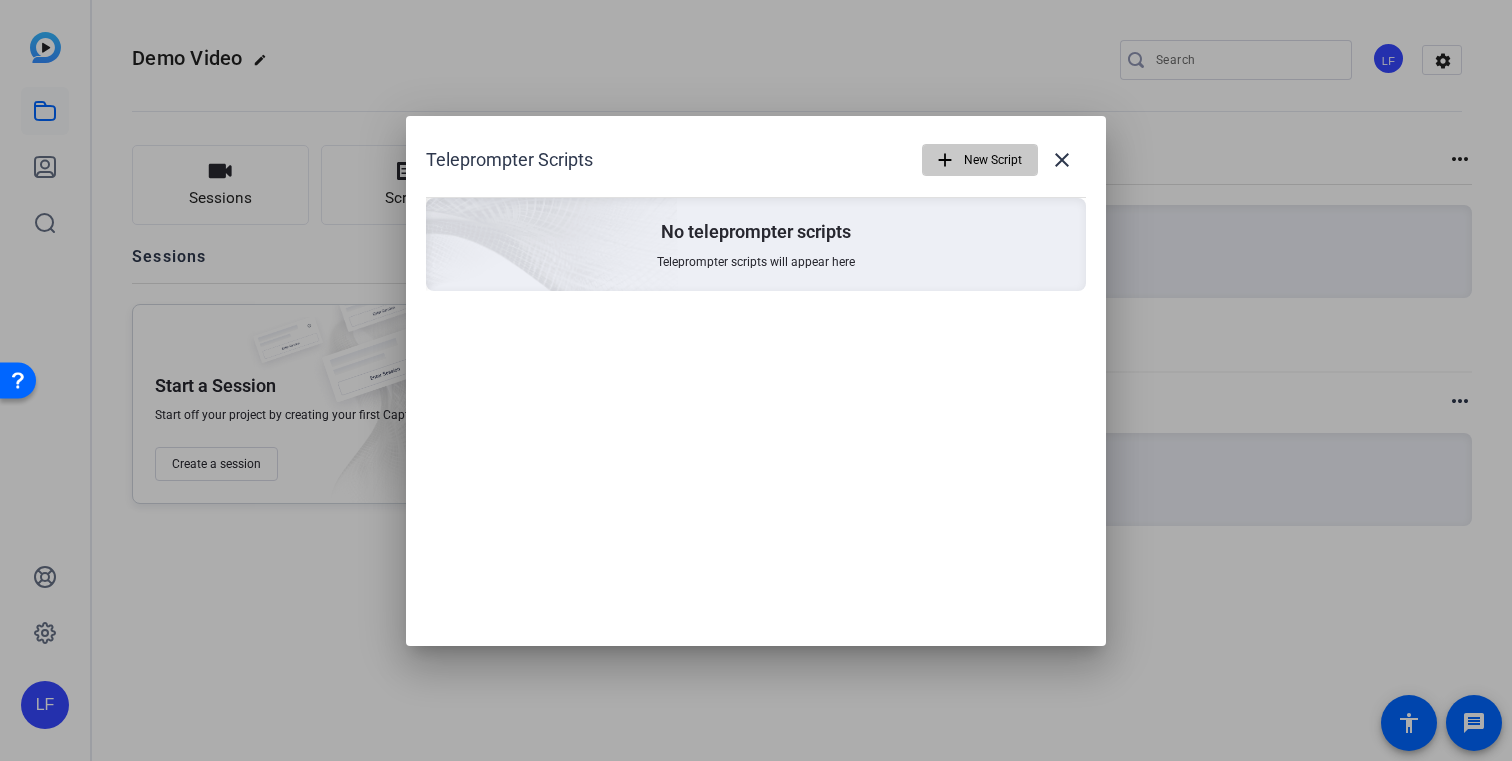 click on "New Script" at bounding box center (993, 160) 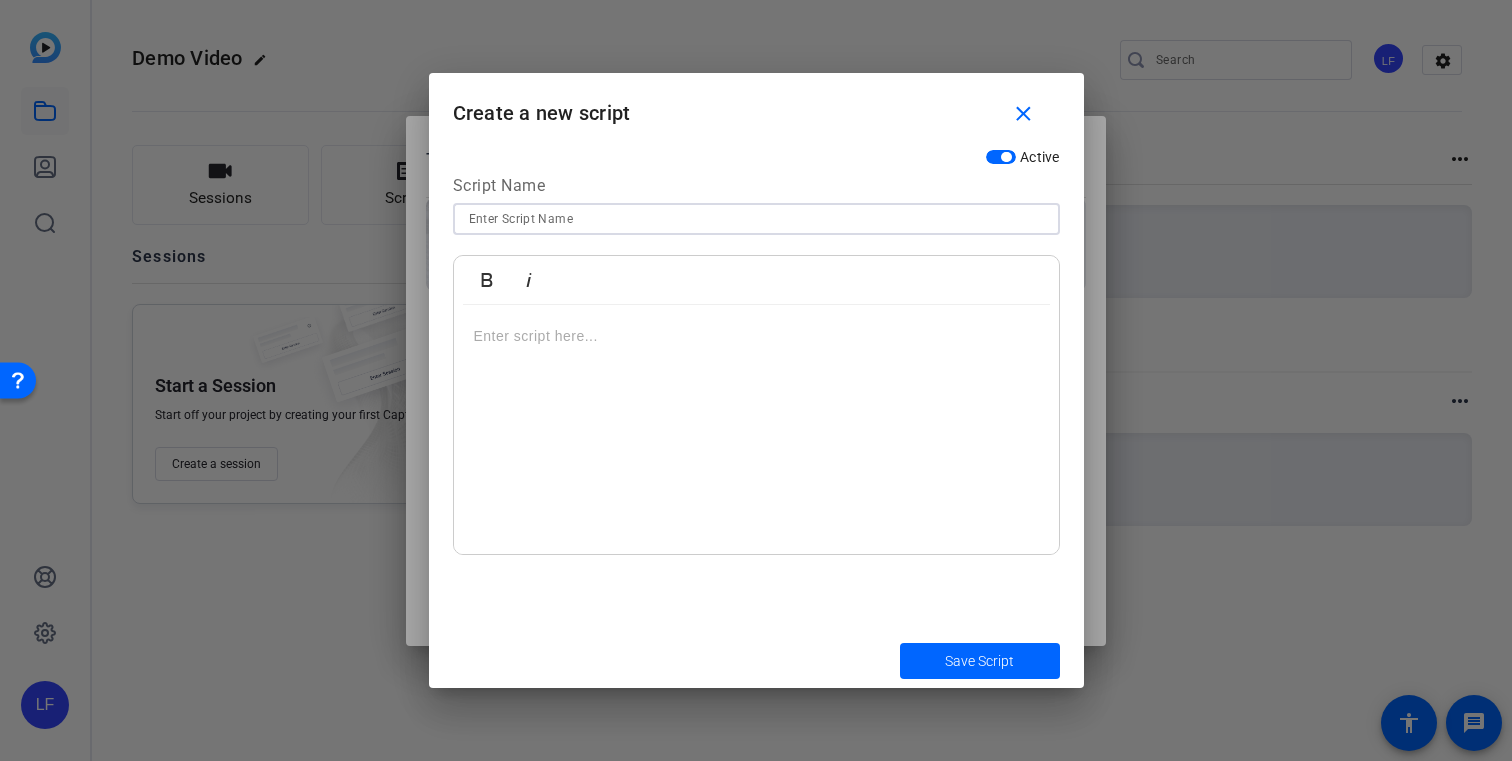 click at bounding box center (756, 219) 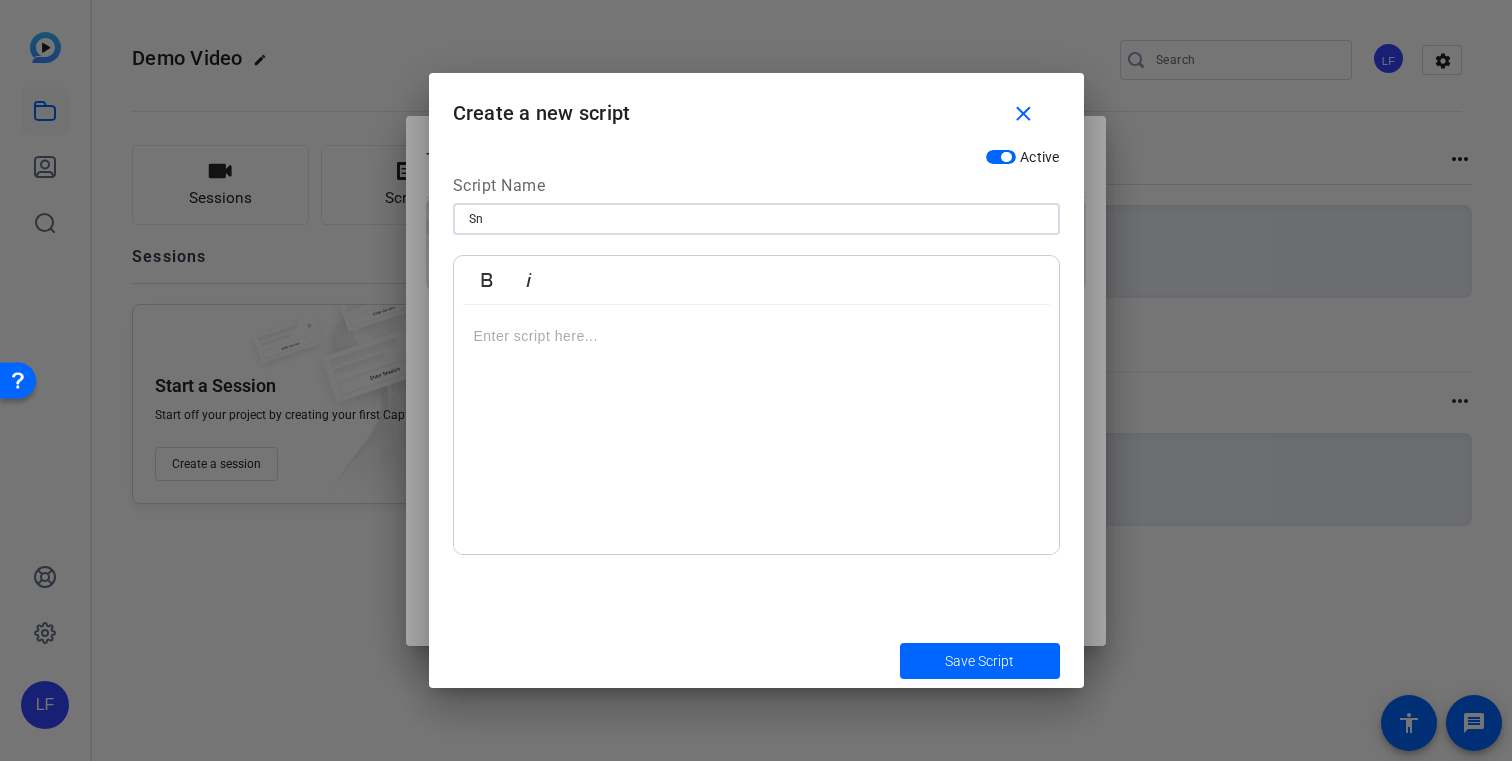 type on "S" 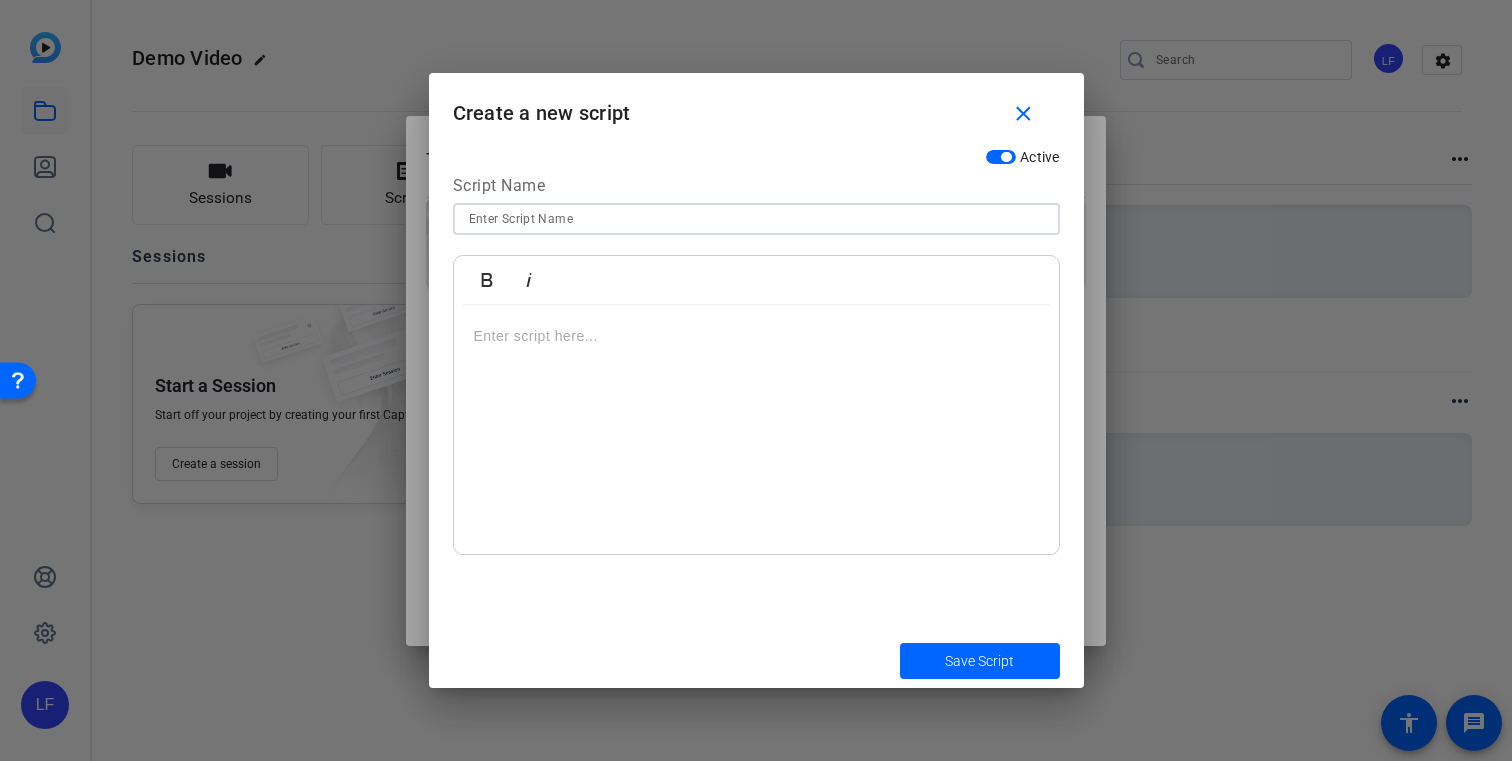 type on "S" 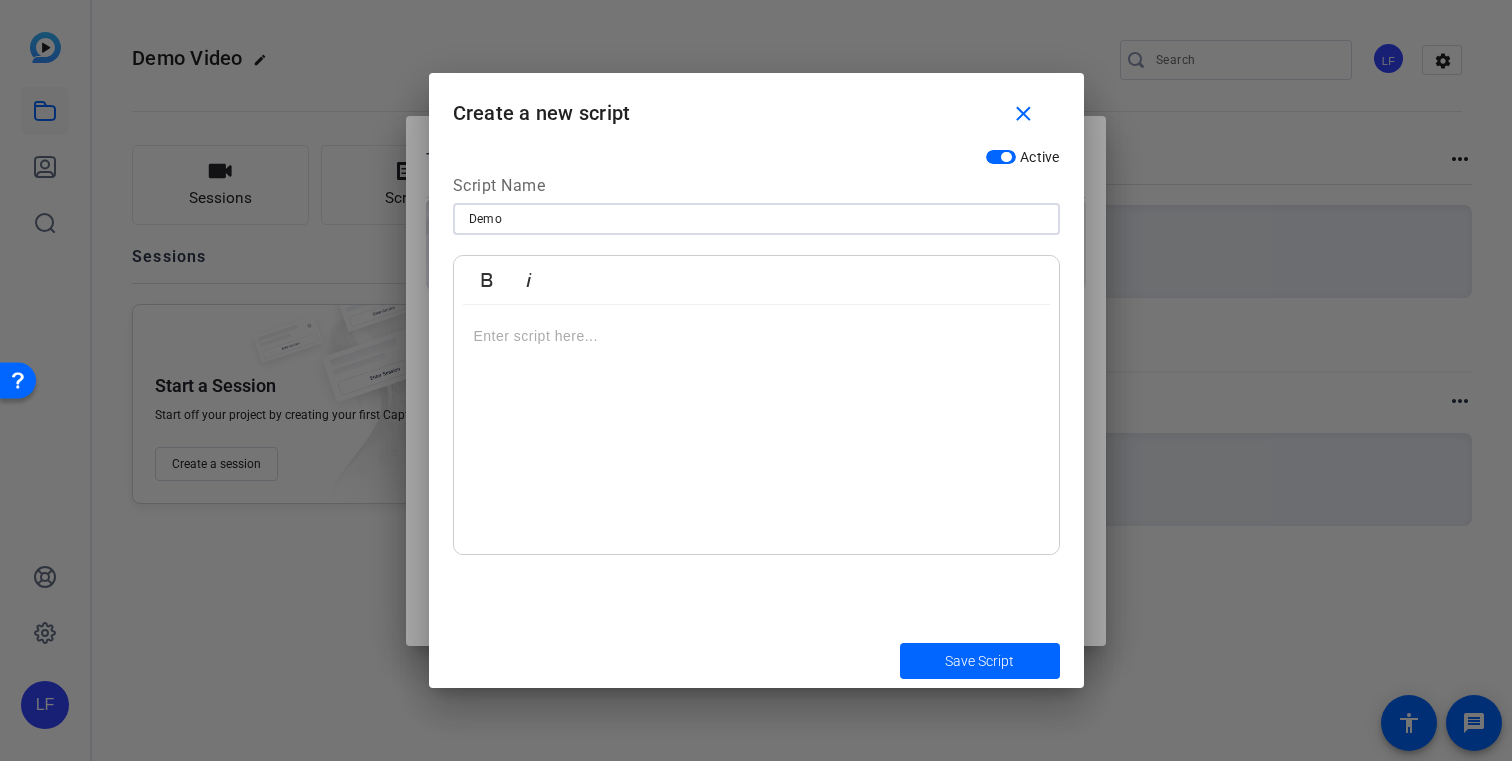 type on "Demo" 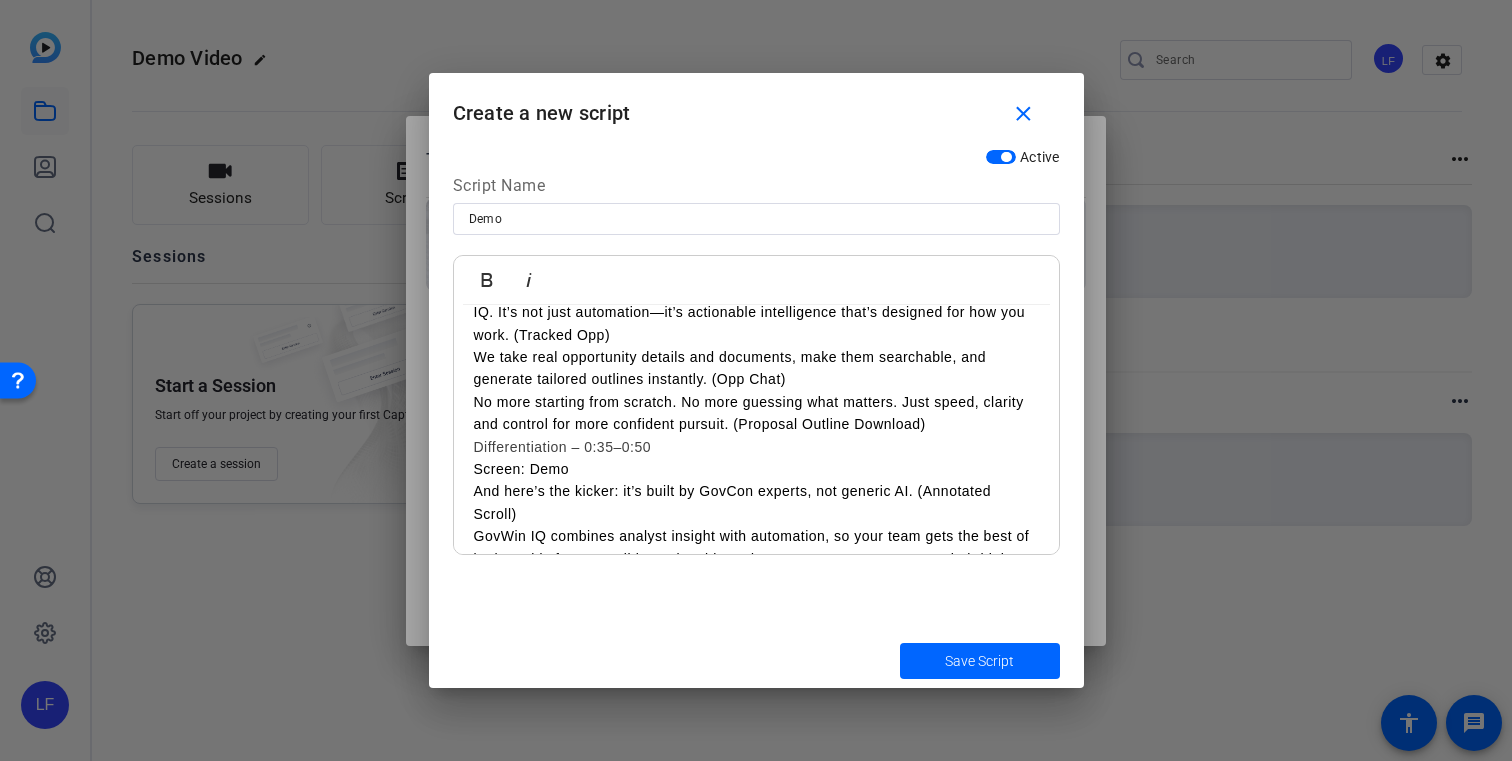 scroll, scrollTop: 0, scrollLeft: 0, axis: both 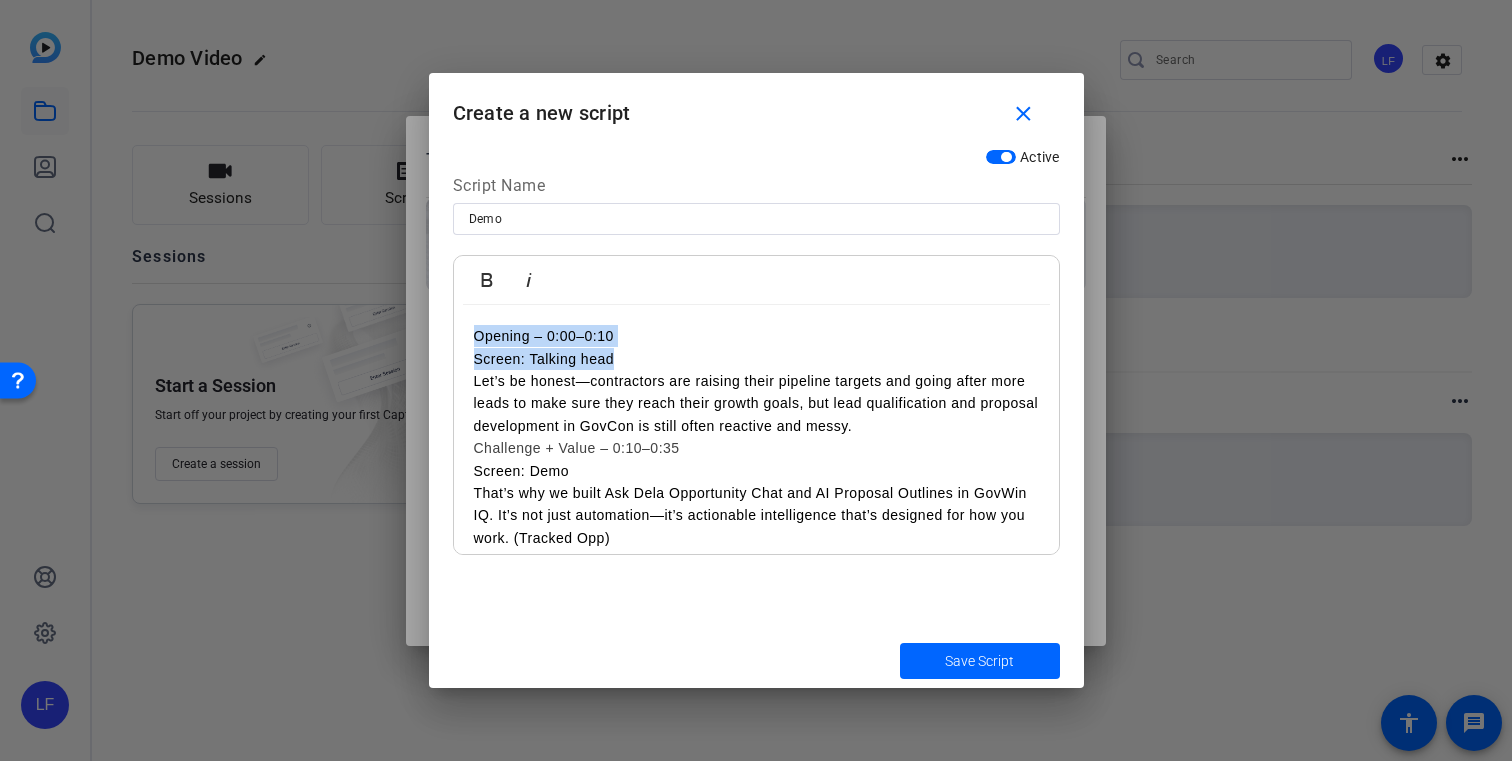 drag, startPoint x: 637, startPoint y: 355, endPoint x: 445, endPoint y: 338, distance: 192.75113 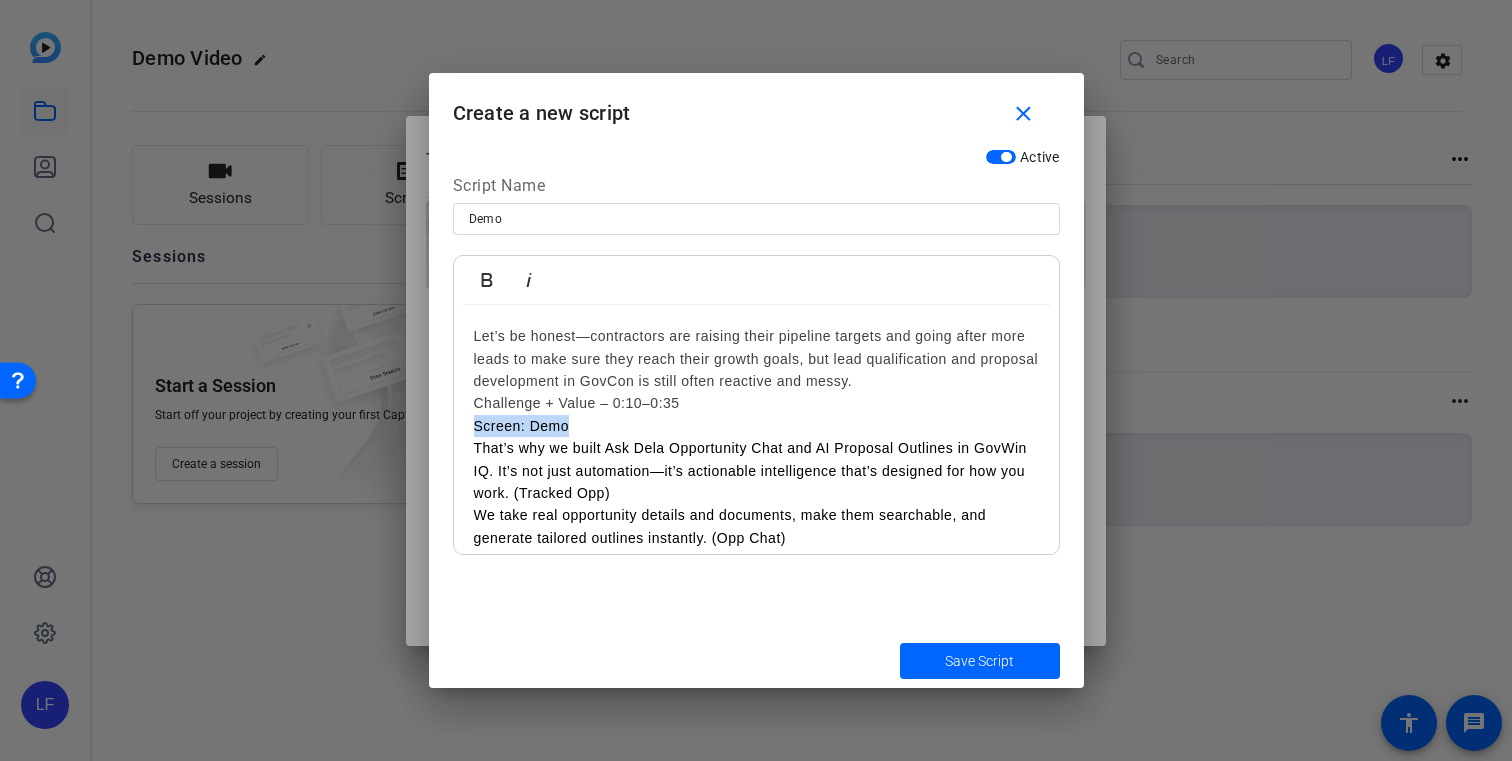 drag, startPoint x: 532, startPoint y: 427, endPoint x: 426, endPoint y: 430, distance: 106.04244 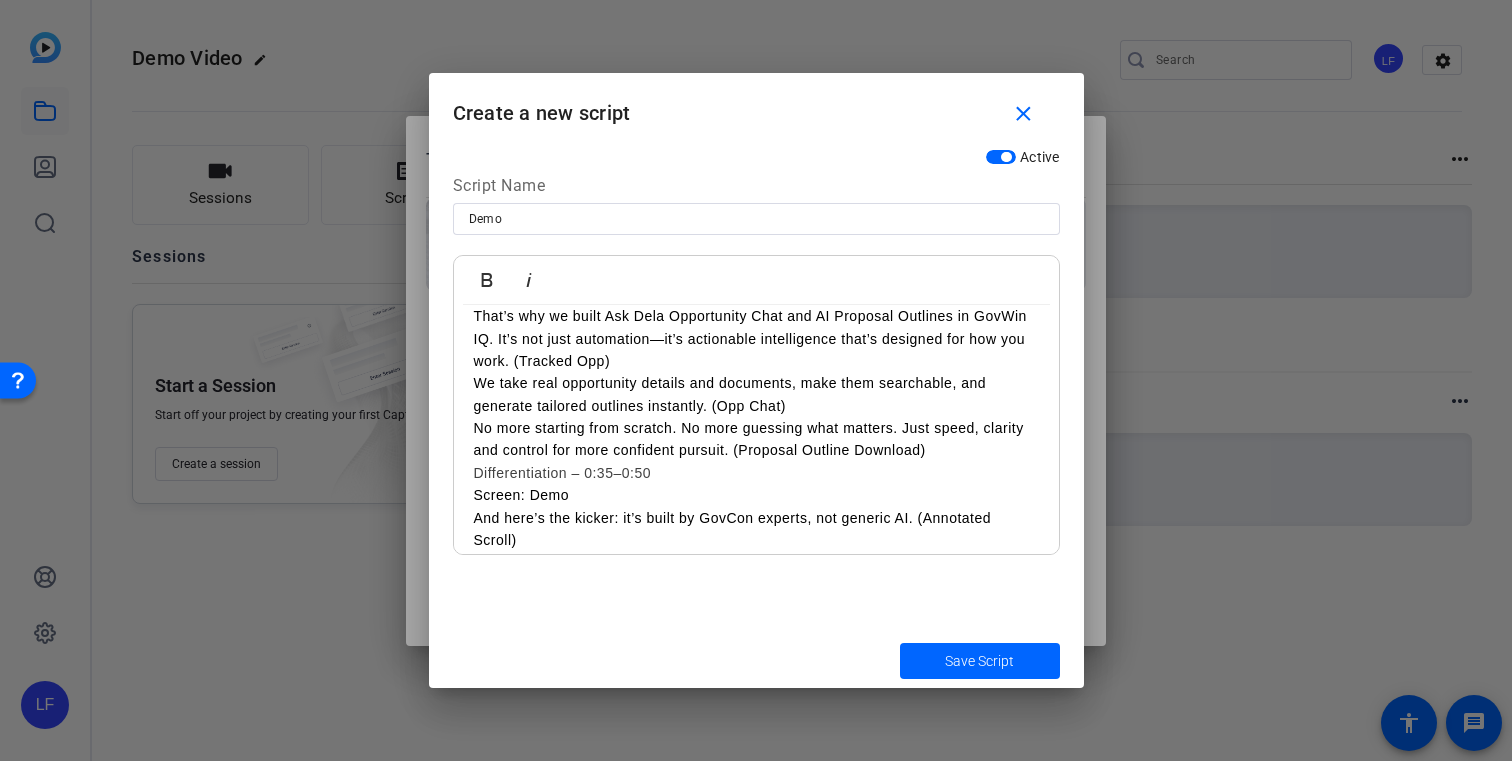 scroll, scrollTop: 66, scrollLeft: 0, axis: vertical 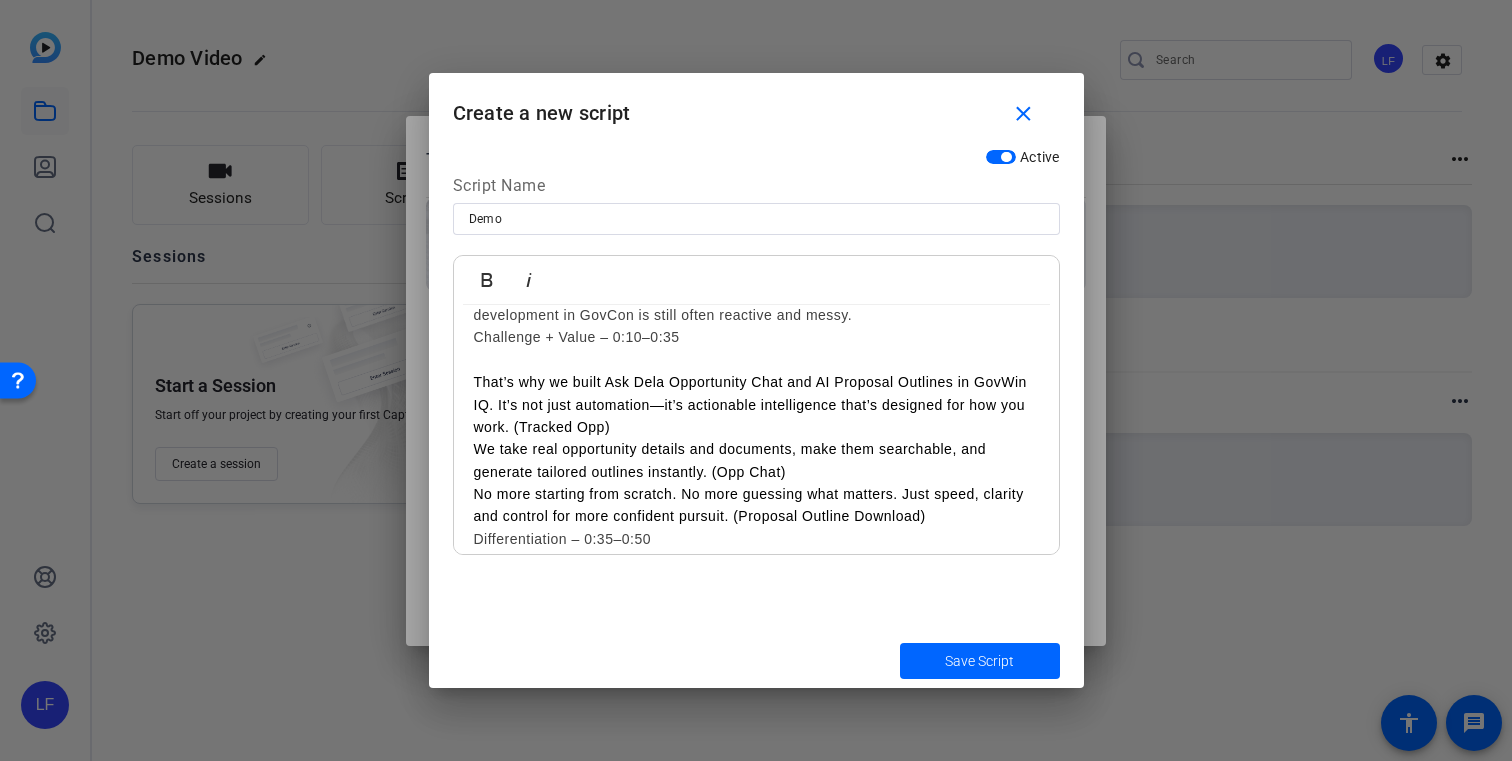 drag, startPoint x: 616, startPoint y: 428, endPoint x: 510, endPoint y: 429, distance: 106.004715 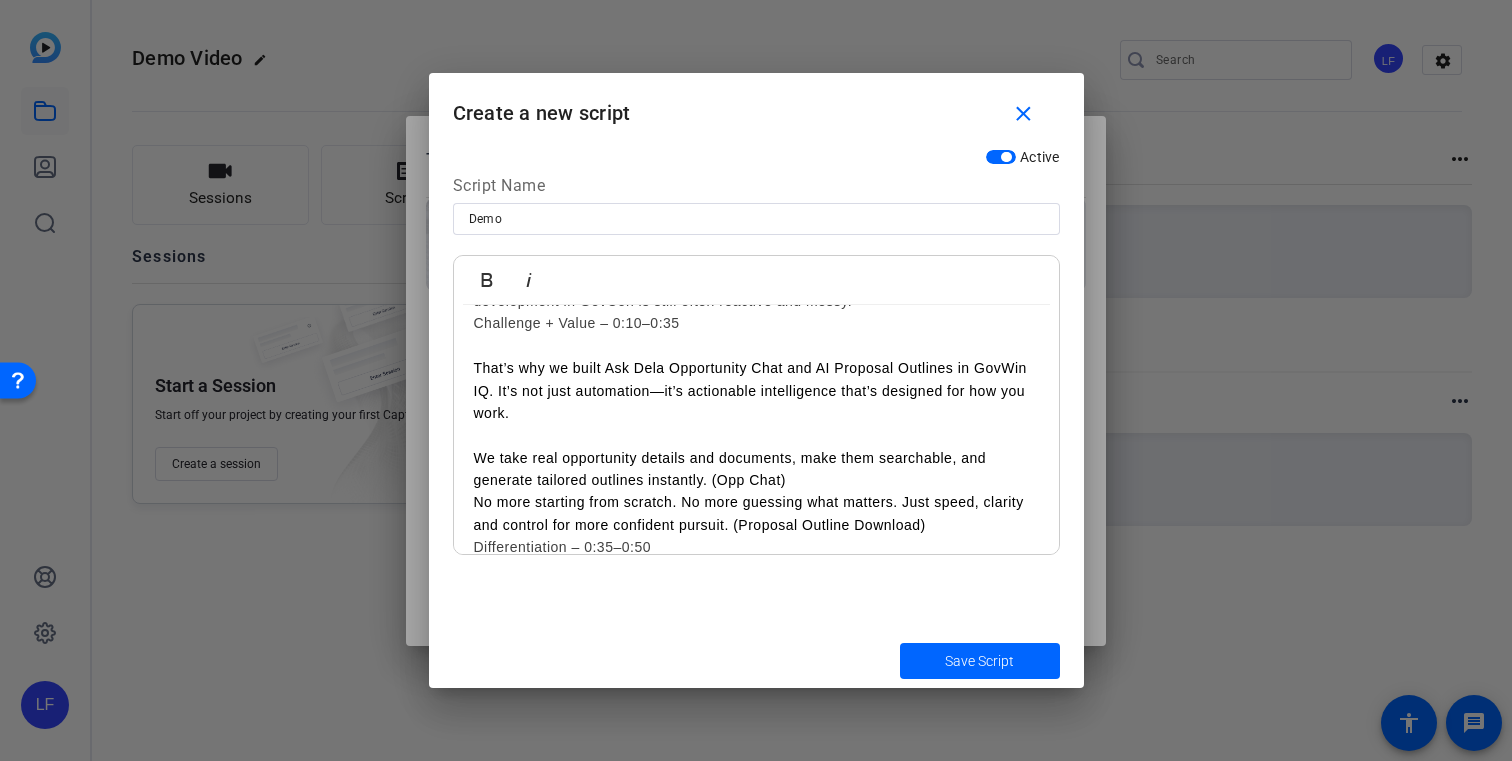 scroll, scrollTop: 145, scrollLeft: 0, axis: vertical 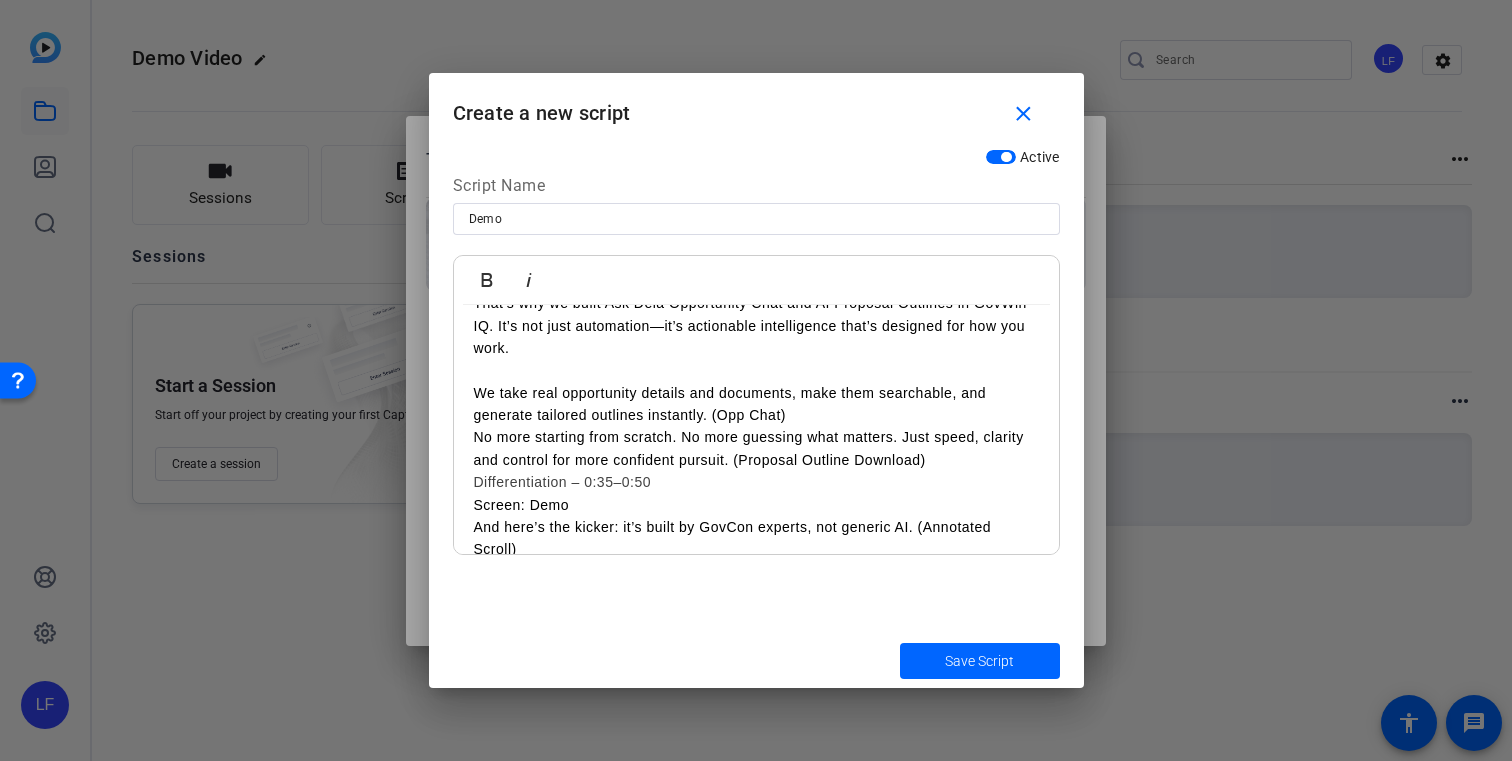 click on "We take real opportunity details and documents, make them searchable, and generate tailored outlines instantly. (Opp Chat)  No more starting from scratch. No more guessing what matters. Just speed, clarity and control for more confident pursuit. (Proposal Outline Download)" at bounding box center (756, 415) 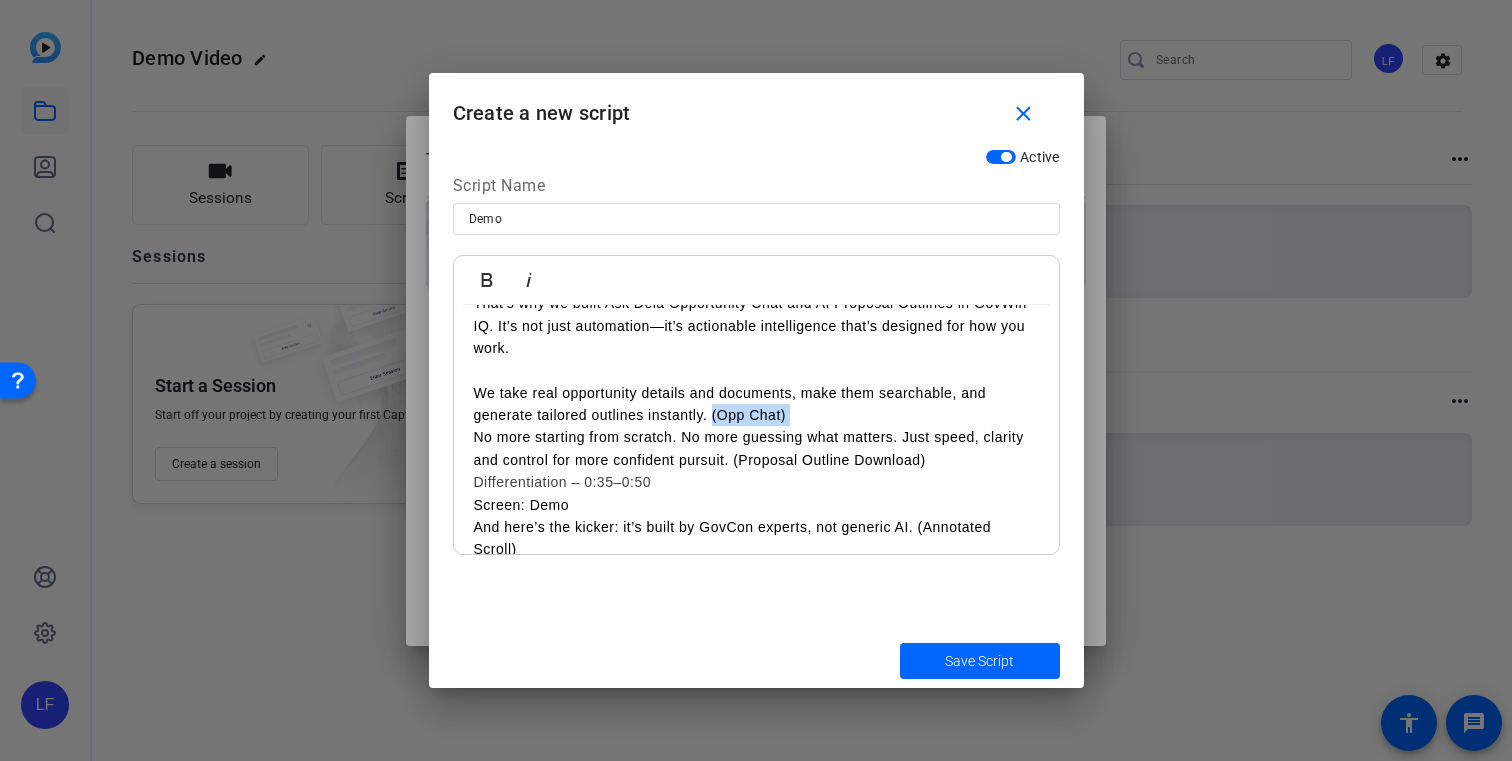 drag, startPoint x: 812, startPoint y: 414, endPoint x: 711, endPoint y: 415, distance: 101.00495 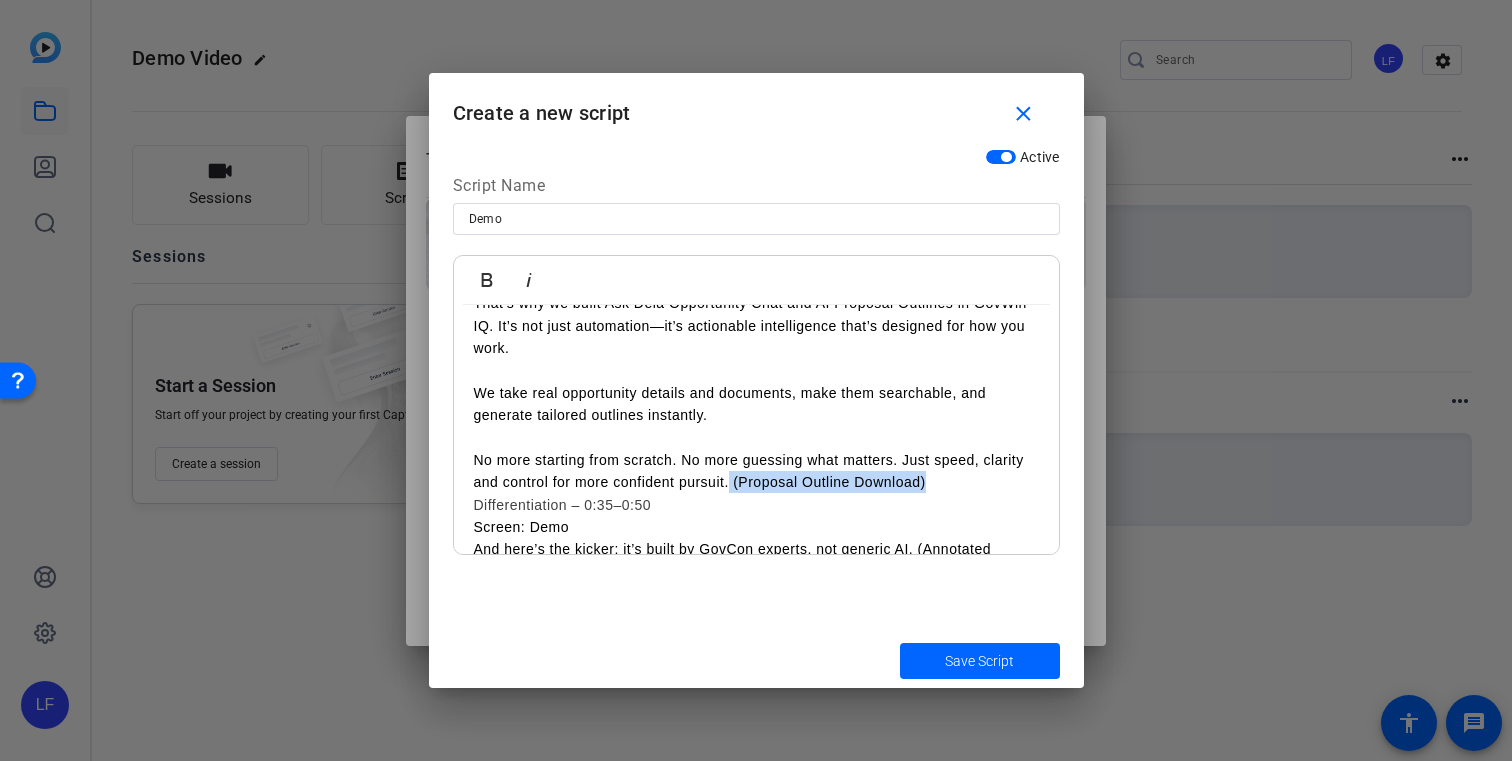 drag, startPoint x: 950, startPoint y: 488, endPoint x: 728, endPoint y: 472, distance: 222.57584 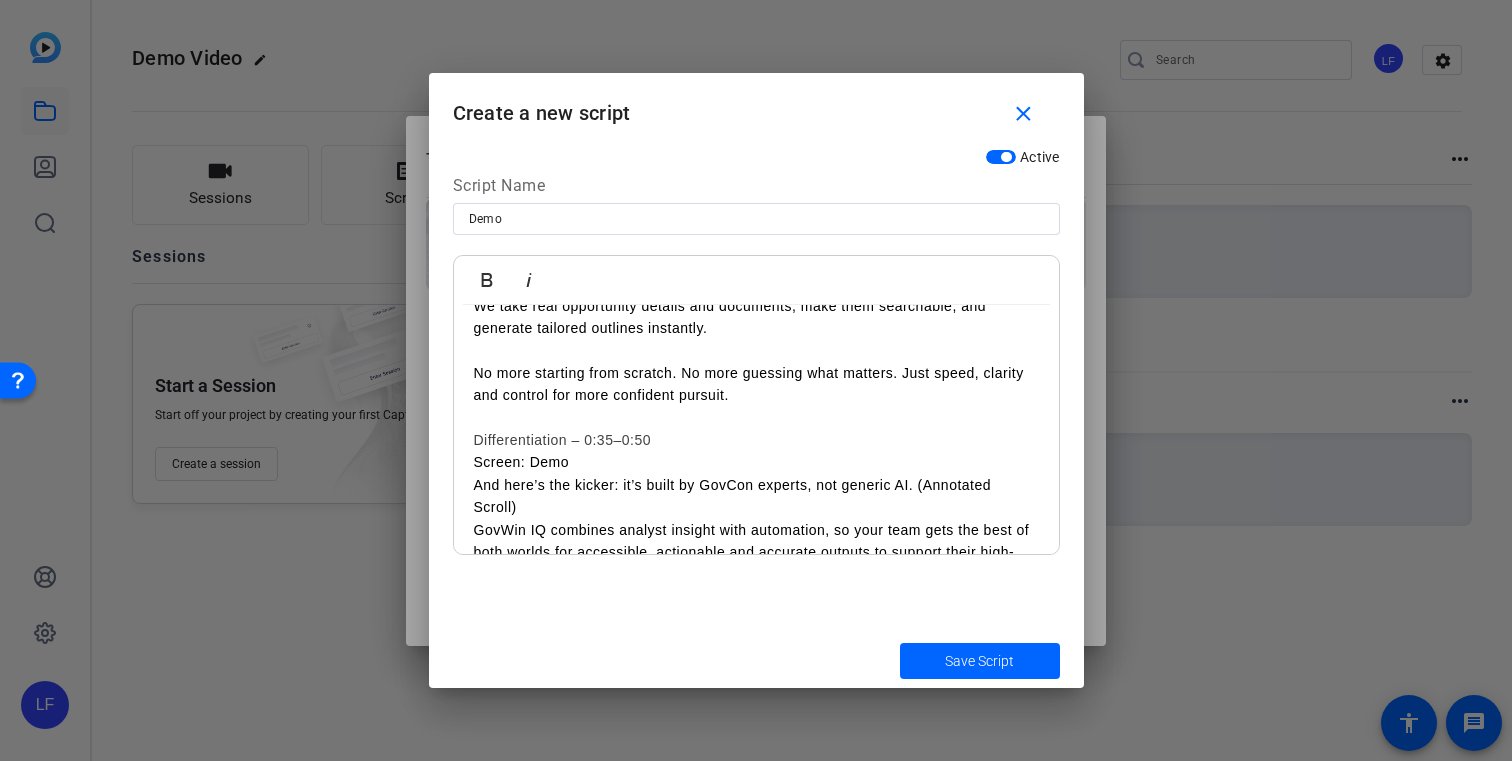 scroll, scrollTop: 229, scrollLeft: 0, axis: vertical 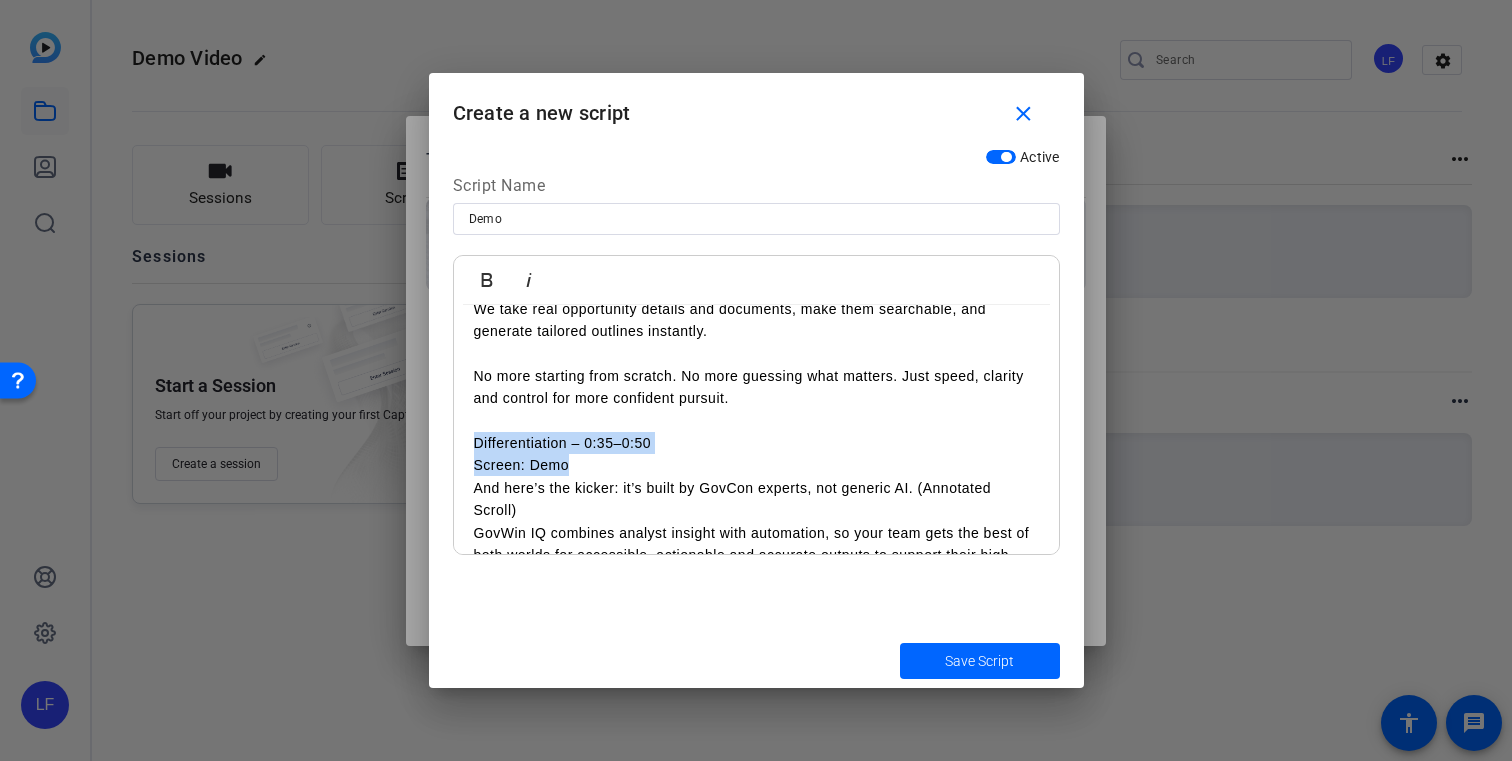 drag, startPoint x: 598, startPoint y: 465, endPoint x: 453, endPoint y: 442, distance: 146.8128 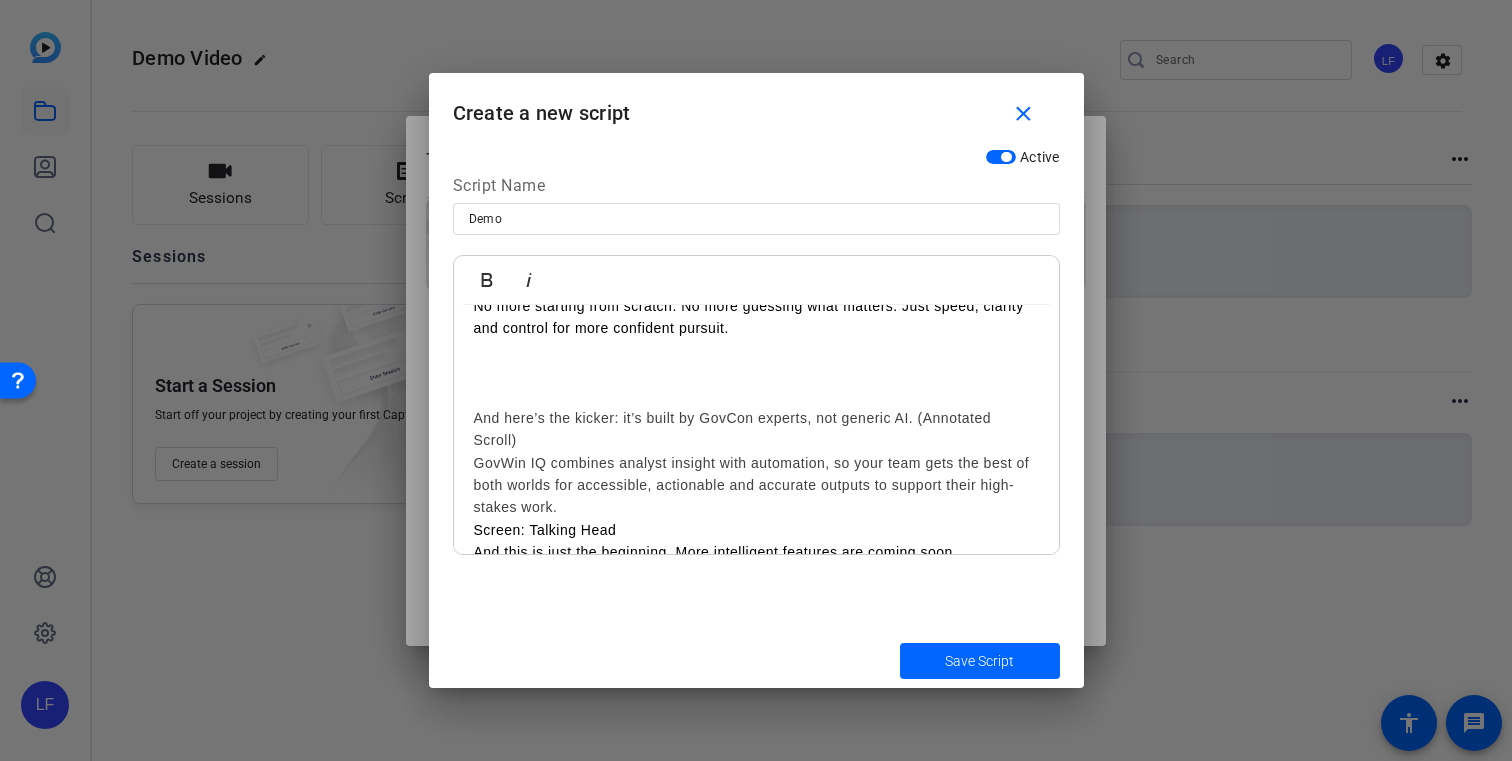 scroll, scrollTop: 299, scrollLeft: 0, axis: vertical 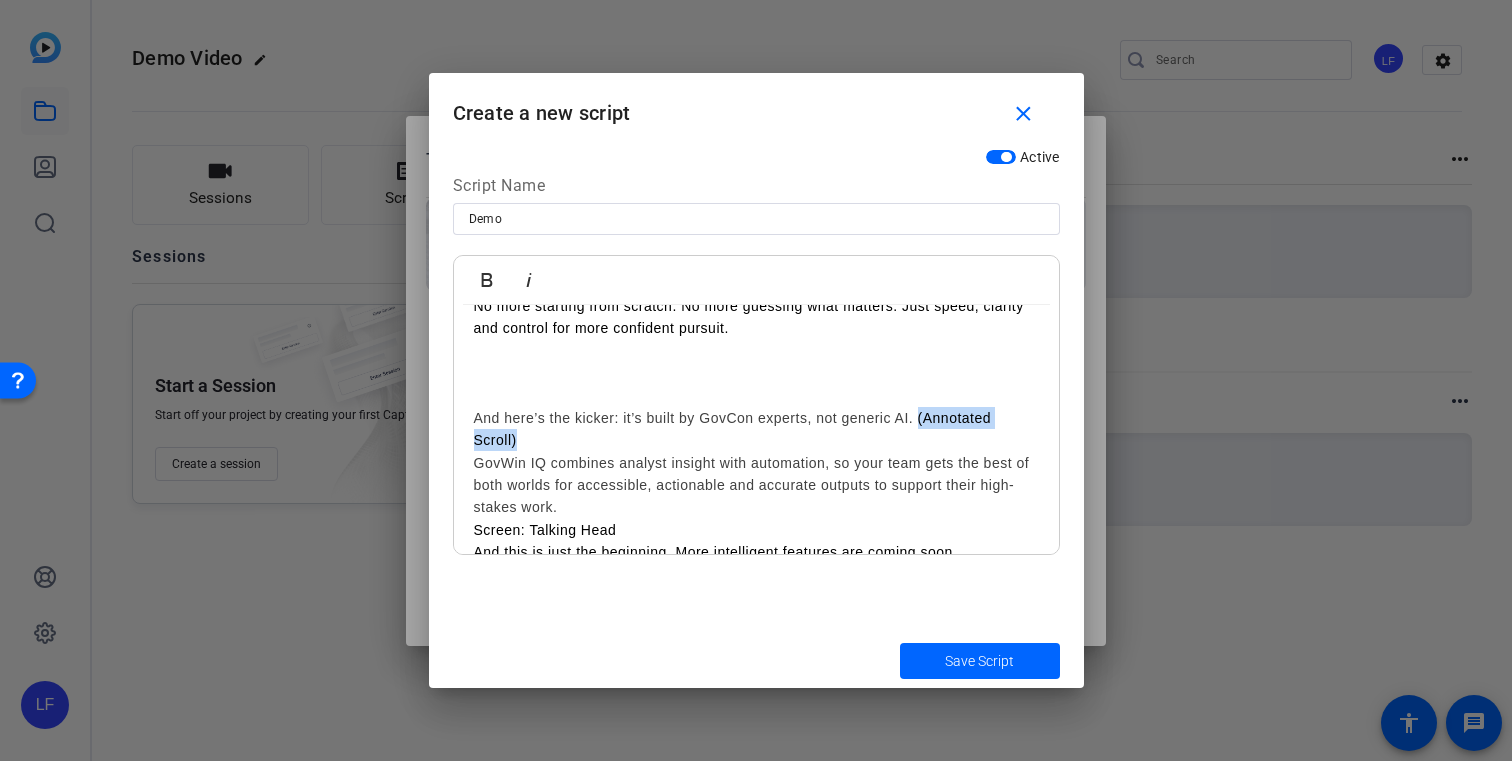 drag, startPoint x: 711, startPoint y: 444, endPoint x: 918, endPoint y: 413, distance: 209.30838 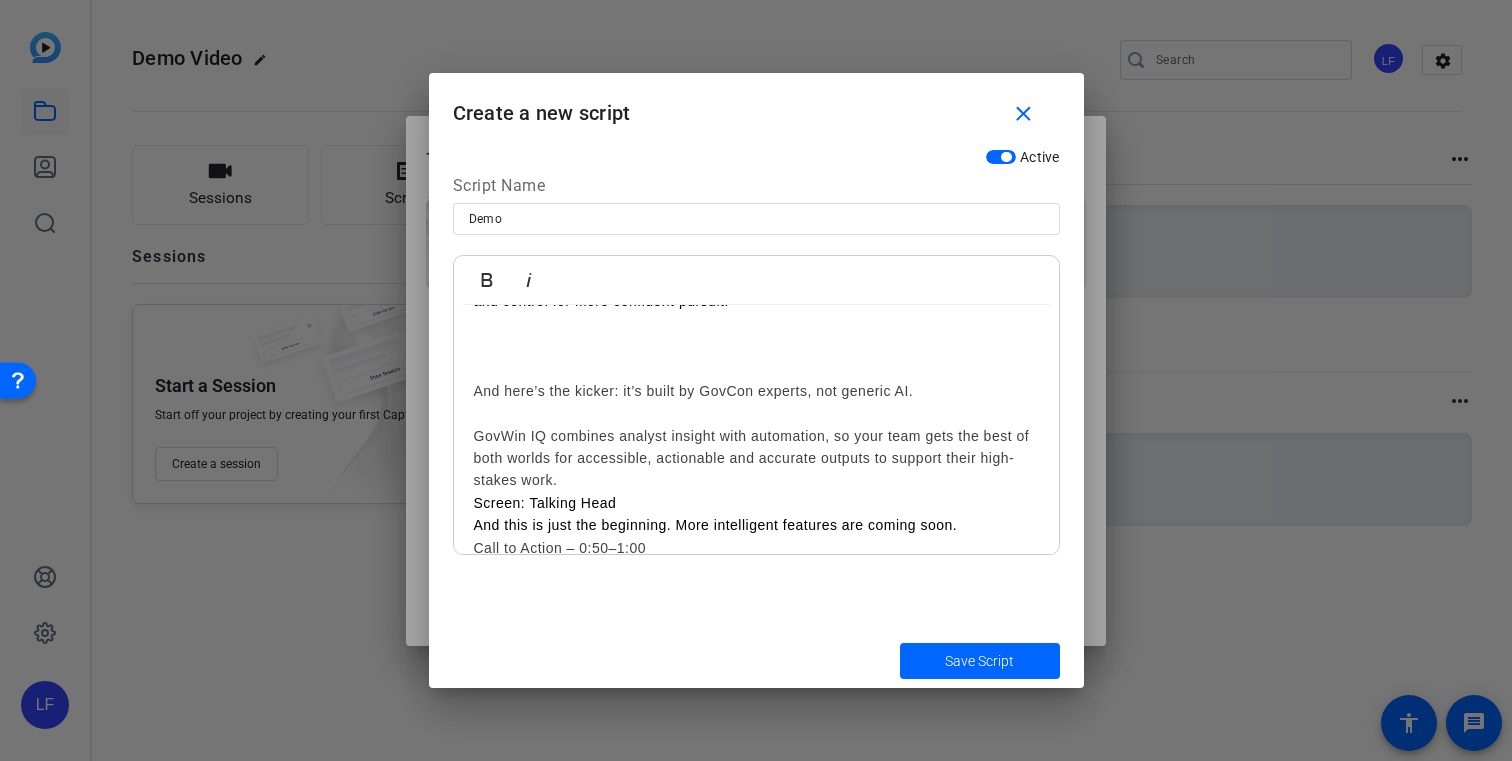 scroll, scrollTop: 330, scrollLeft: 0, axis: vertical 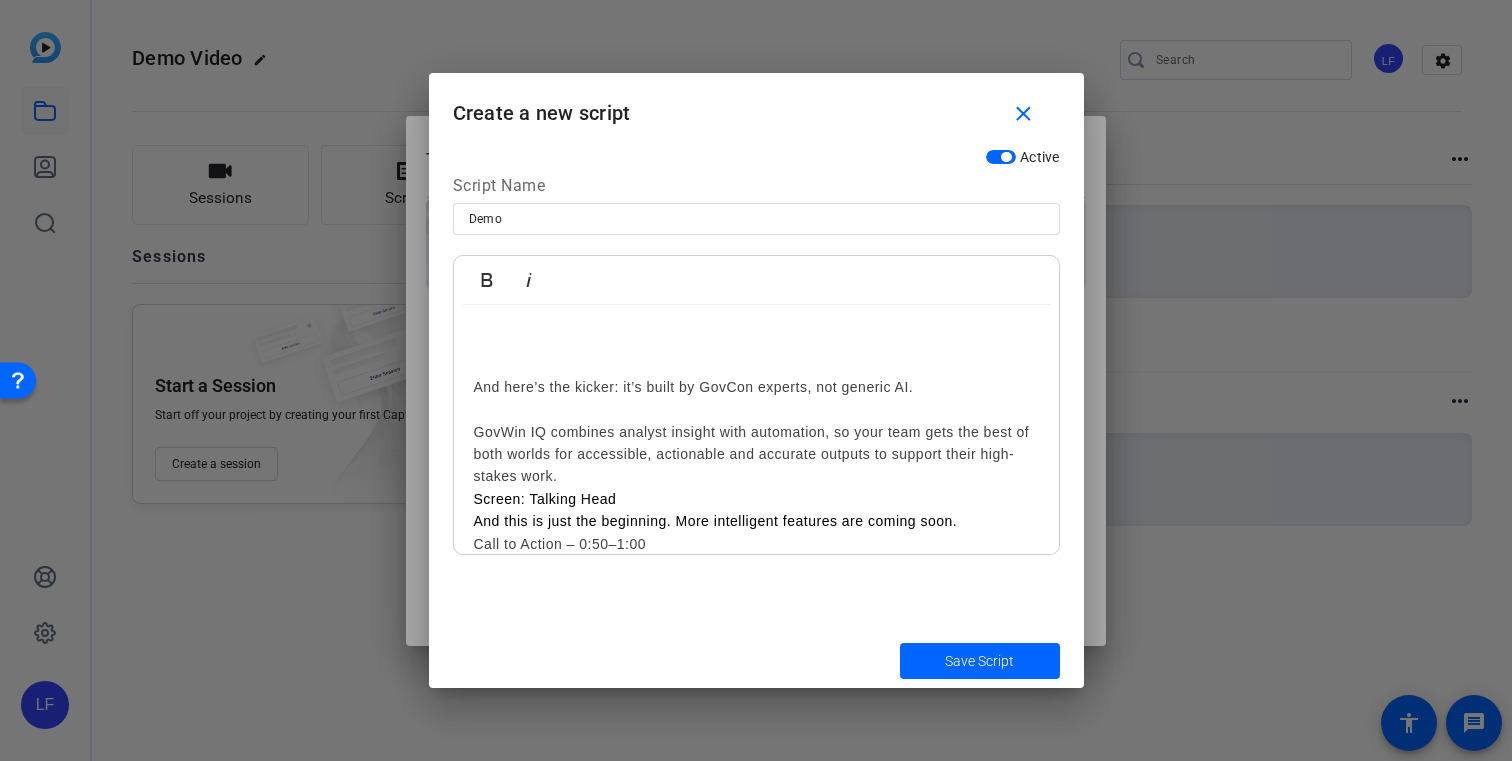 click on "GovWin IQ combines analyst insight with automation, so your team gets the best of both worlds for accessible, actionable and accurate outputs to support their high-stakes work." at bounding box center [756, 443] 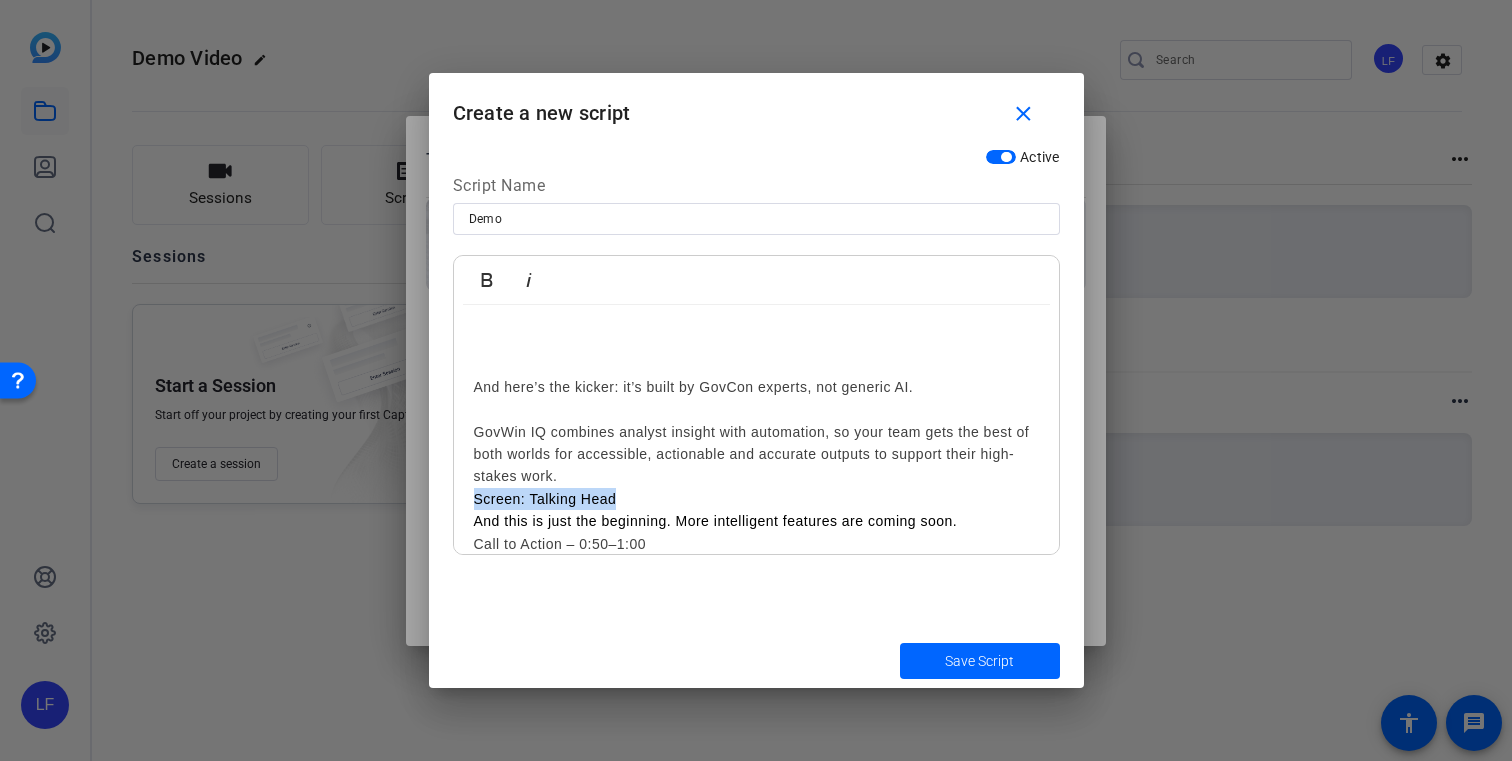drag, startPoint x: 767, startPoint y: 499, endPoint x: 446, endPoint y: 500, distance: 321.00156 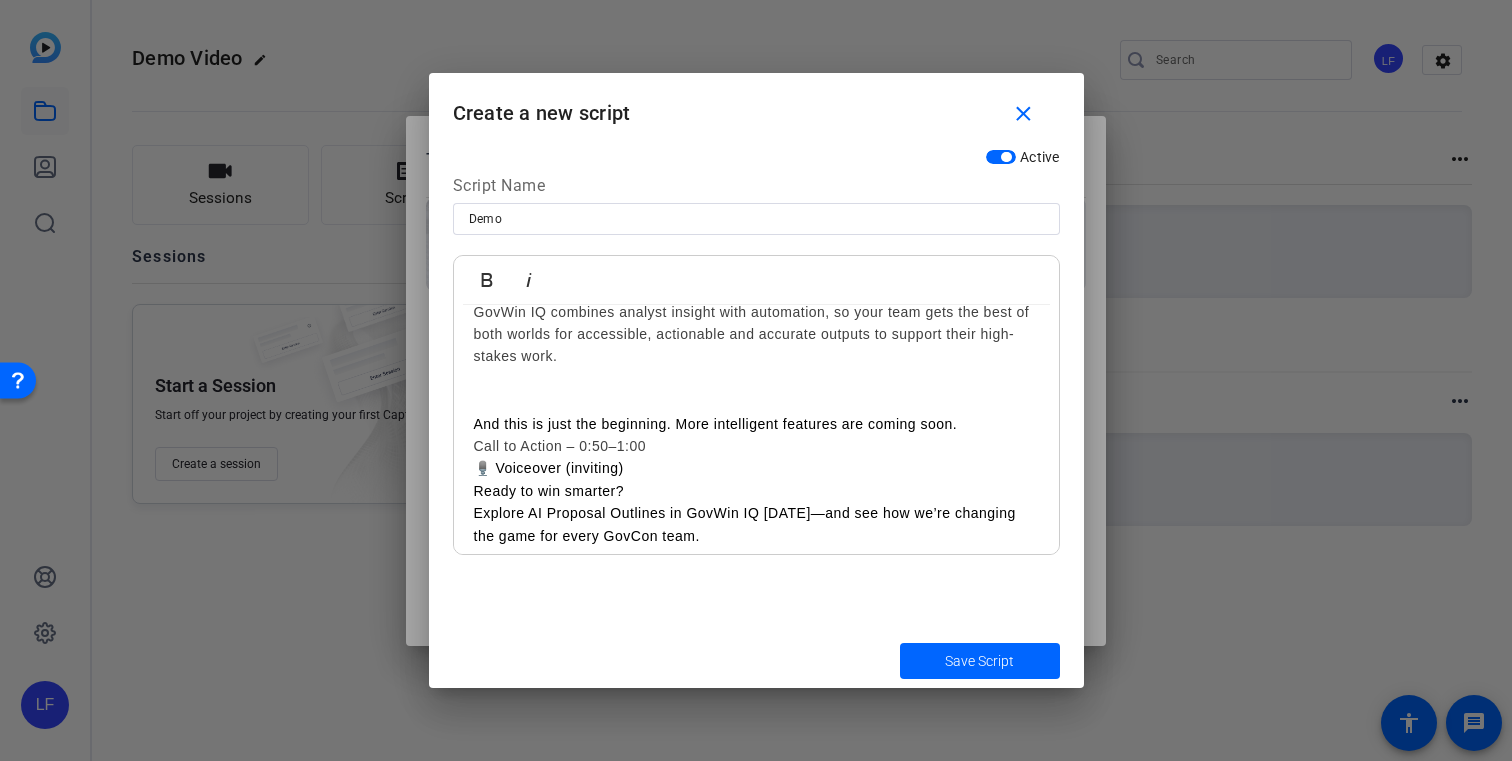 scroll, scrollTop: 462, scrollLeft: 0, axis: vertical 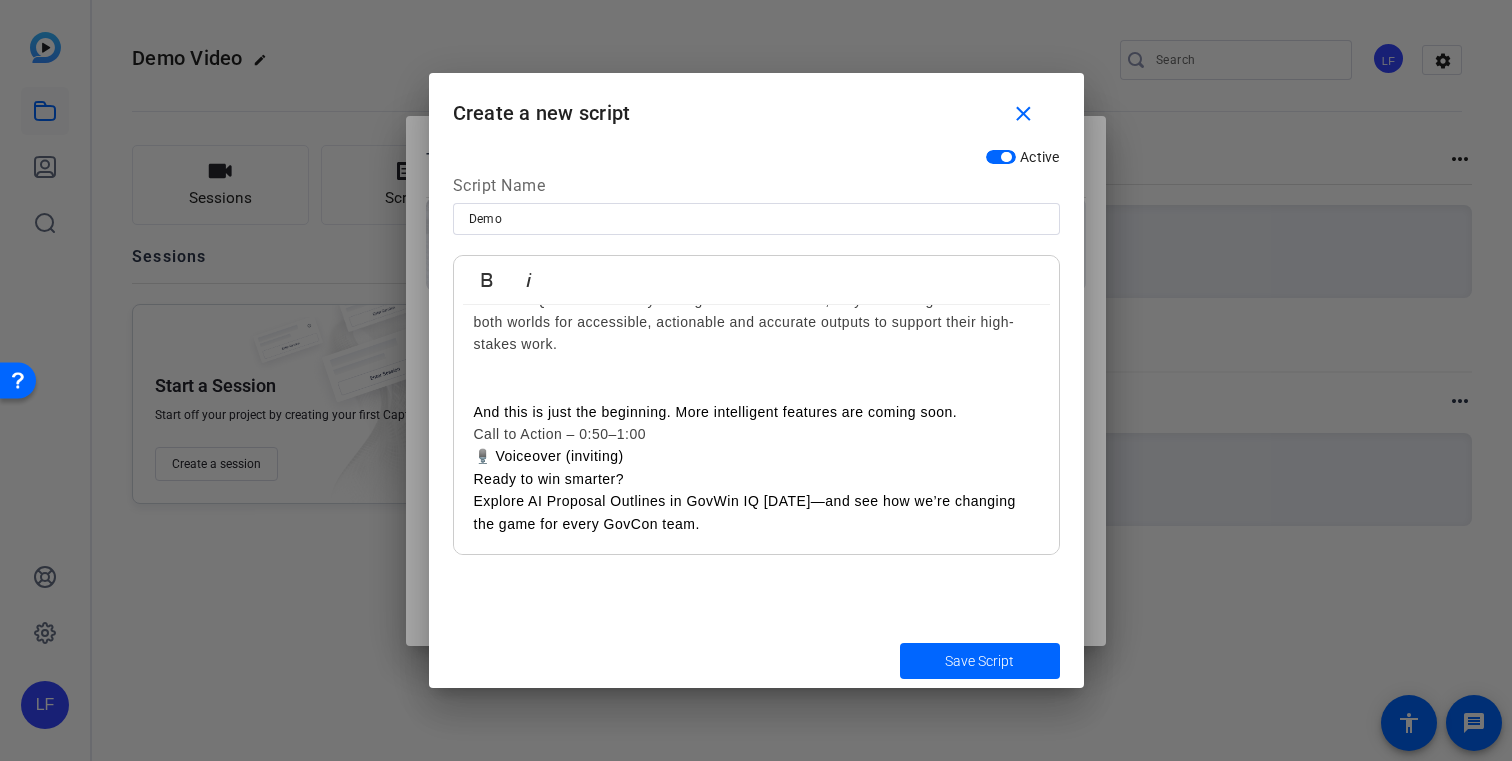 click on "Call to Action – 0:50–1:00" at bounding box center [756, 434] 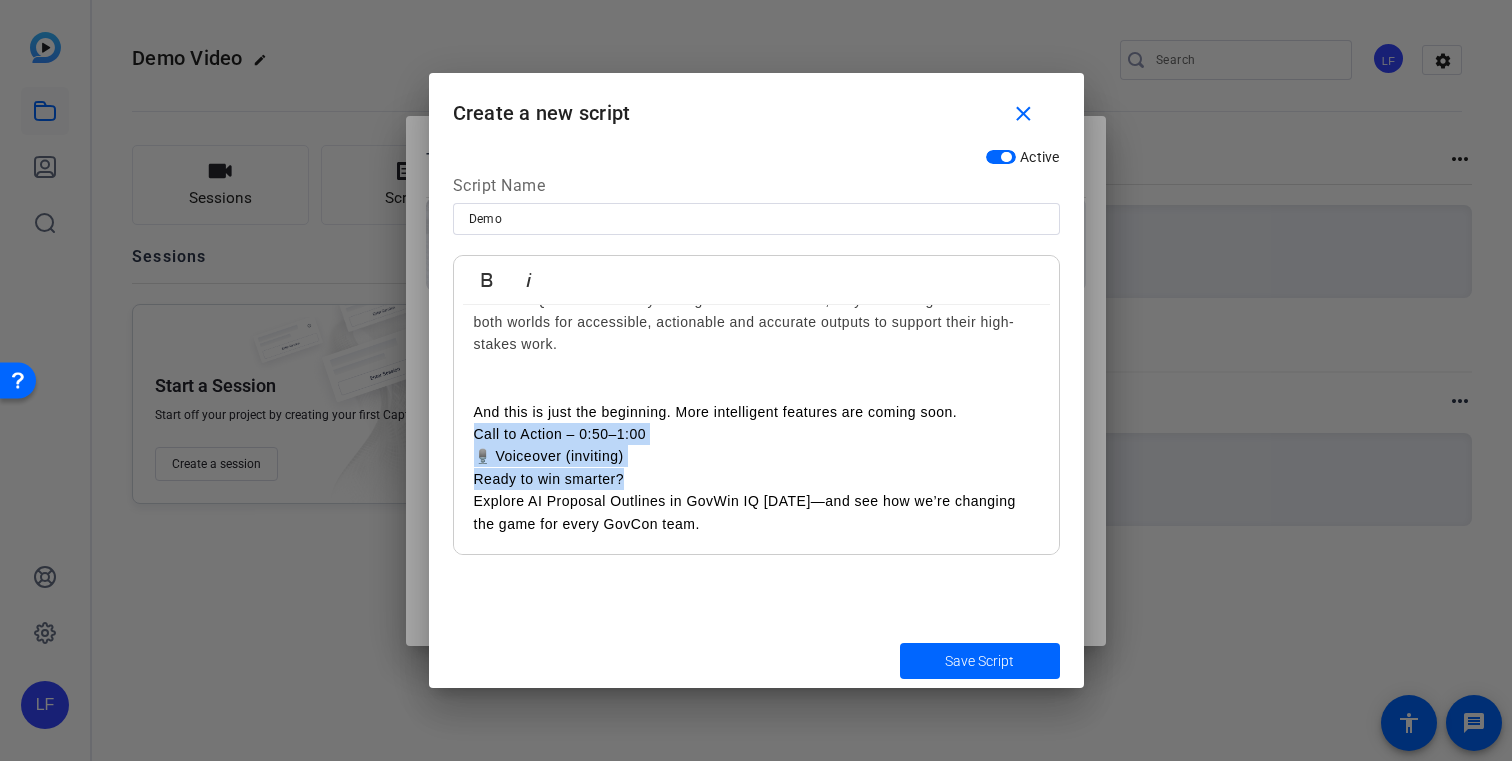 drag, startPoint x: 660, startPoint y: 468, endPoint x: 451, endPoint y: 432, distance: 212.07782 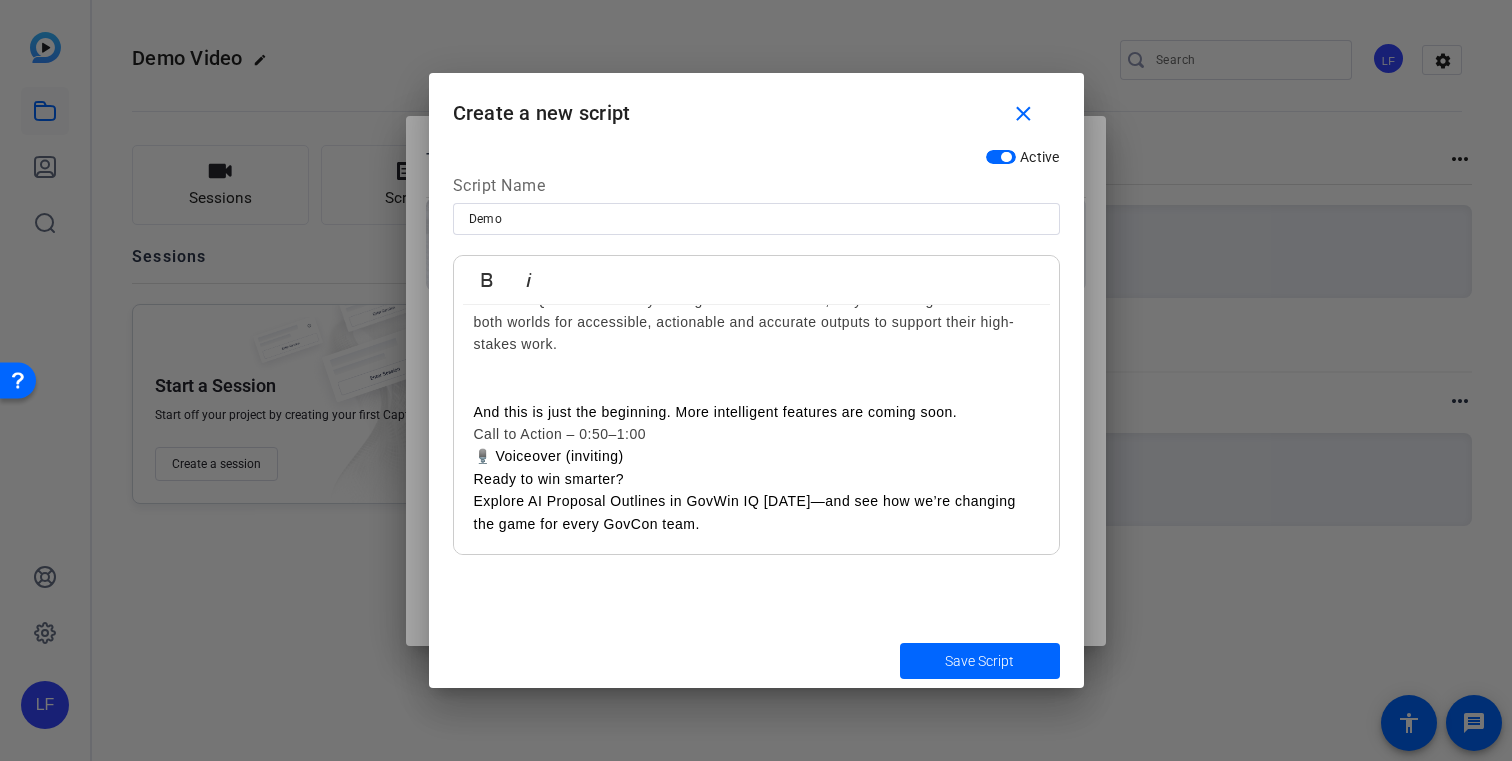 click on "🎙️ Voiceover (inviting) Ready to win smarter? Explore AI Proposal Outlines in GovWin IQ today—and see how we’re changing the game for every GovCon team." at bounding box center [756, 490] 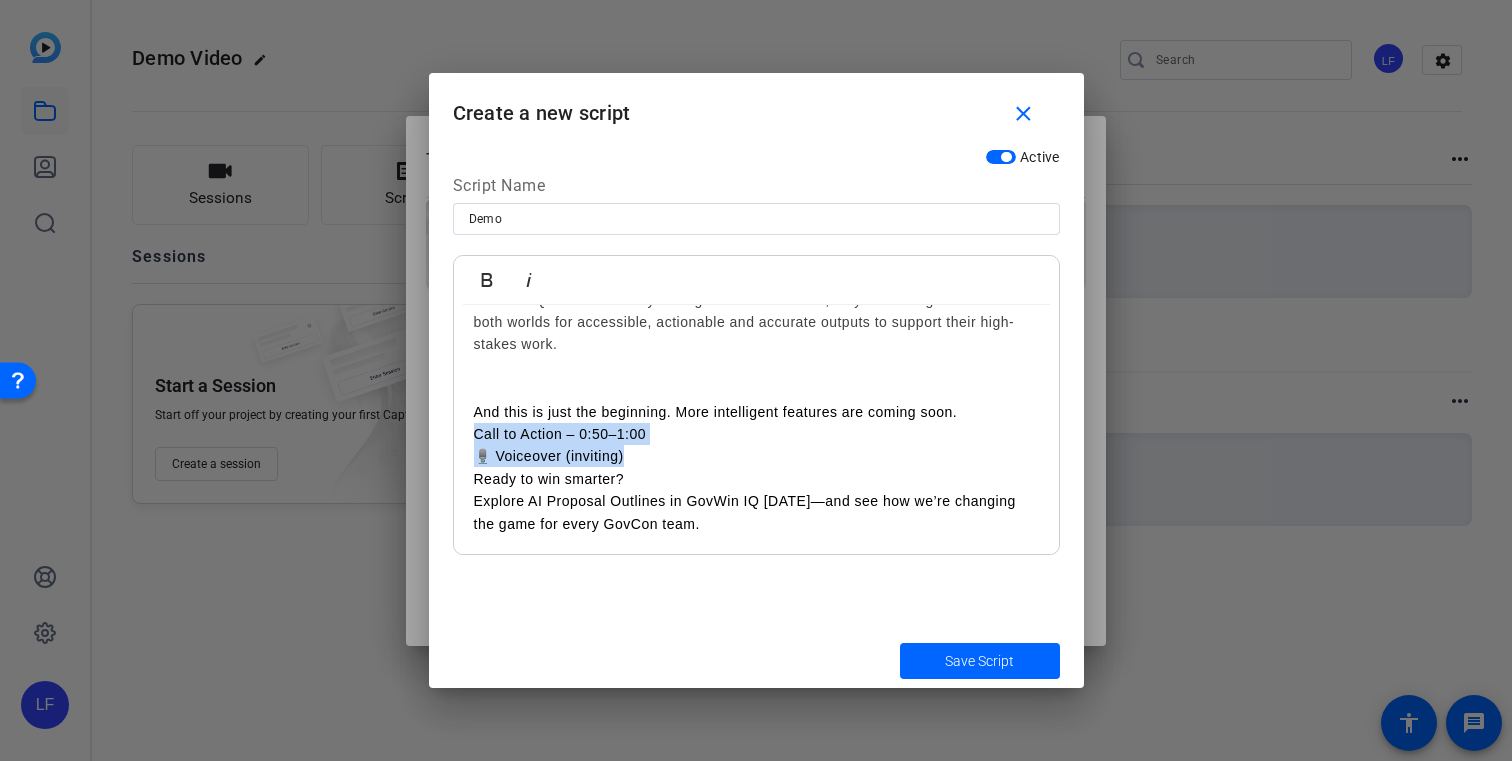 drag, startPoint x: 639, startPoint y: 455, endPoint x: 471, endPoint y: 428, distance: 170.1558 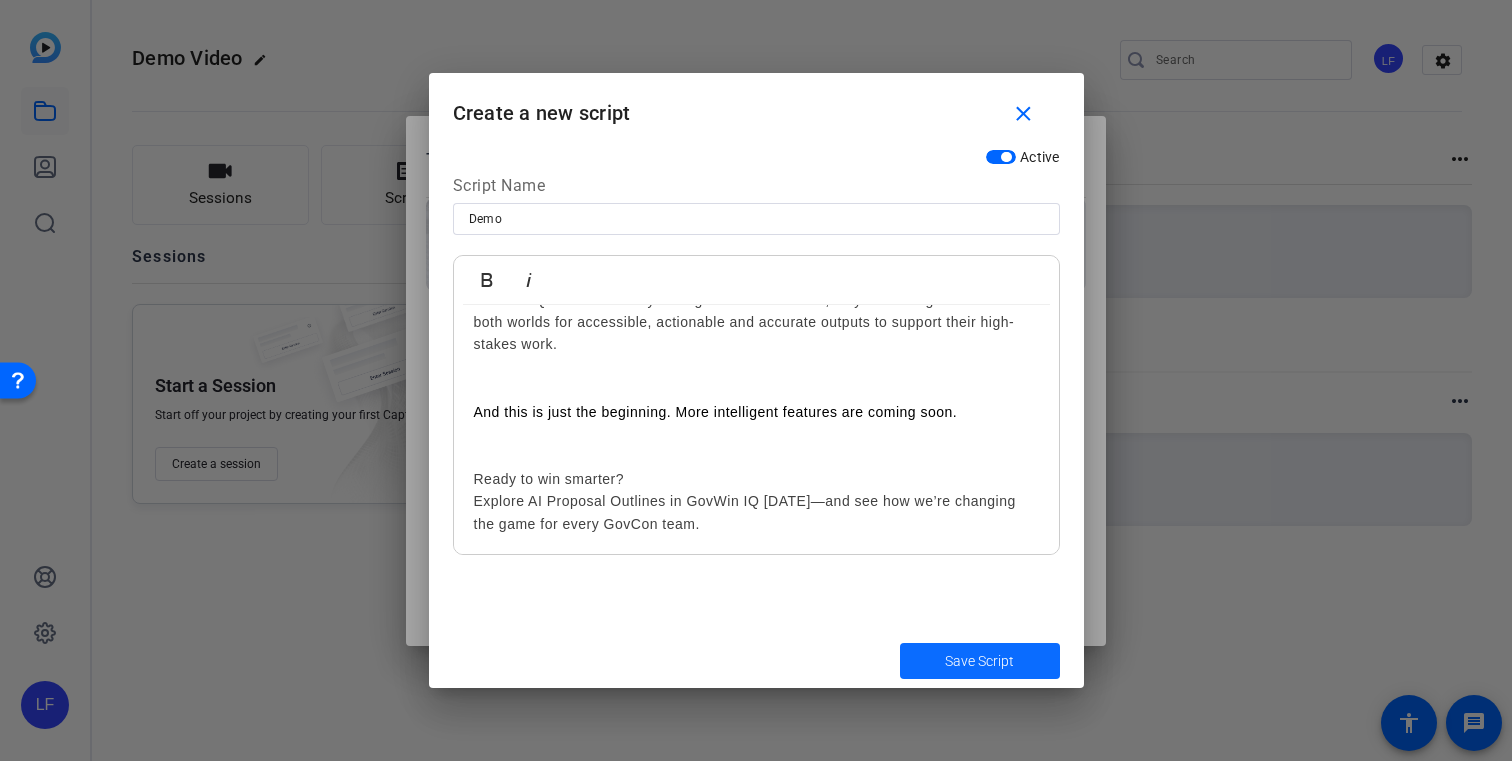 click at bounding box center [980, 661] 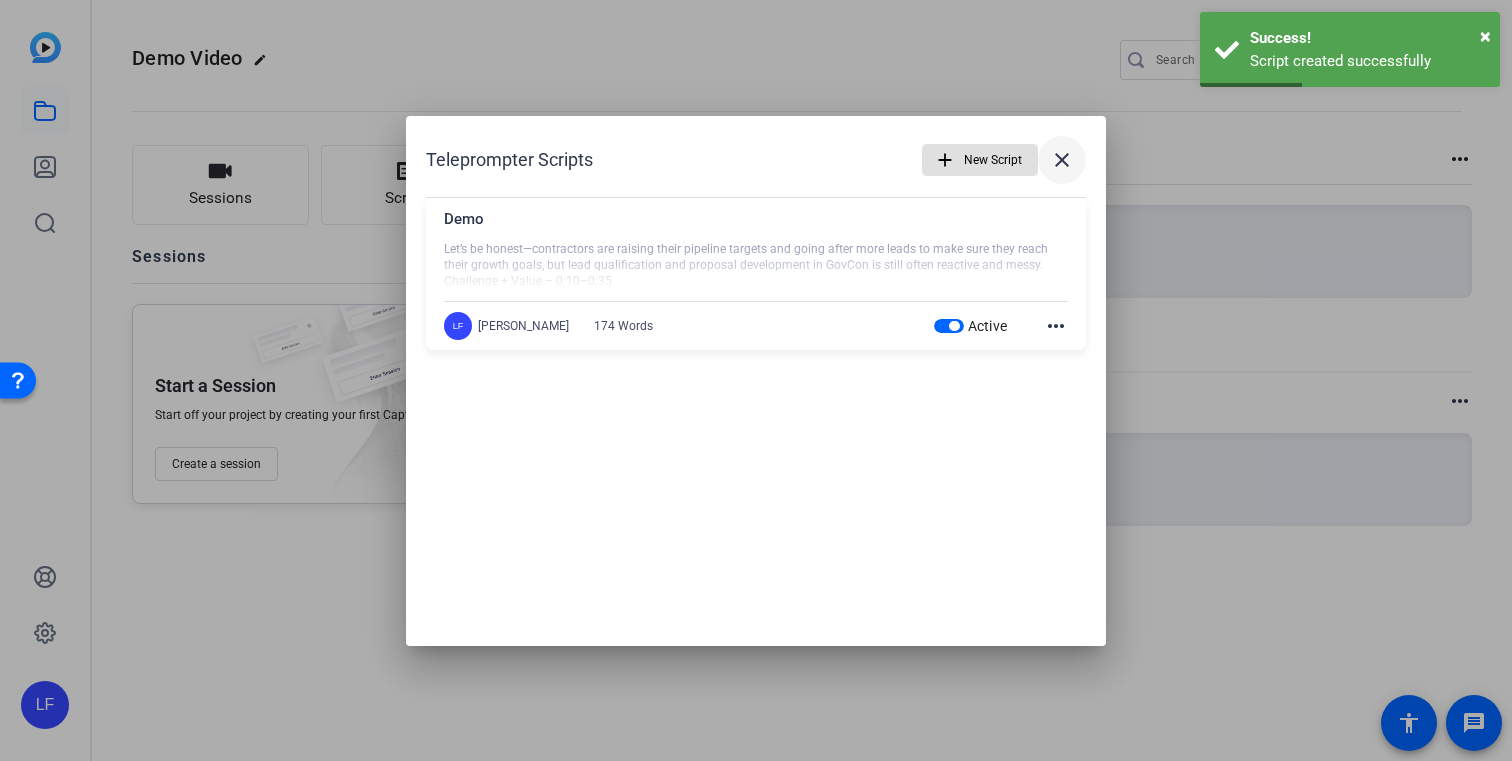 click on "close" at bounding box center [1062, 160] 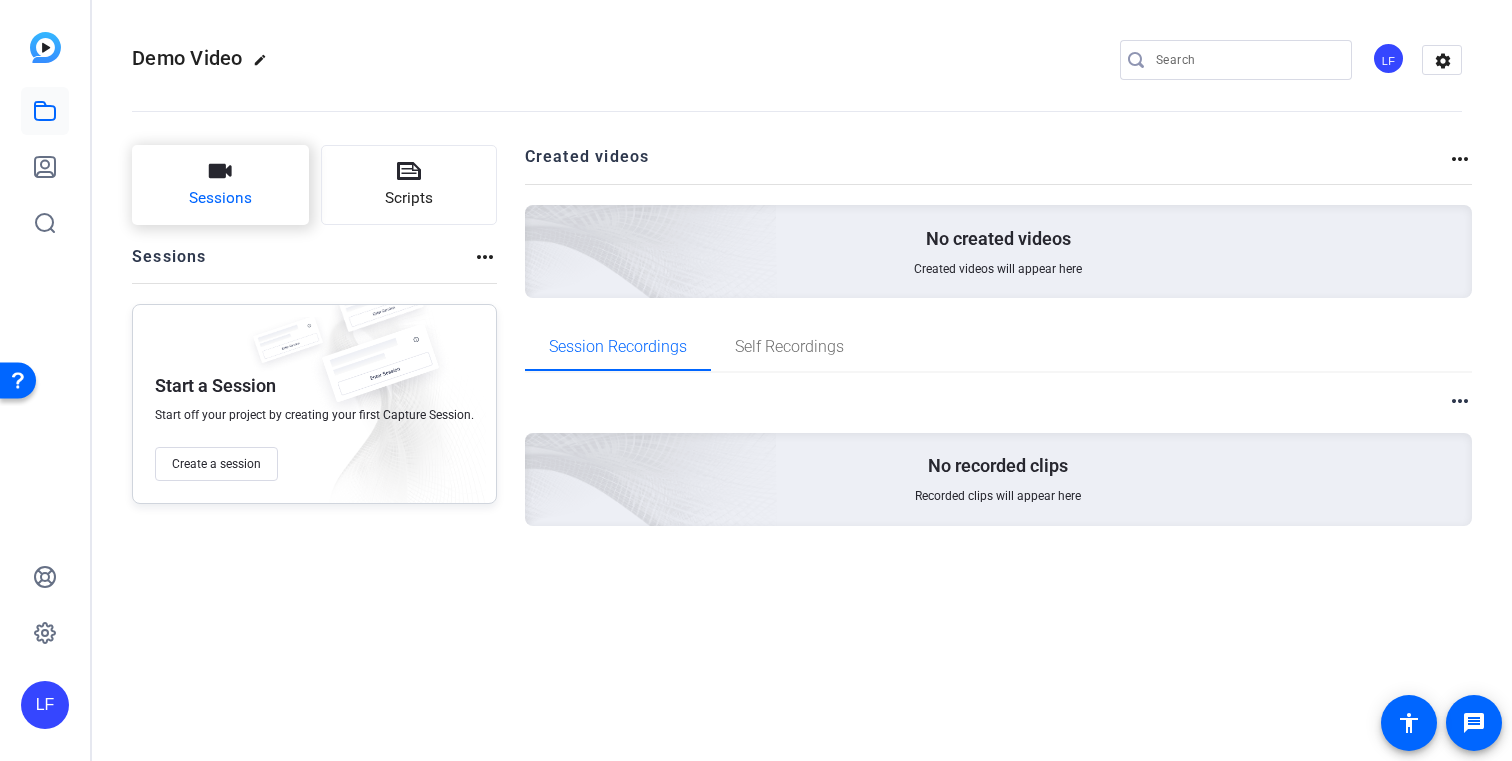 click on "Sessions" 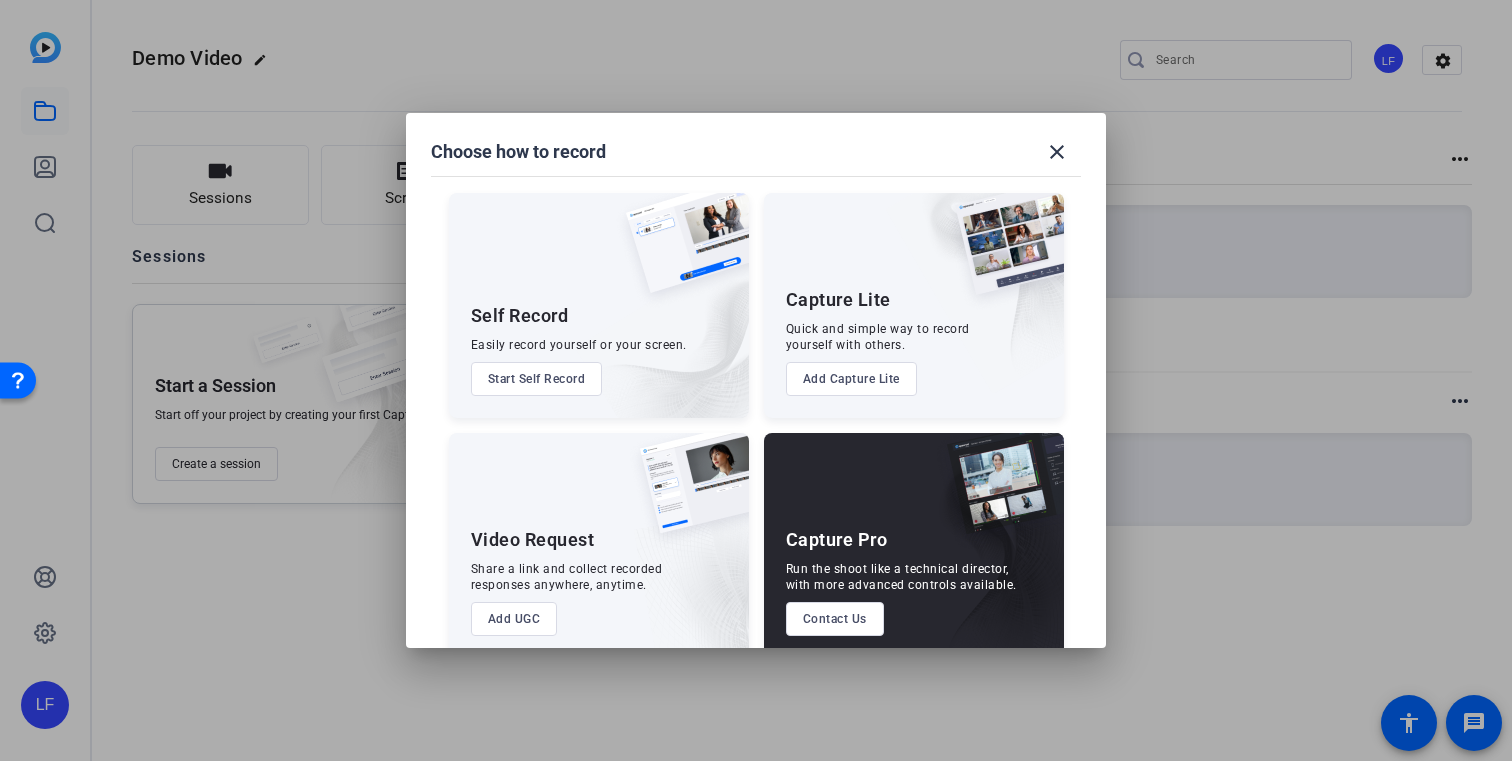 click on "Start Self Record" at bounding box center [537, 379] 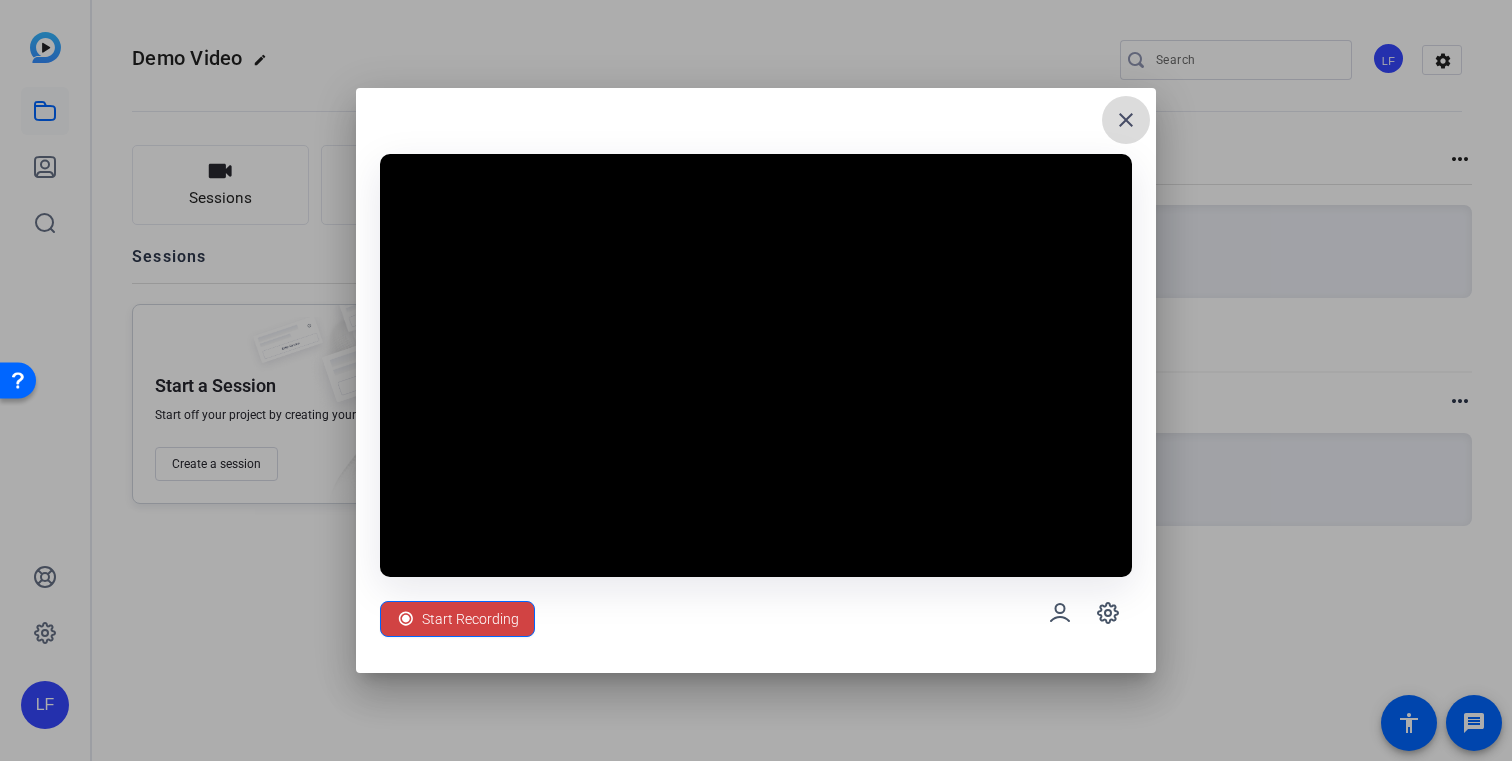 click on "close" at bounding box center (1126, 120) 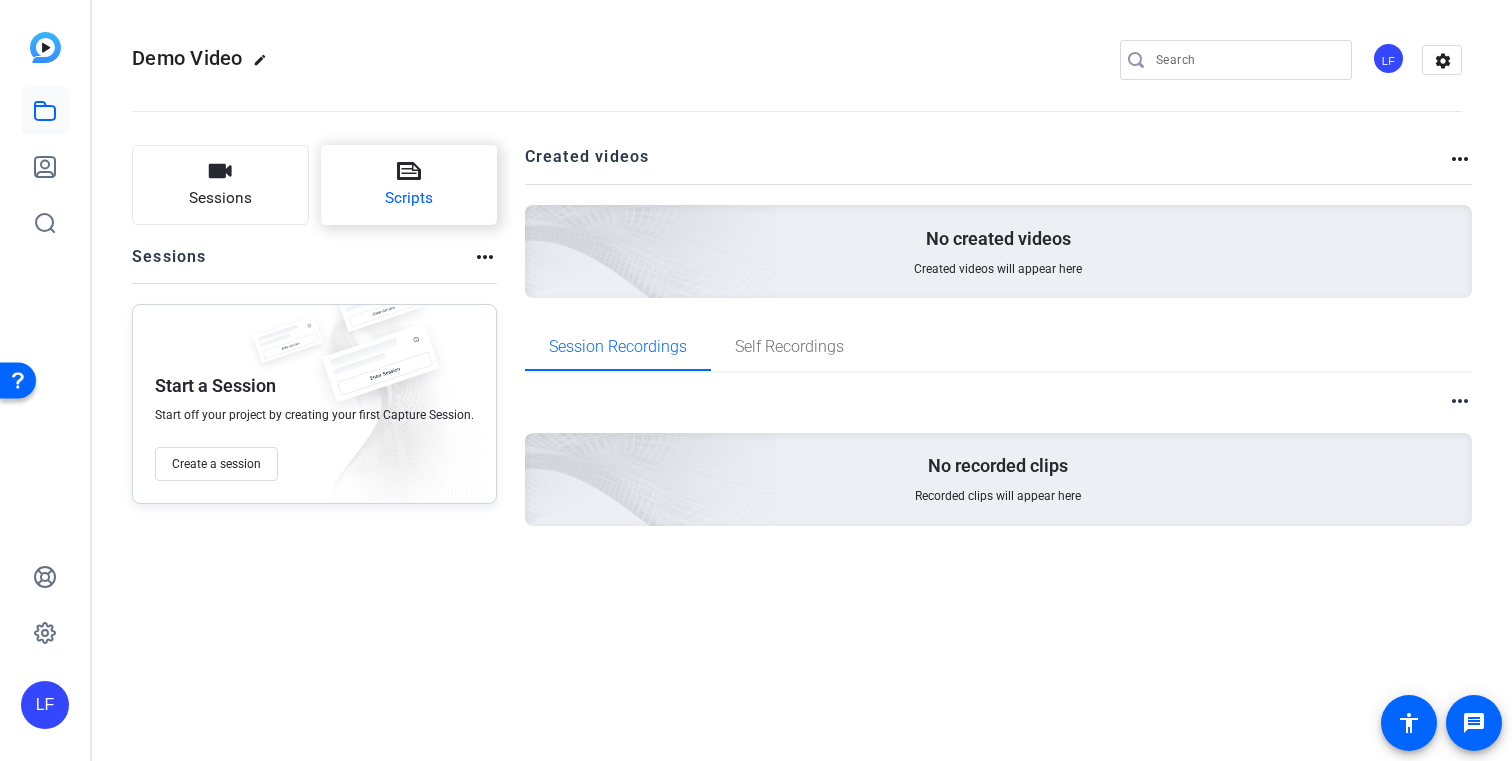 click on "Scripts" 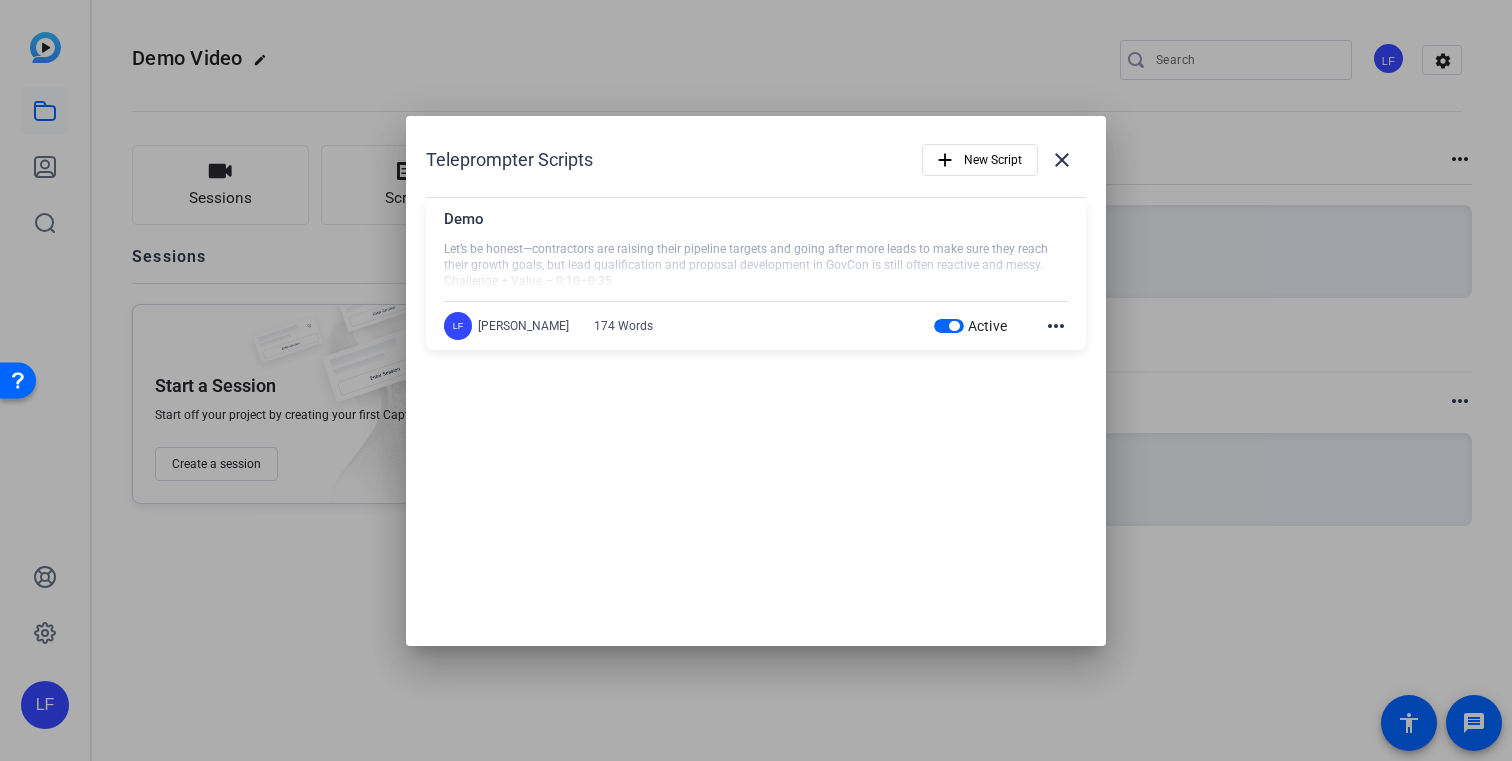 click on "more_horiz" 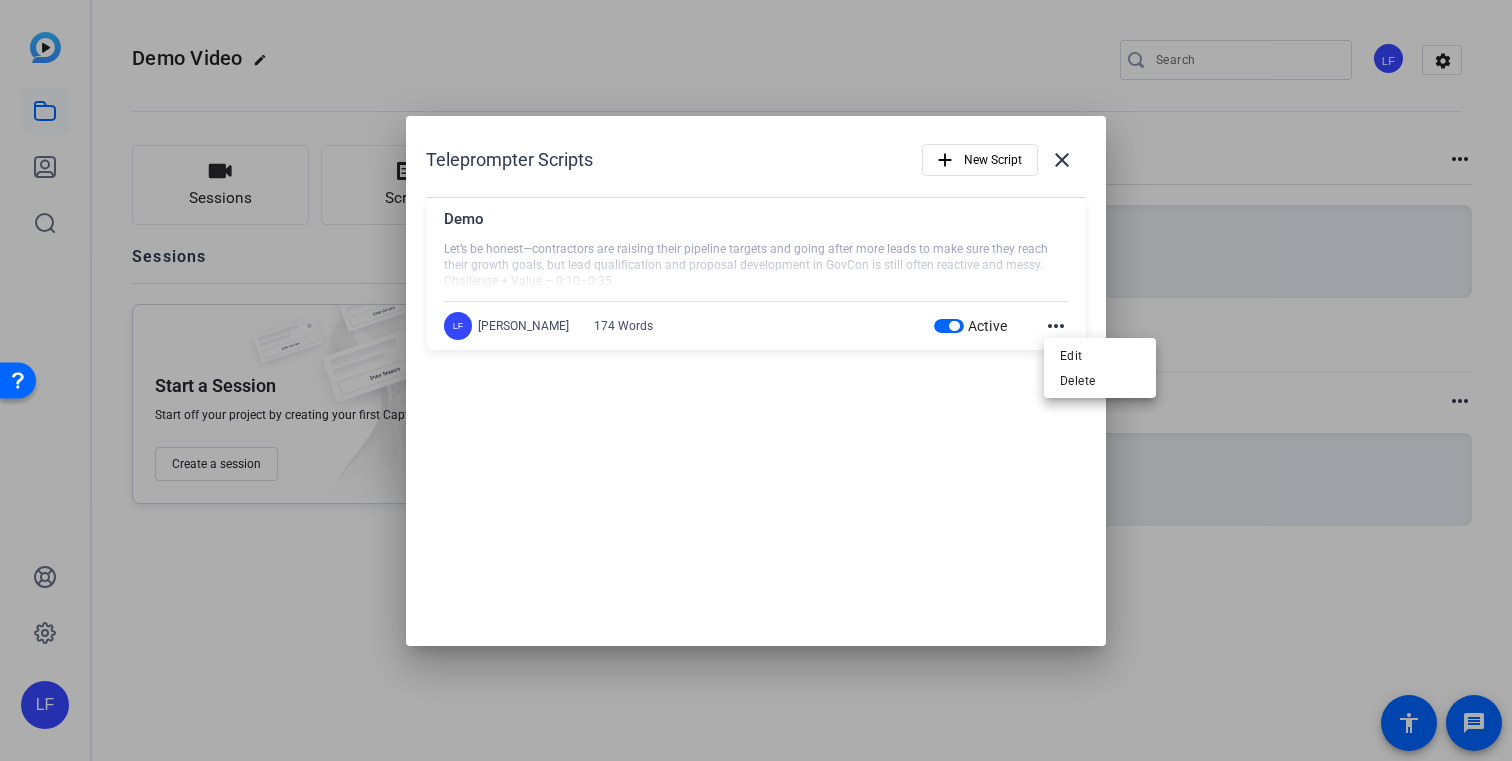click at bounding box center (756, 380) 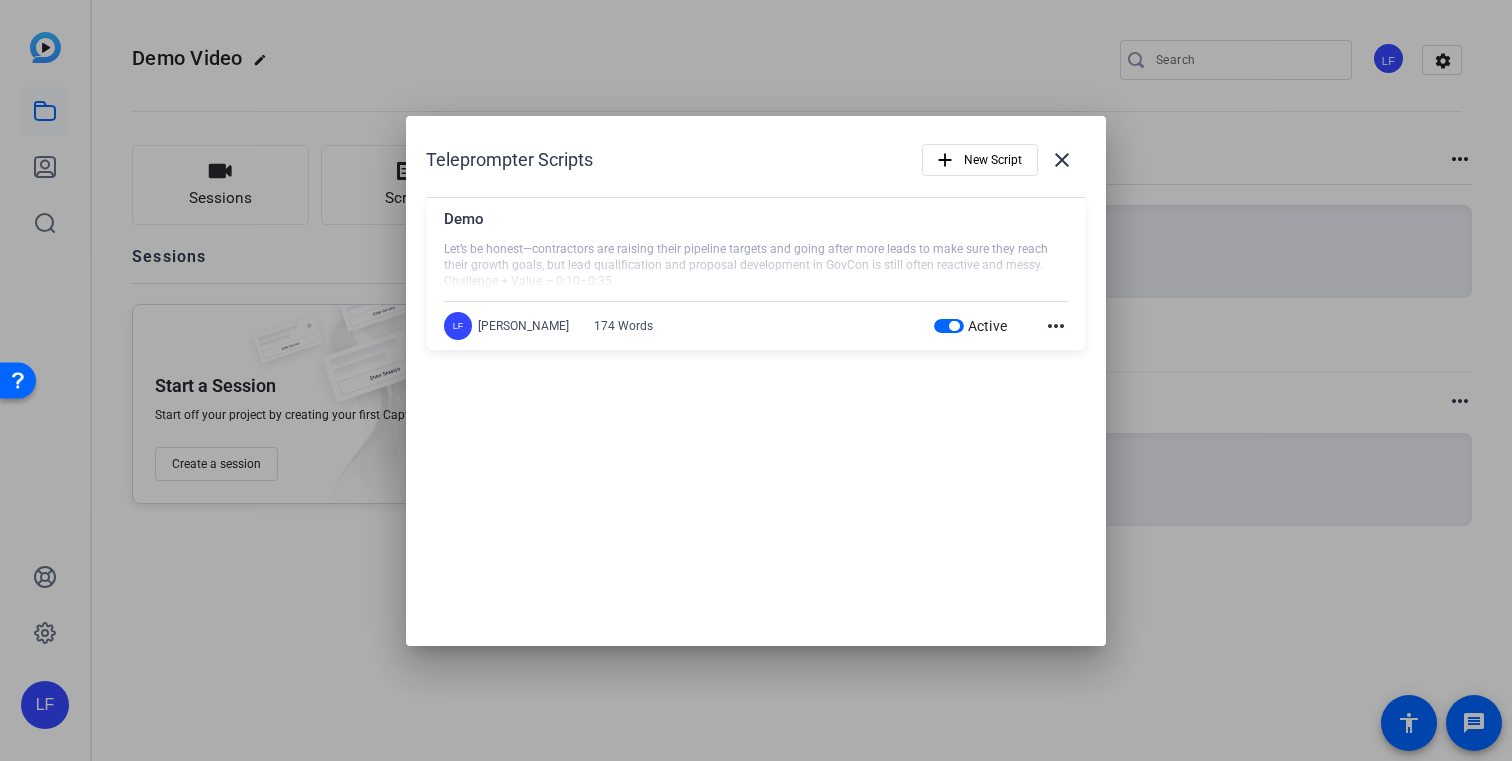 click at bounding box center [756, 266] 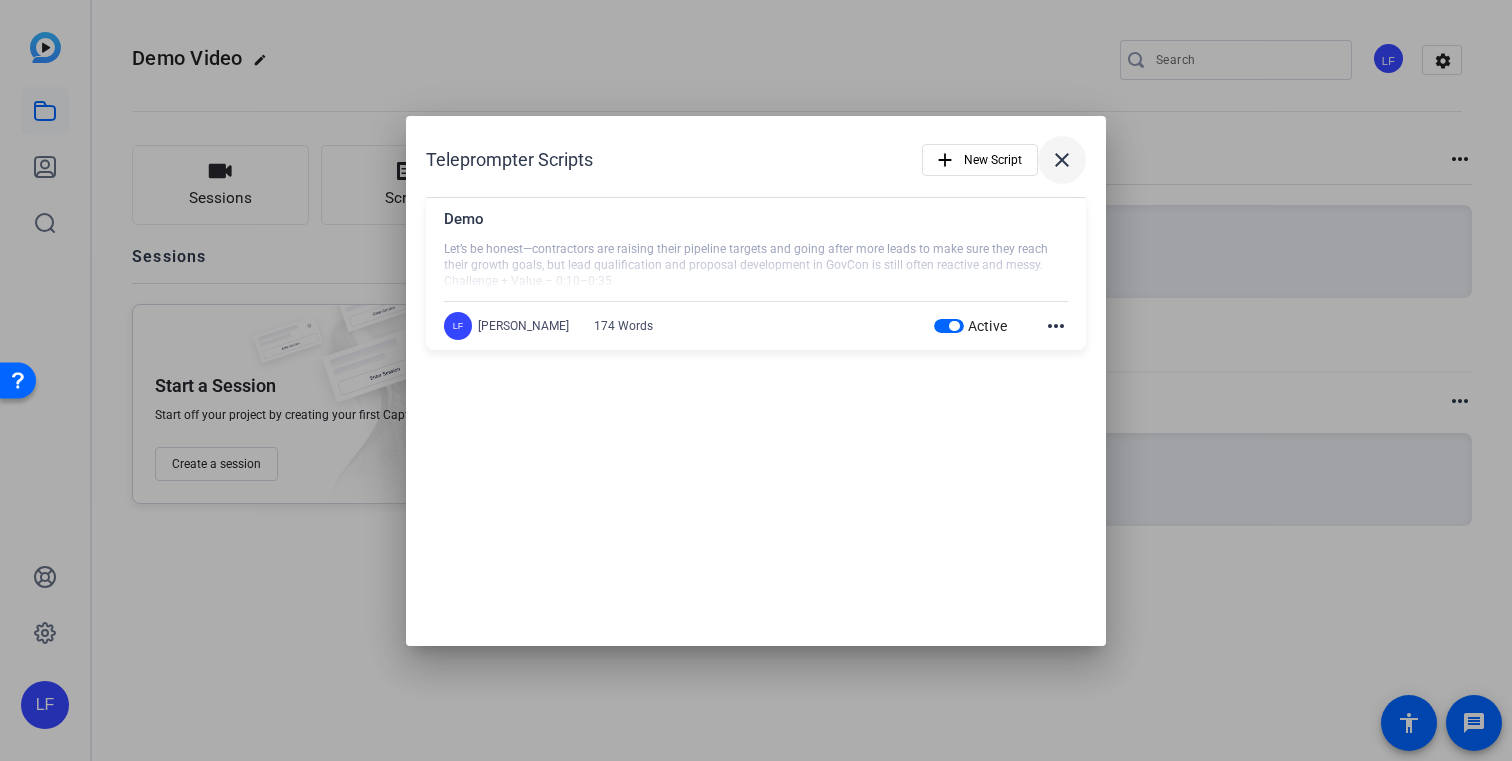click on "close" at bounding box center [1062, 160] 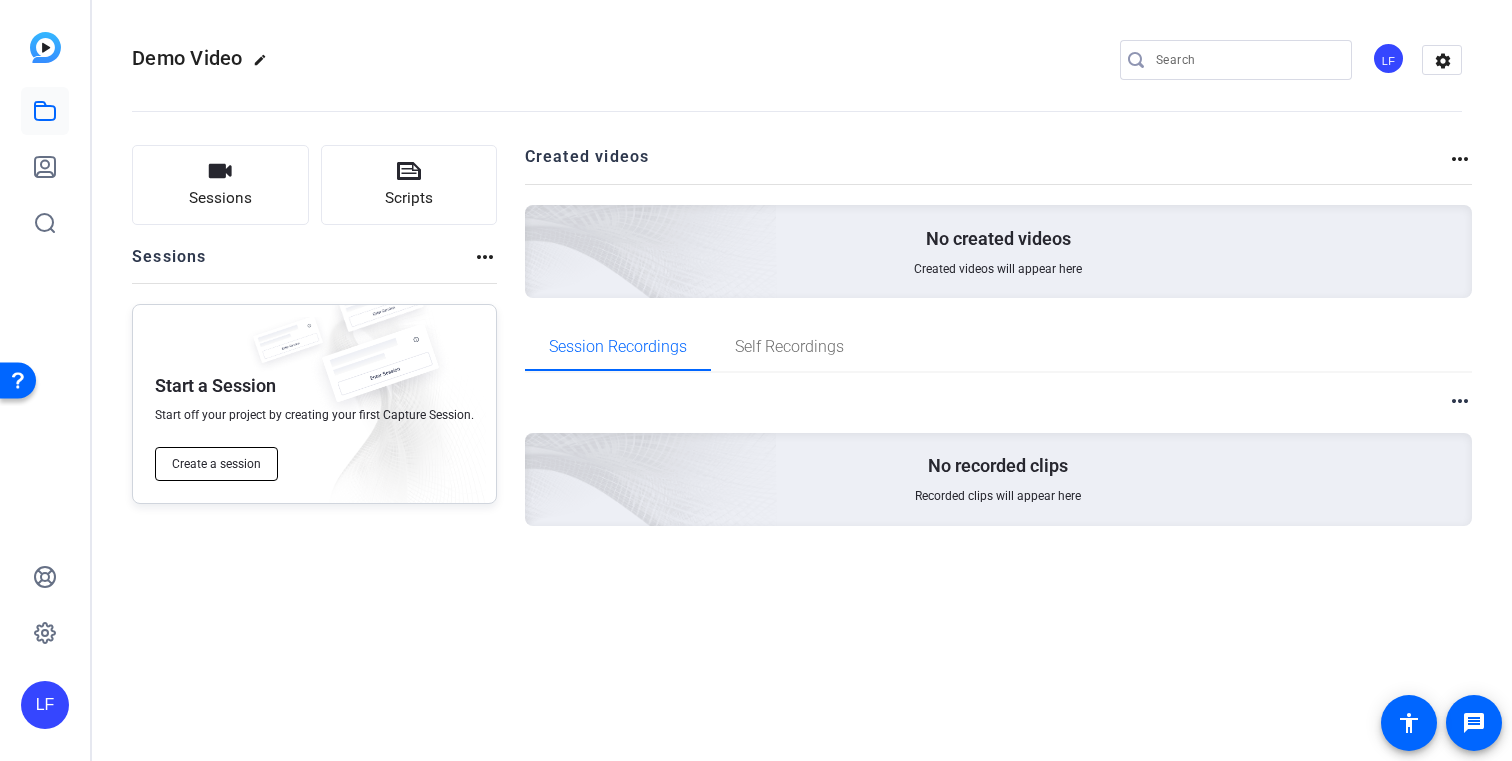 click on "Create a session" 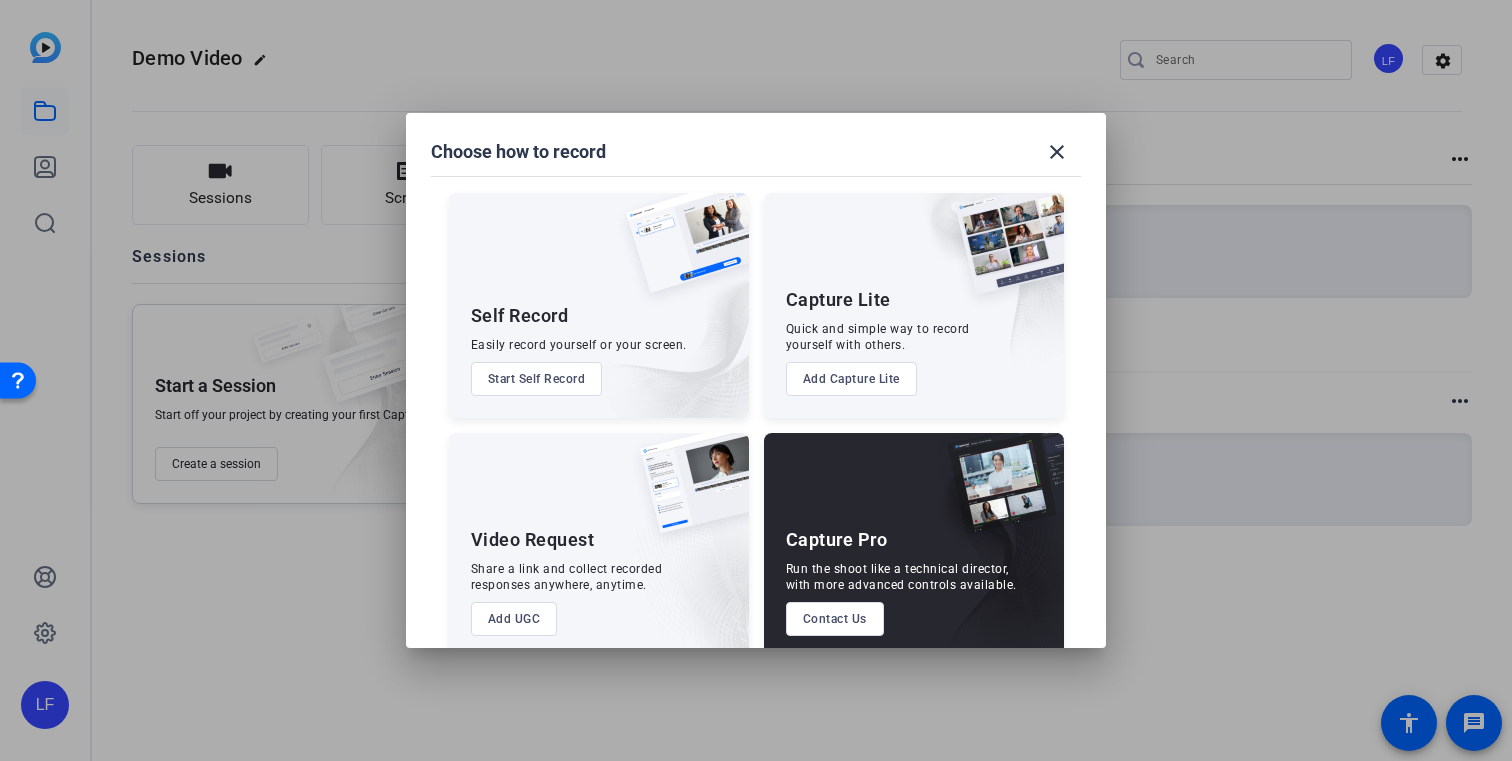 click on "Start Self Record" at bounding box center [537, 379] 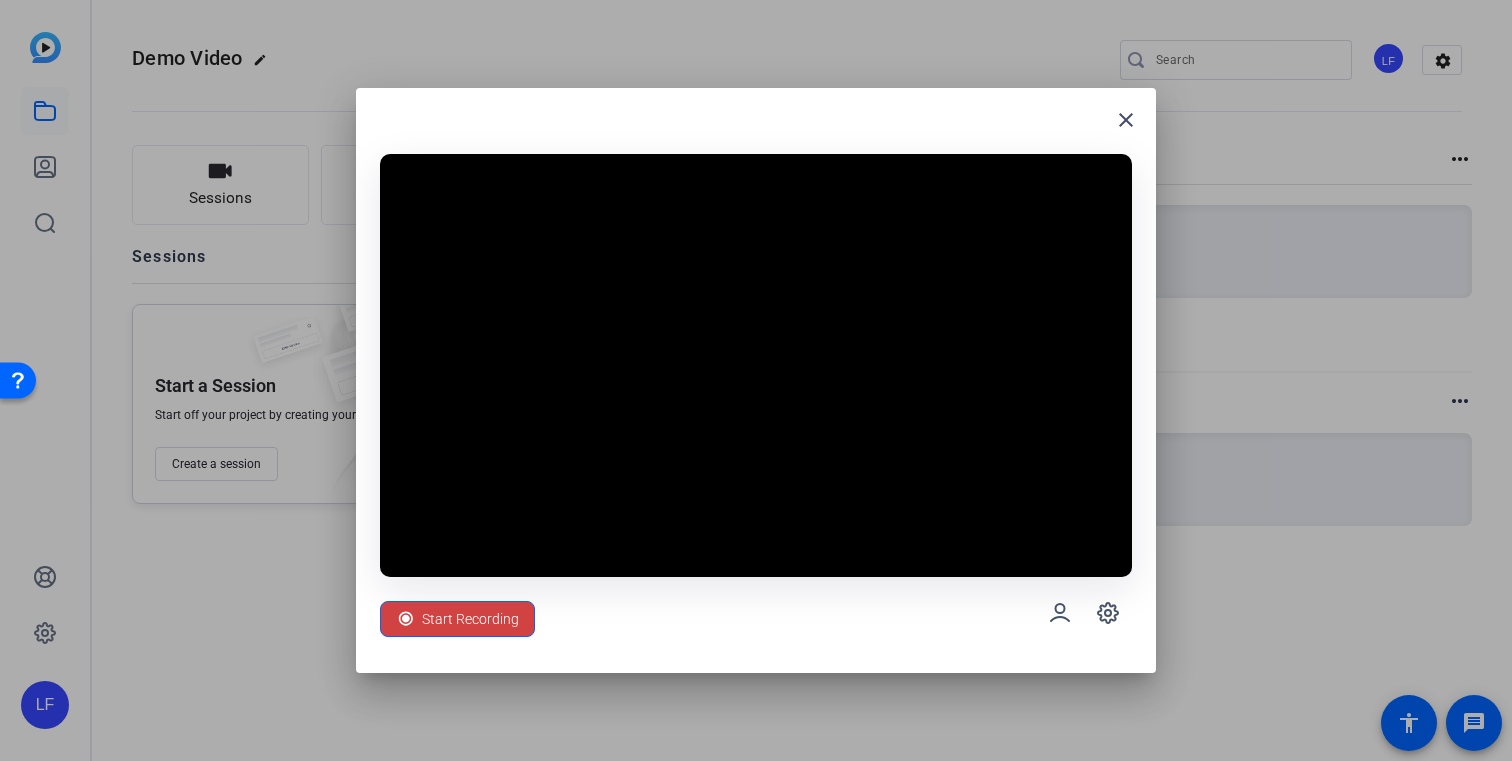 click at bounding box center [756, 365] 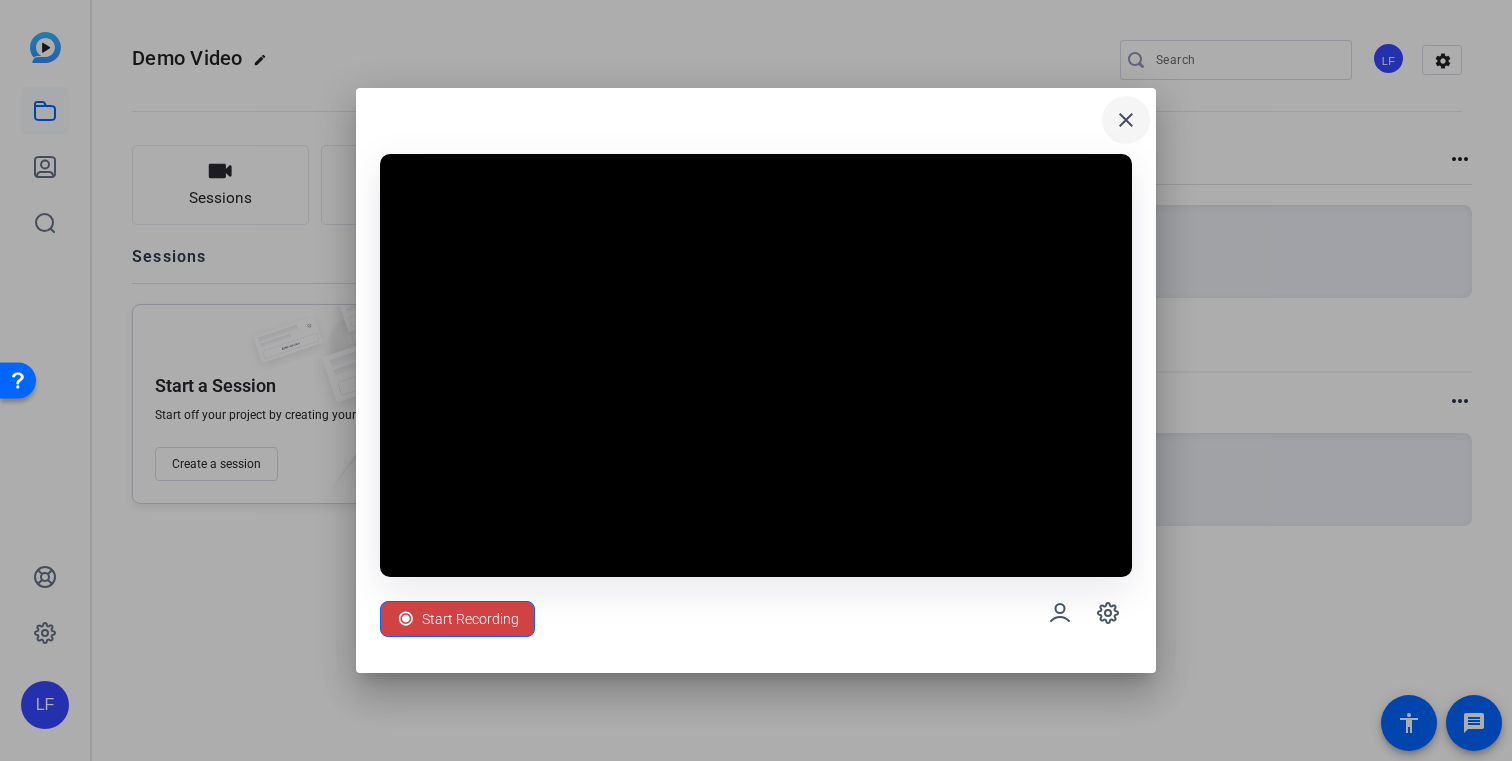 click on "close" at bounding box center (1126, 120) 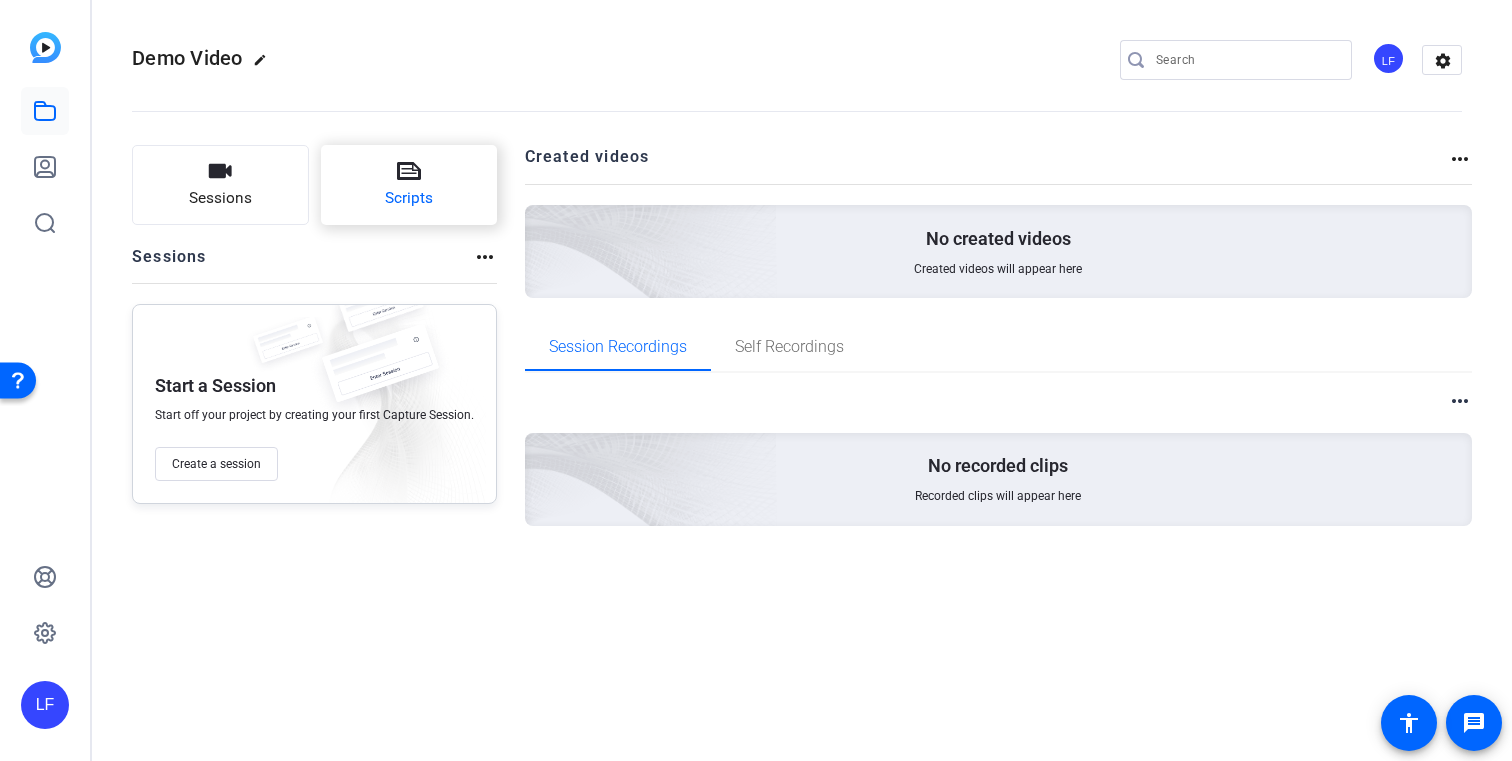 click on "Scripts" 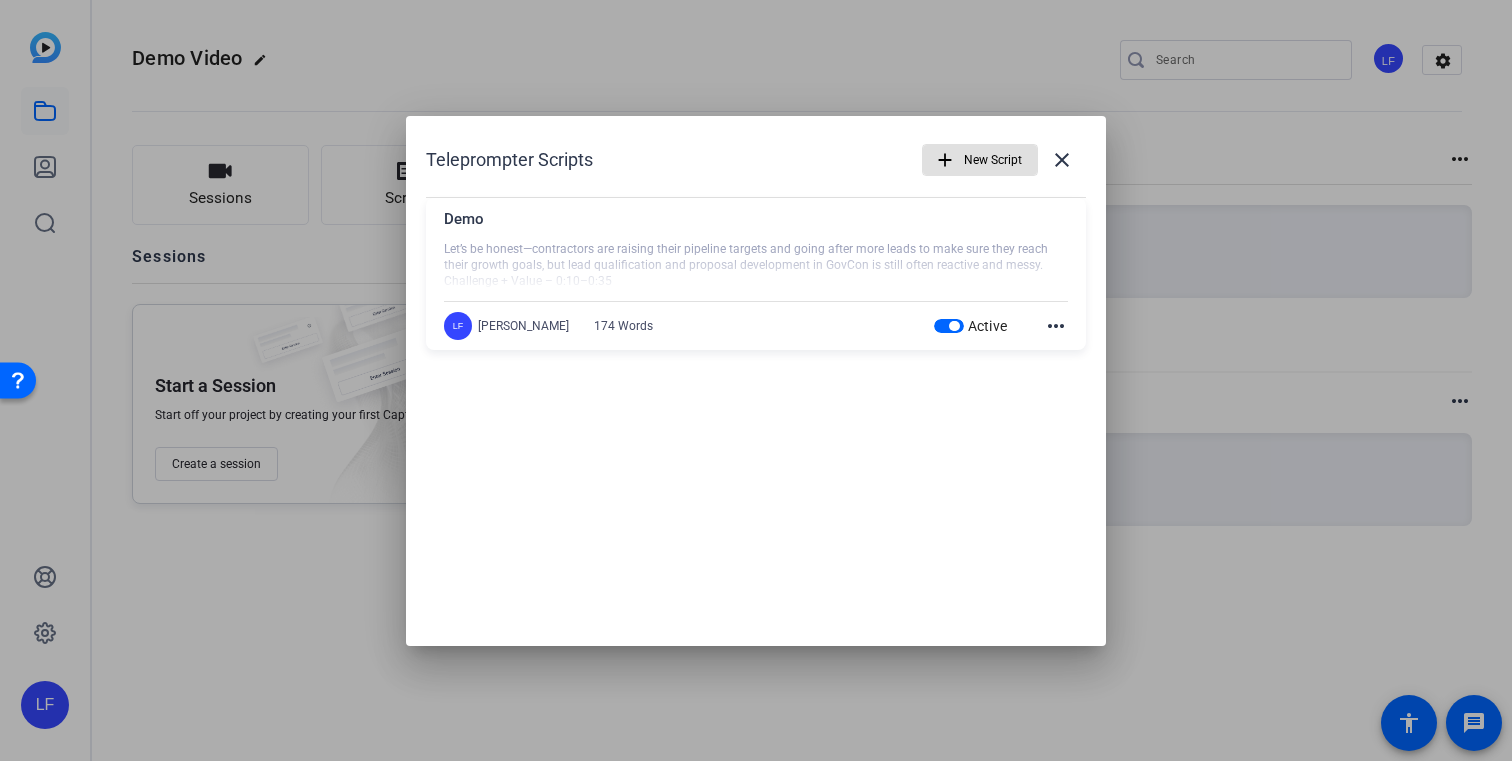 click on "more_horiz" 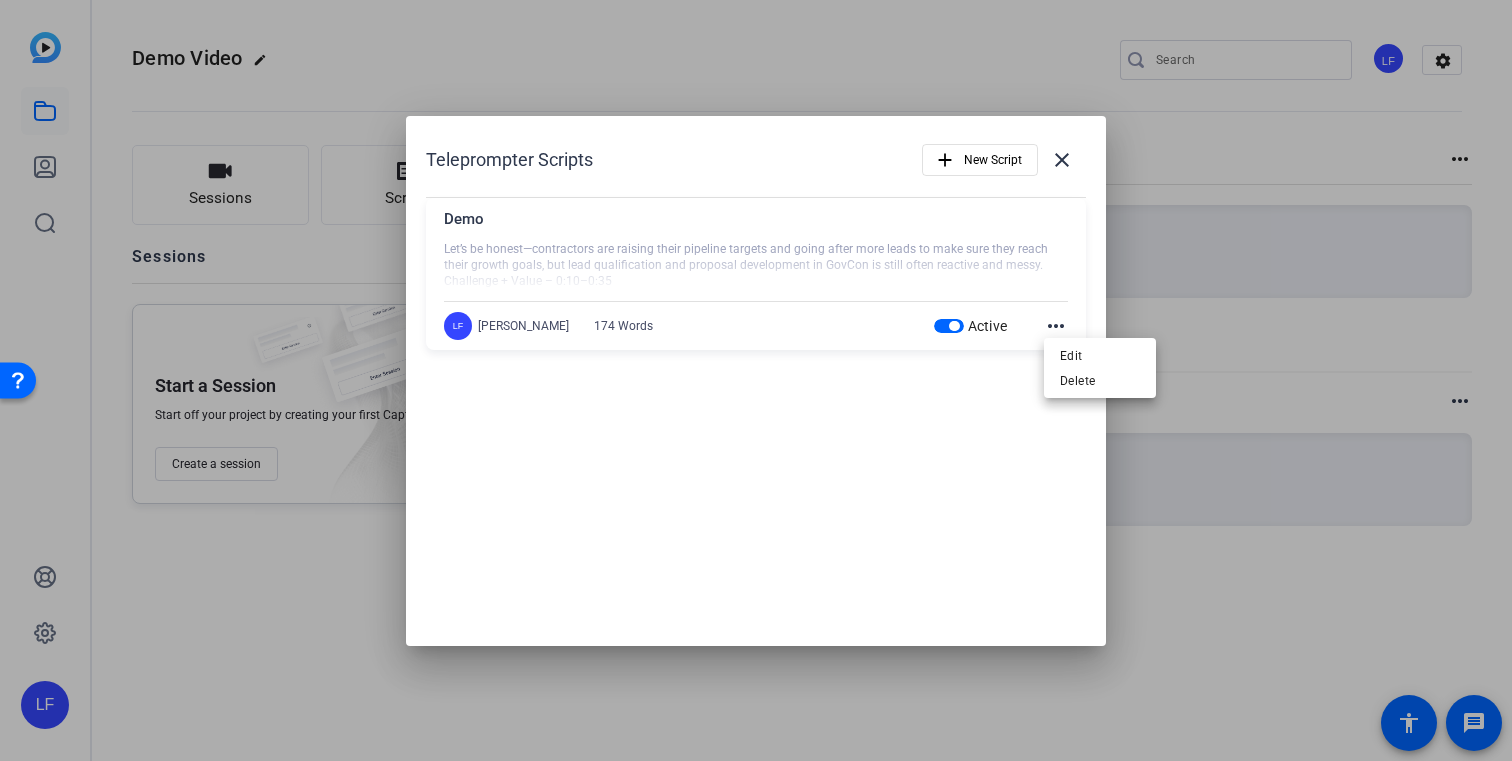 click at bounding box center [756, 380] 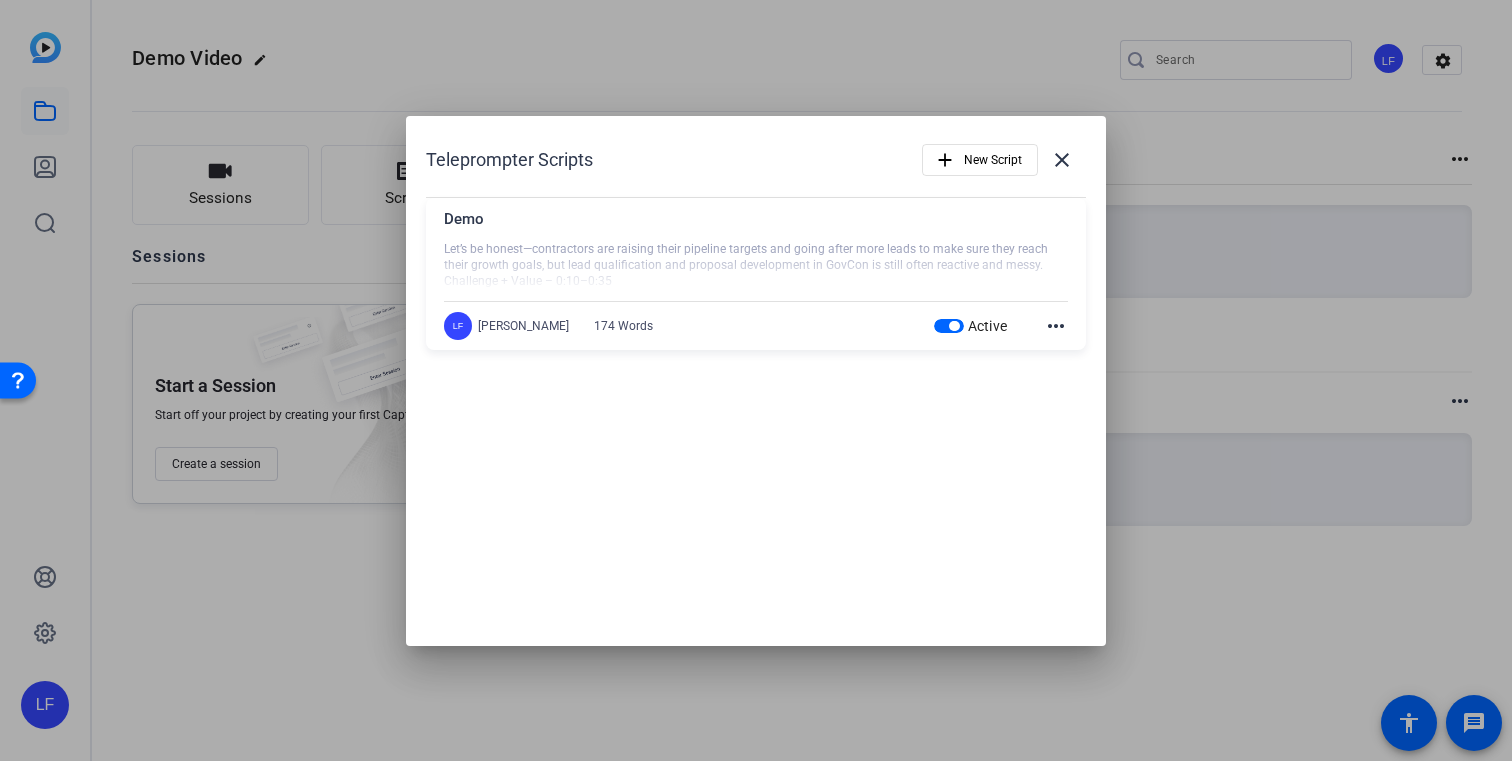 click at bounding box center [756, 266] 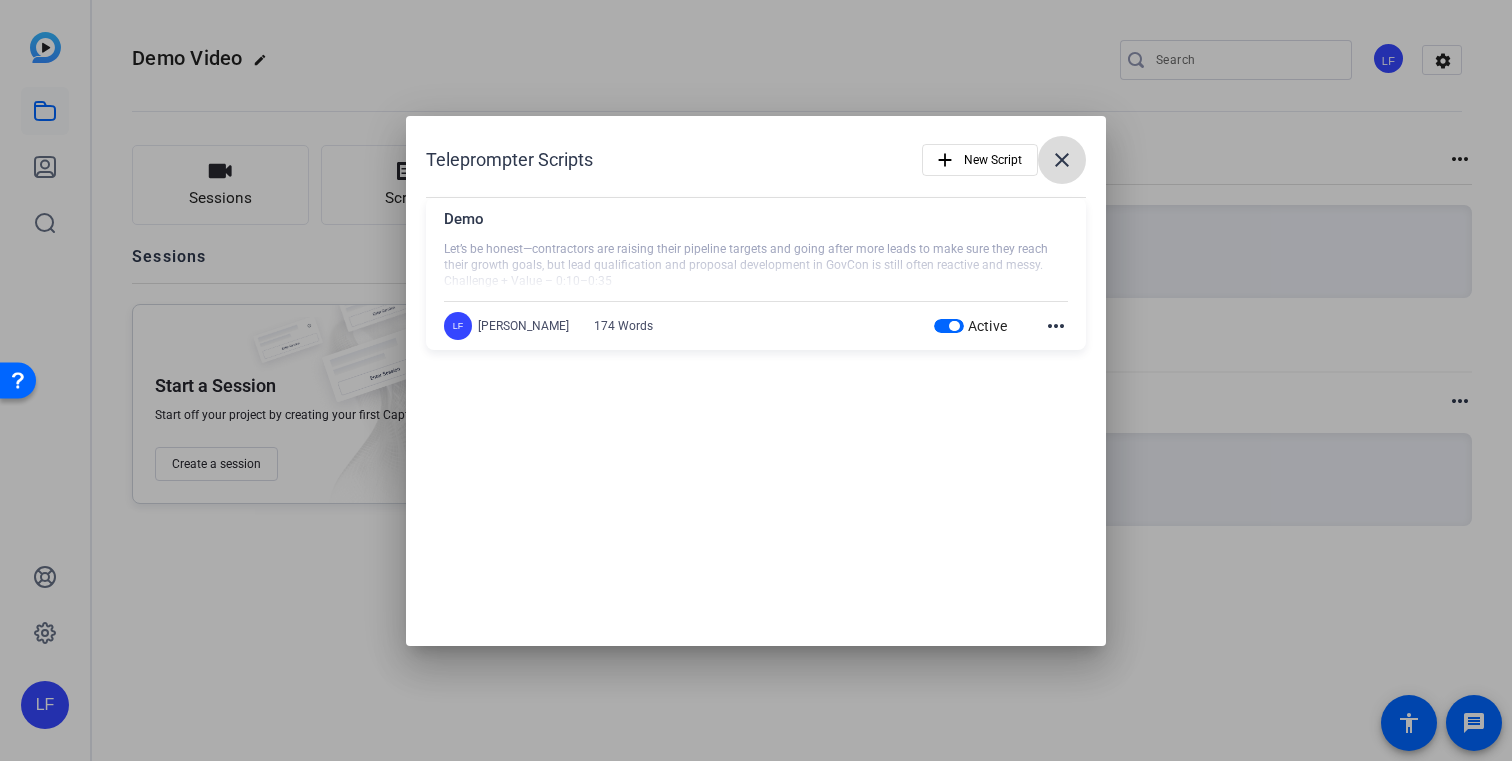 click on "close" at bounding box center (1062, 160) 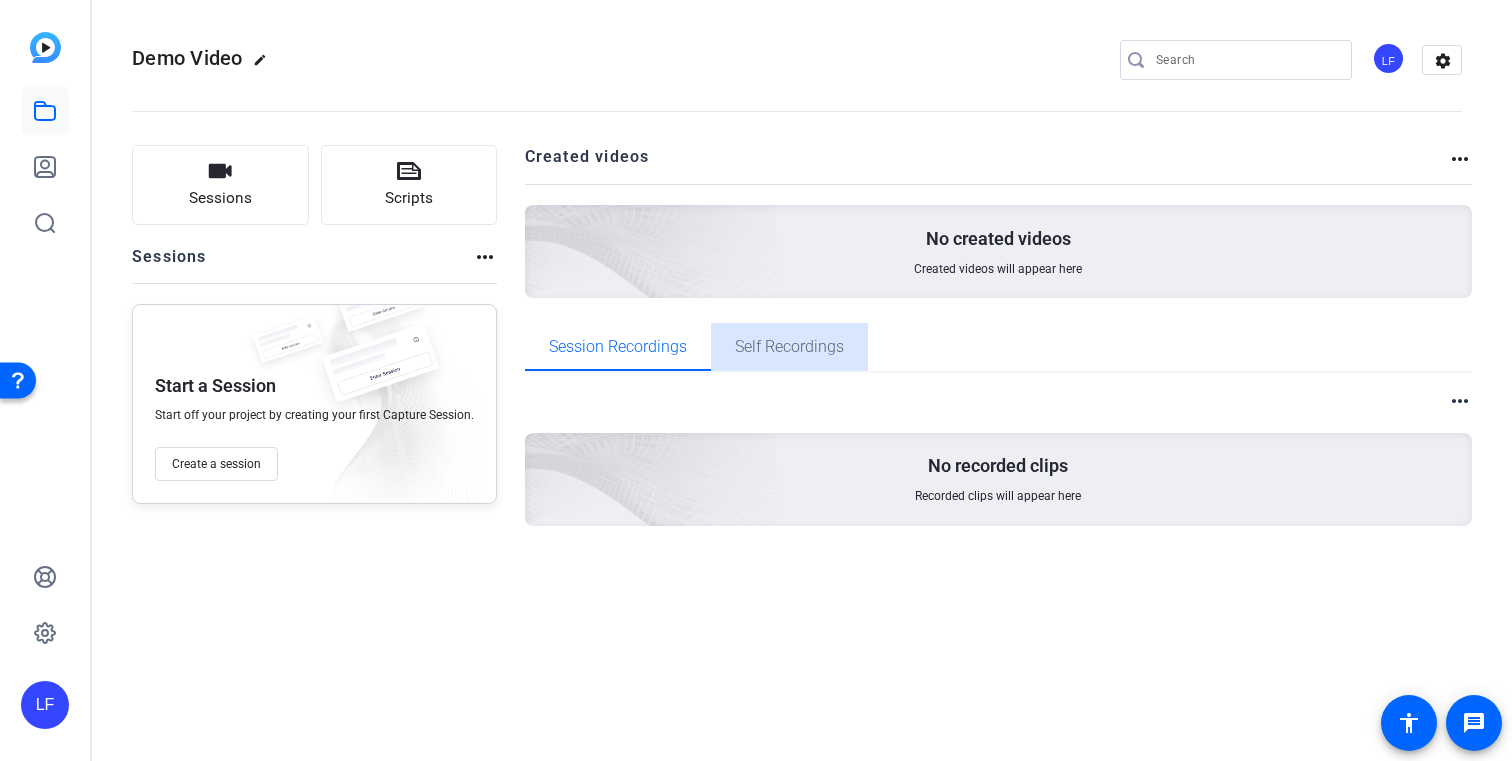 click on "Self Recordings" at bounding box center [789, 347] 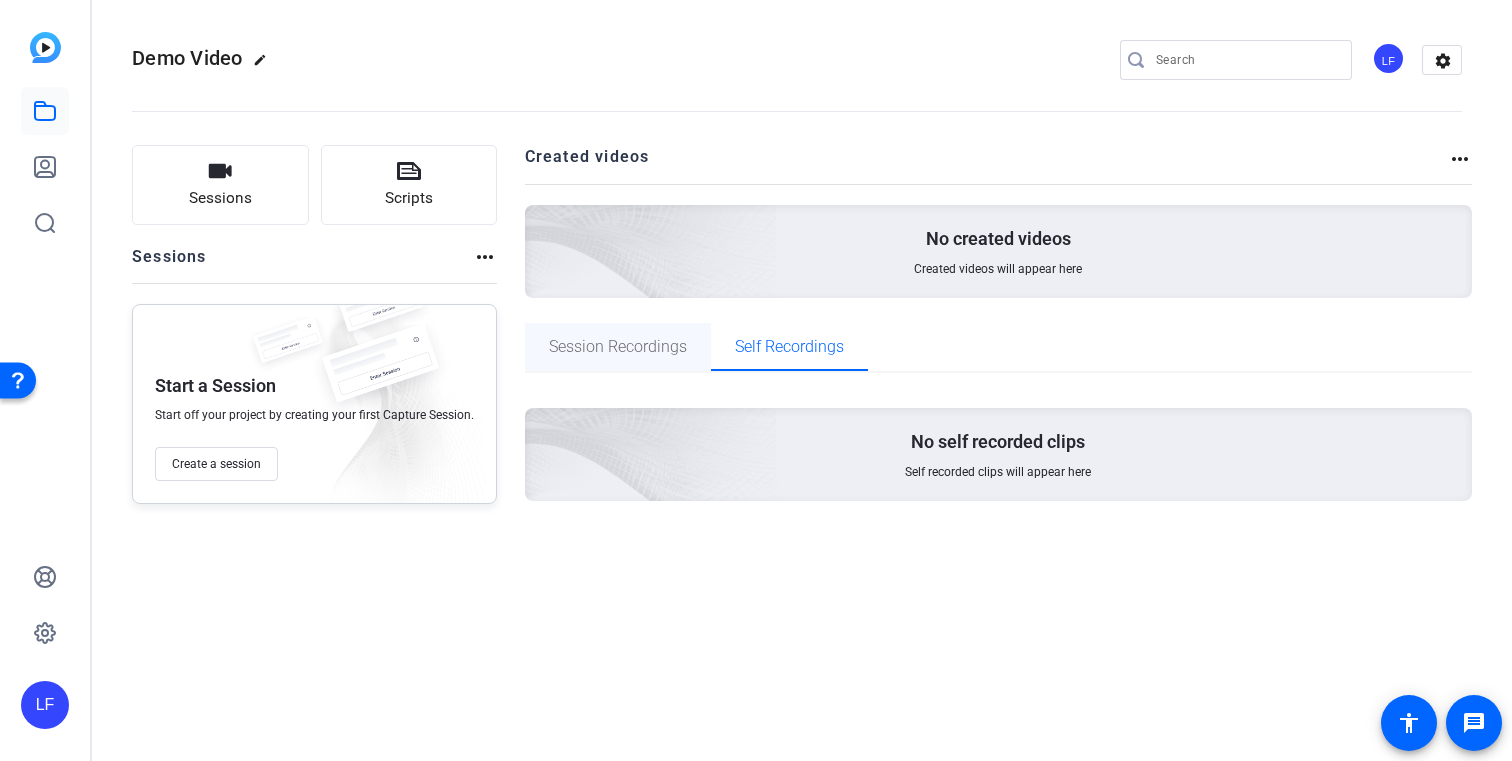 click on "Session Recordings" at bounding box center [618, 347] 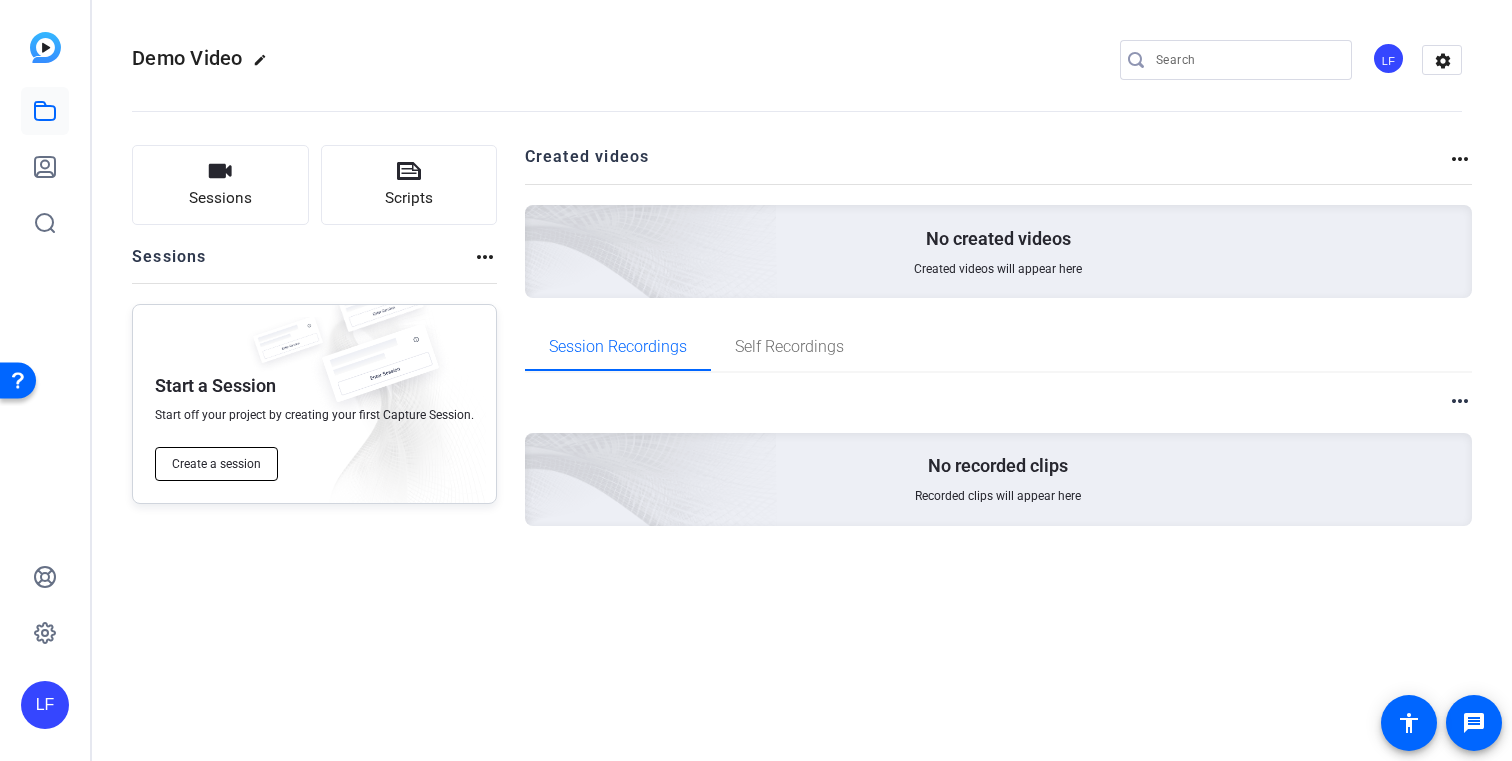 click on "Create a session" 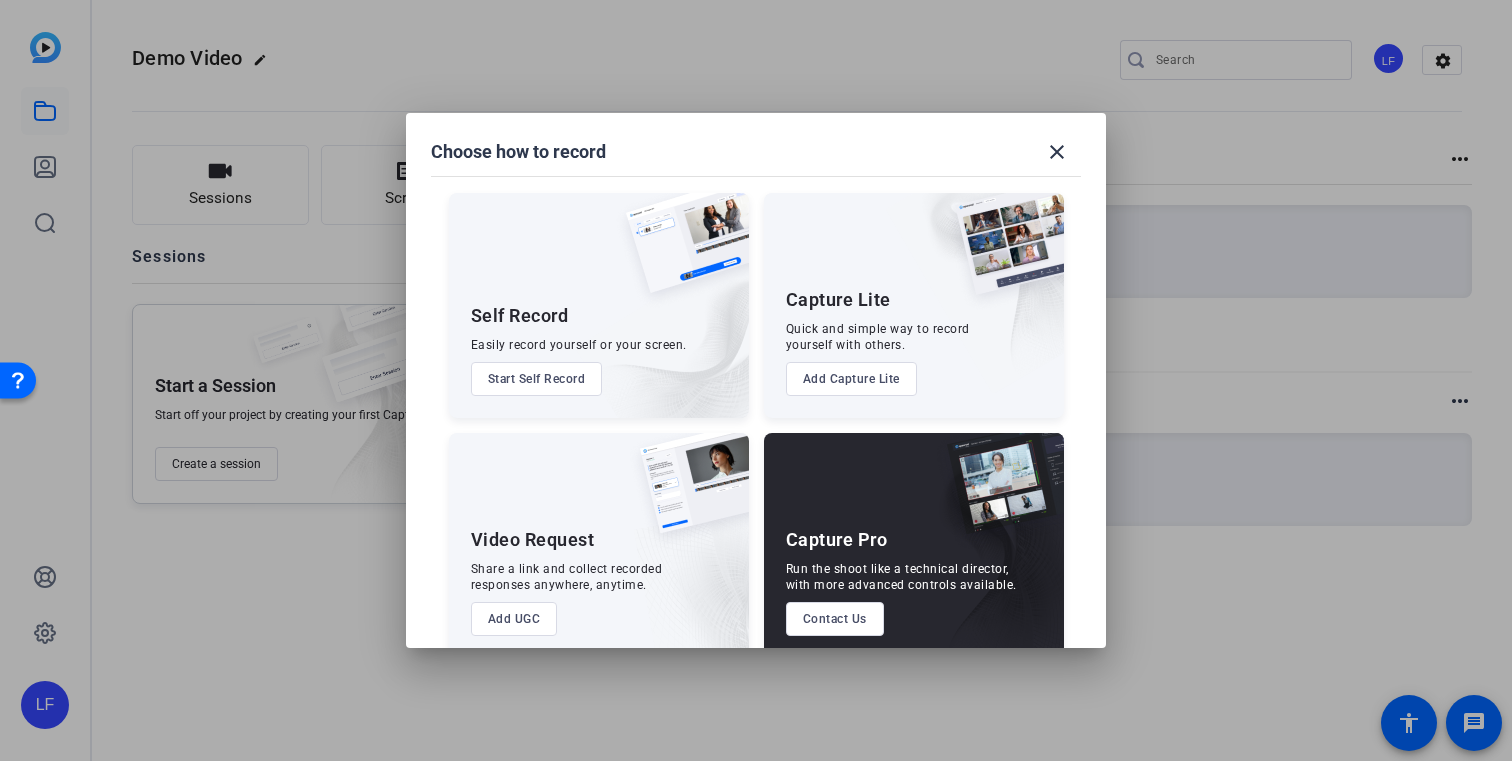 click on "Add Capture Lite" at bounding box center (851, 379) 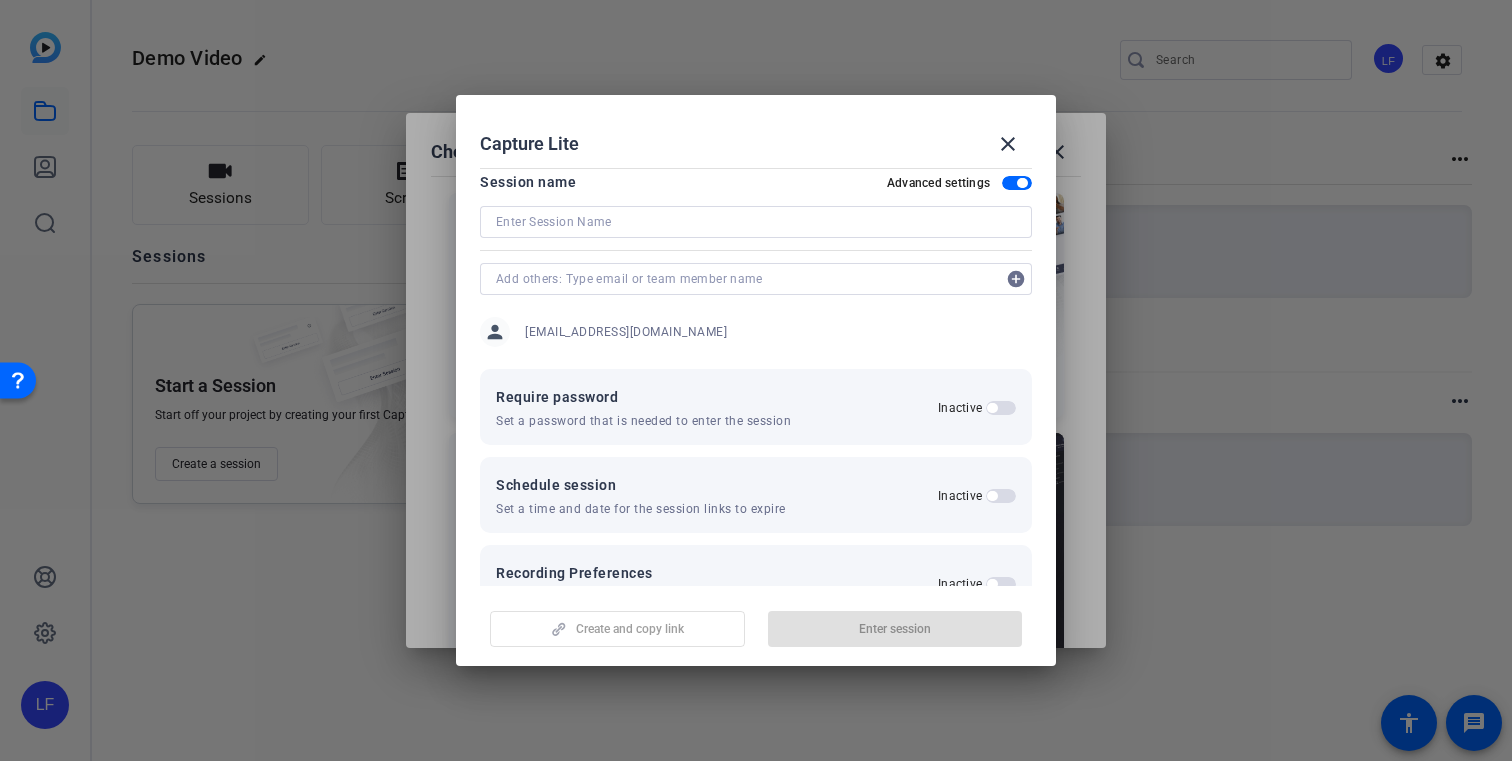 scroll, scrollTop: 0, scrollLeft: 0, axis: both 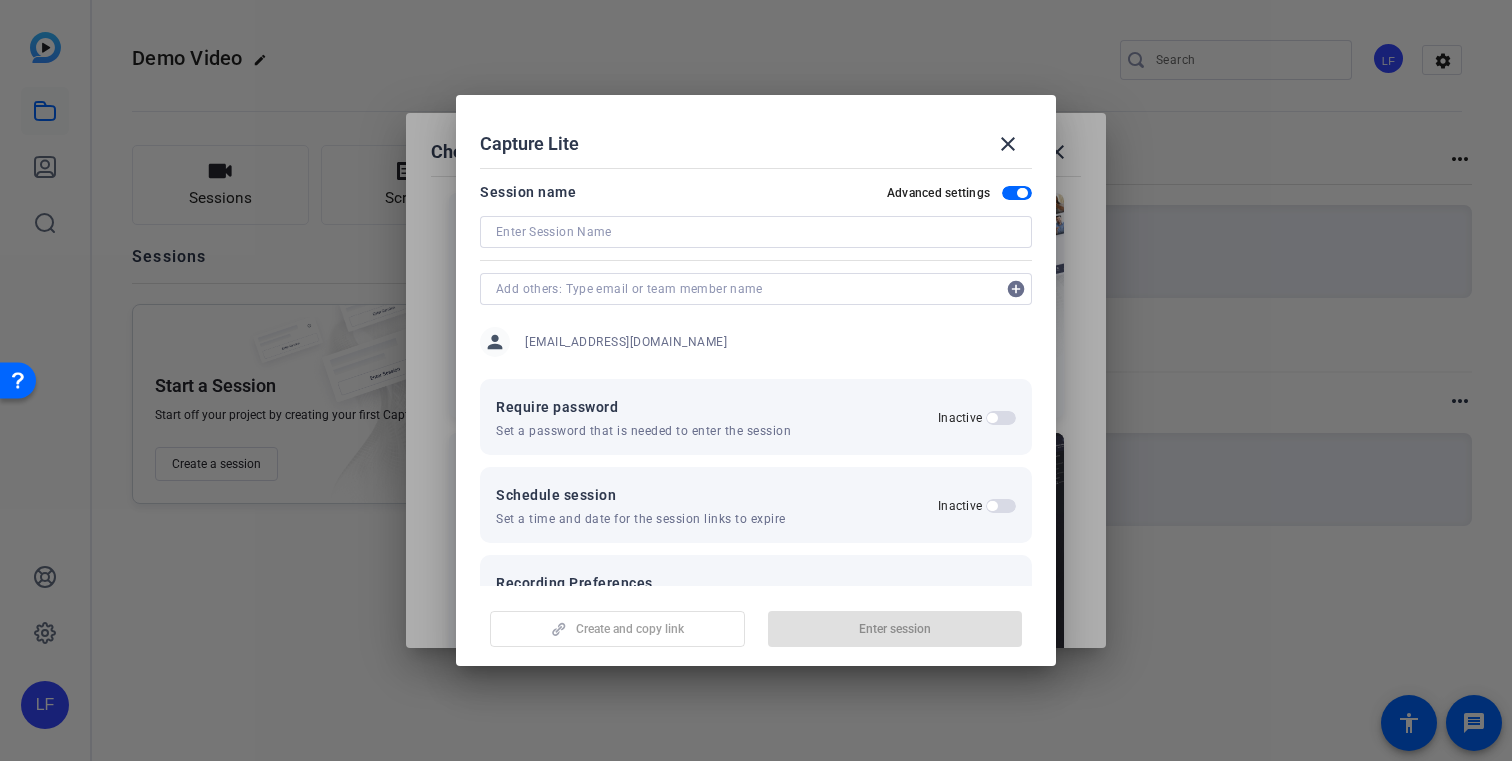 click at bounding box center [756, 232] 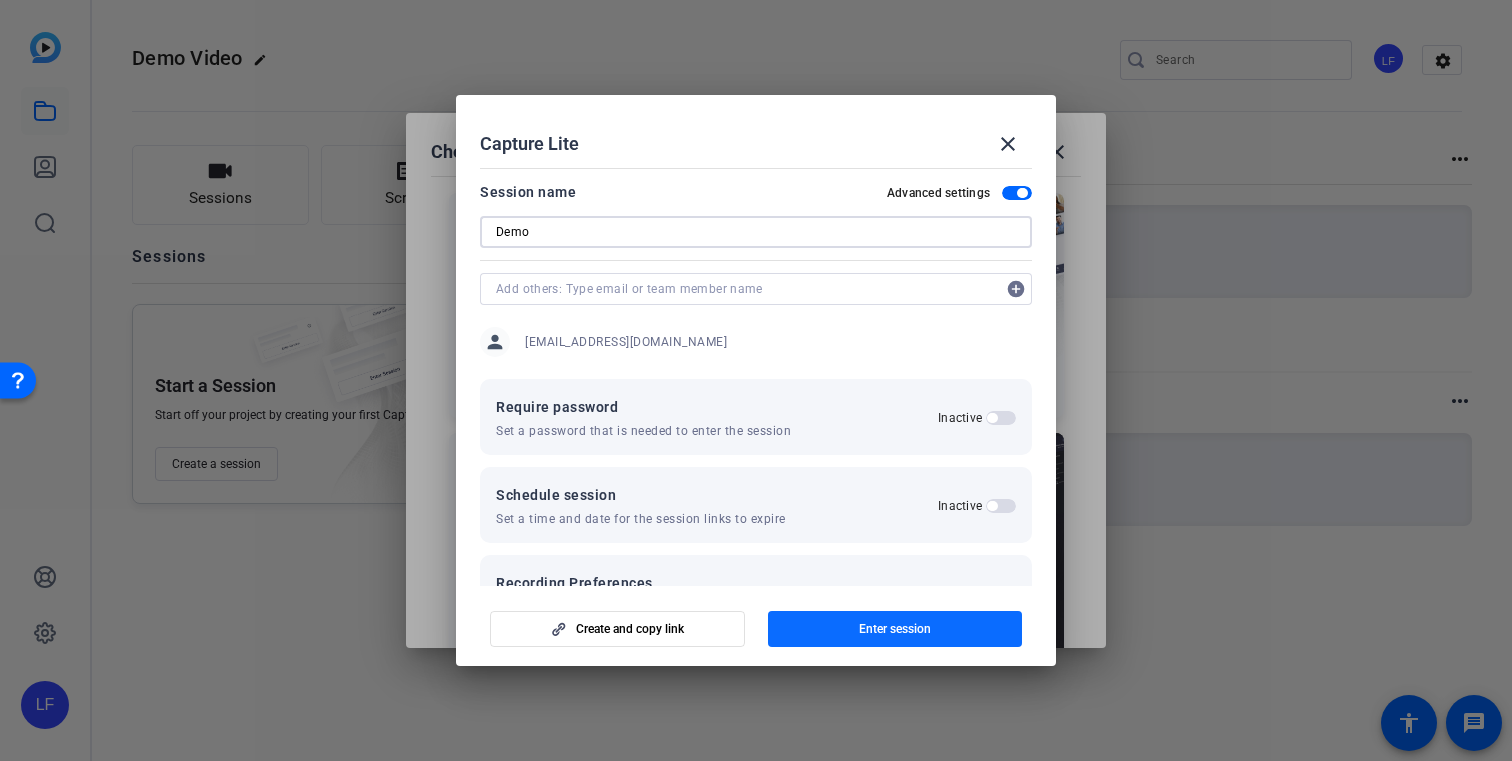 type on "Demo" 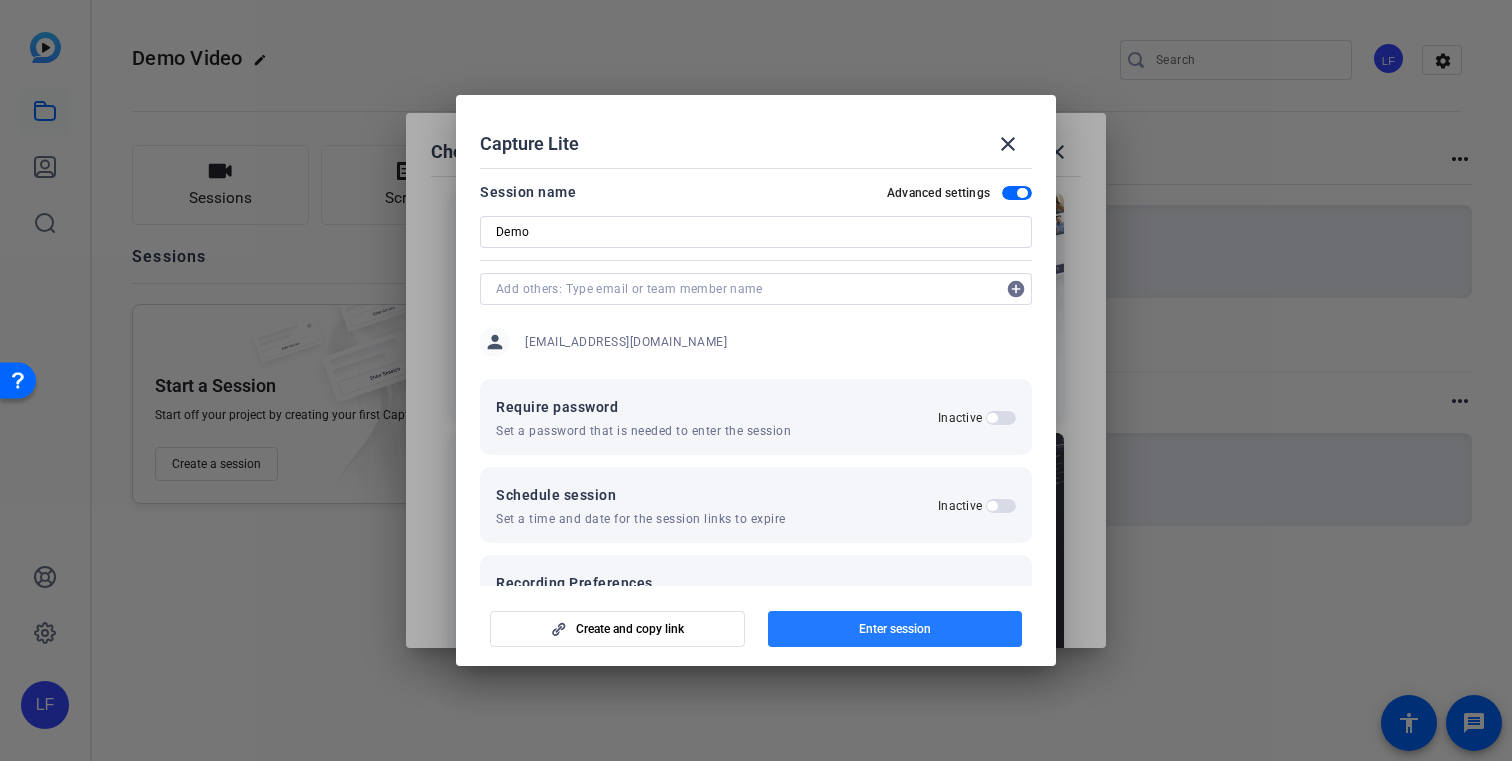 click on "Enter session" 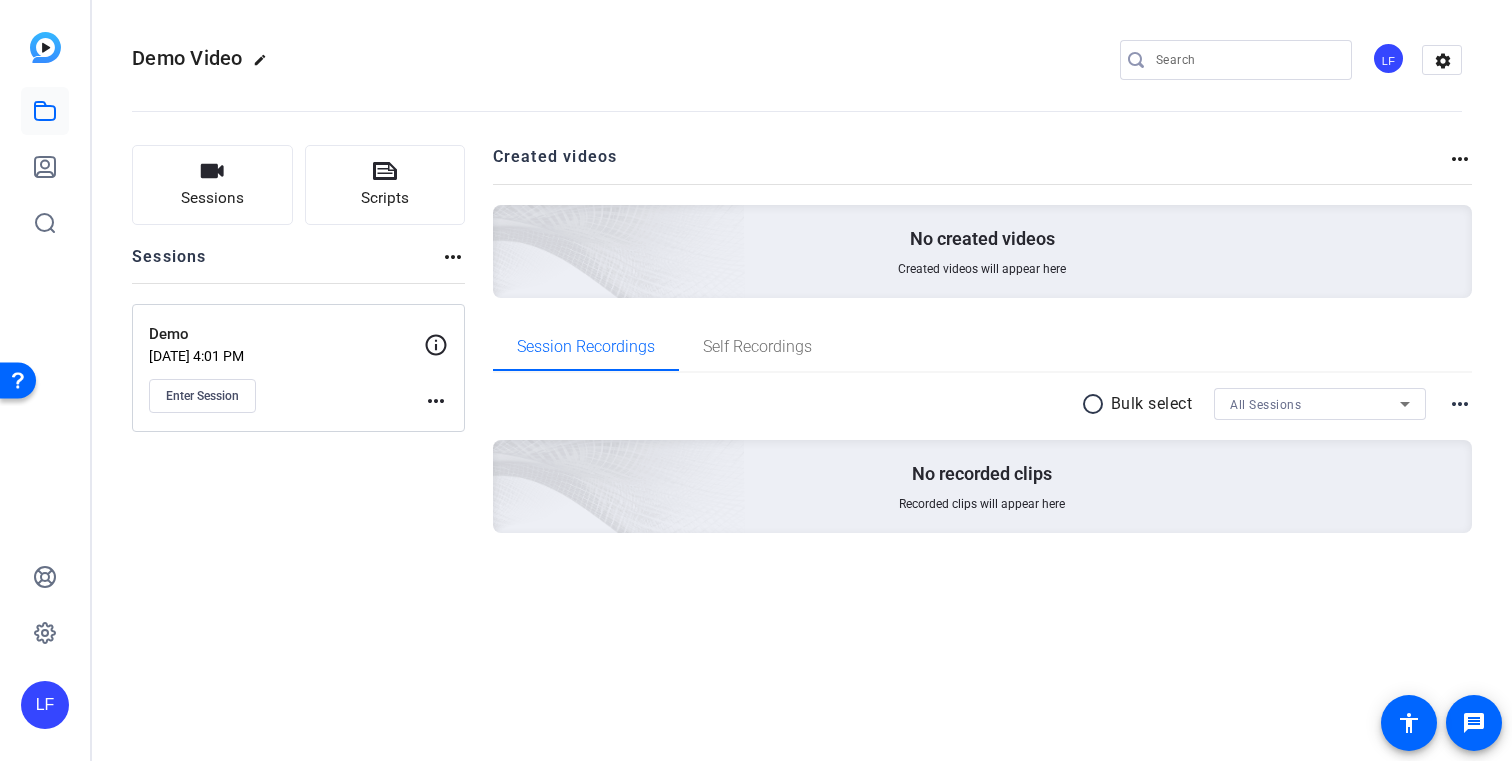 click on "more_horiz" 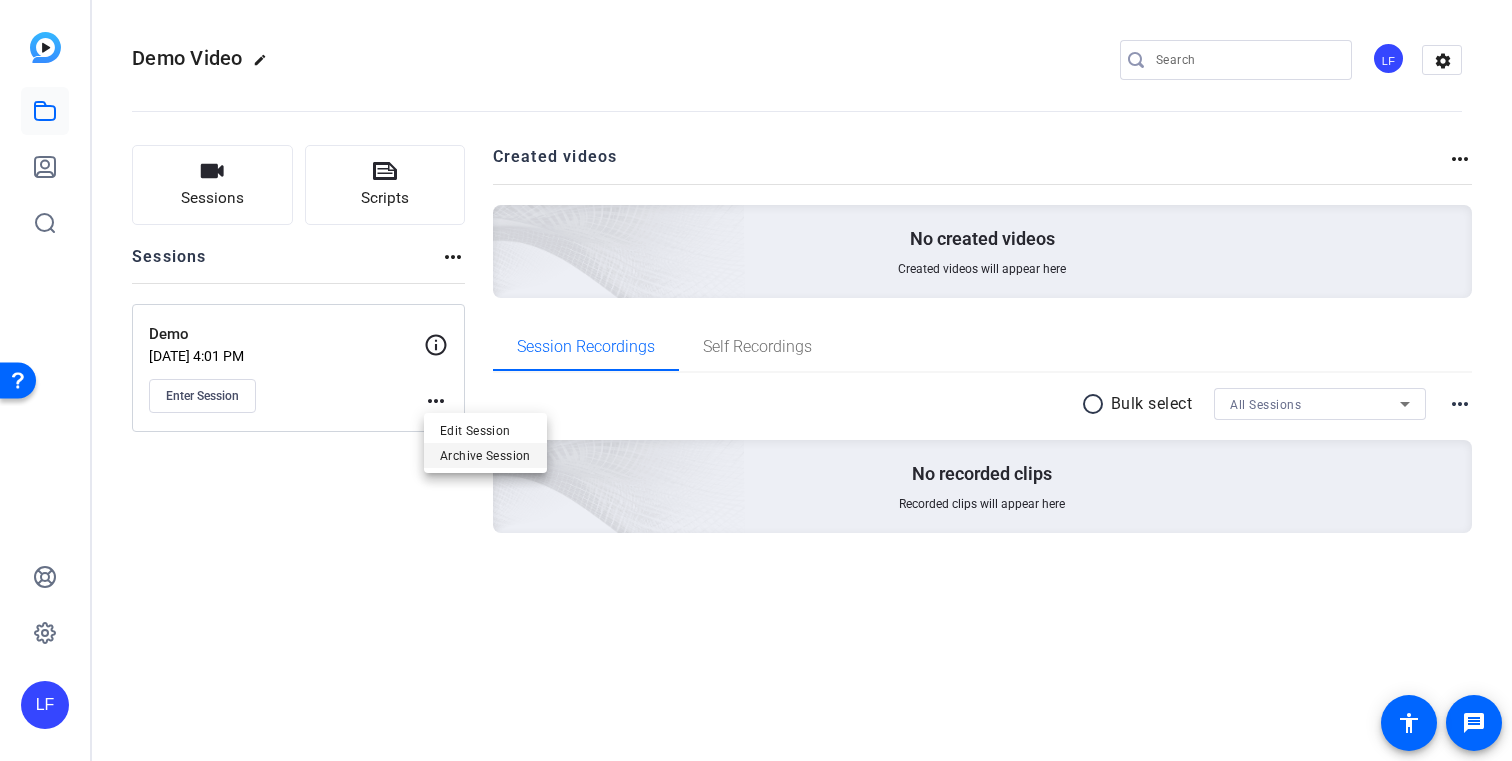 click on "Archive Session" at bounding box center [485, 455] 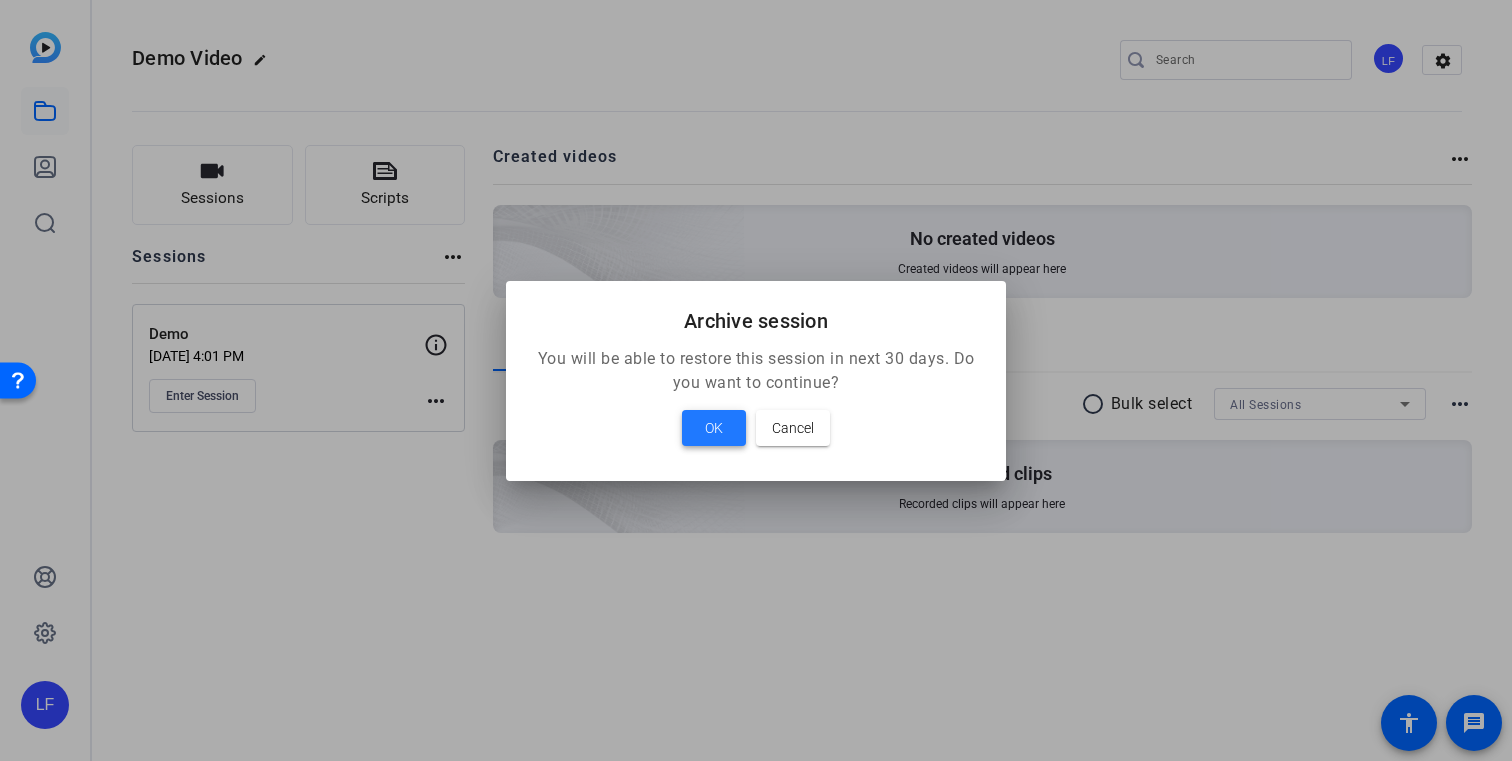 click on "OK" at bounding box center [714, 428] 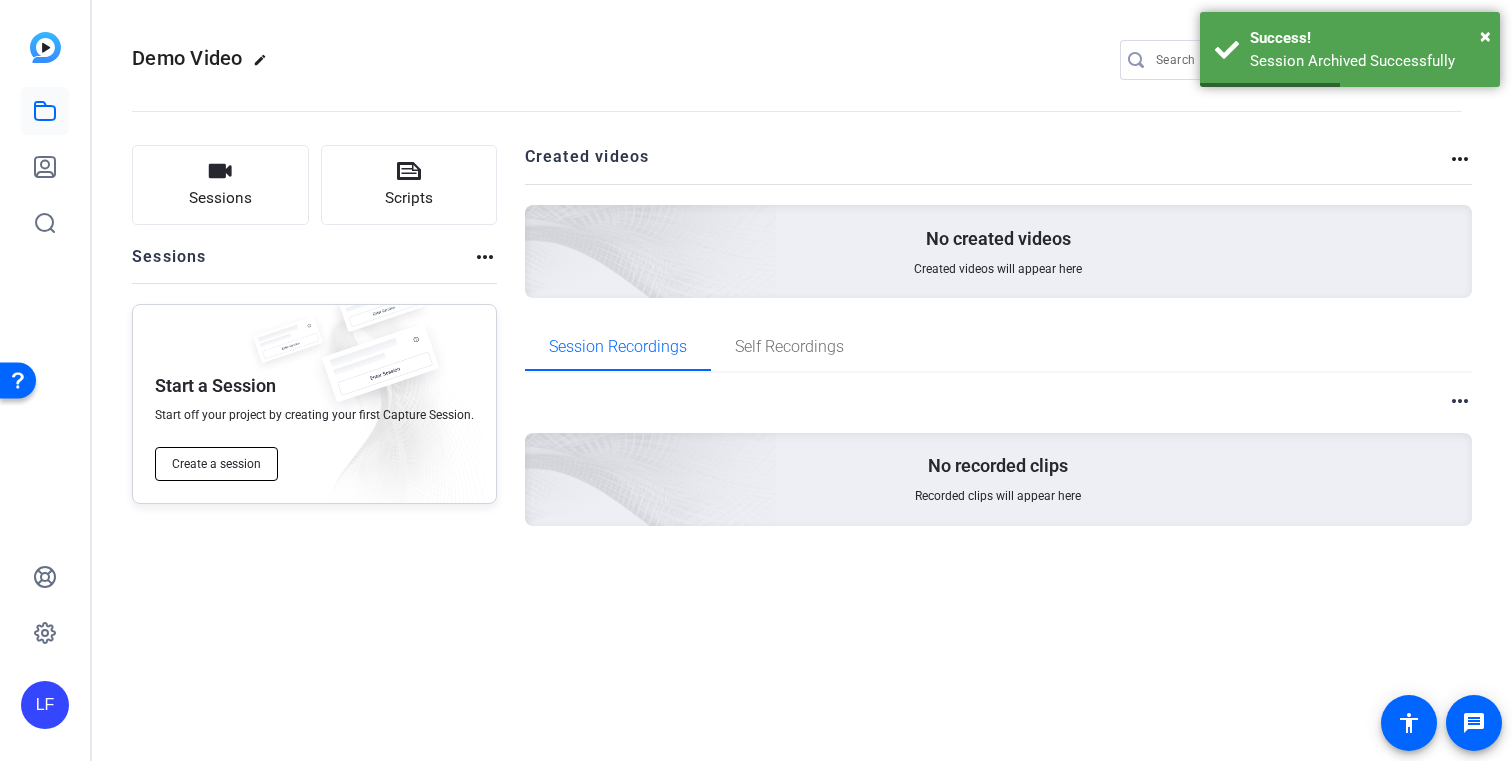 click on "Create a session" 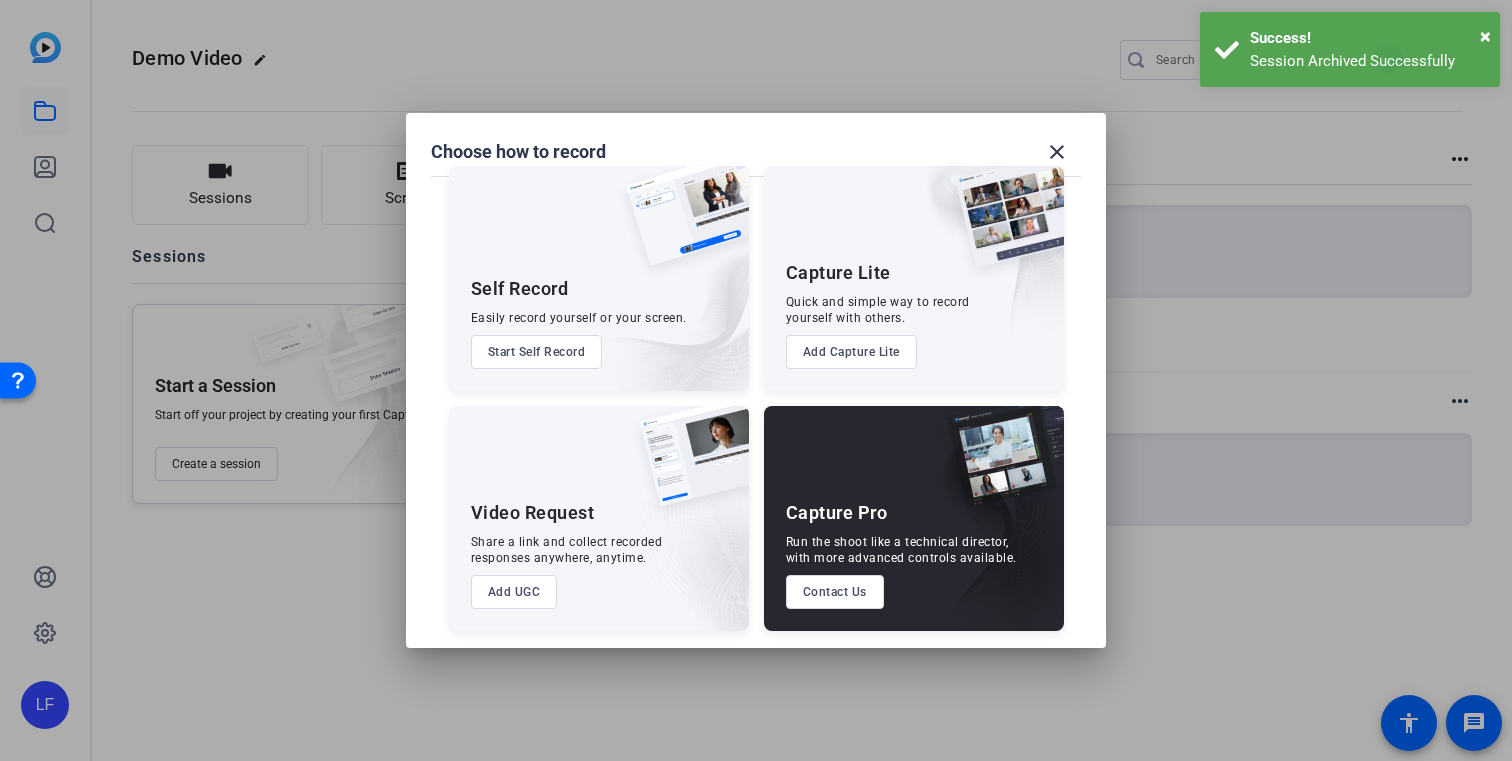 scroll, scrollTop: 30, scrollLeft: 0, axis: vertical 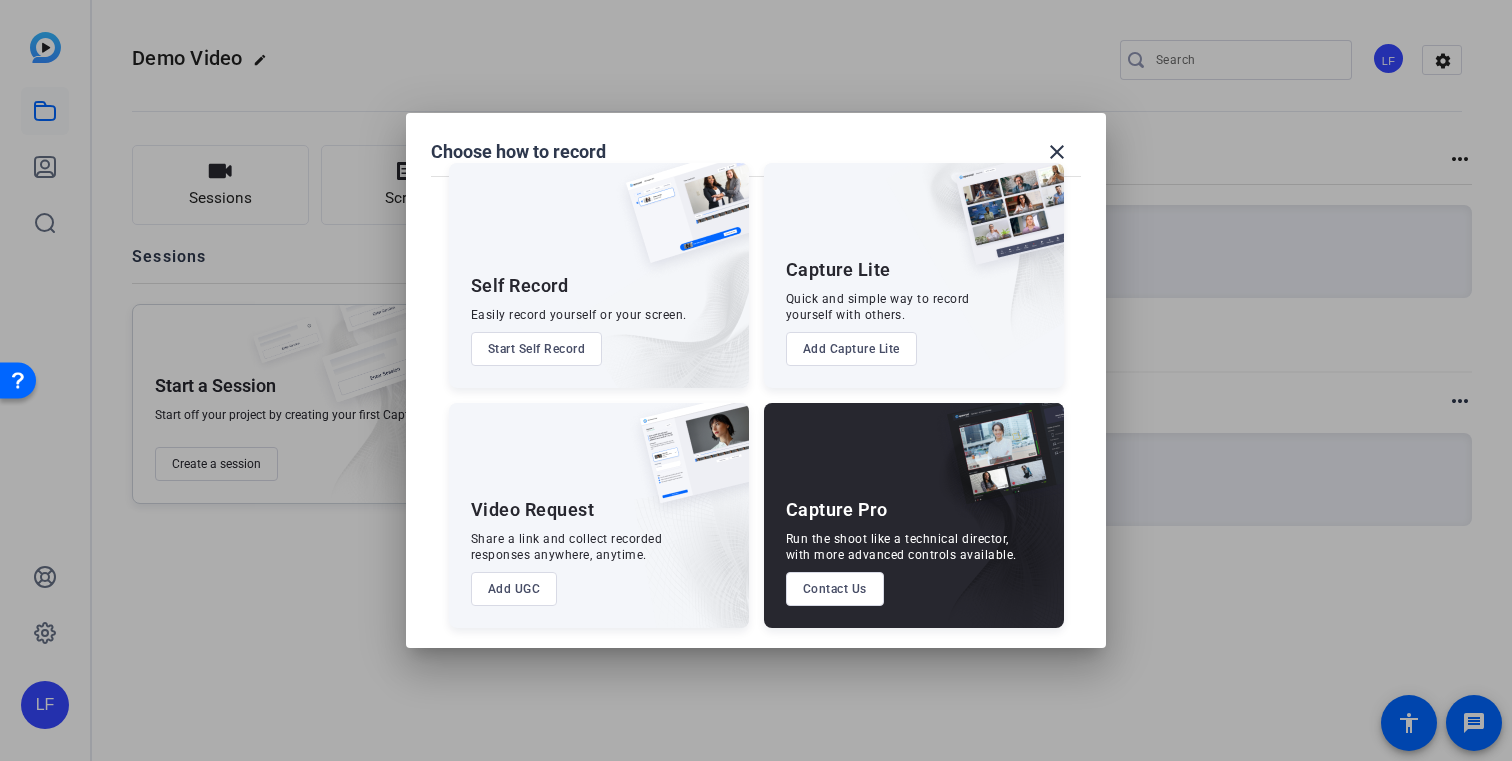 click on "Add UGC" at bounding box center [514, 589] 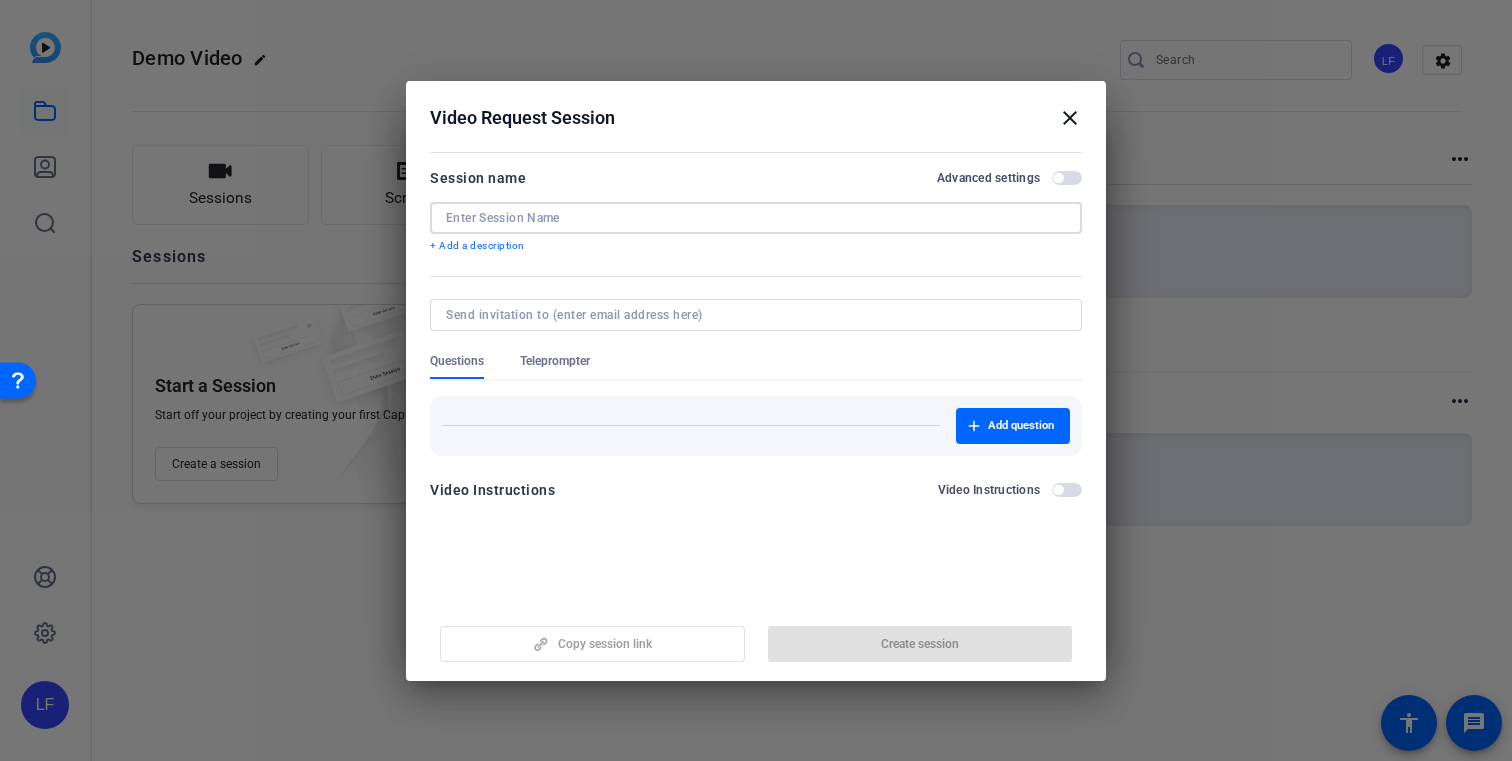 click at bounding box center [756, 218] 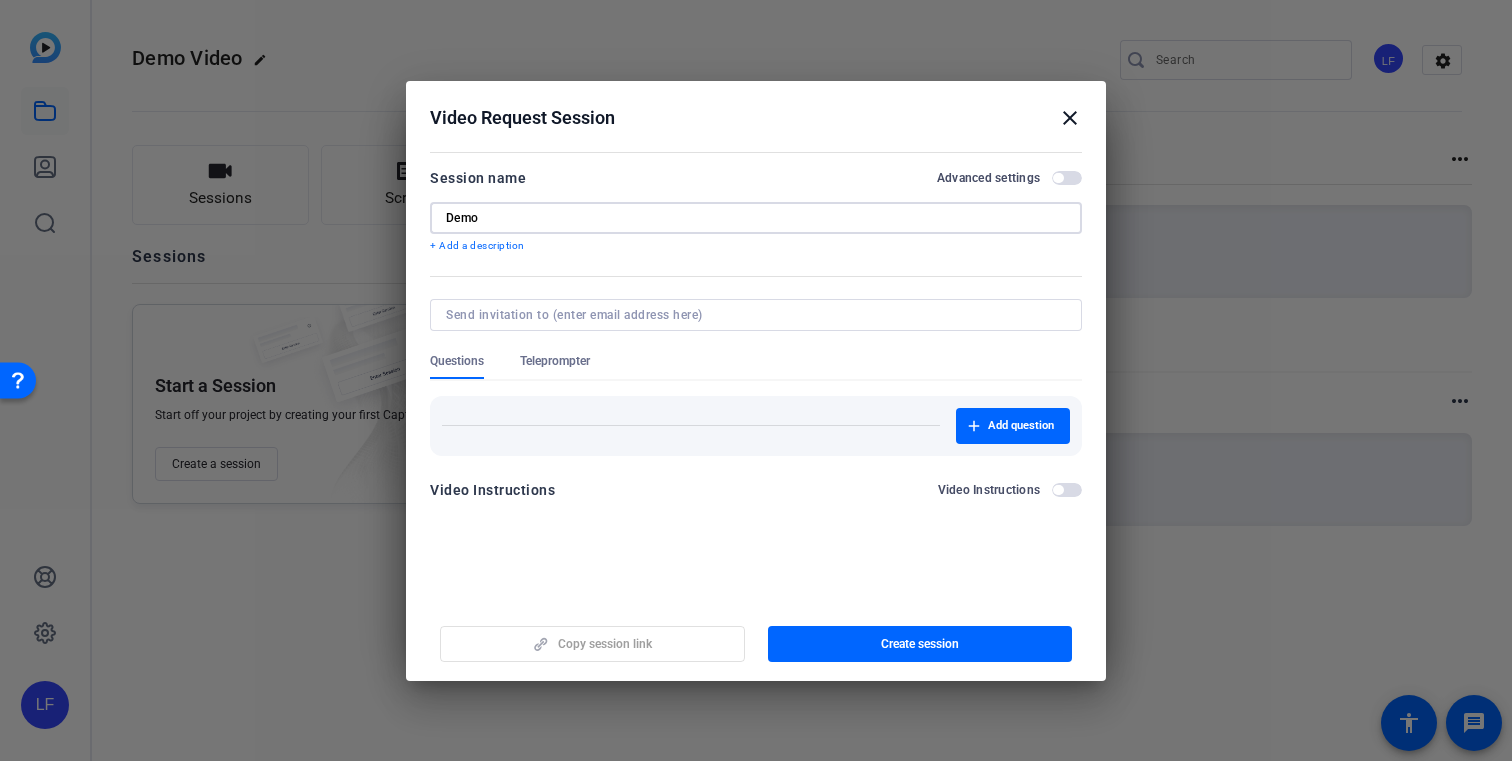 type on "Demo" 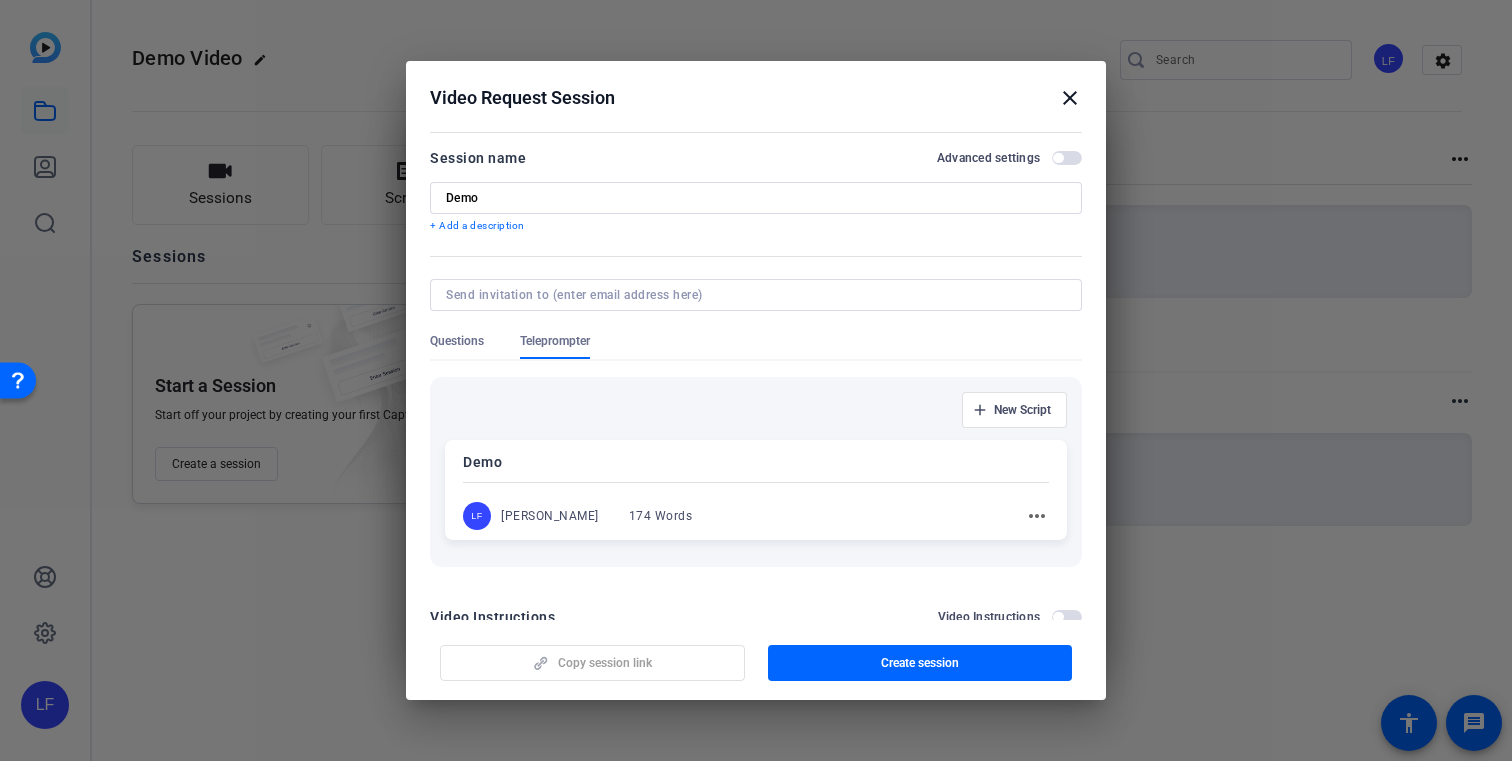 click on "Logan Ferro" at bounding box center (550, 516) 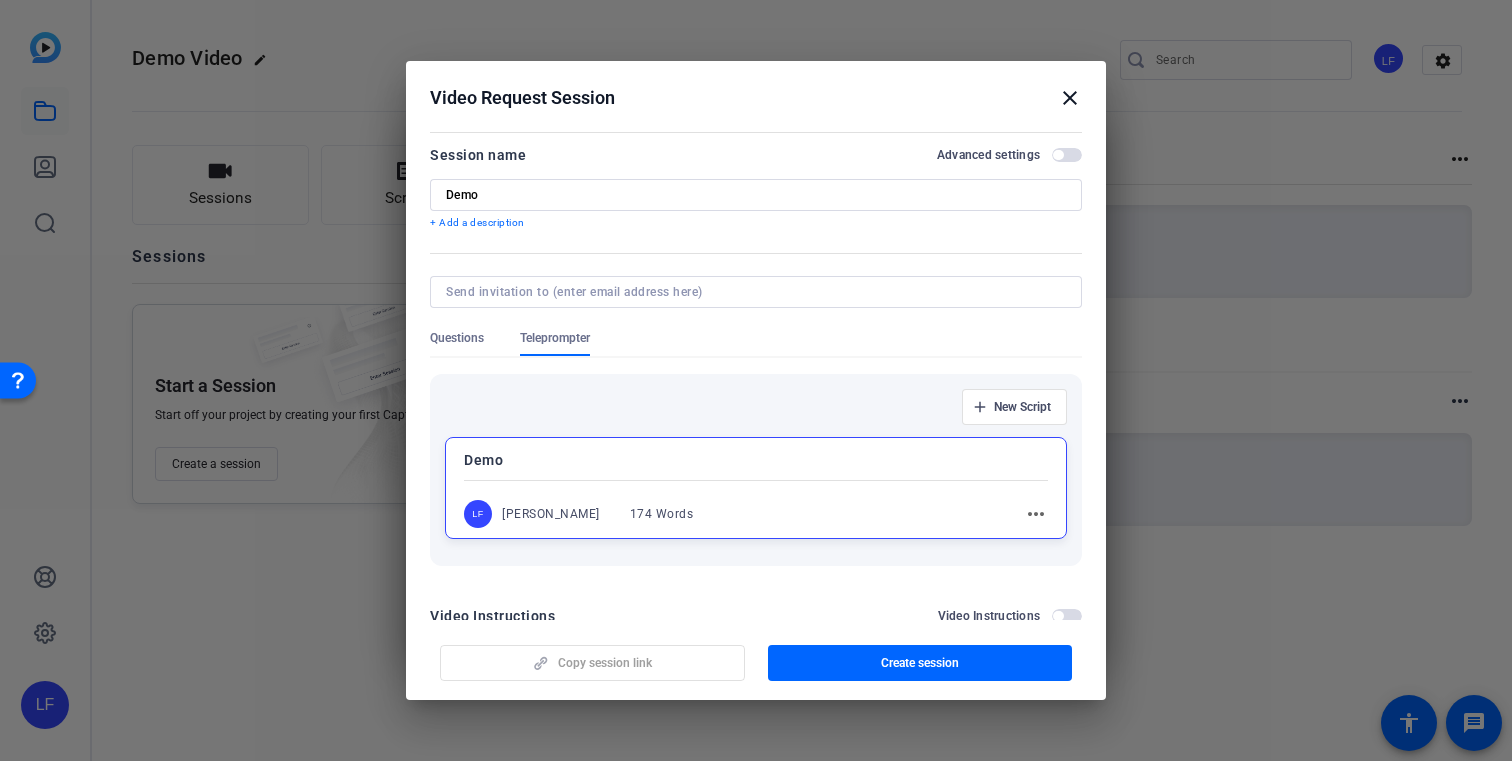 scroll, scrollTop: 0, scrollLeft: 0, axis: both 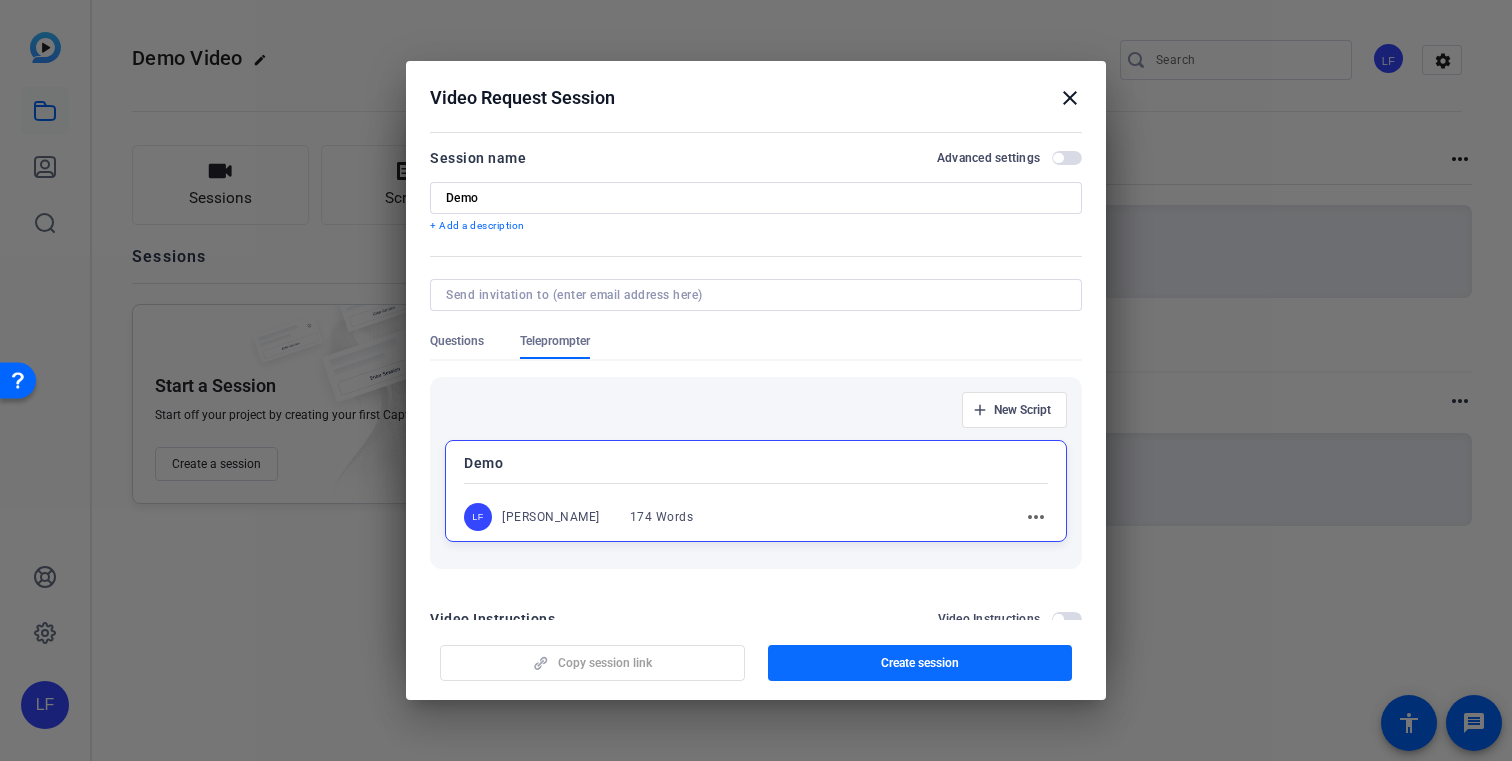 click on "Create session" at bounding box center [920, 663] 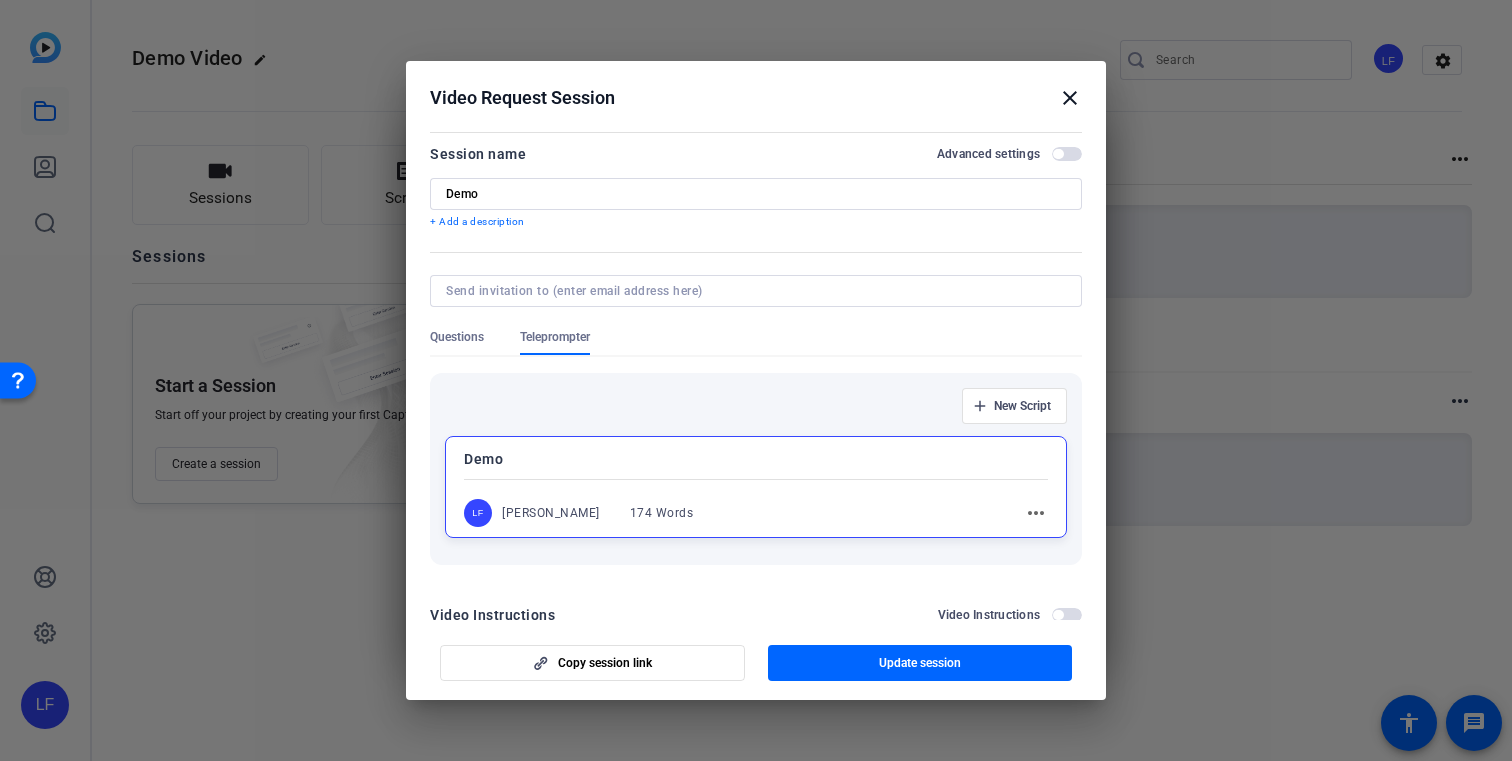 scroll, scrollTop: 0, scrollLeft: 0, axis: both 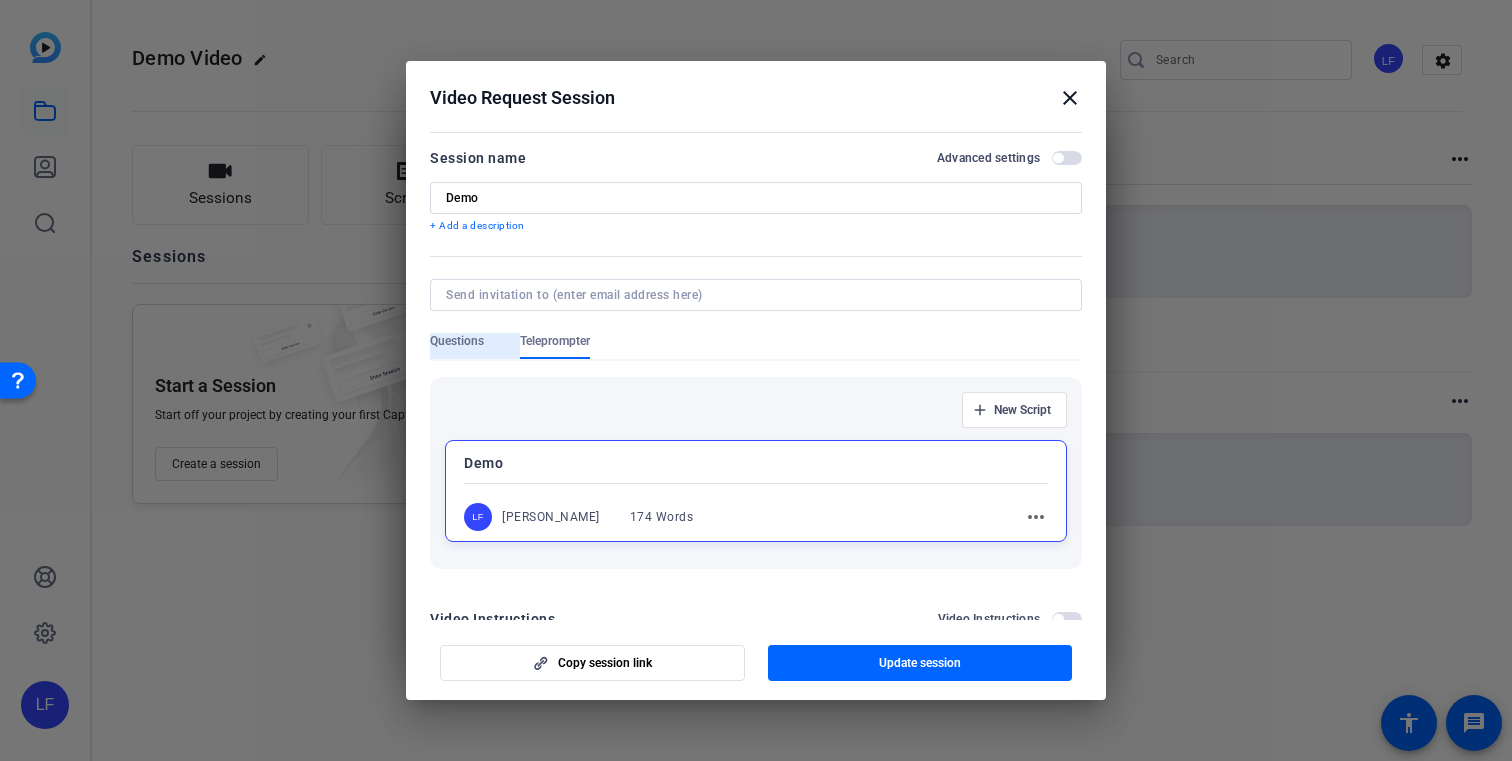 click on "Questions" at bounding box center [457, 341] 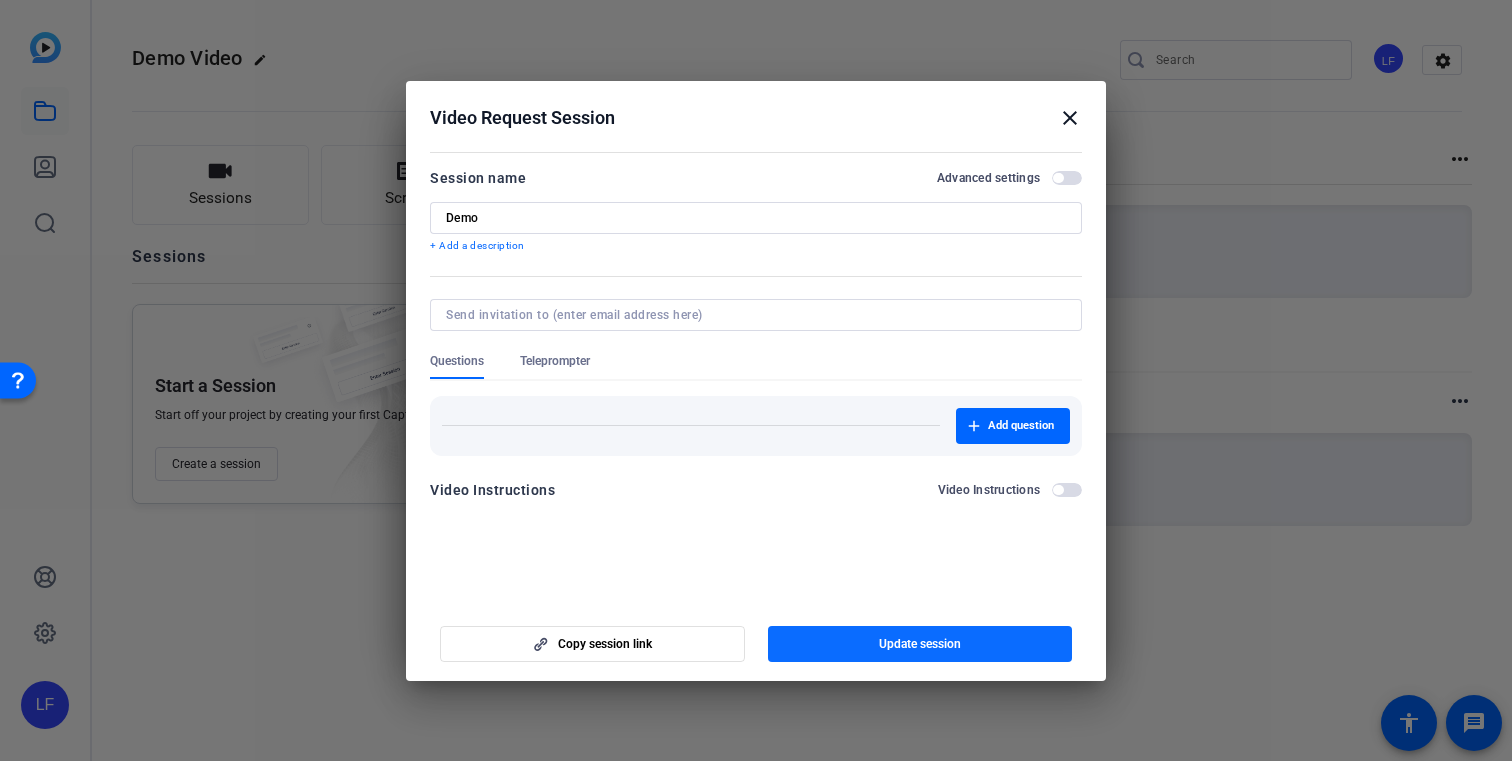 click at bounding box center (920, 644) 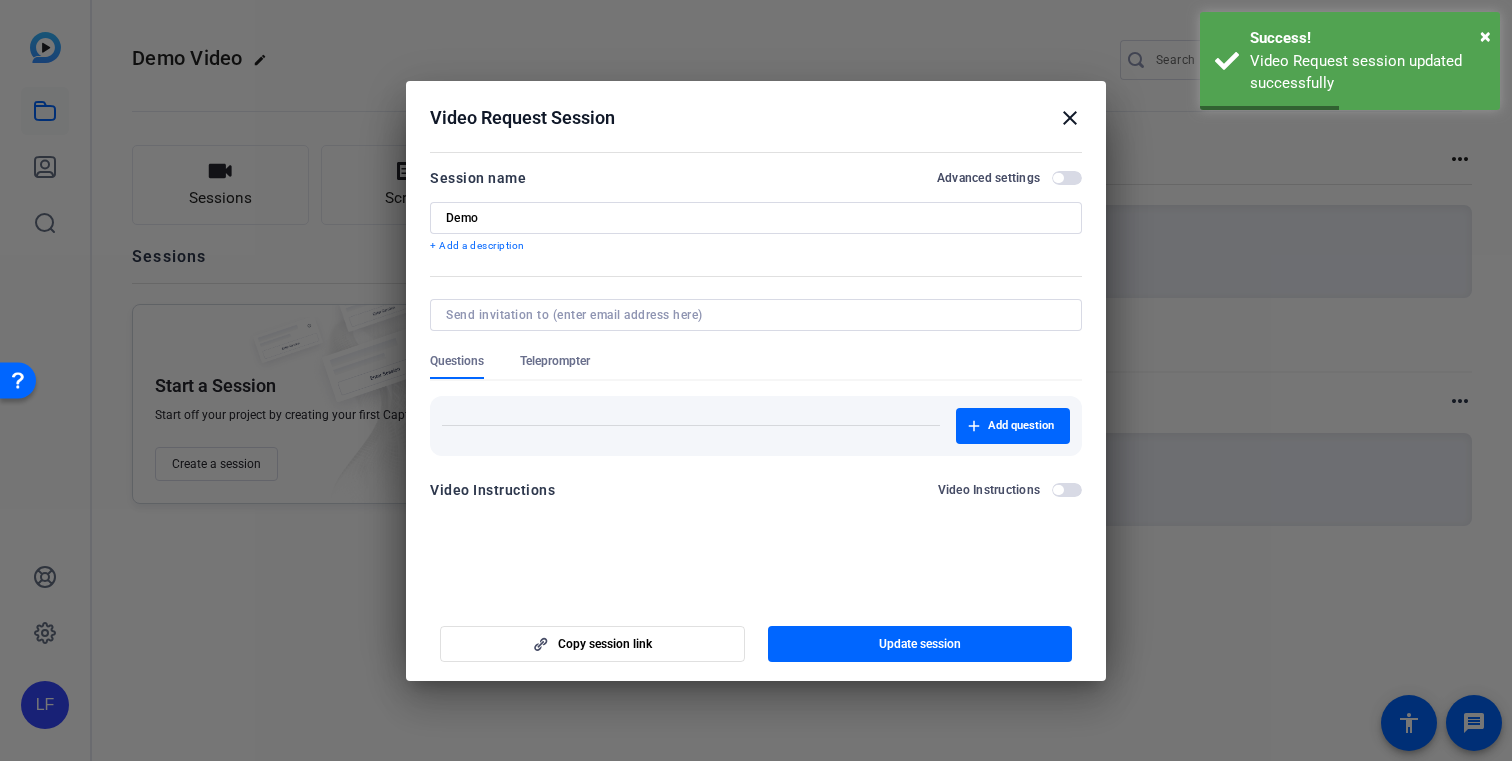 click on "Teleprompter" at bounding box center [555, 361] 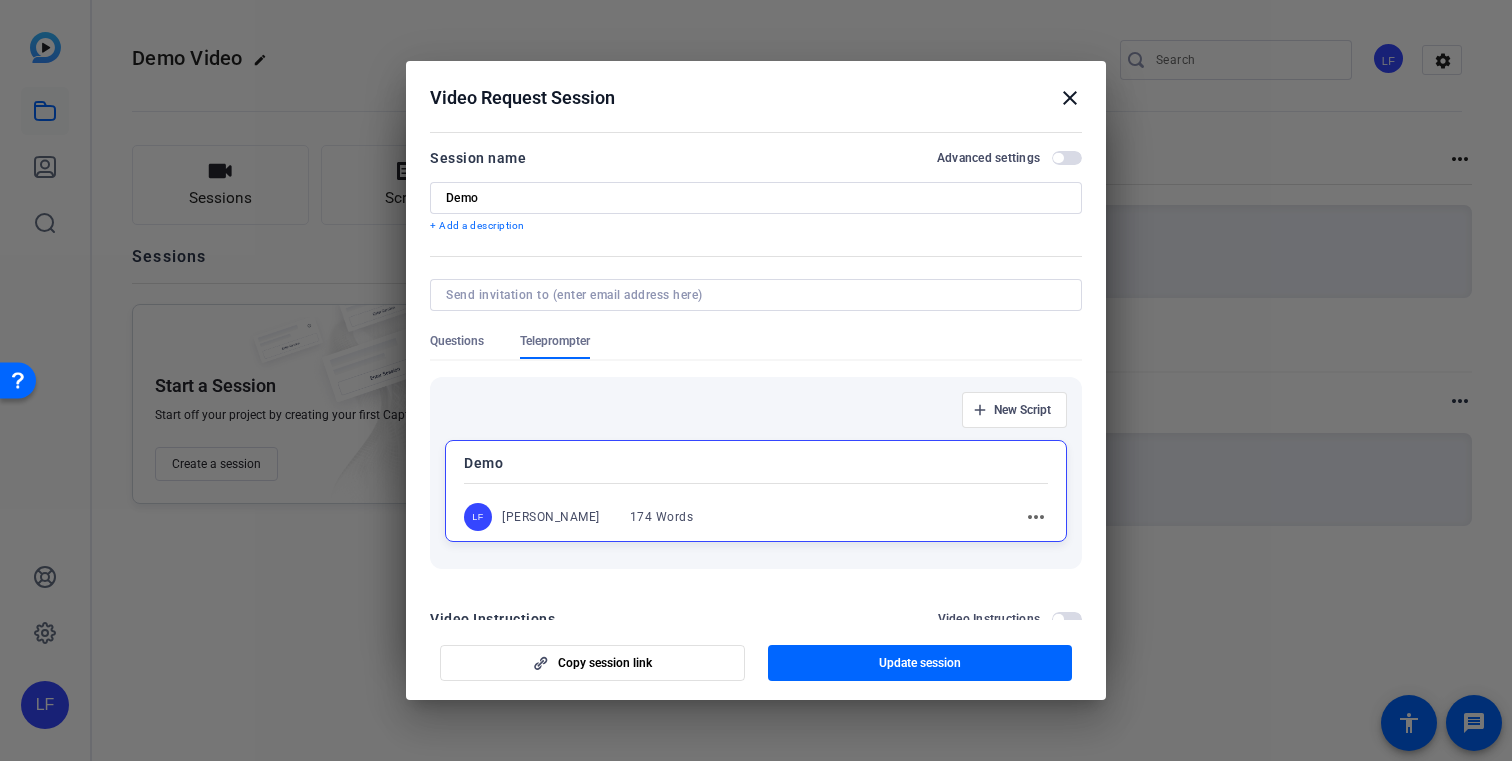 click on "more_horiz" at bounding box center (1036, 517) 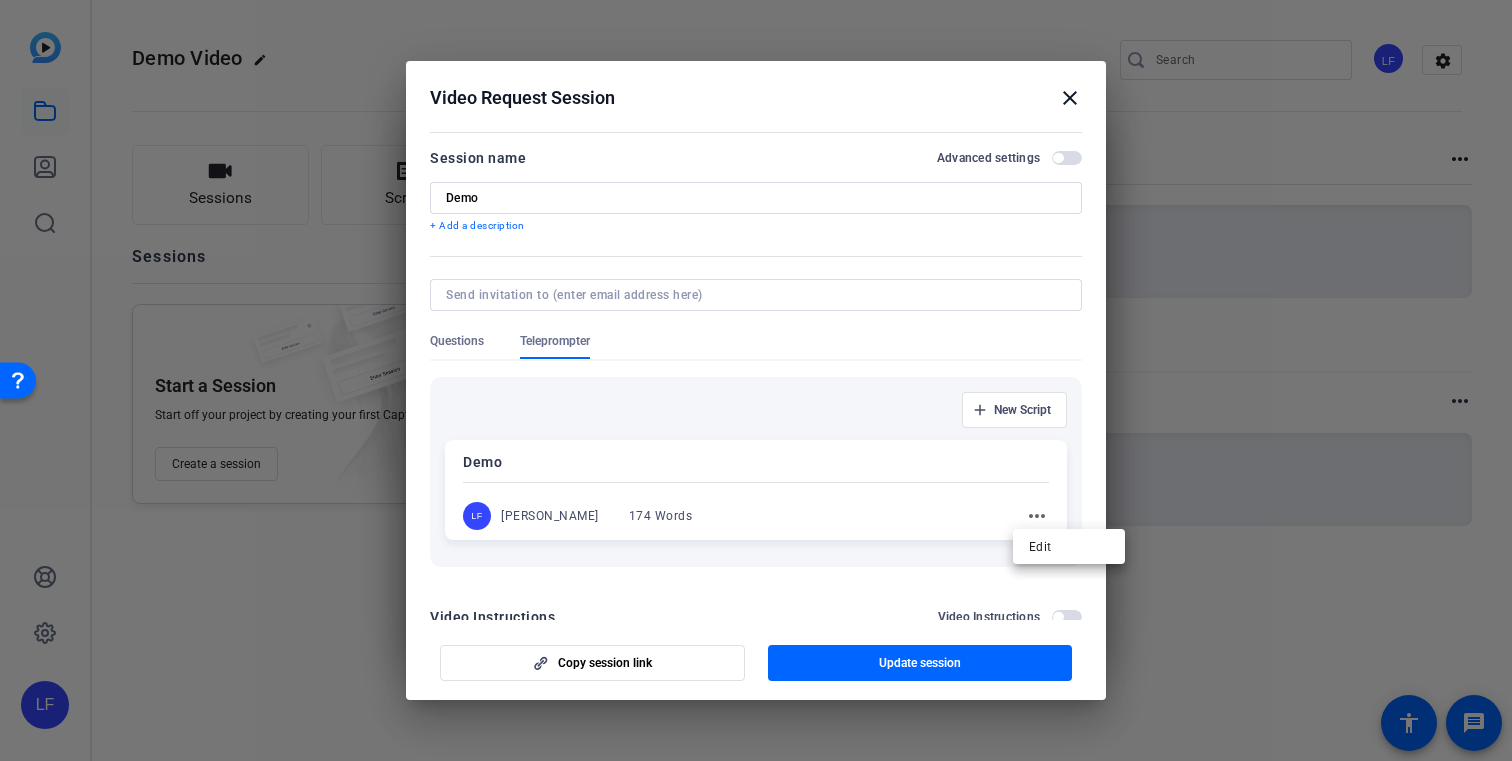 click at bounding box center [756, 380] 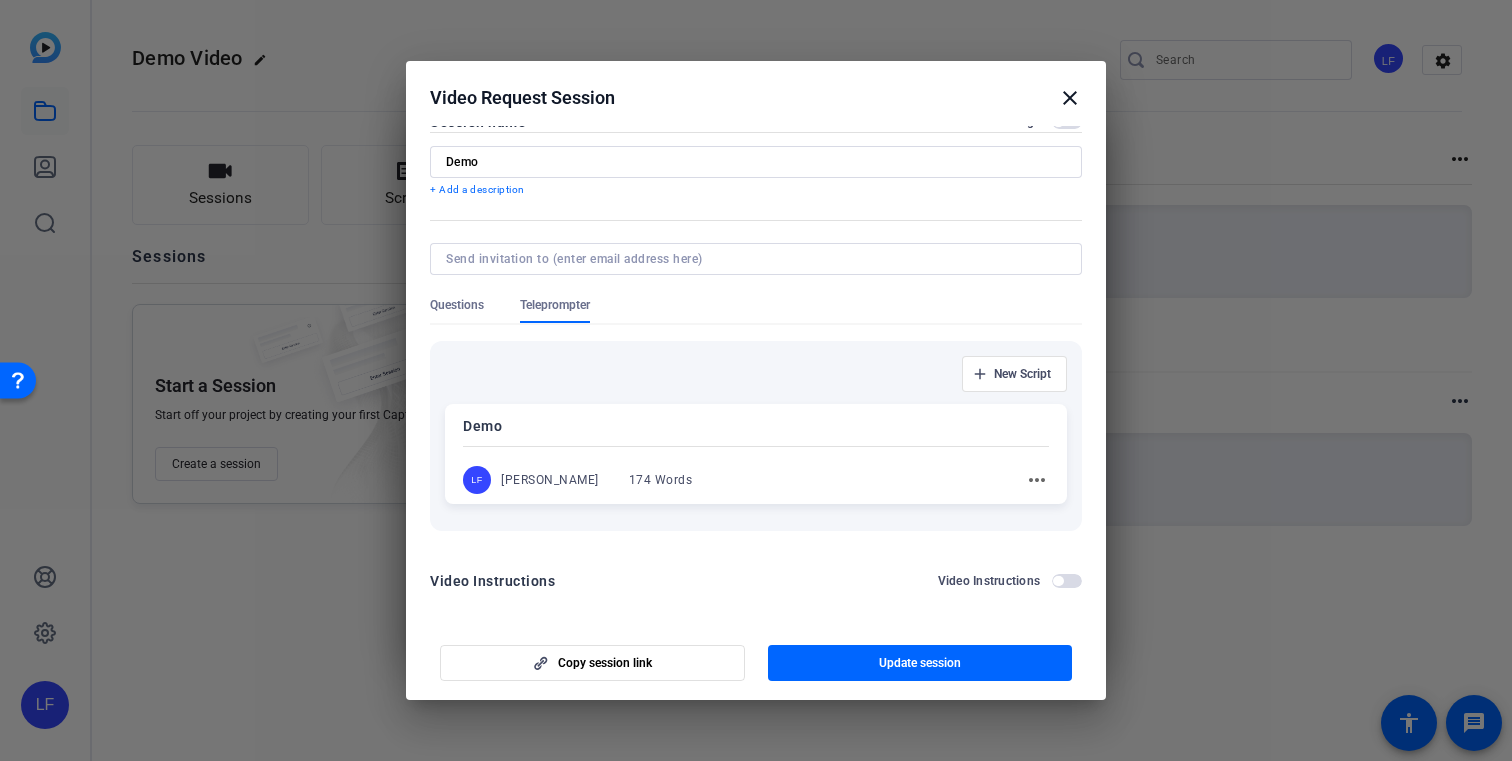 scroll, scrollTop: 42, scrollLeft: 0, axis: vertical 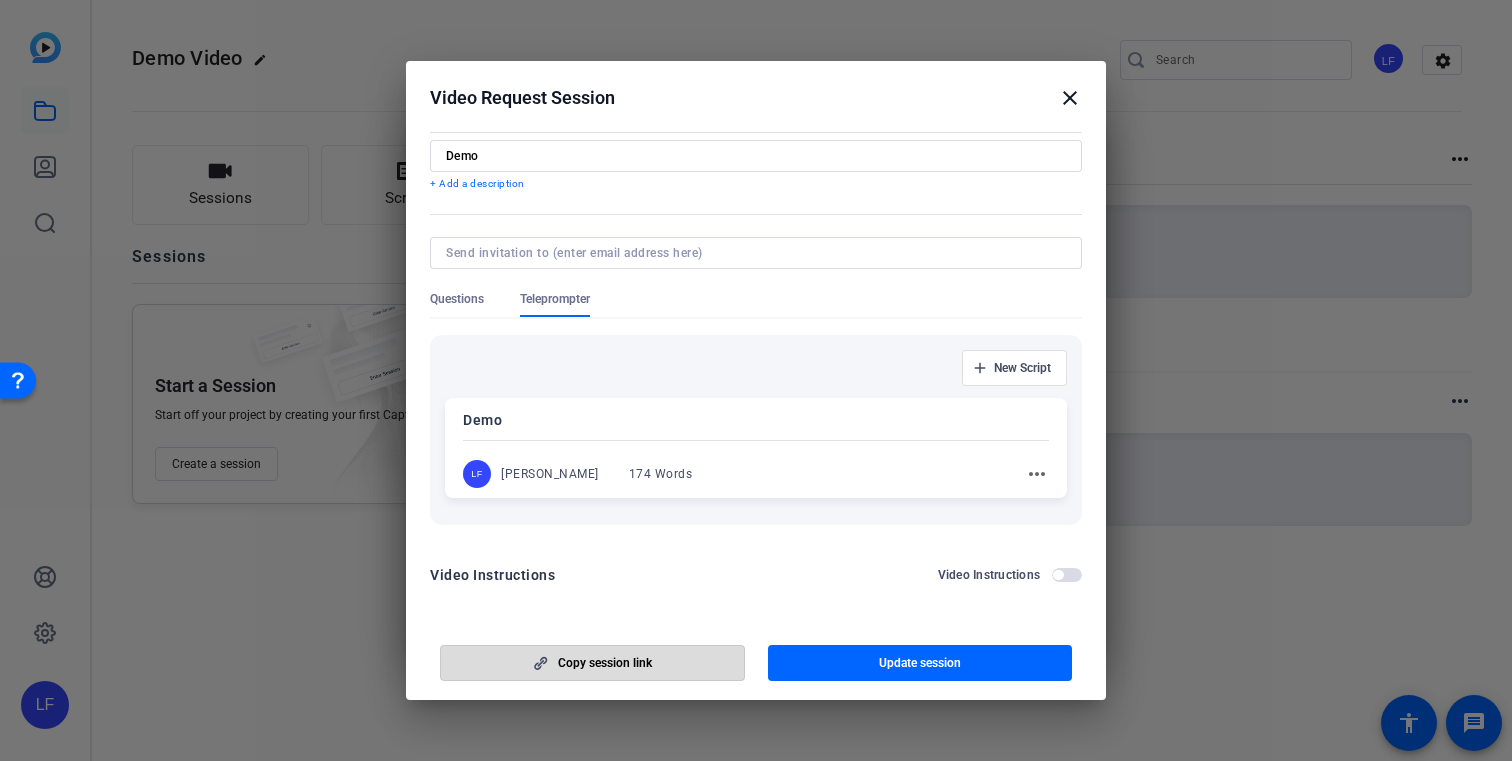 click at bounding box center [592, 663] 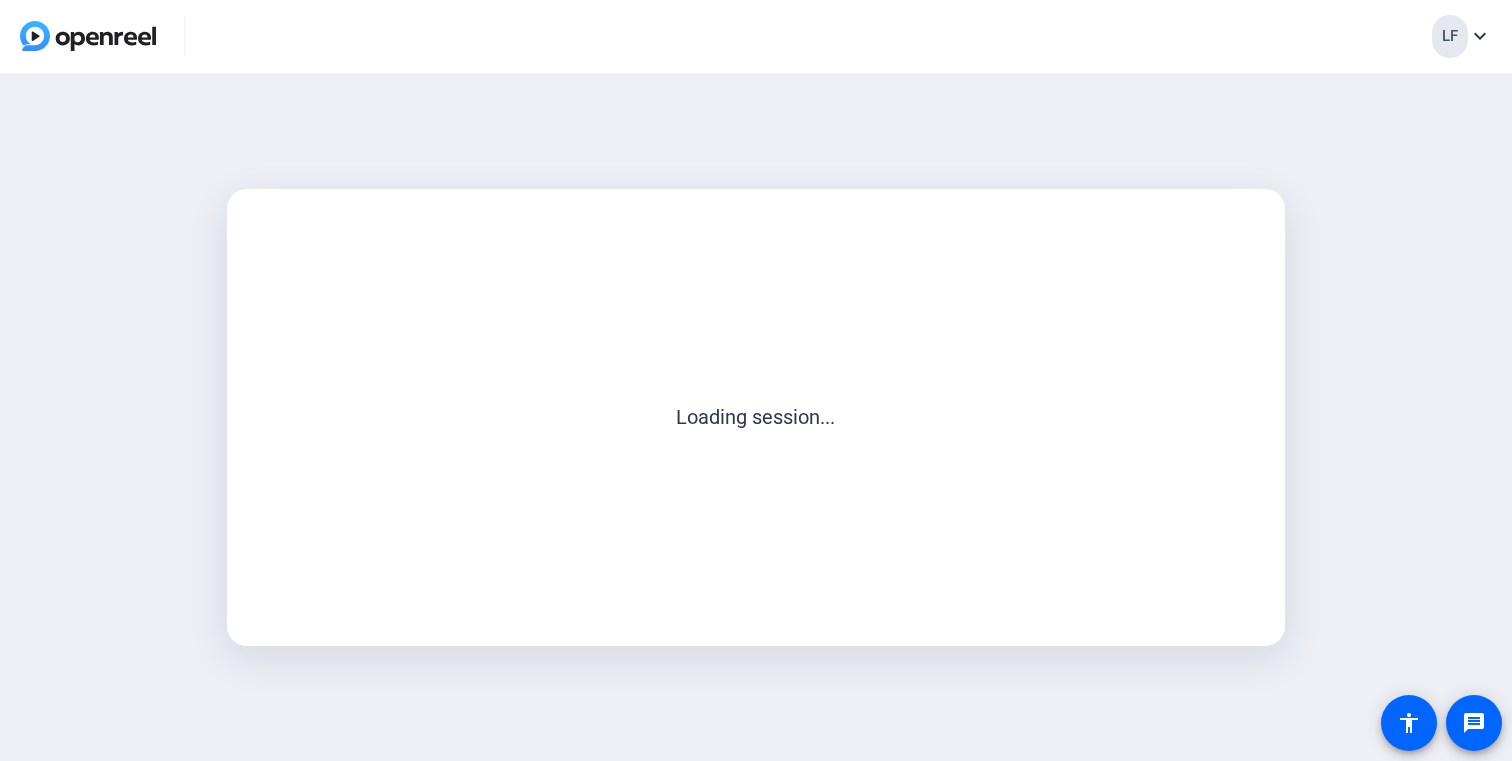 scroll, scrollTop: 0, scrollLeft: 0, axis: both 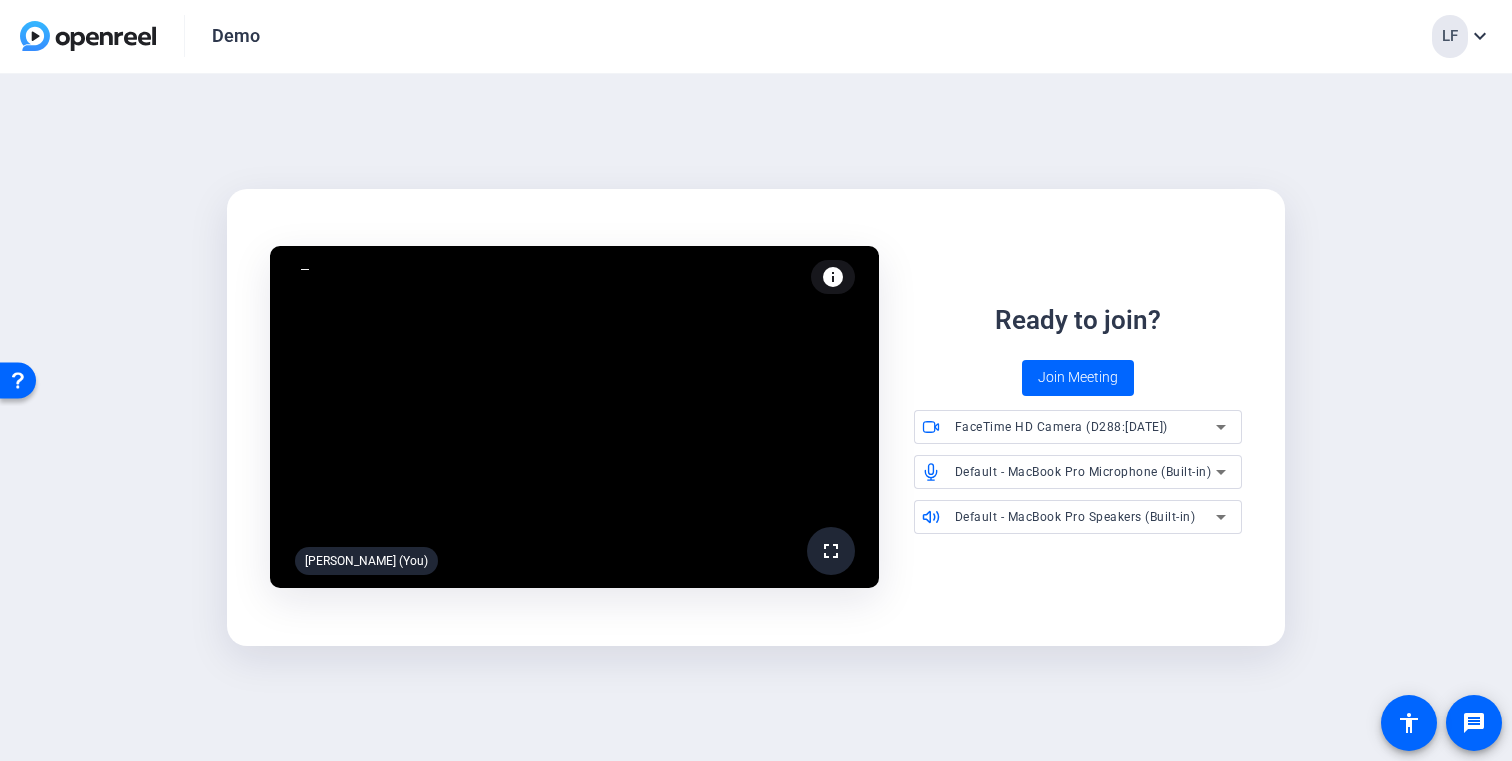 click on "Default - MacBook Pro Microphone (Built-in)" at bounding box center [1083, 472] 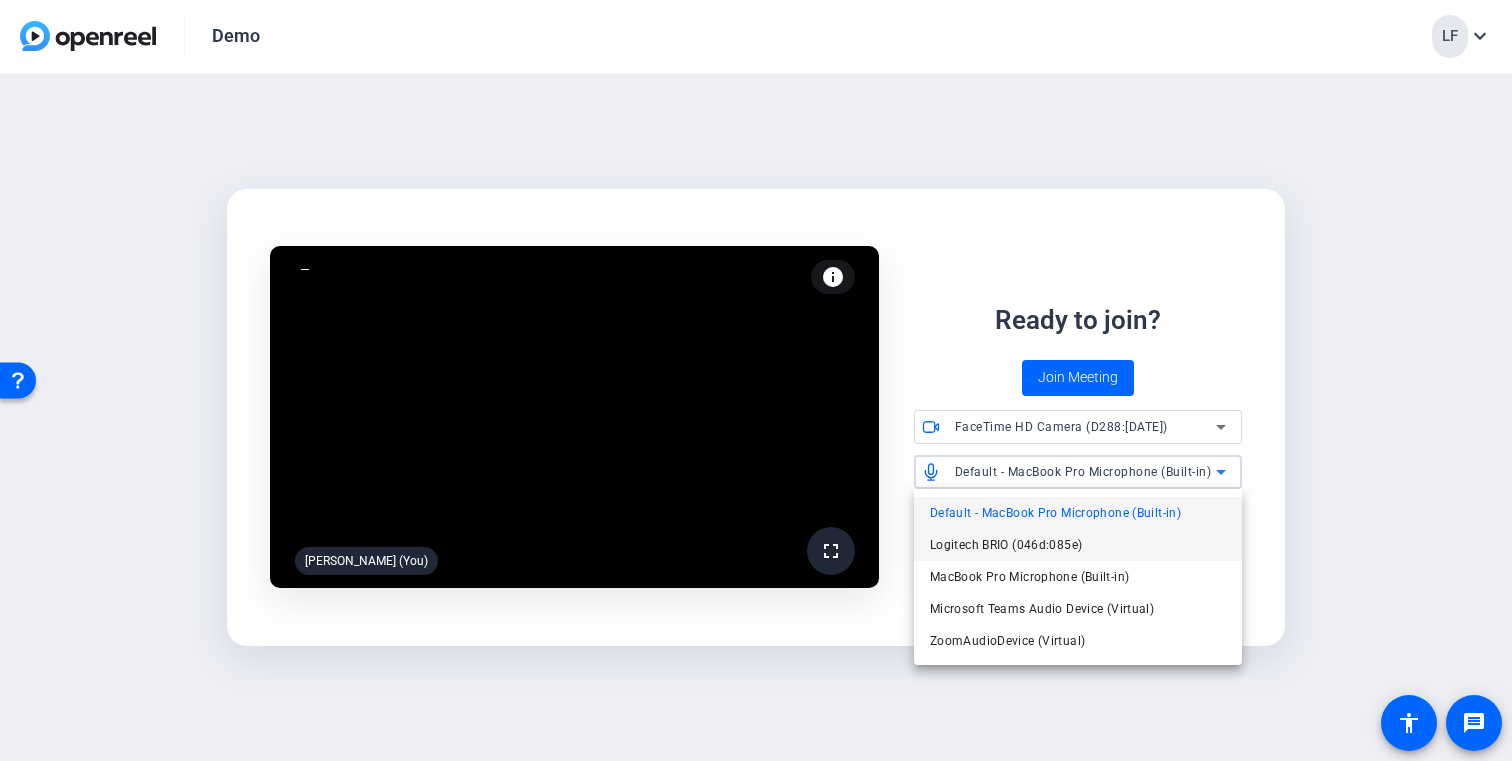 click on "Logitech BRIO (046d:085e)" at bounding box center (1006, 545) 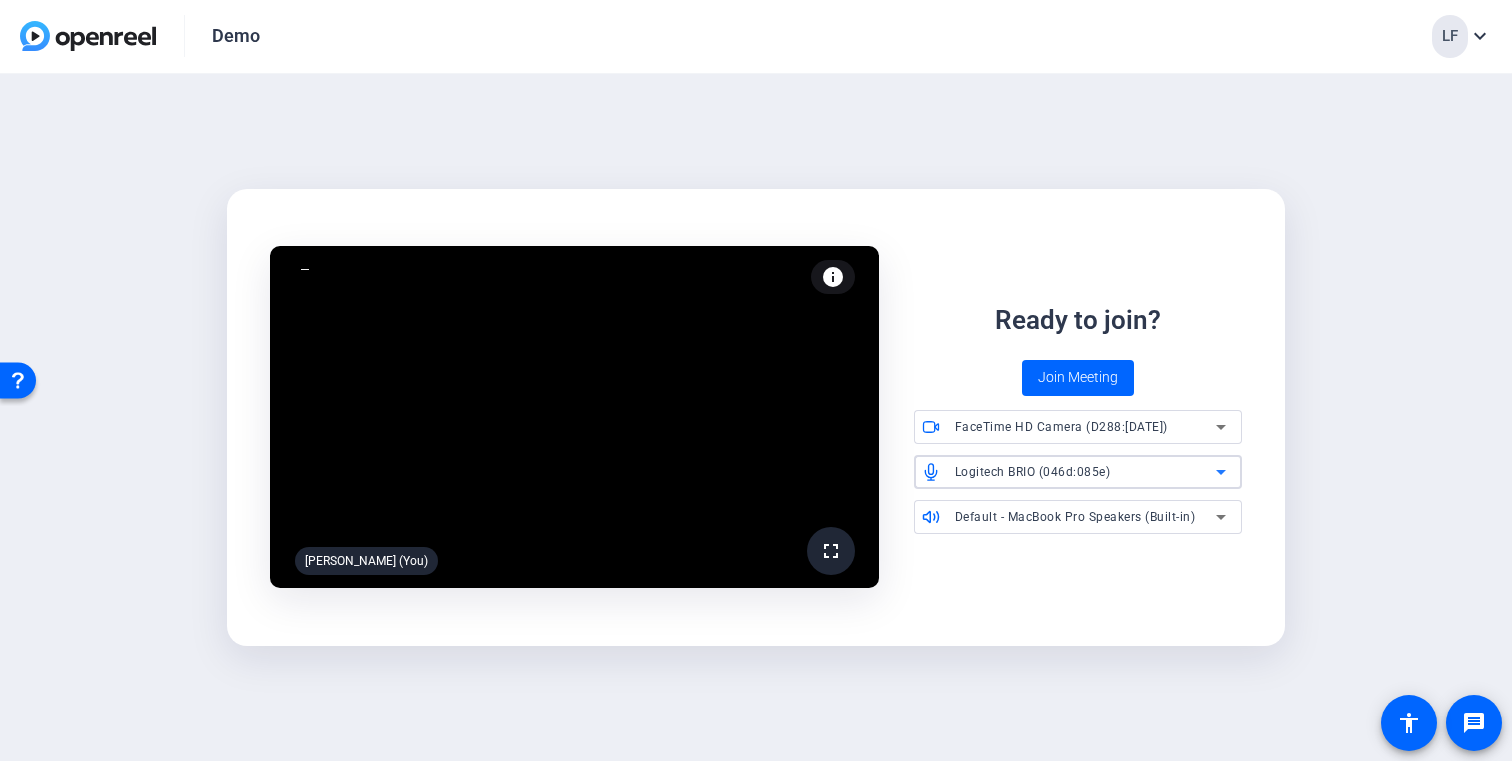 click on "FaceTime HD Camera (D288:CE50)" at bounding box center [1061, 427] 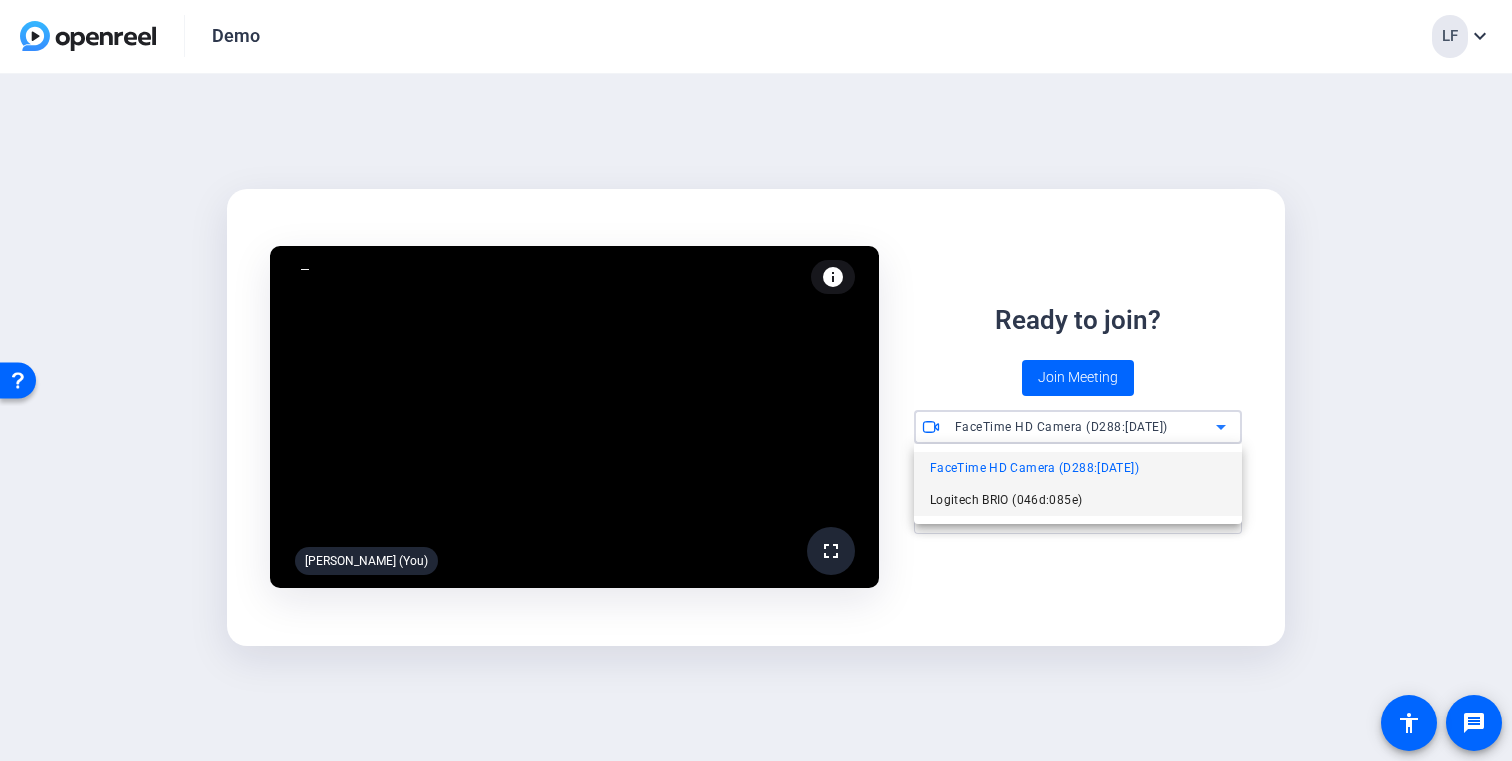 click on "Logitech BRIO (046d:085e)" at bounding box center (1006, 500) 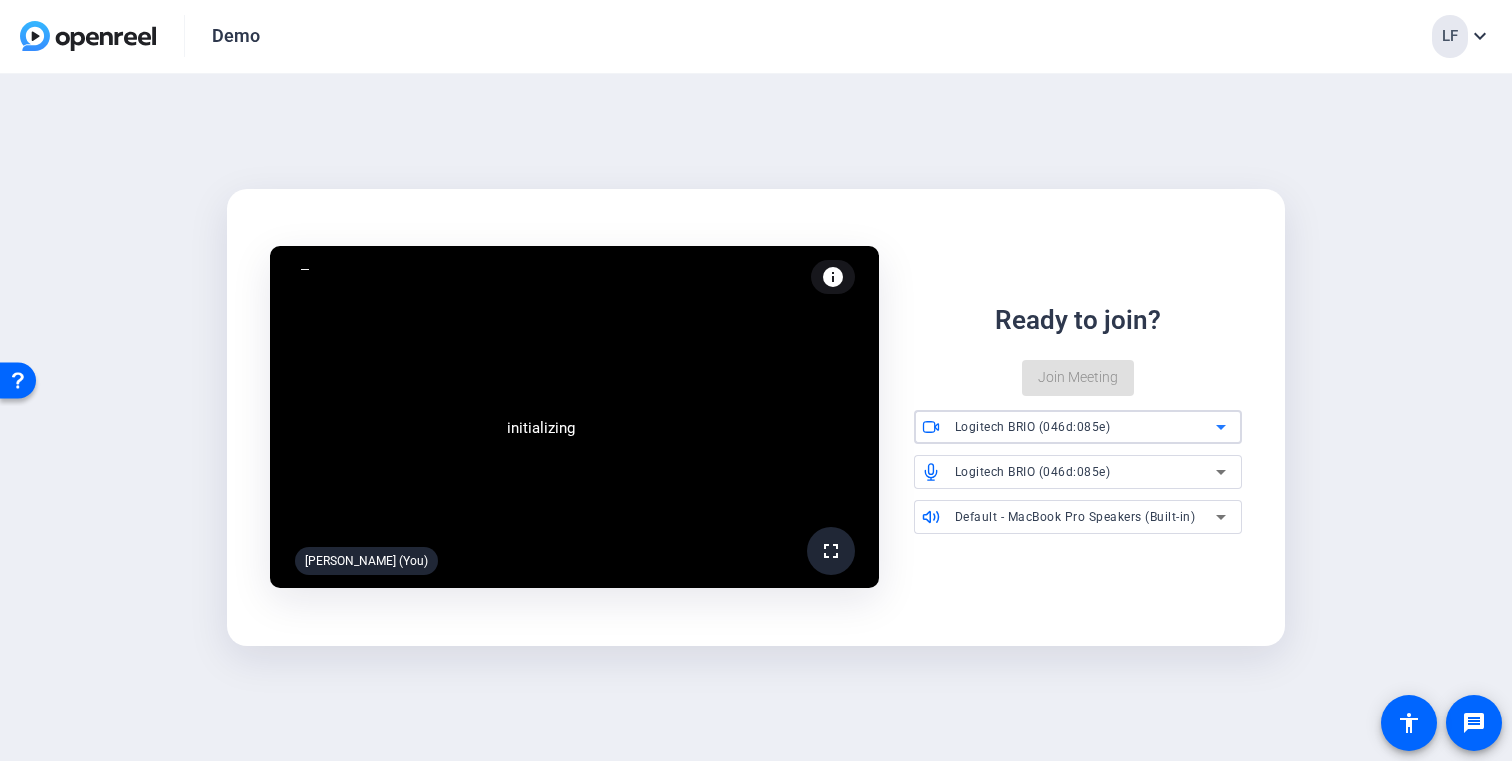 click on "Logitech BRIO (046d:085e)" at bounding box center (1033, 472) 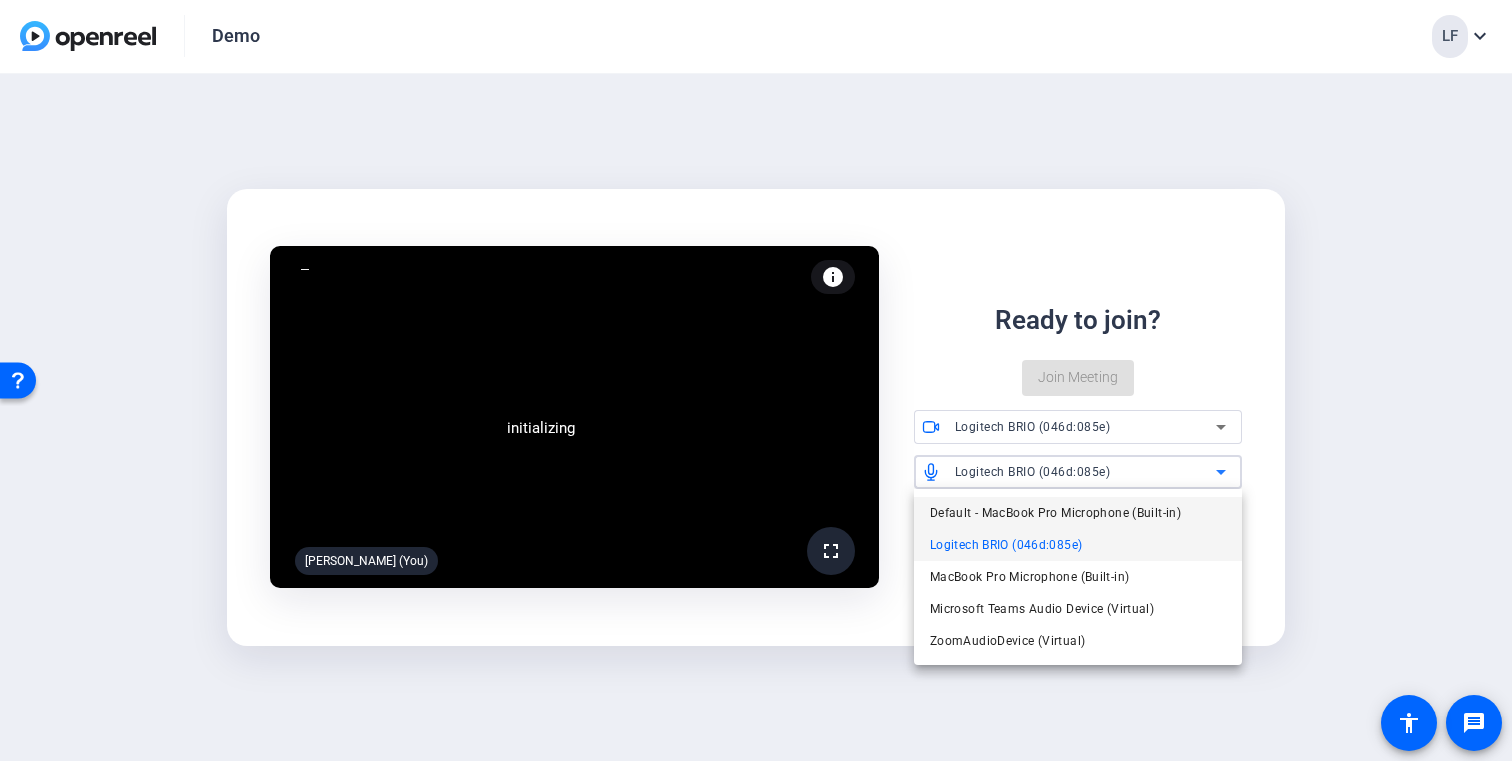click on "Default - MacBook Pro Microphone (Built-in)" at bounding box center (1055, 513) 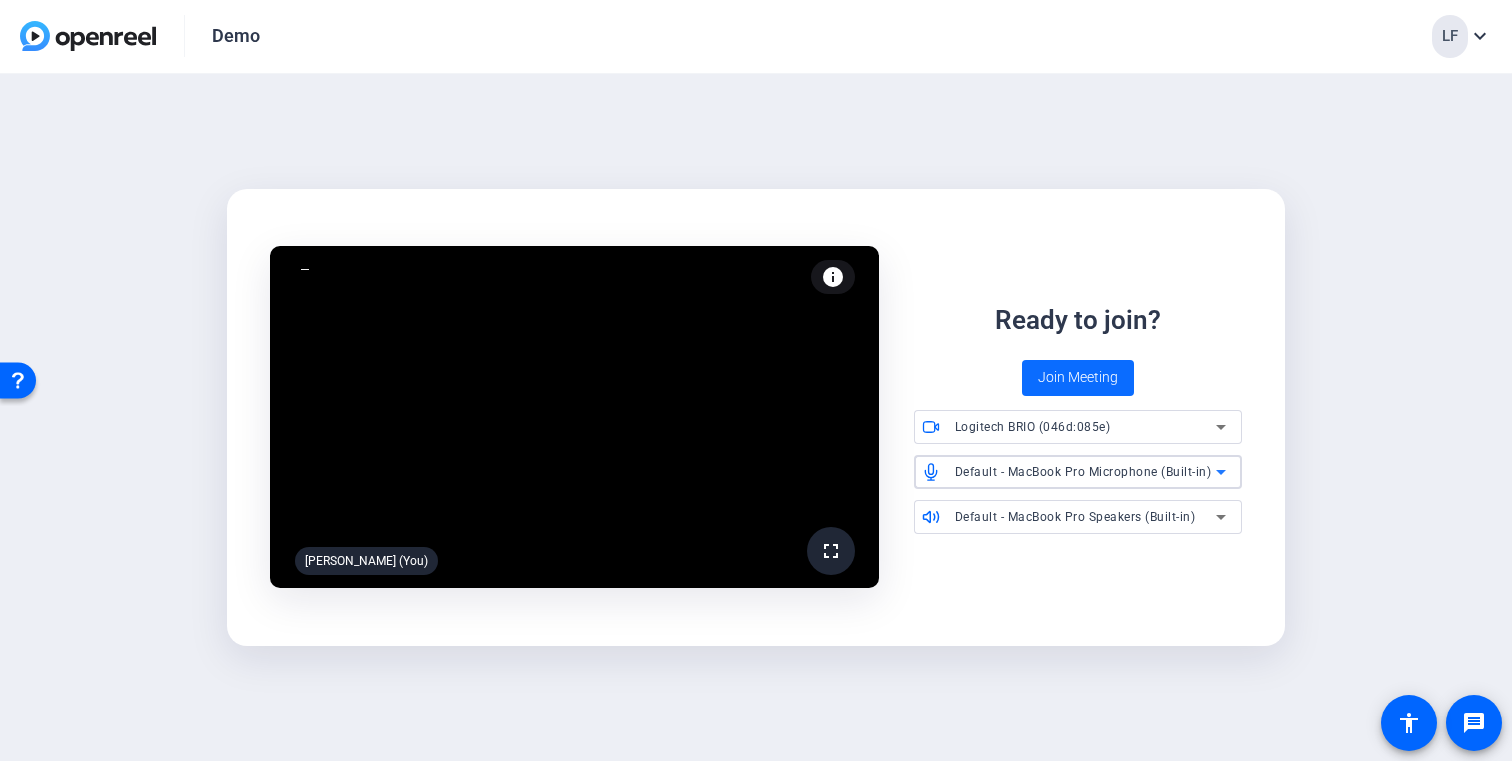 click on "Join Meeting" 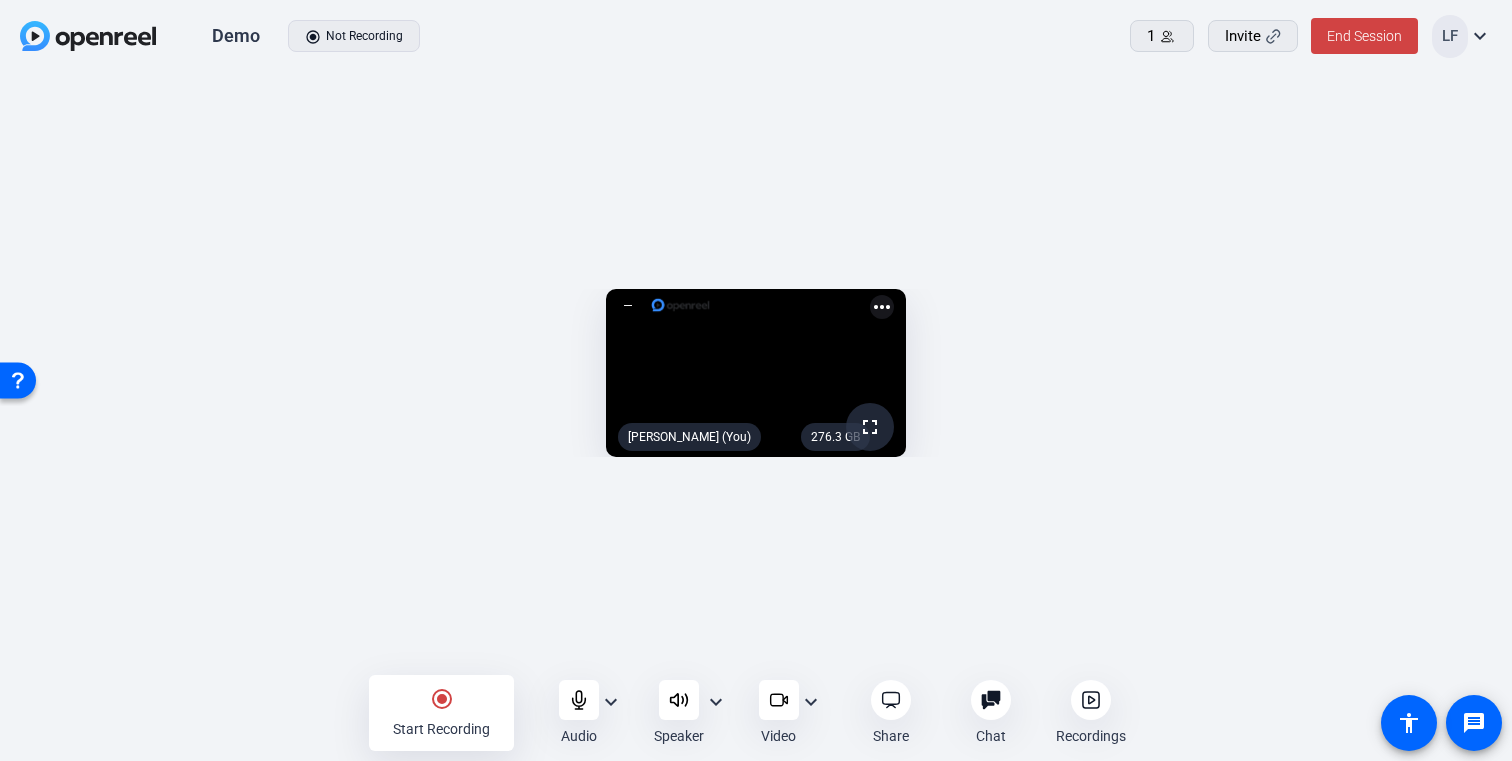 click on "more_horiz" 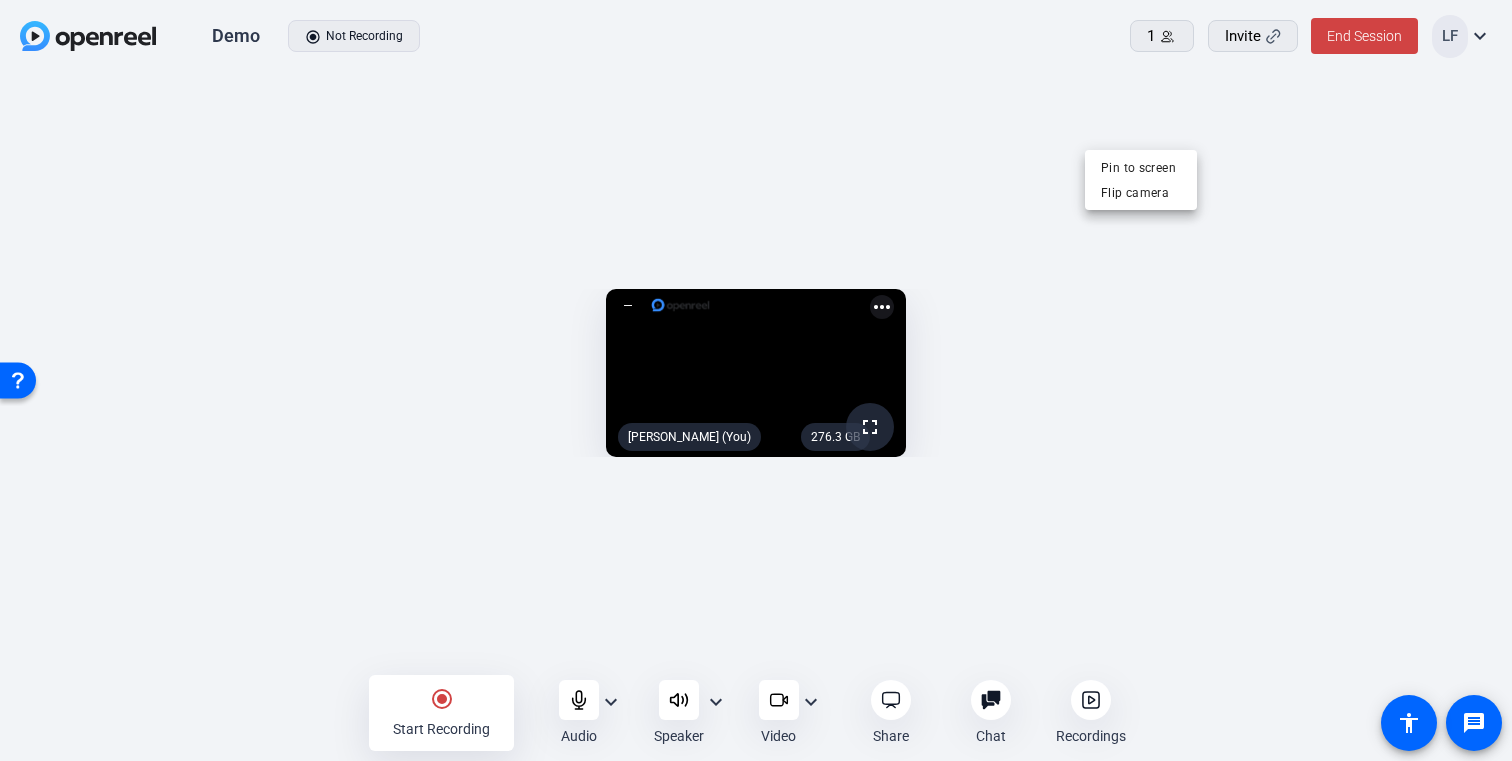 click at bounding box center [756, 380] 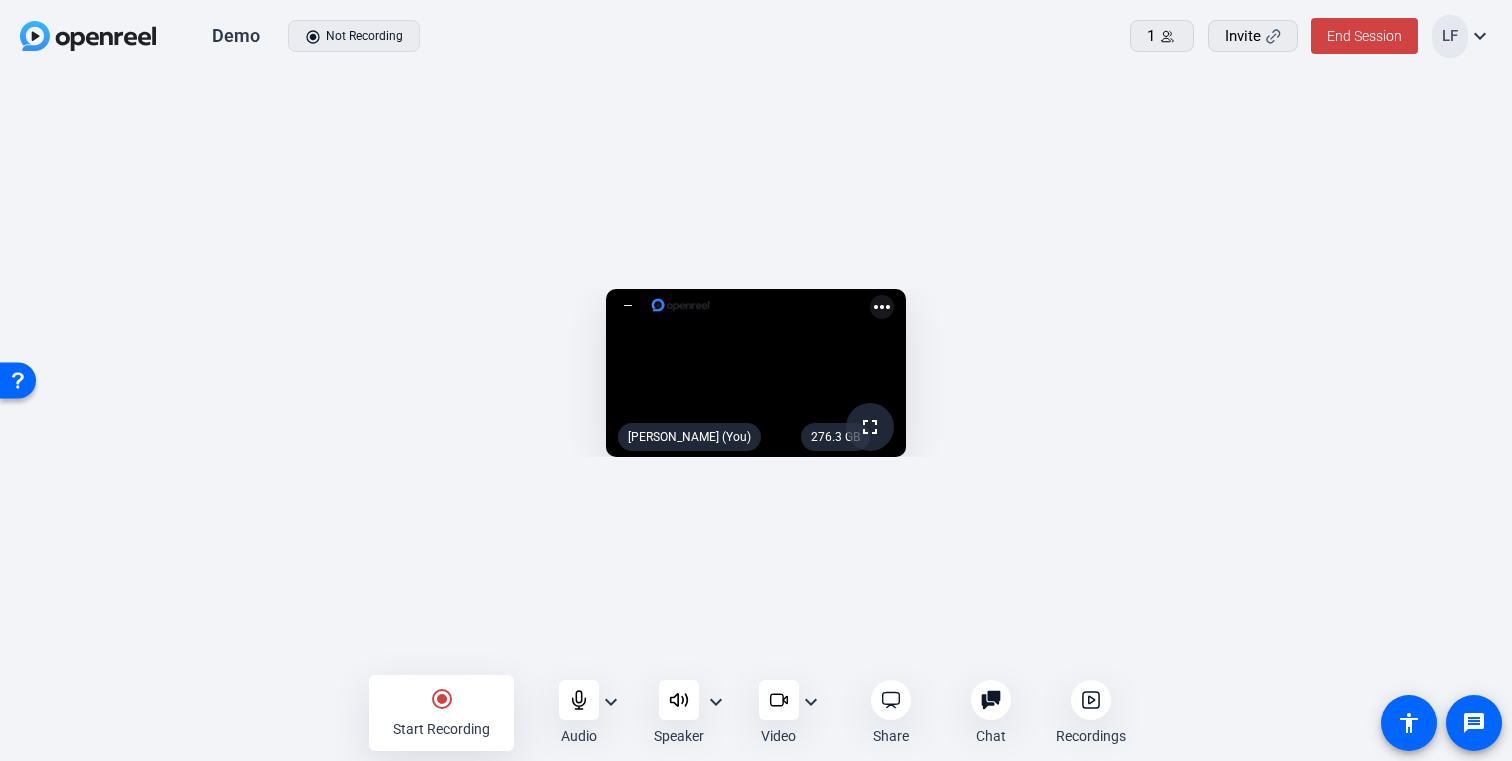 click 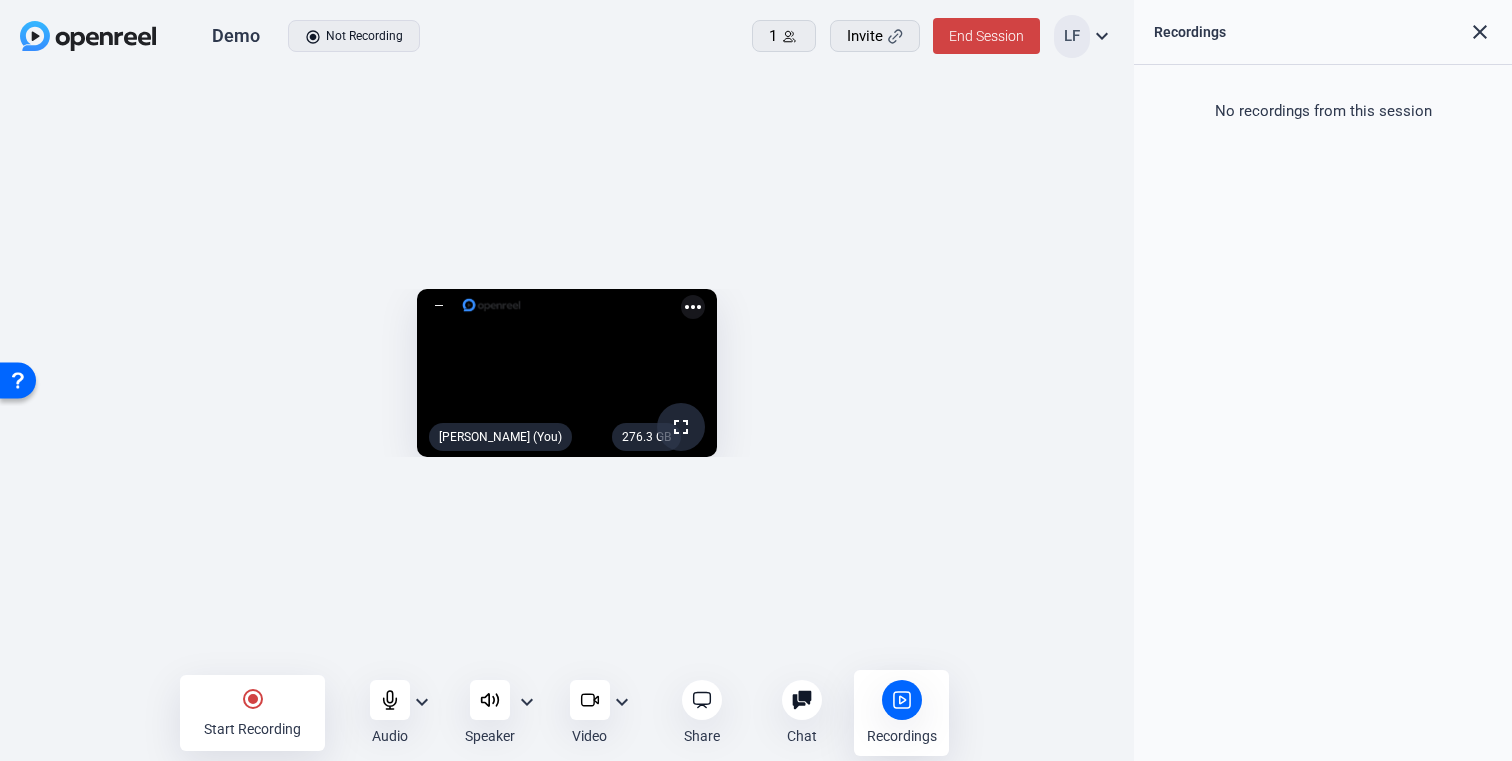 click on "close" 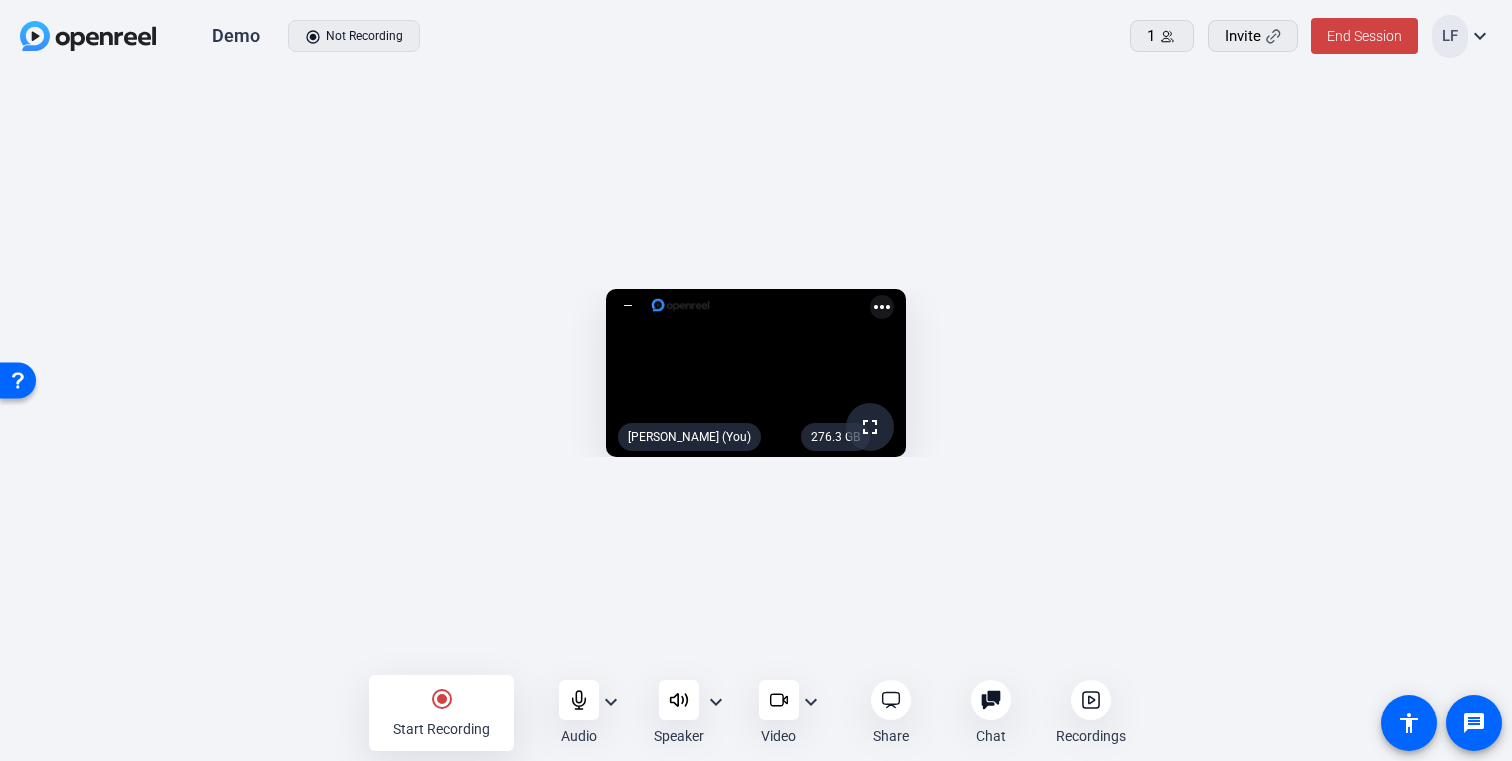 click on "expand_more" 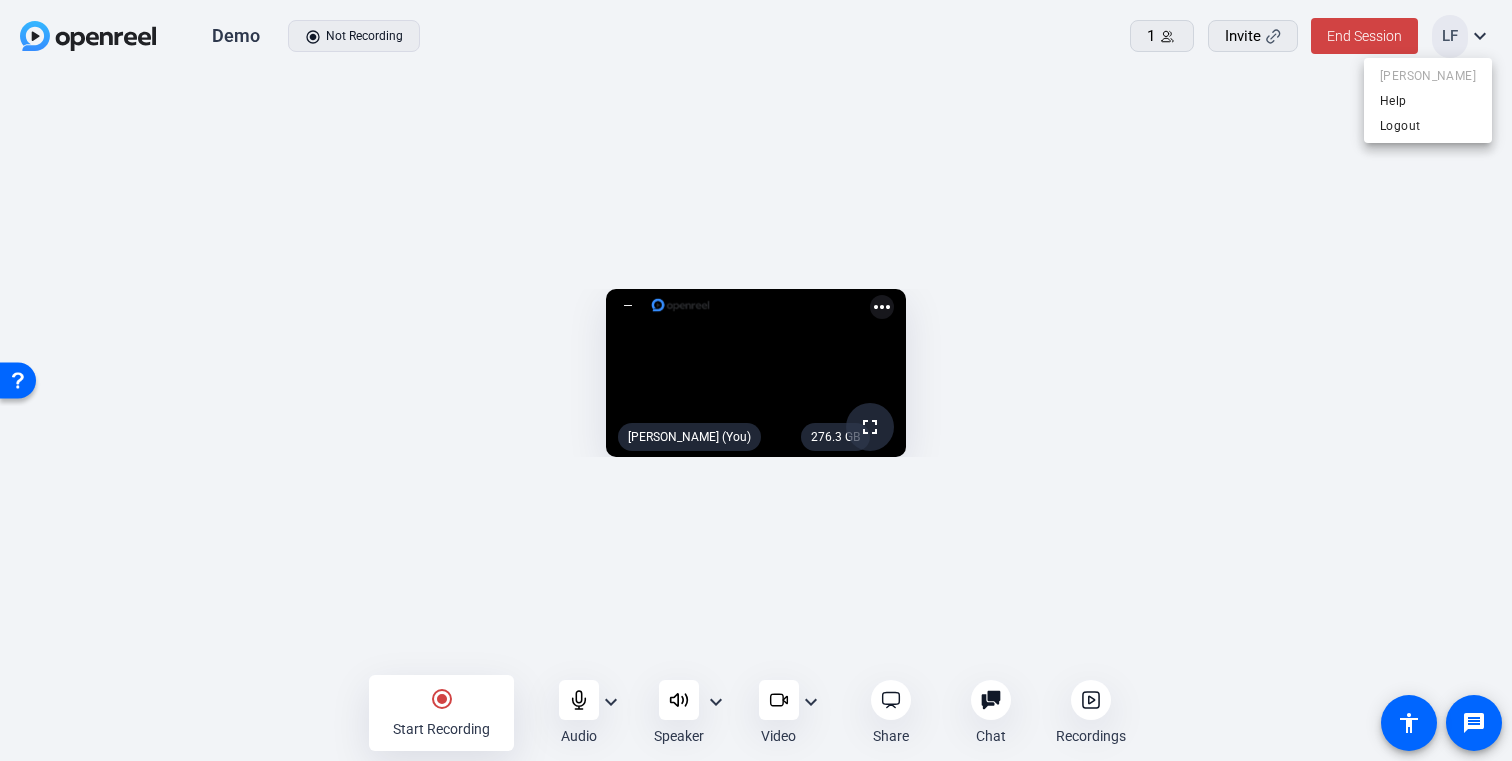 click at bounding box center [756, 380] 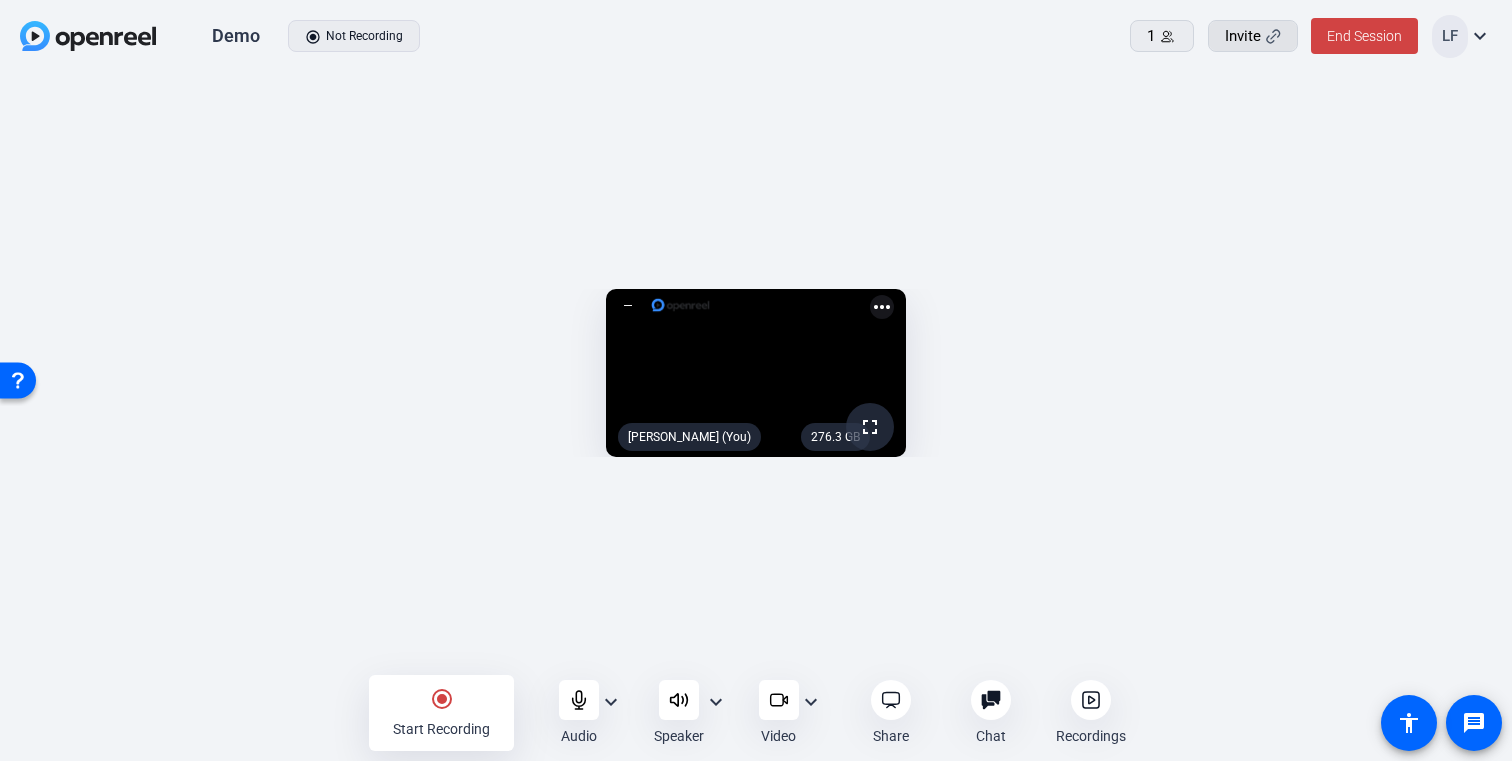 click on "Invite" 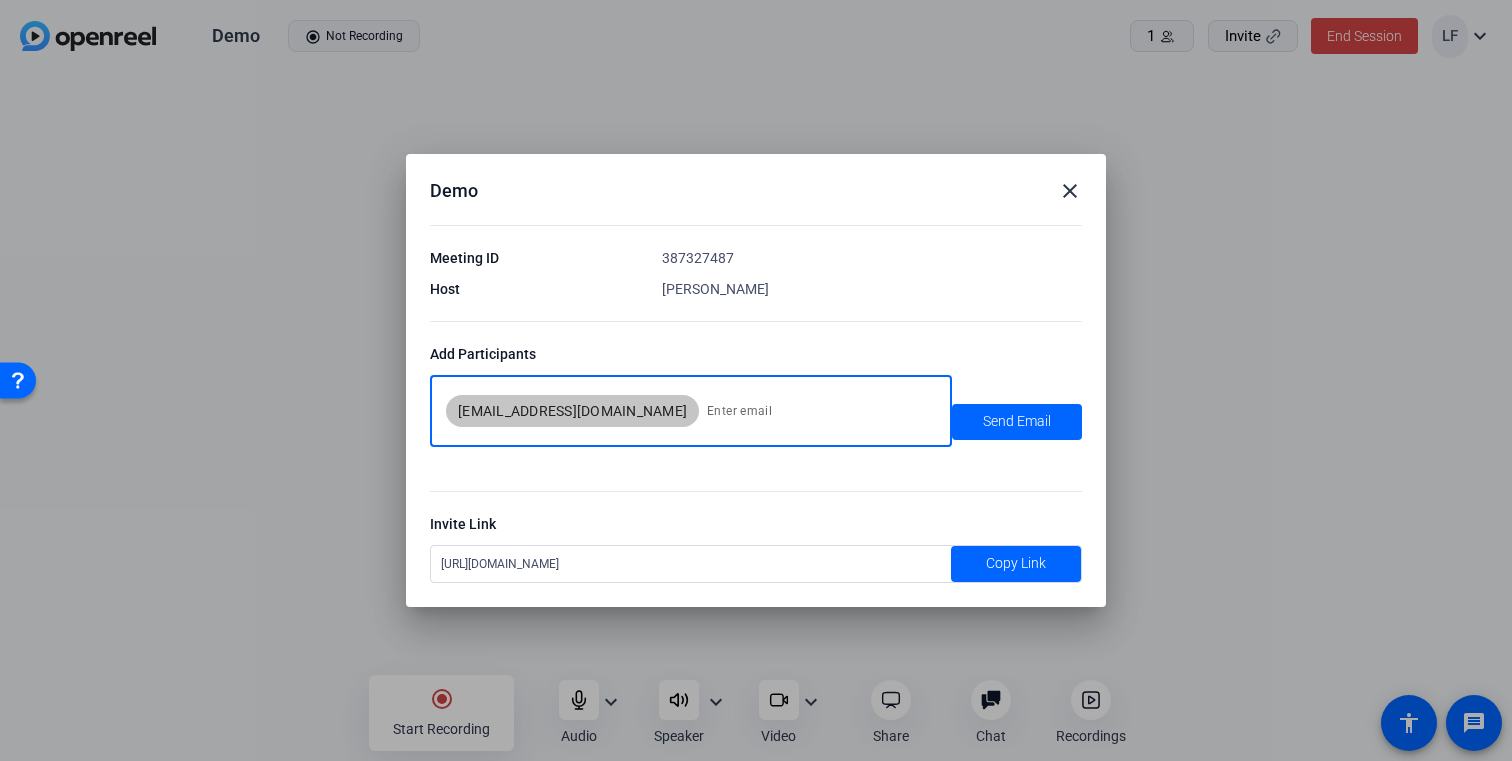 click on "Demo close Meeting ID 387327487 Host Logan Ferro Add Participants  loganferro@deltek.com  Send Email Invite Link https://capture.openreel.com/capture-lite/754b99d989f48633  Copy Link" at bounding box center [756, 380] 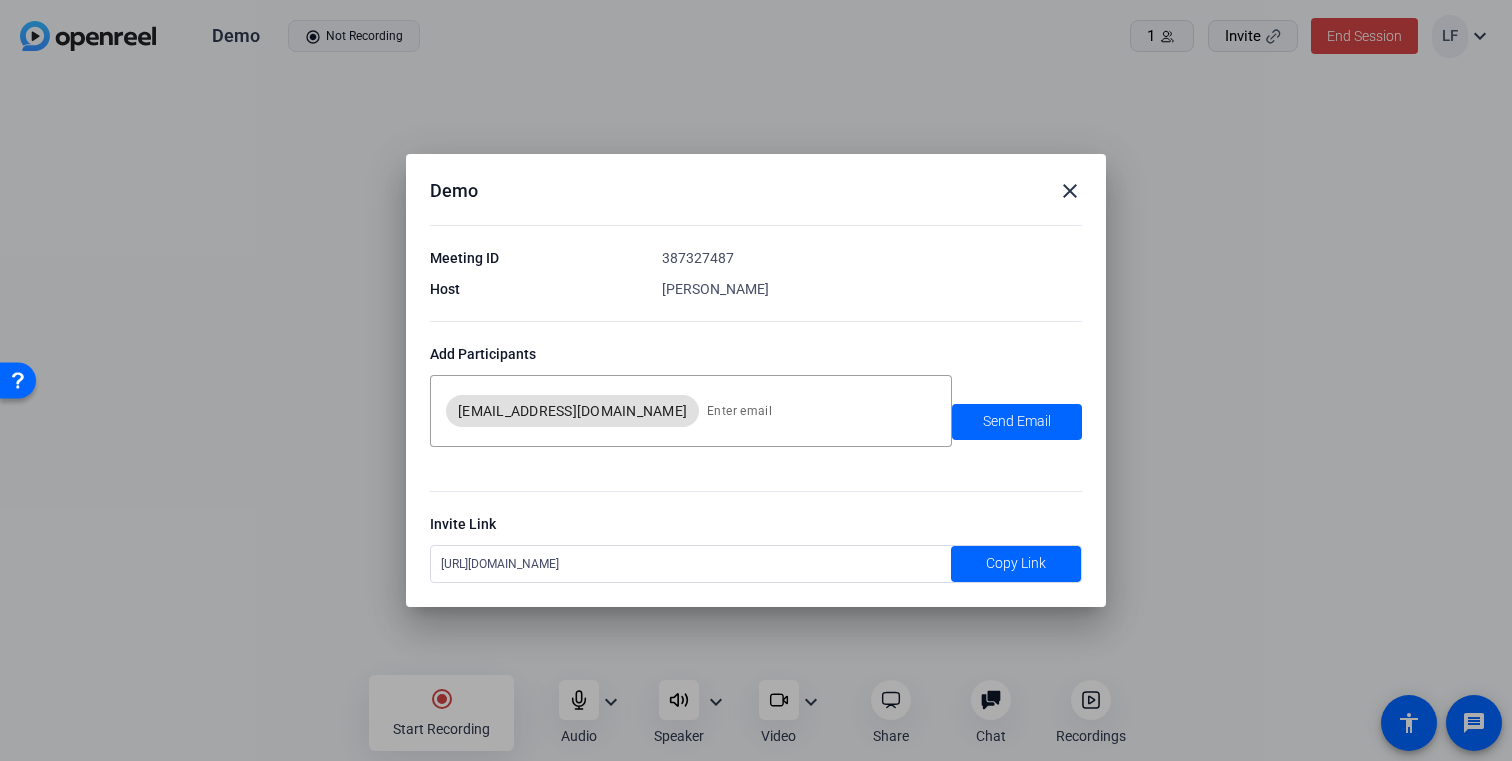 click on "close" at bounding box center (1070, 191) 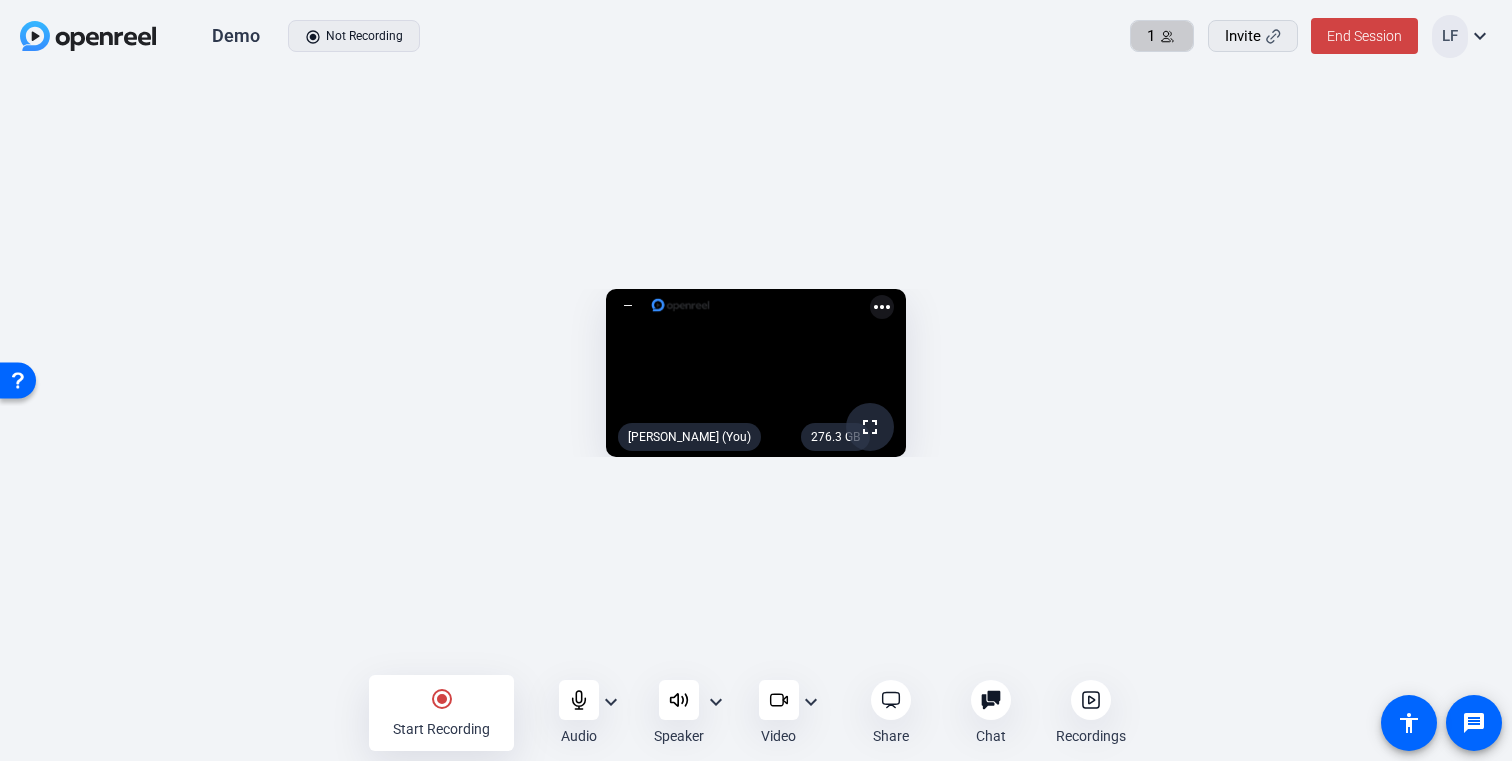 click on "1" 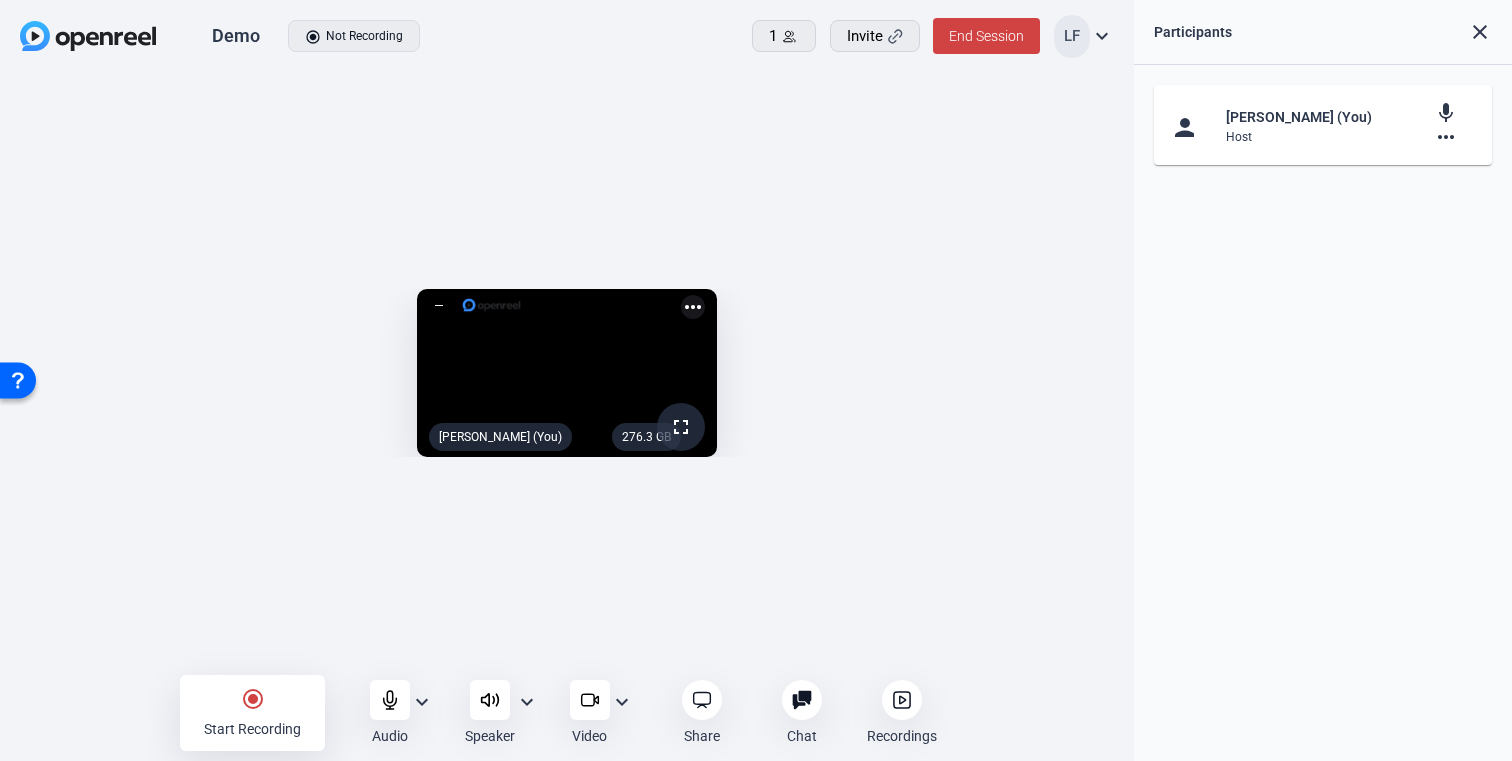 click on "close" 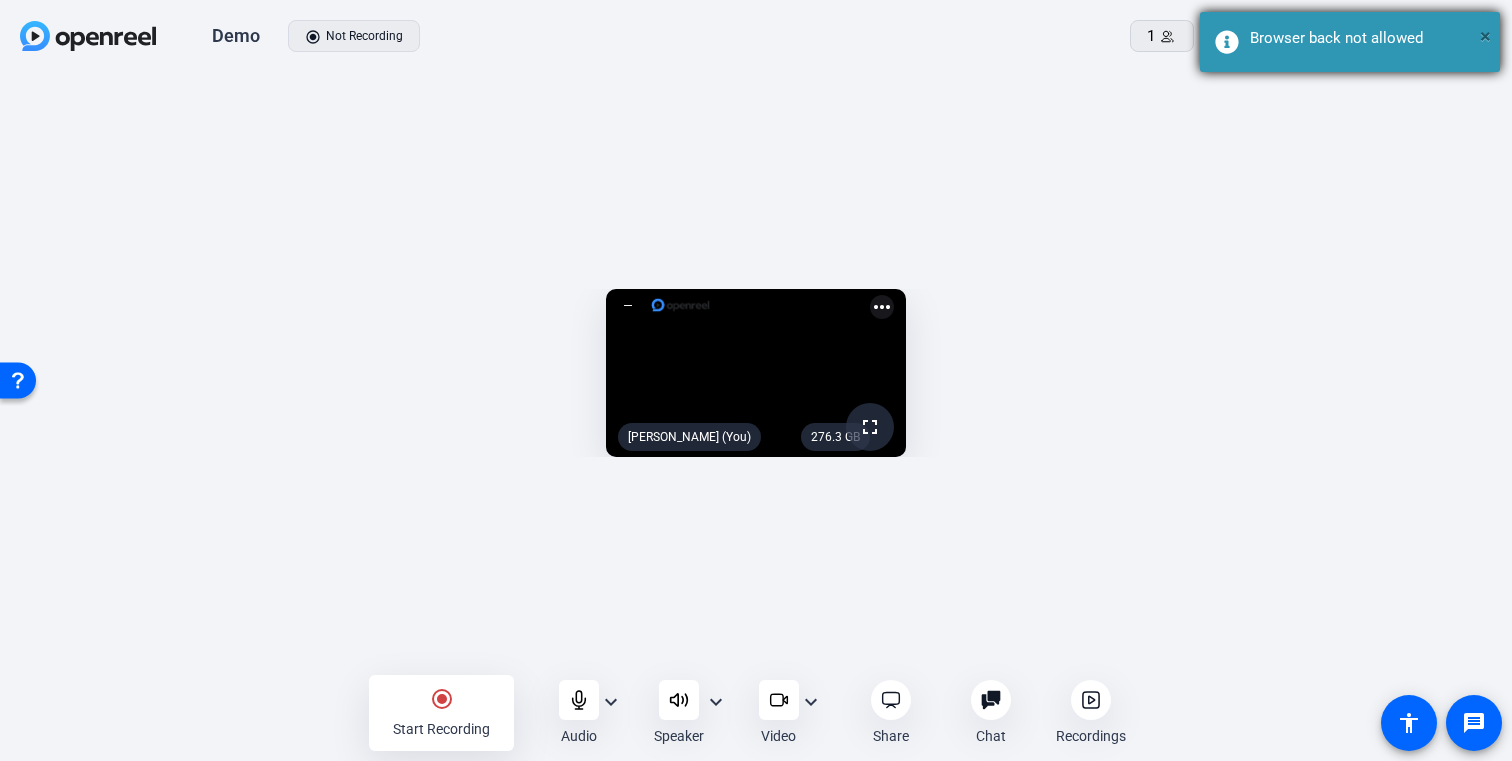 click on "×" at bounding box center [1485, 36] 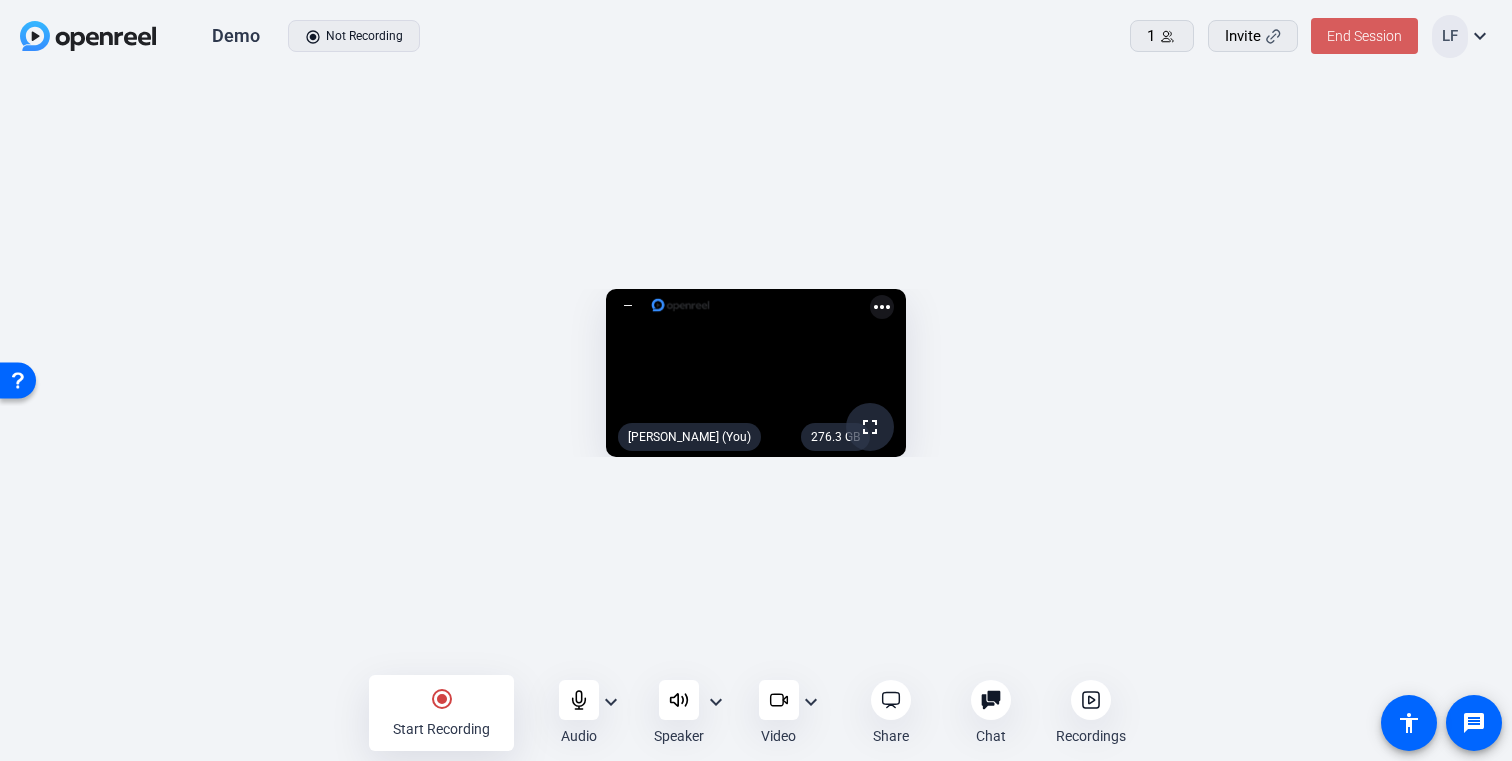 click on "End Session" 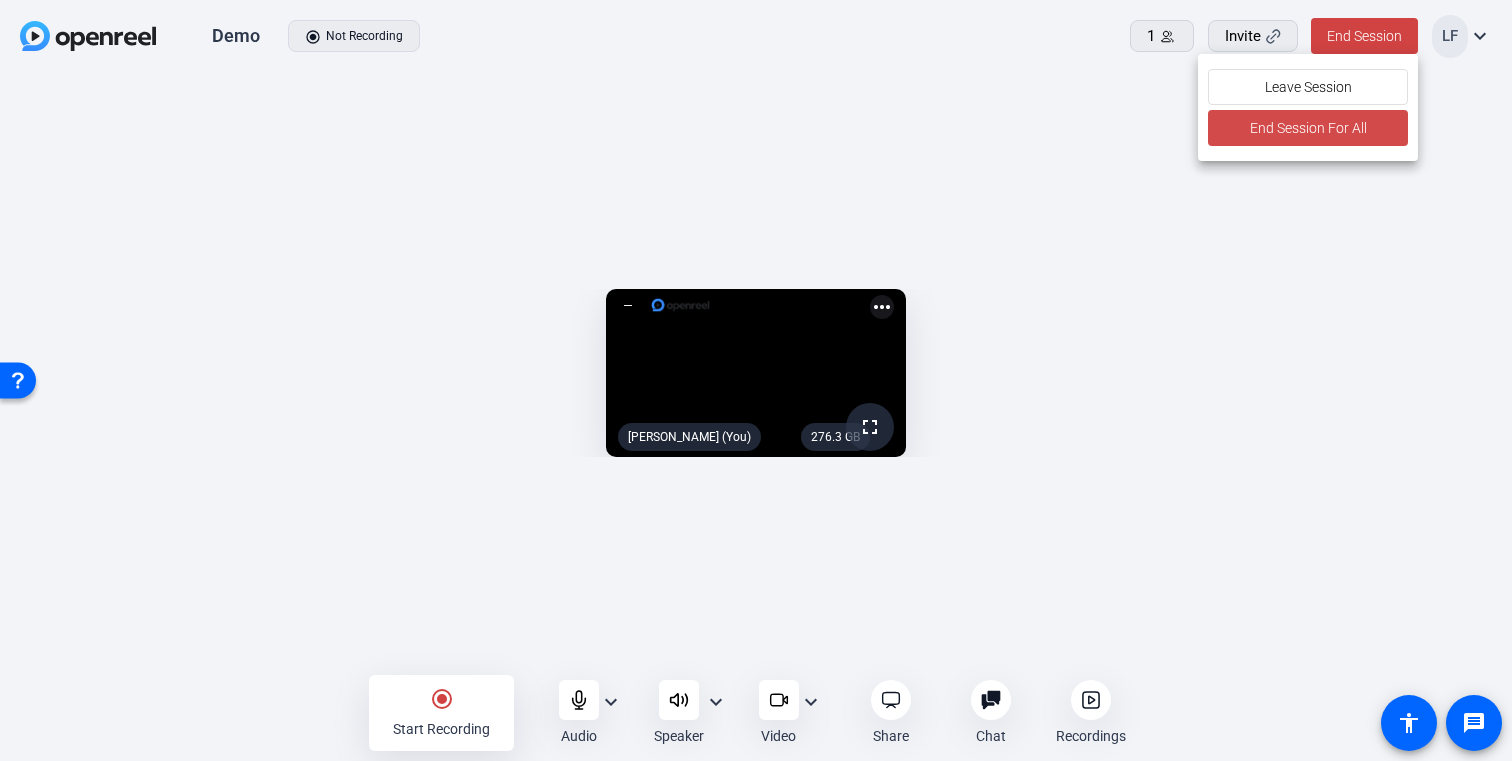 click on "End Session For All" at bounding box center (1307, 128) 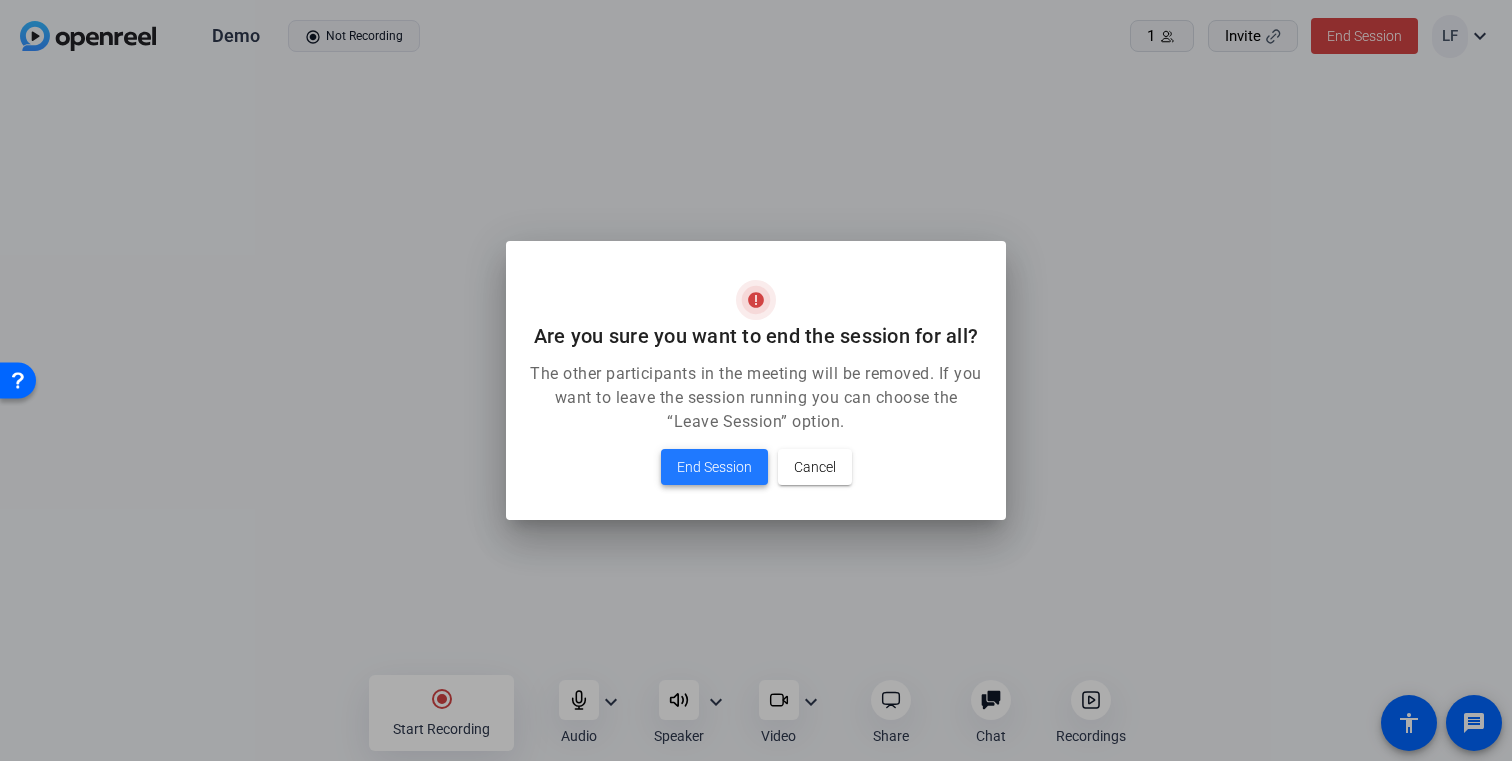 click on "End Session" at bounding box center (714, 467) 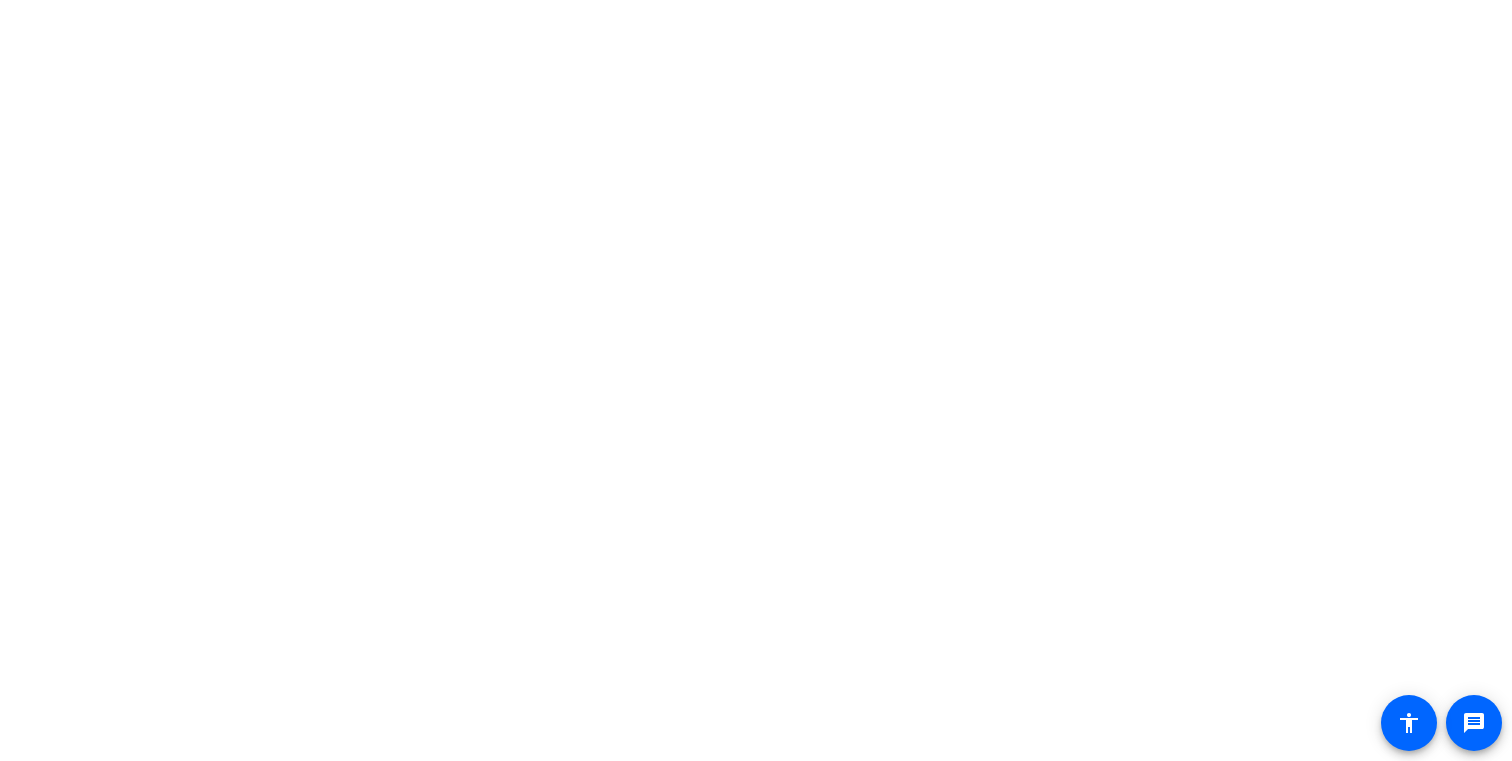 scroll, scrollTop: 0, scrollLeft: 0, axis: both 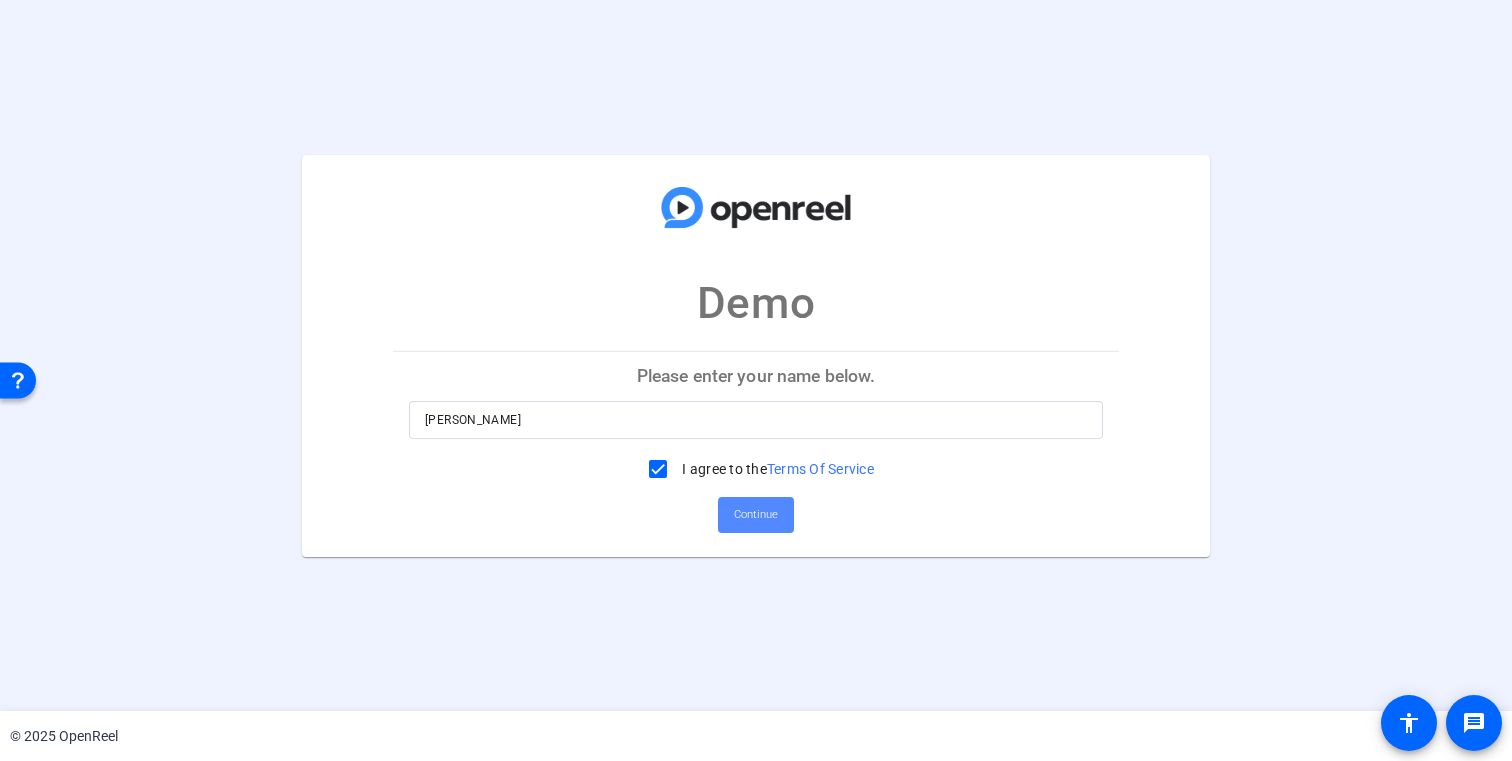 click on "Continue" 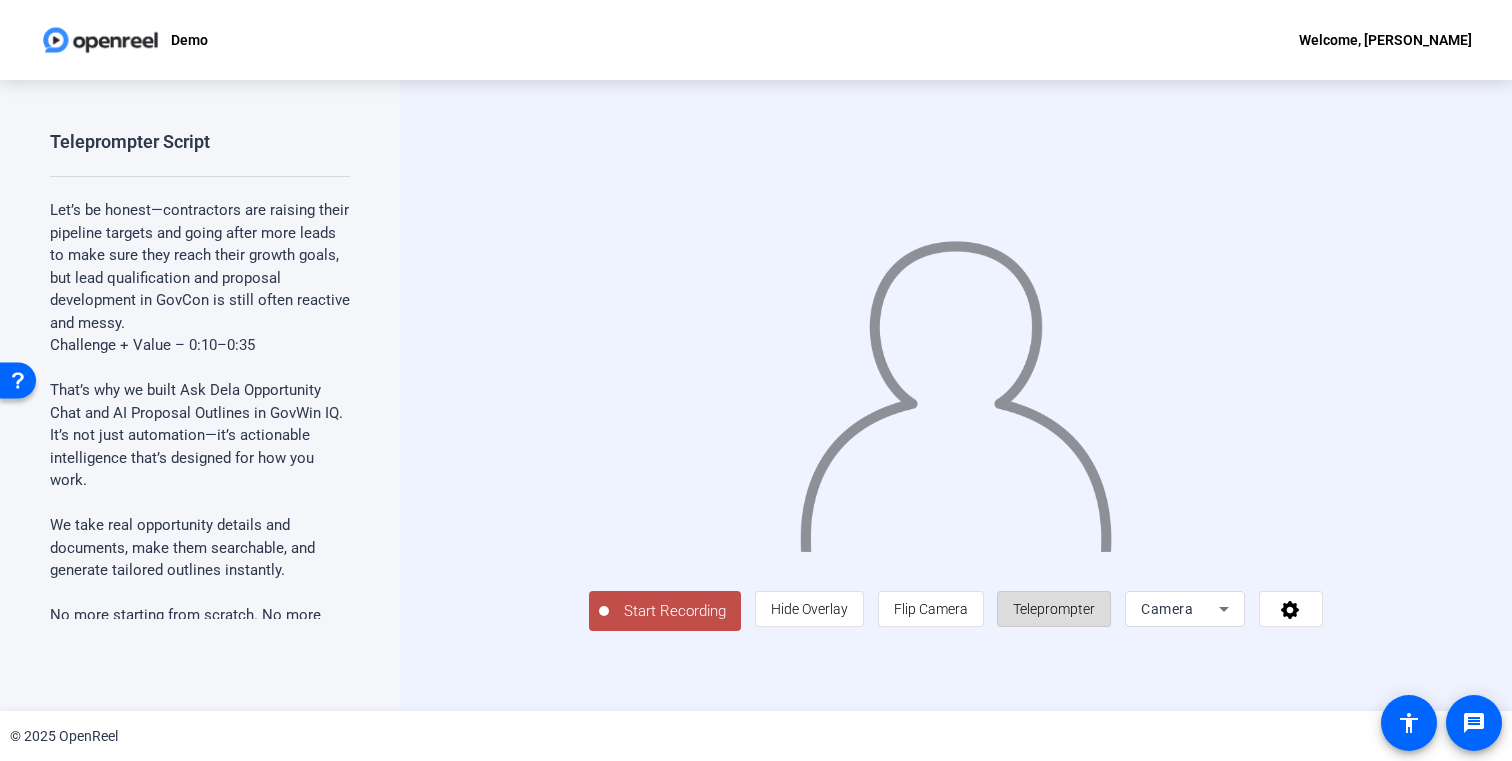 click on "Teleprompter" 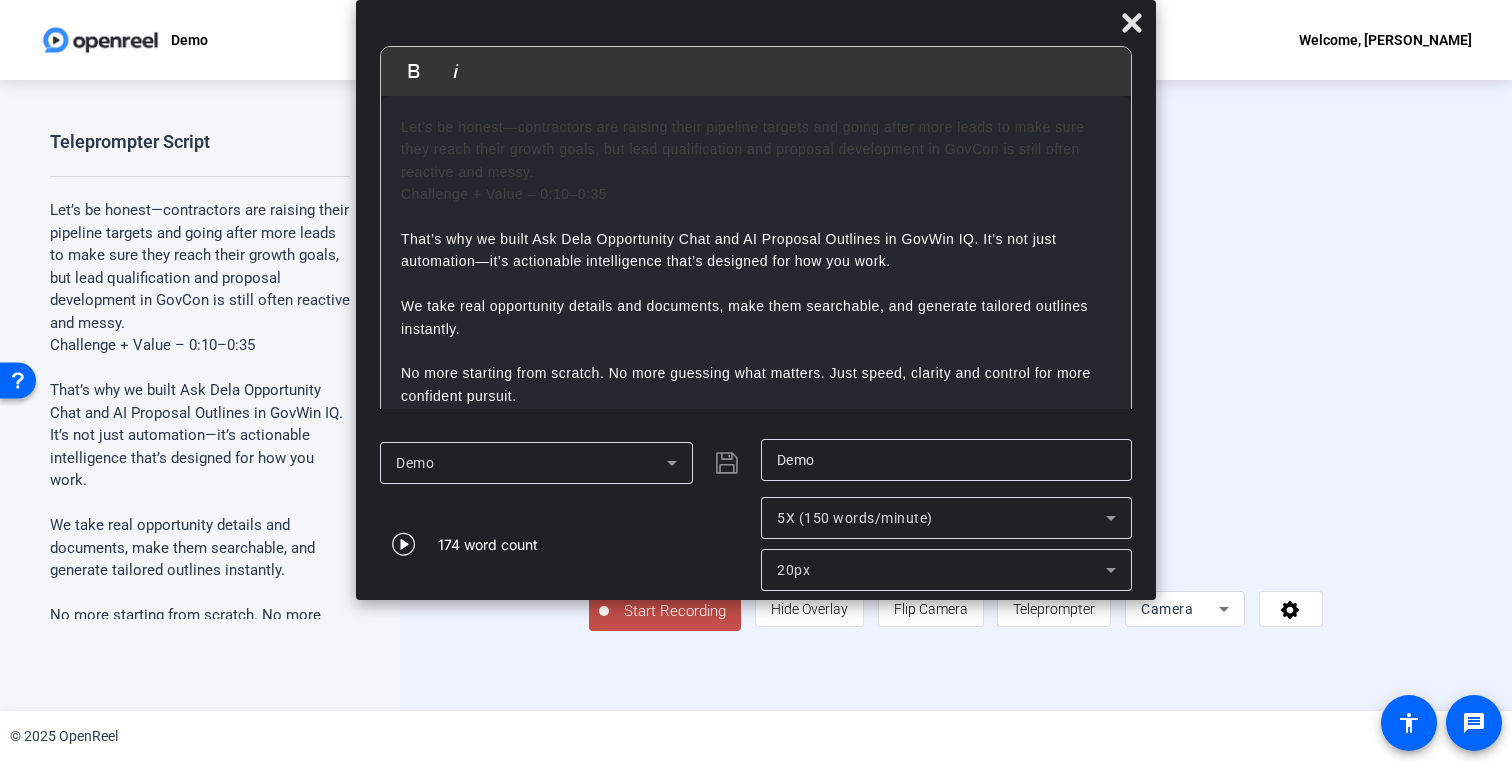 click on "5X (150 words/minute)" at bounding box center (855, 518) 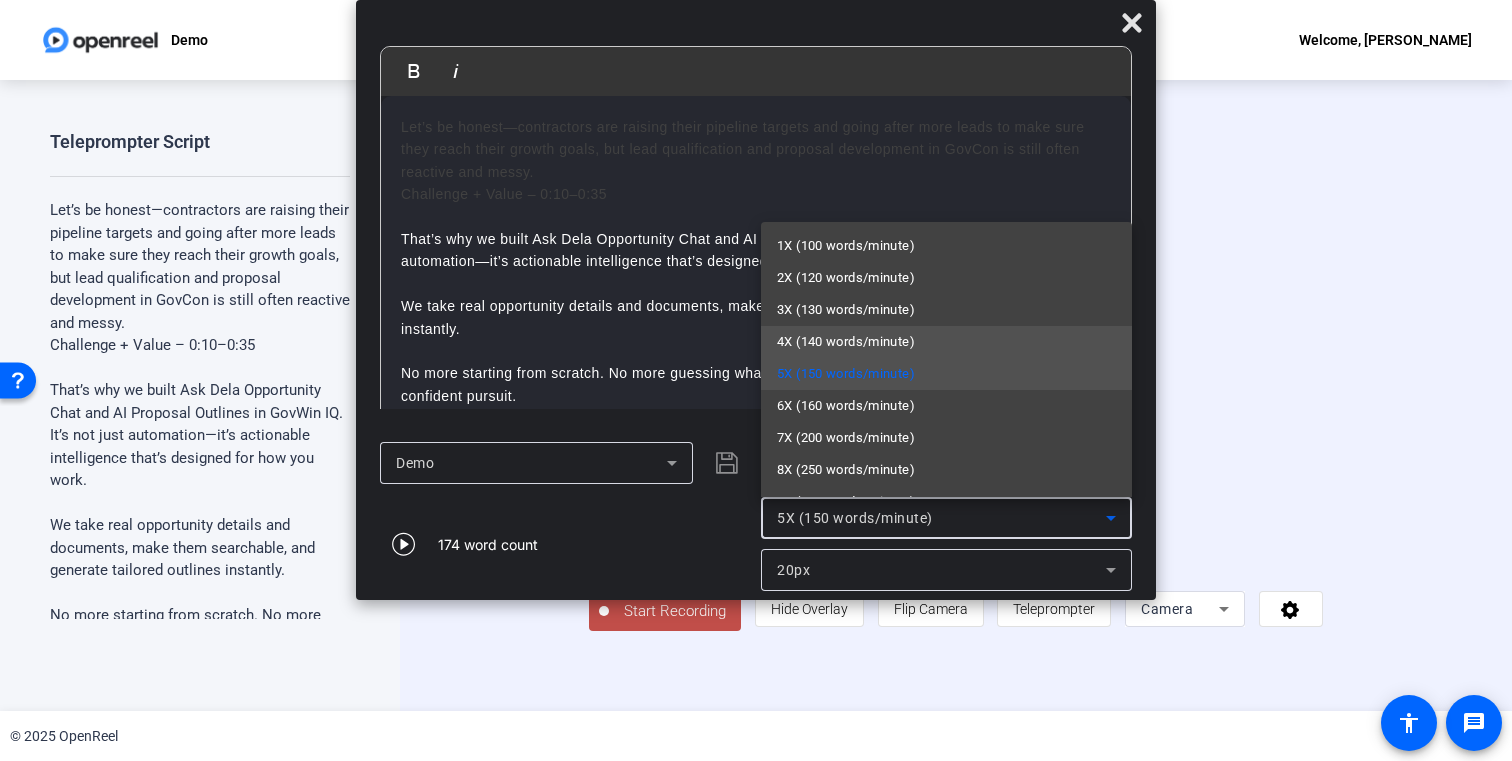 click on "4X (140 words/minute)" at bounding box center (846, 342) 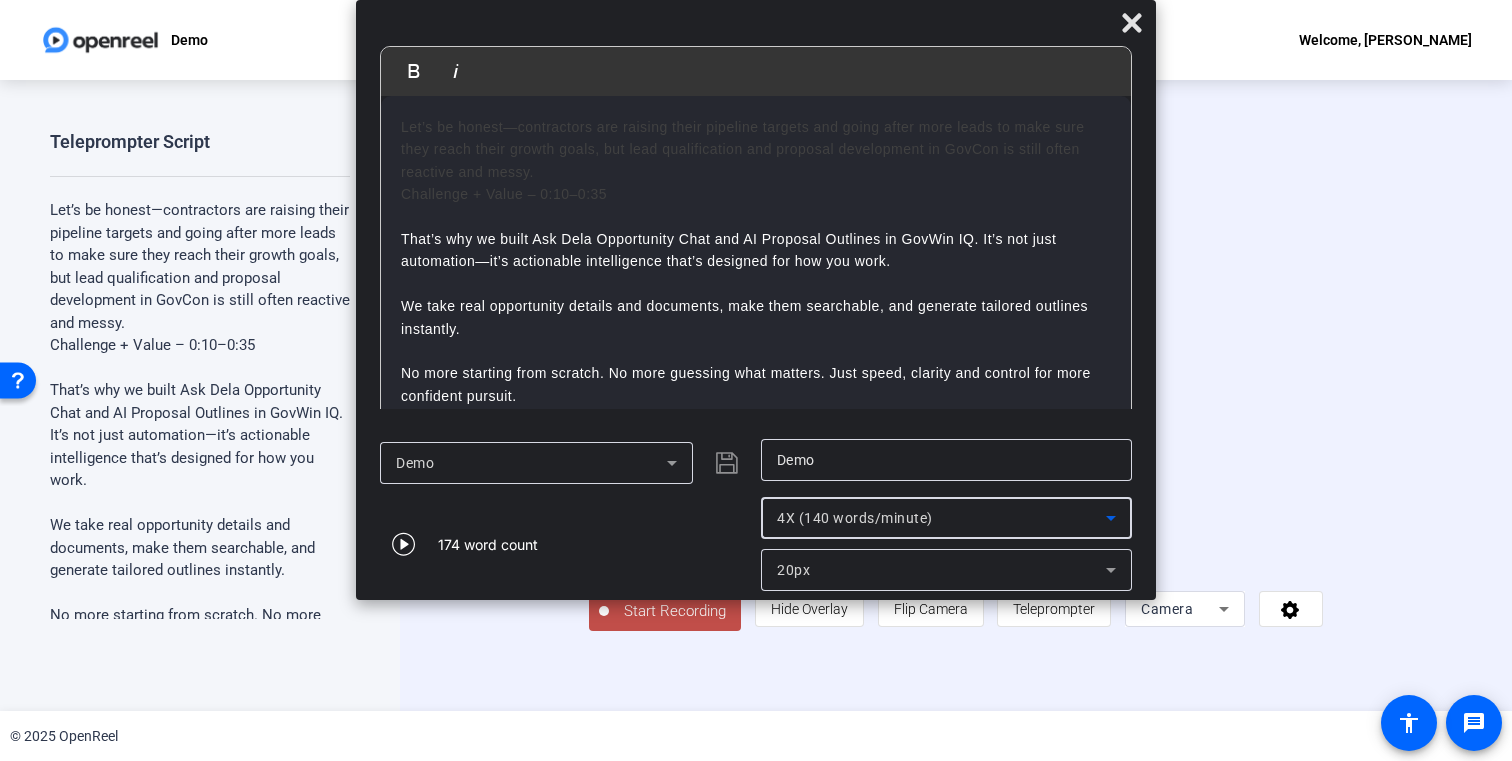 click on "20px" at bounding box center (941, 570) 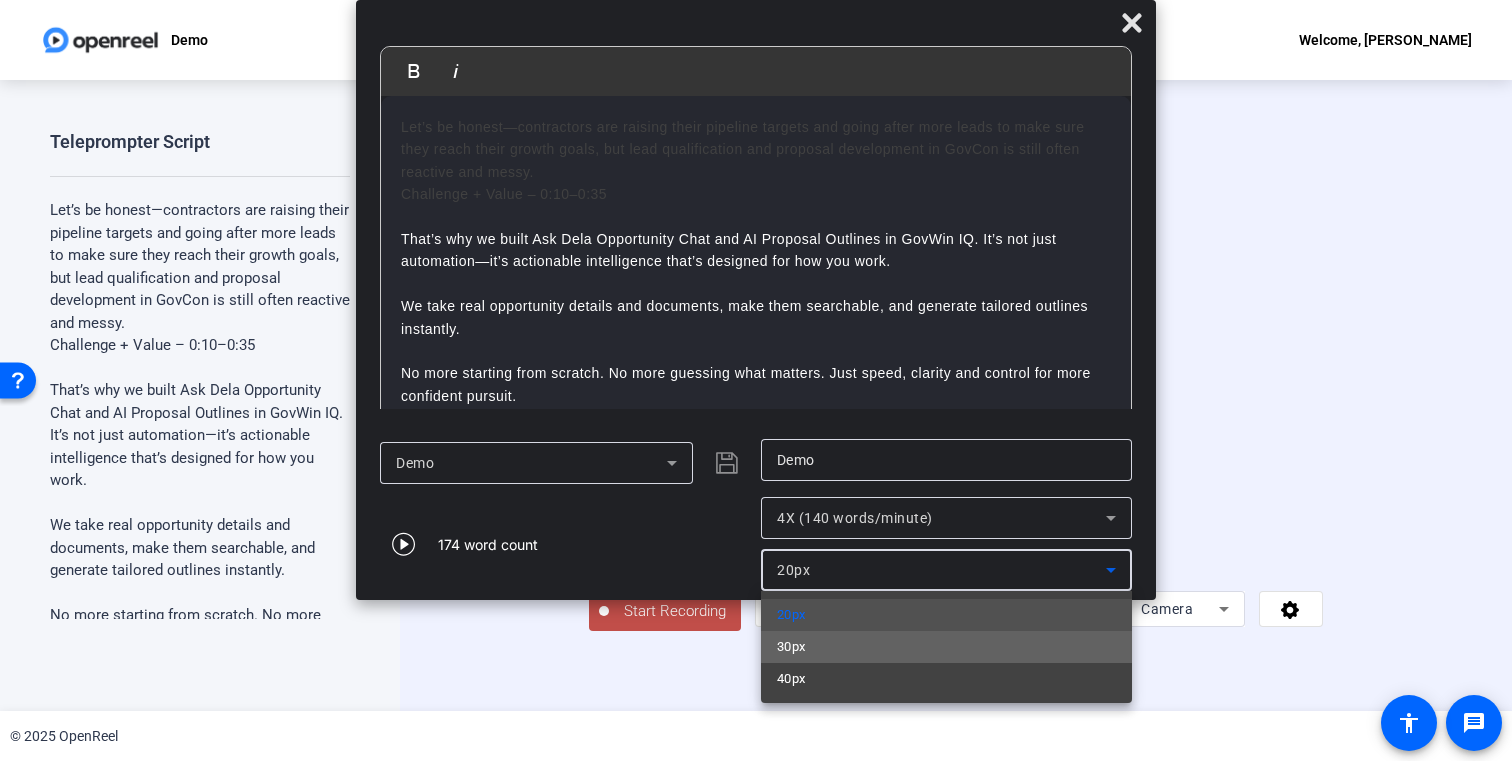 click on "30px" at bounding box center [946, 647] 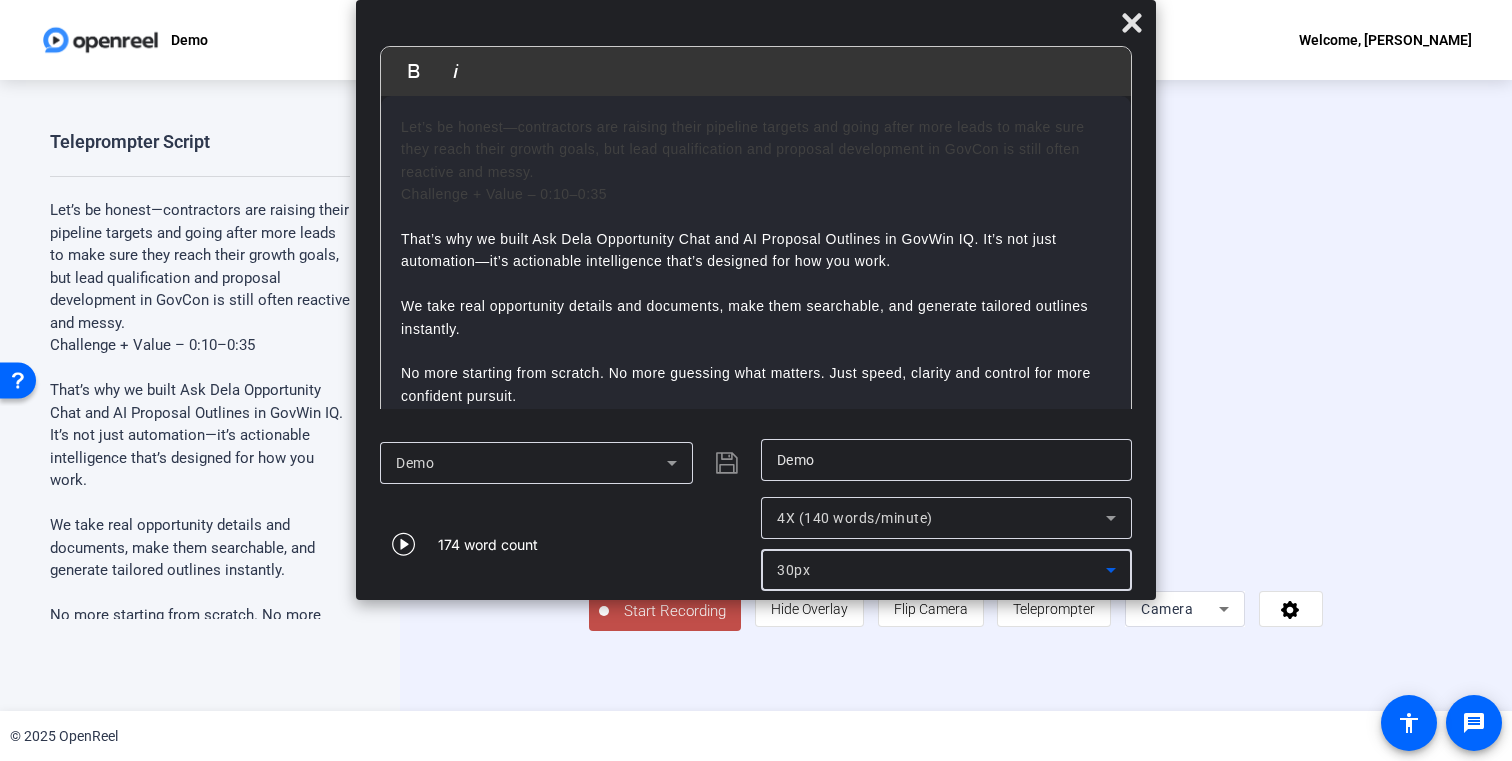 click on "30px" at bounding box center (941, 570) 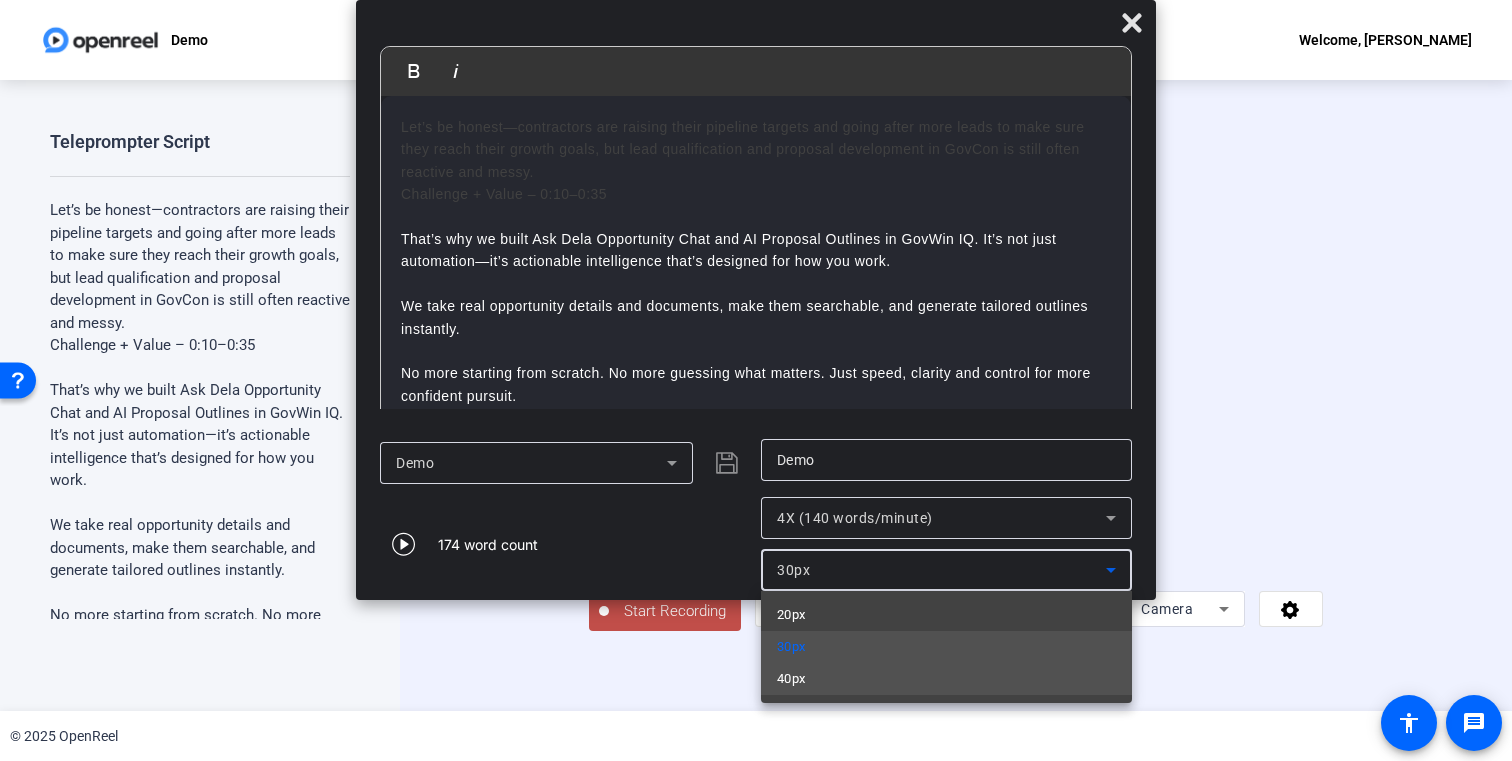 click on "40px" at bounding box center [946, 679] 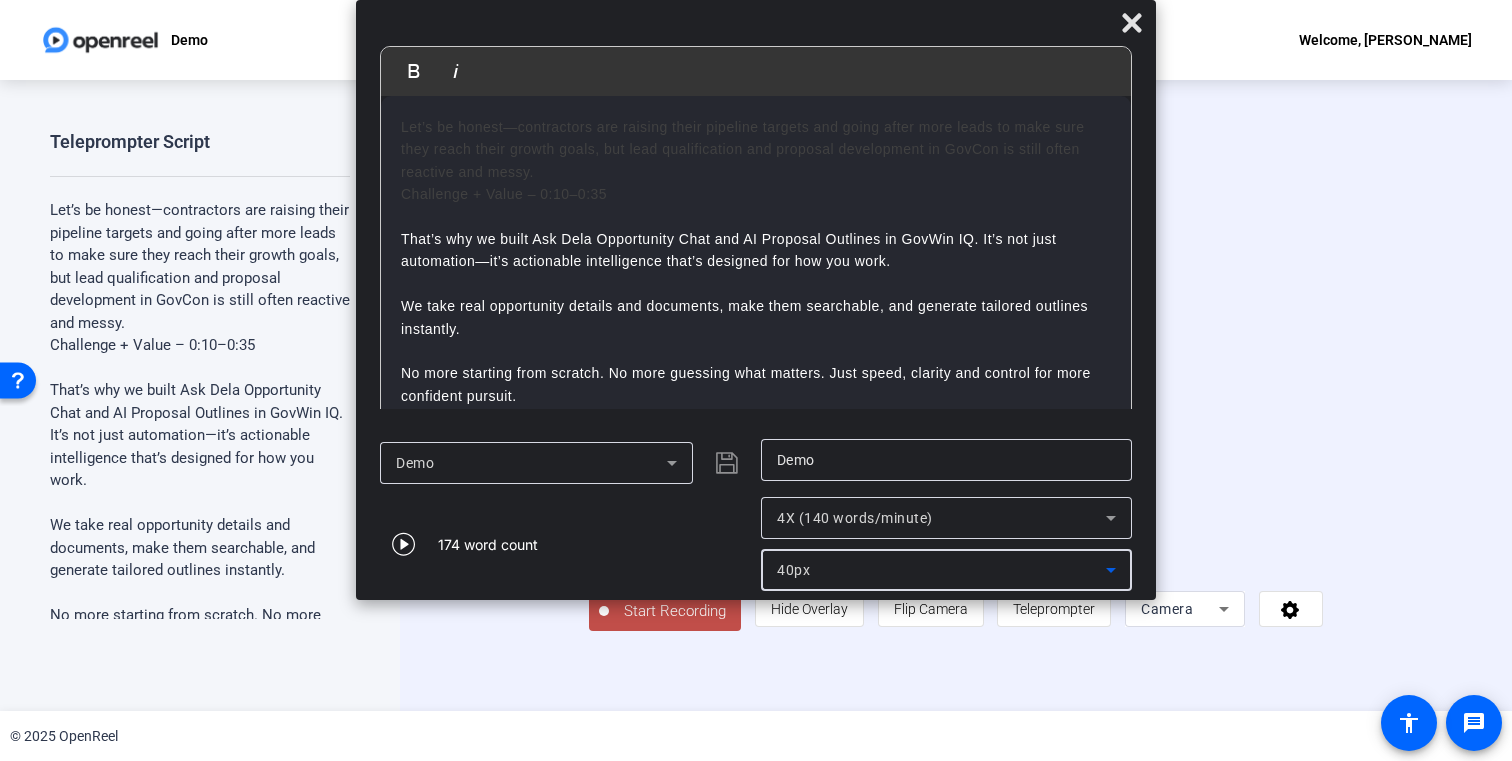 click on "Start Recording" 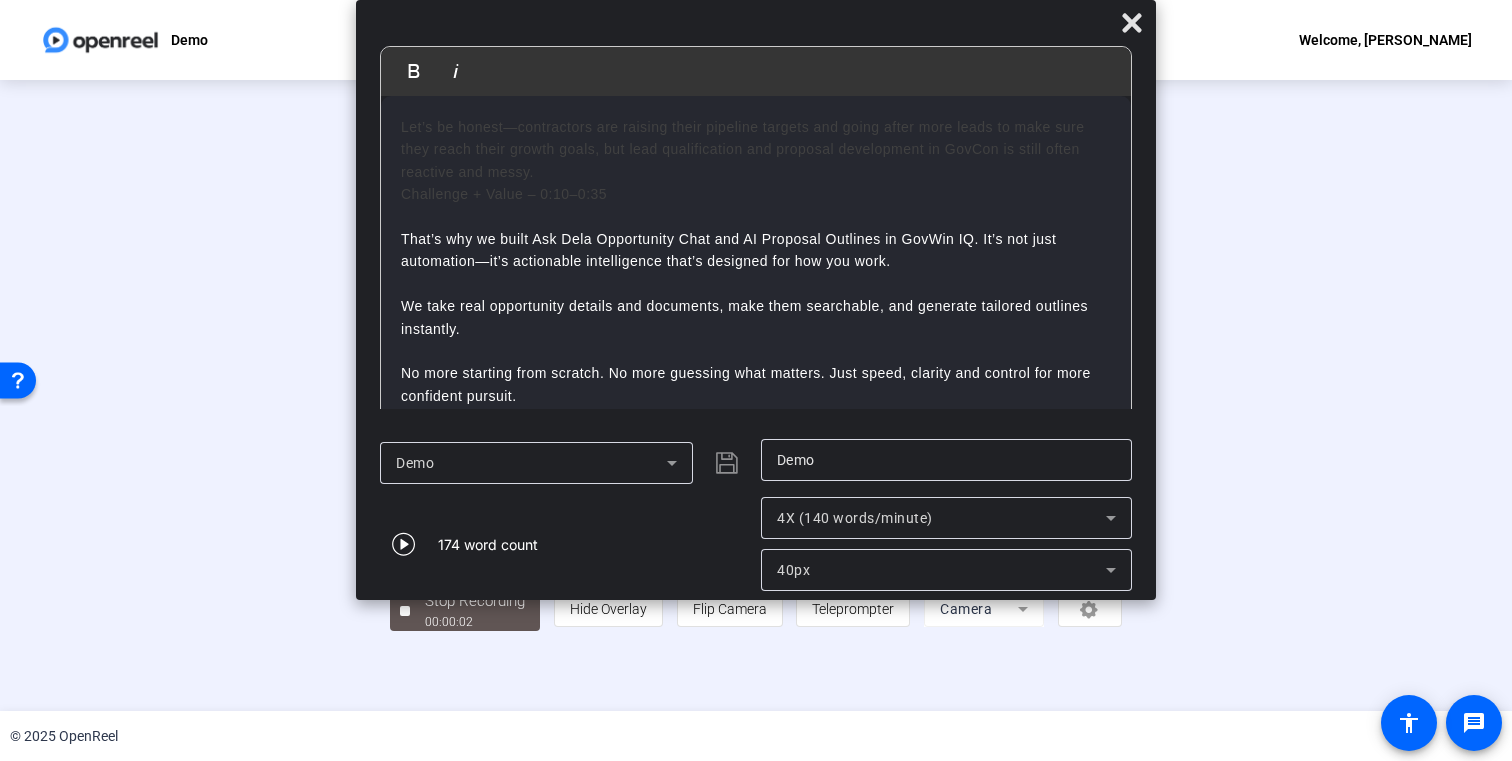 scroll, scrollTop: 39, scrollLeft: 0, axis: vertical 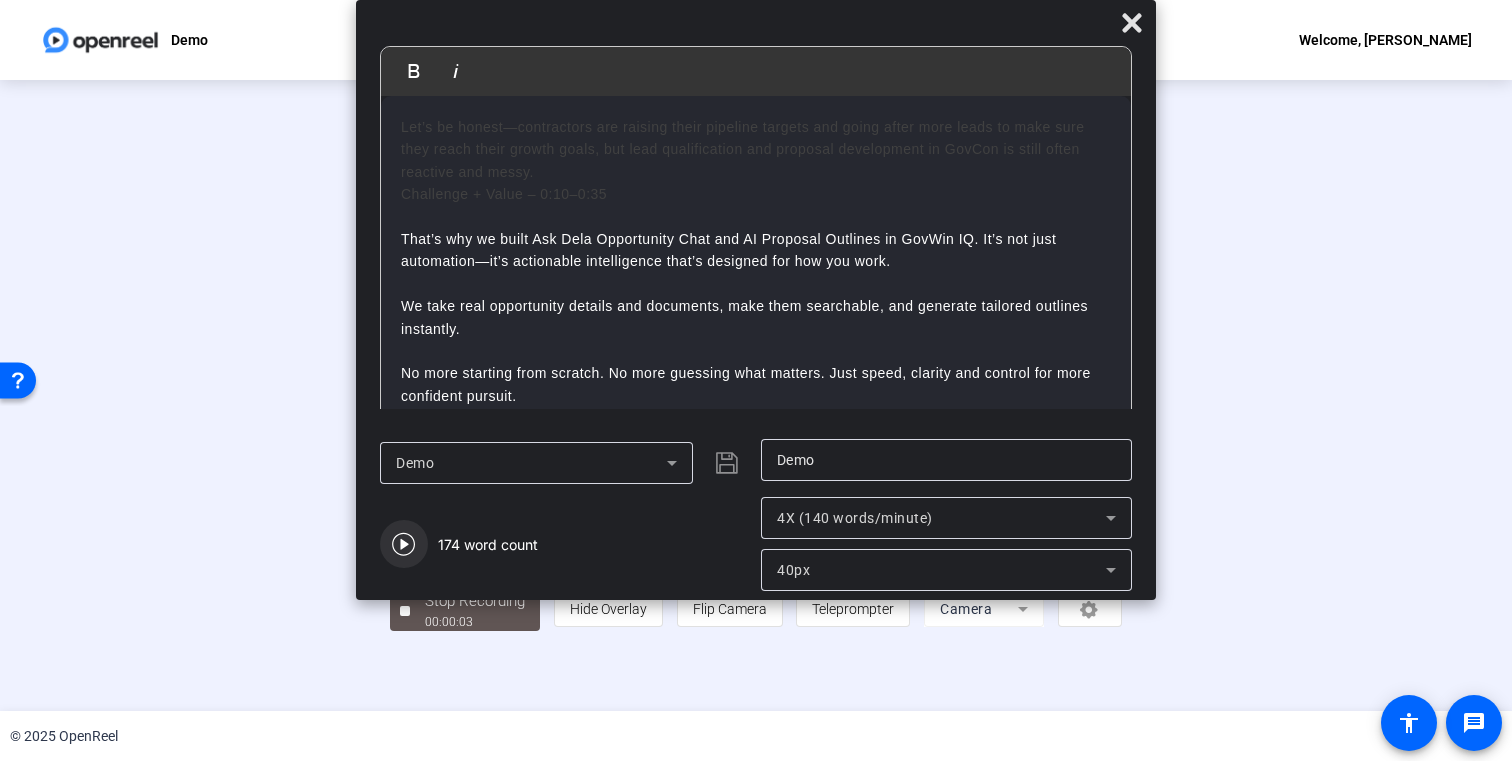 click 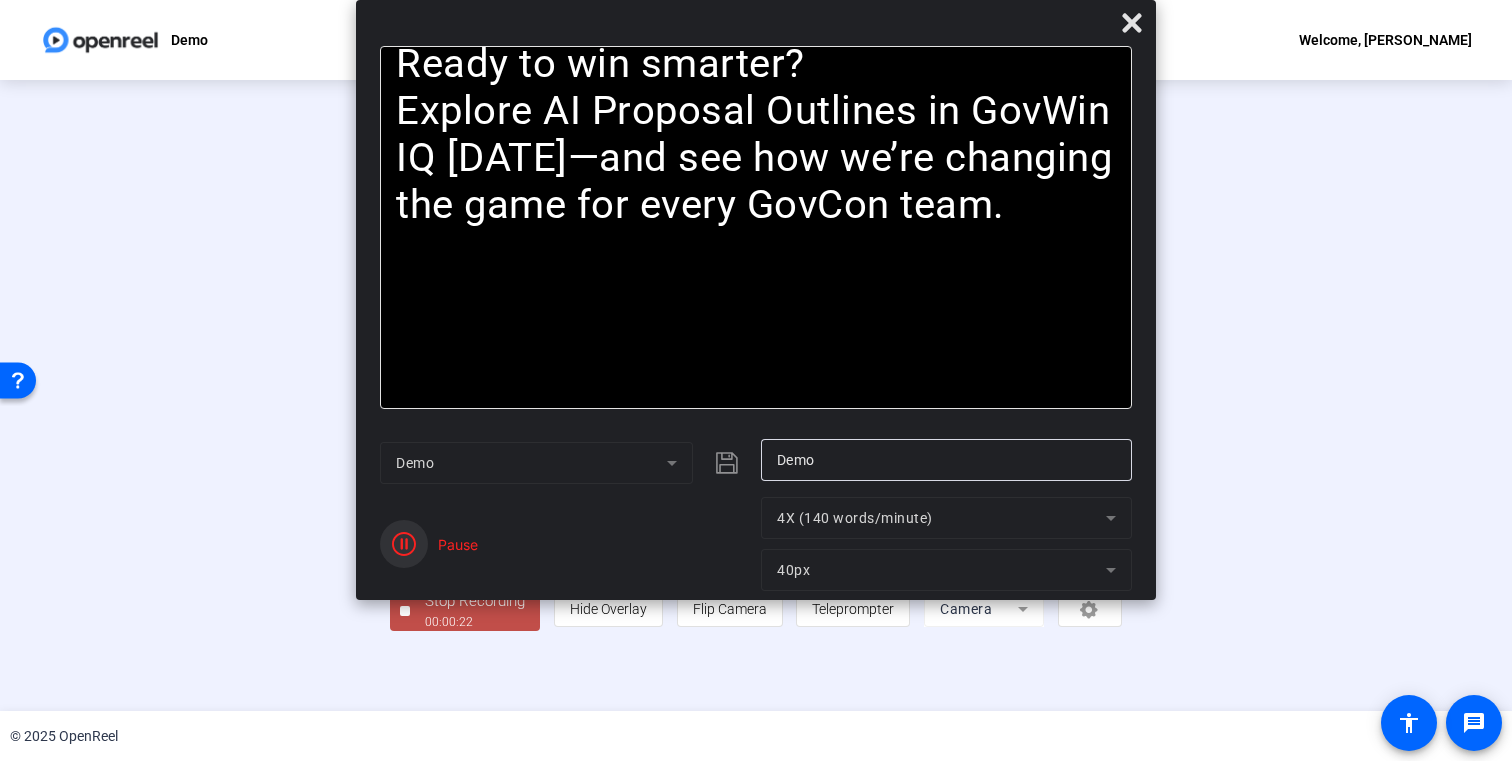 click 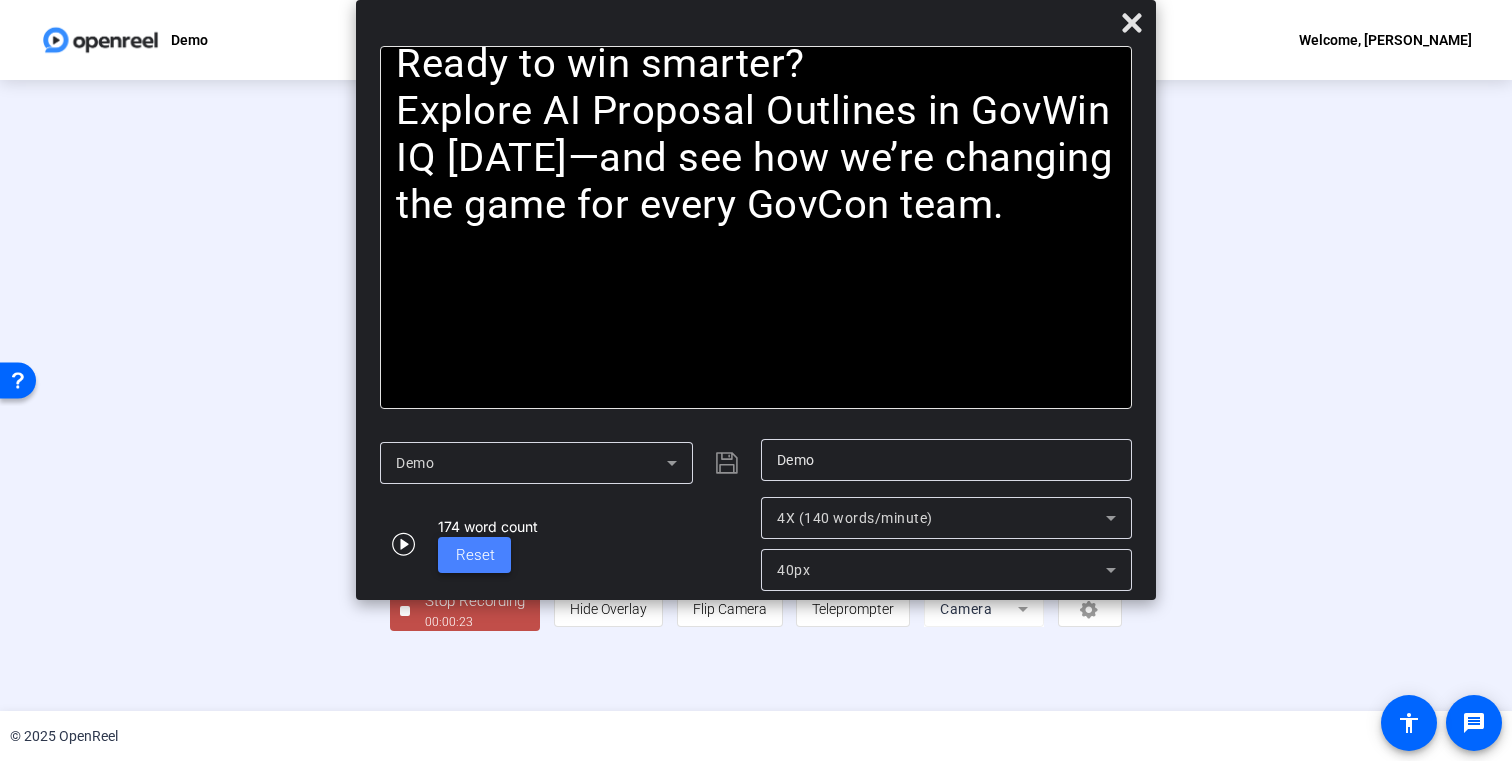 click on "Reset" 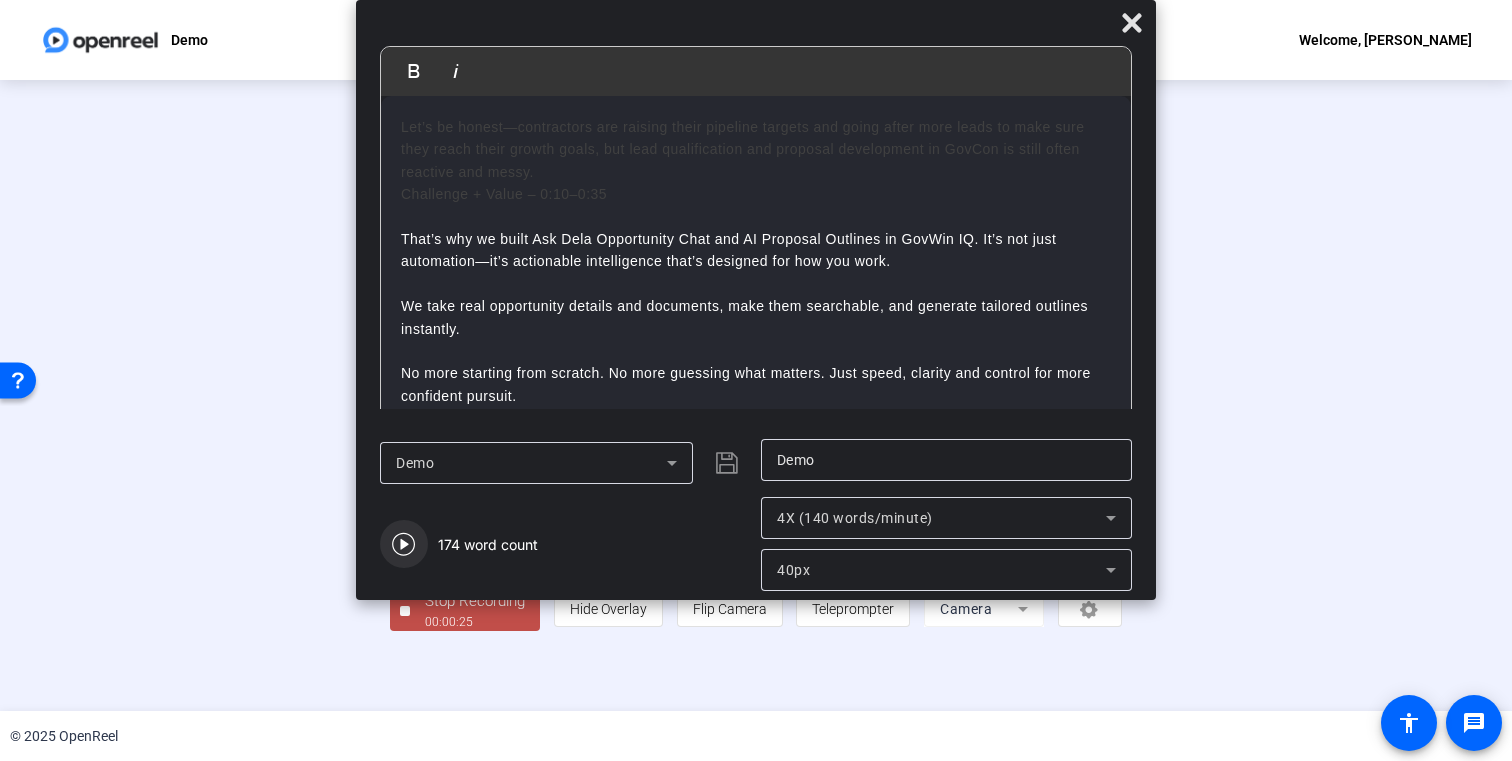 click 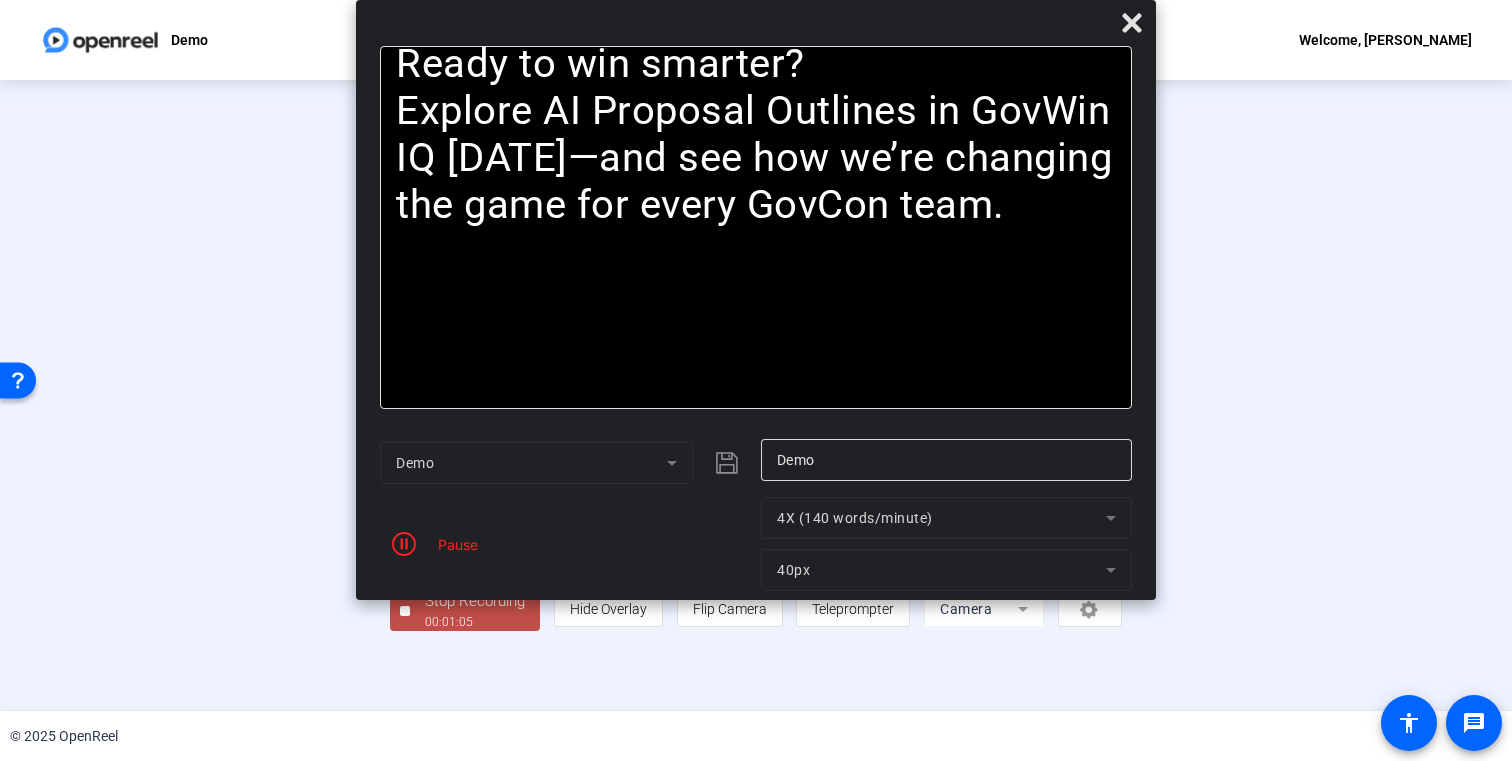 click 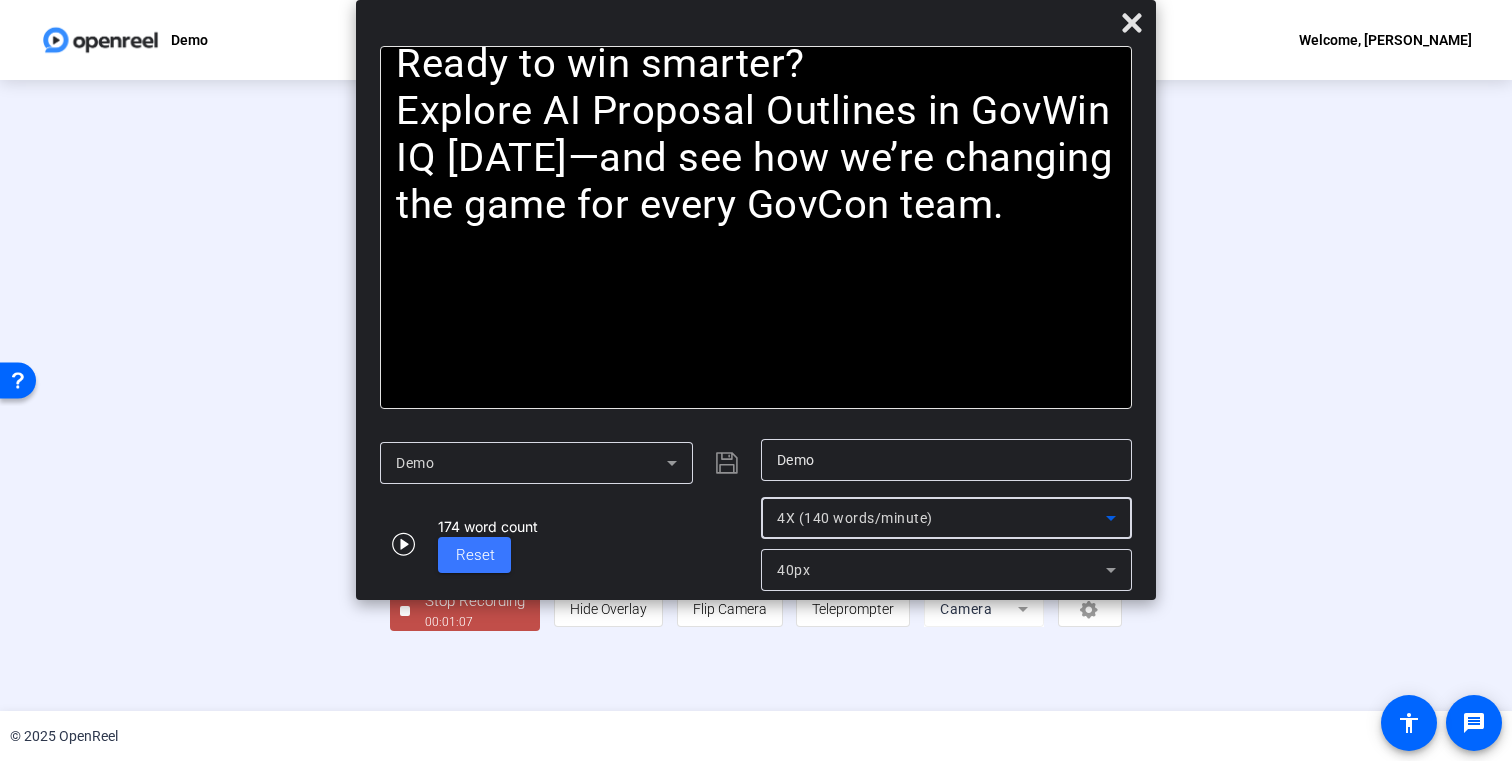 click on "4X (140 words/minute)" at bounding box center (855, 518) 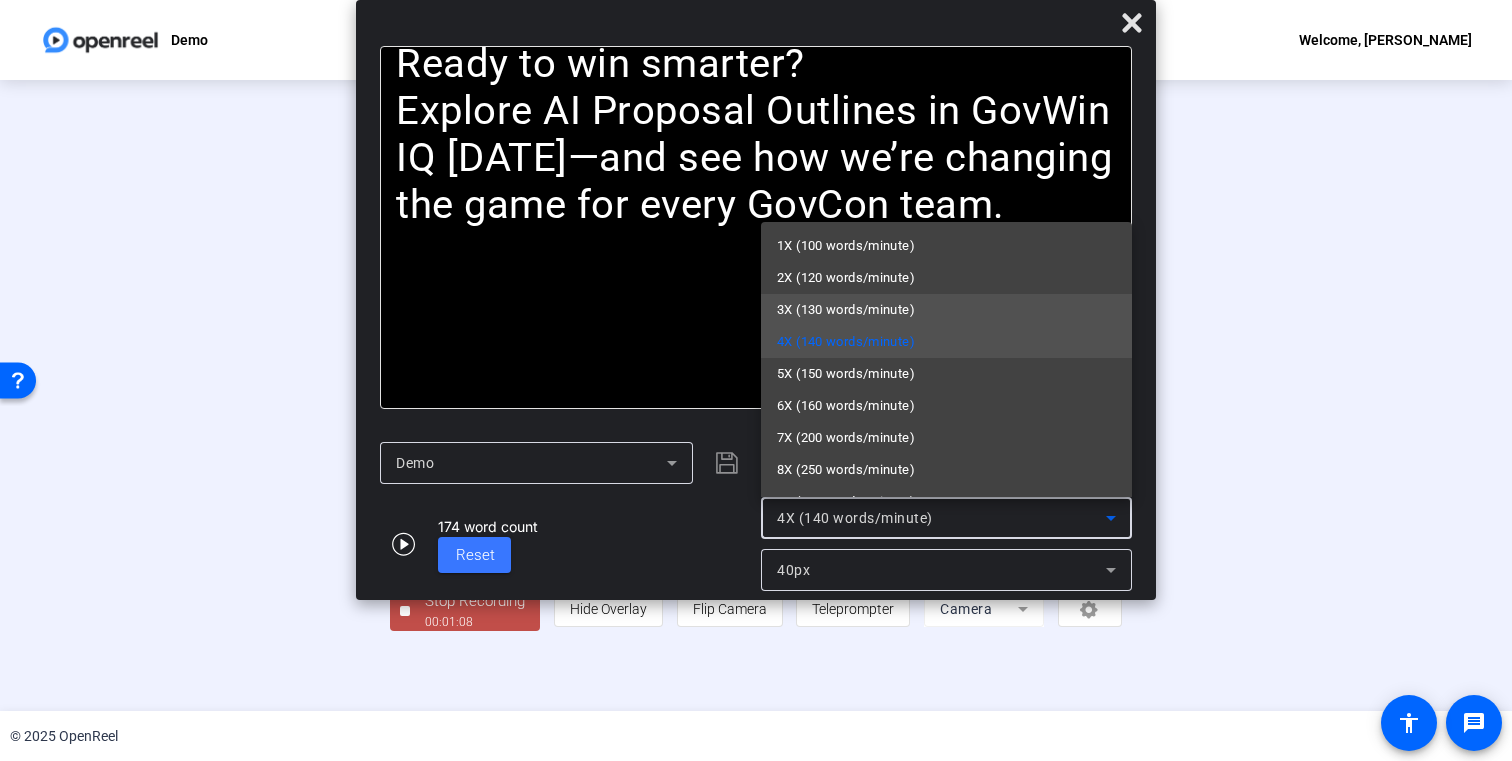 click on "3X (130 words/minute)" at bounding box center [846, 310] 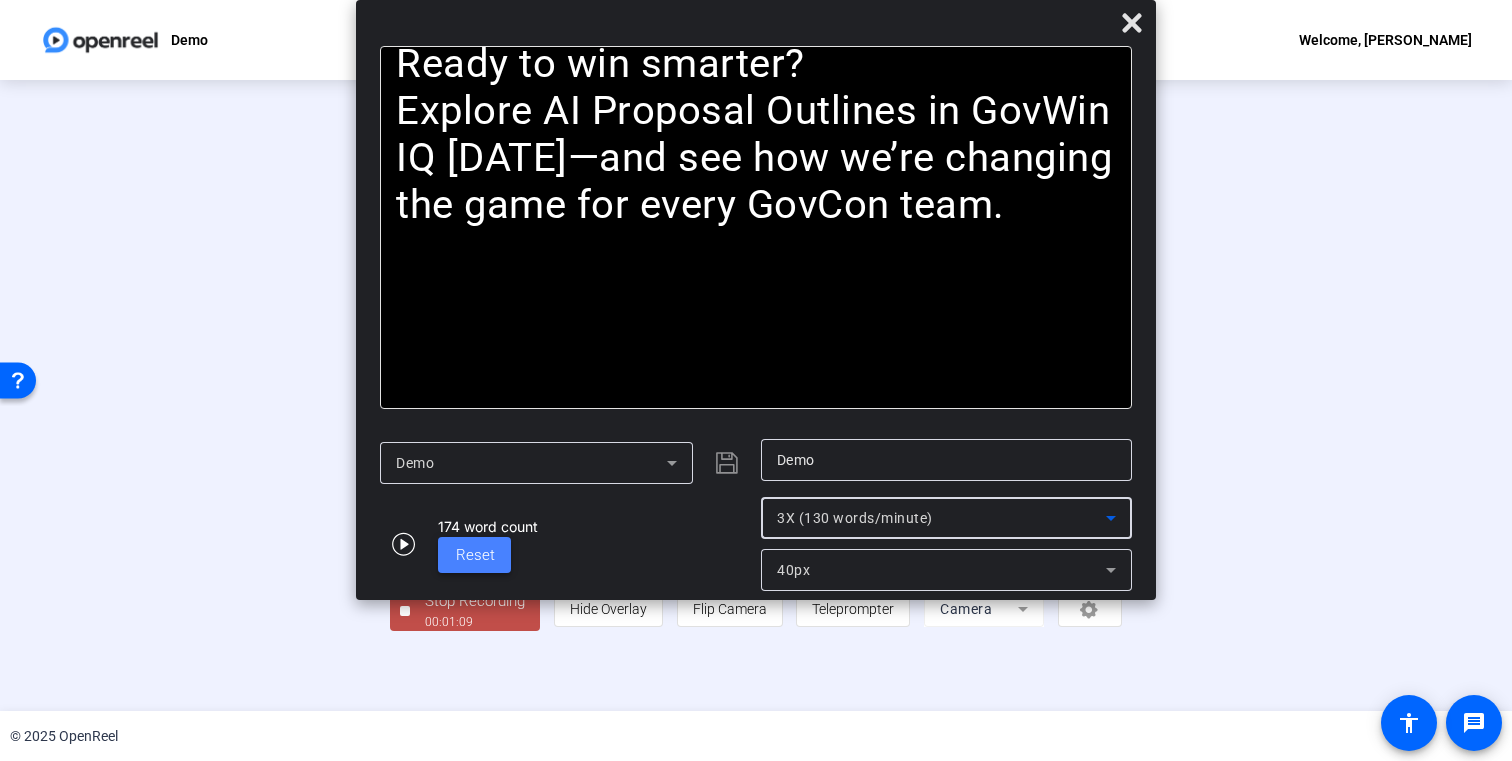 click on "Reset" 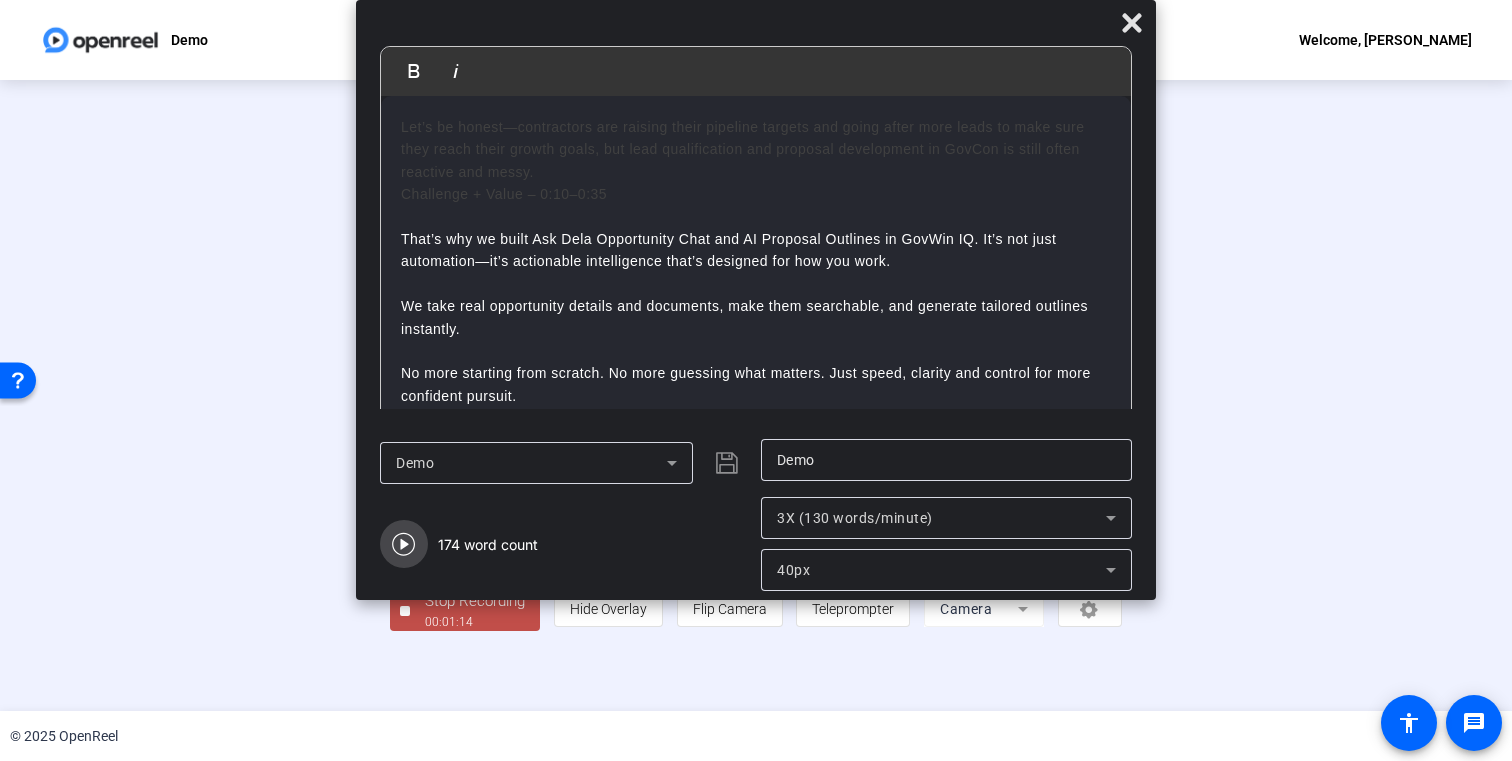 click 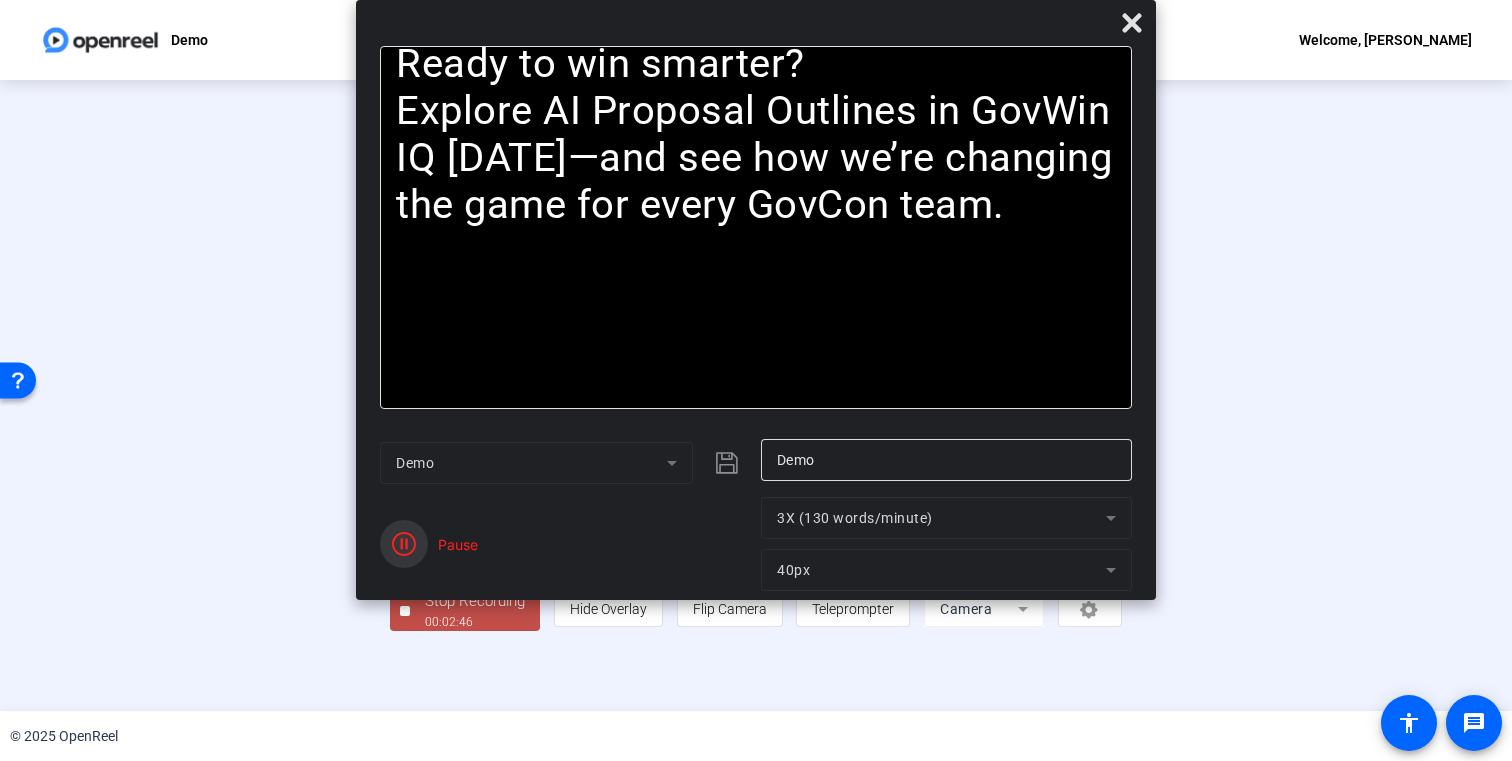 click 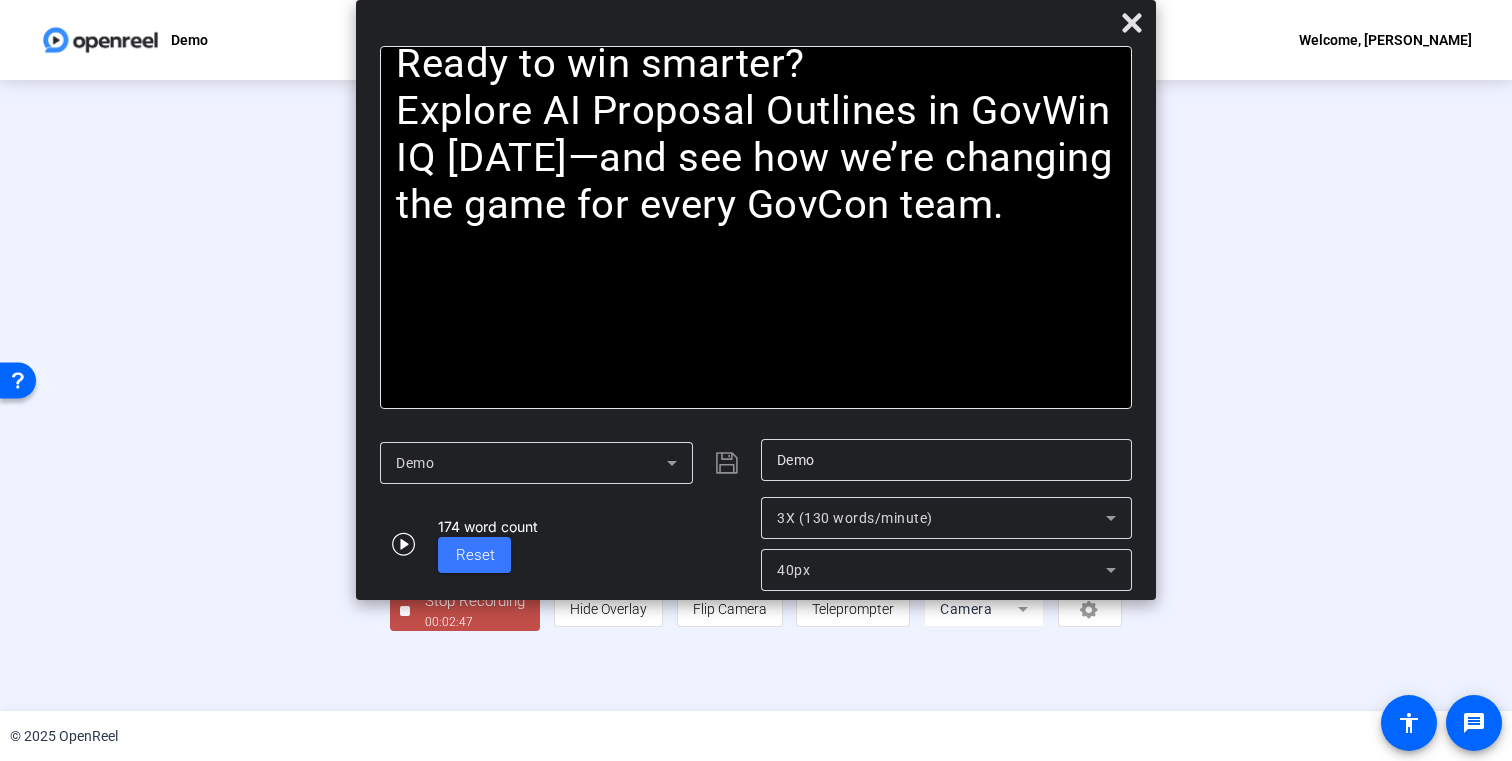click on "Stop Recording" 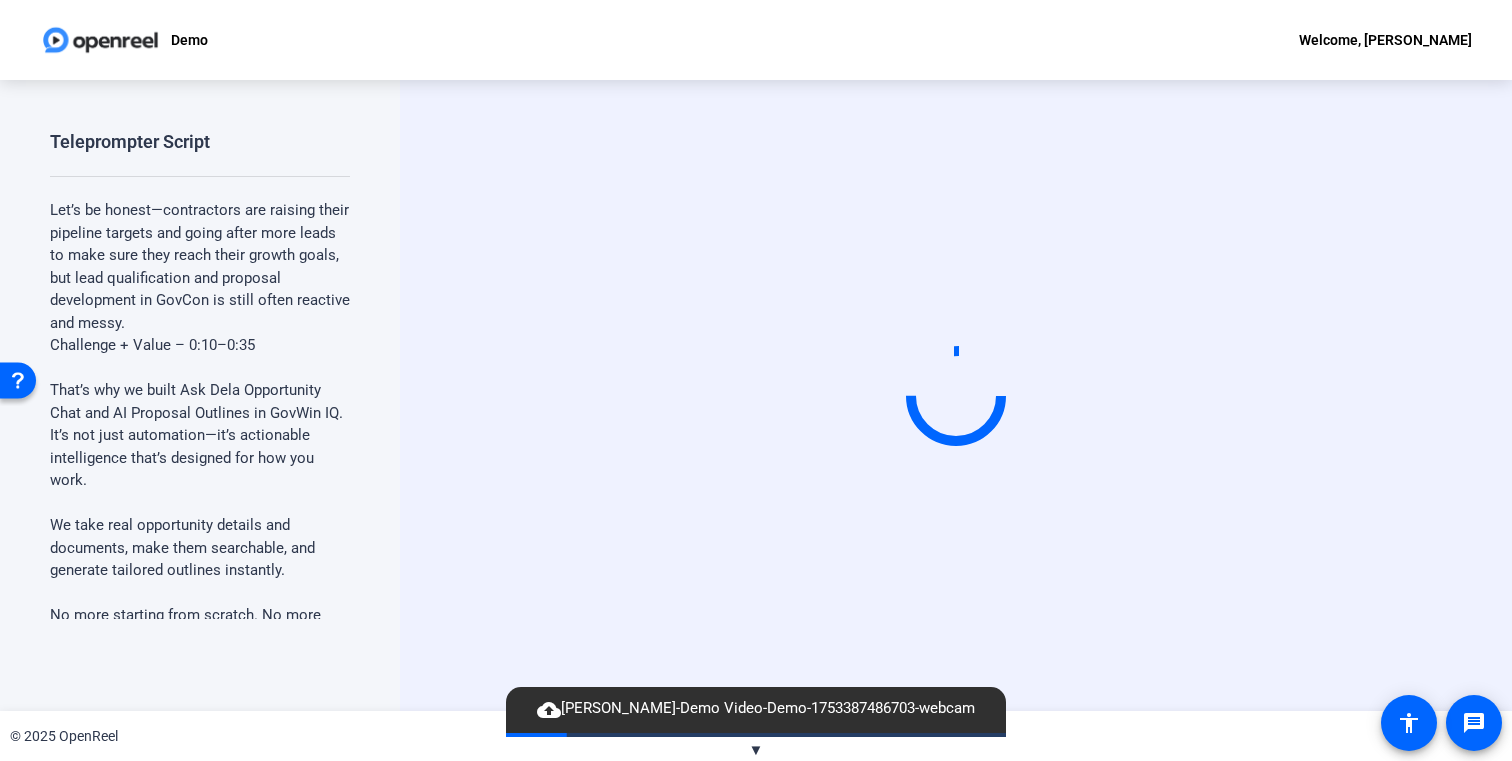 scroll, scrollTop: 805, scrollLeft: 0, axis: vertical 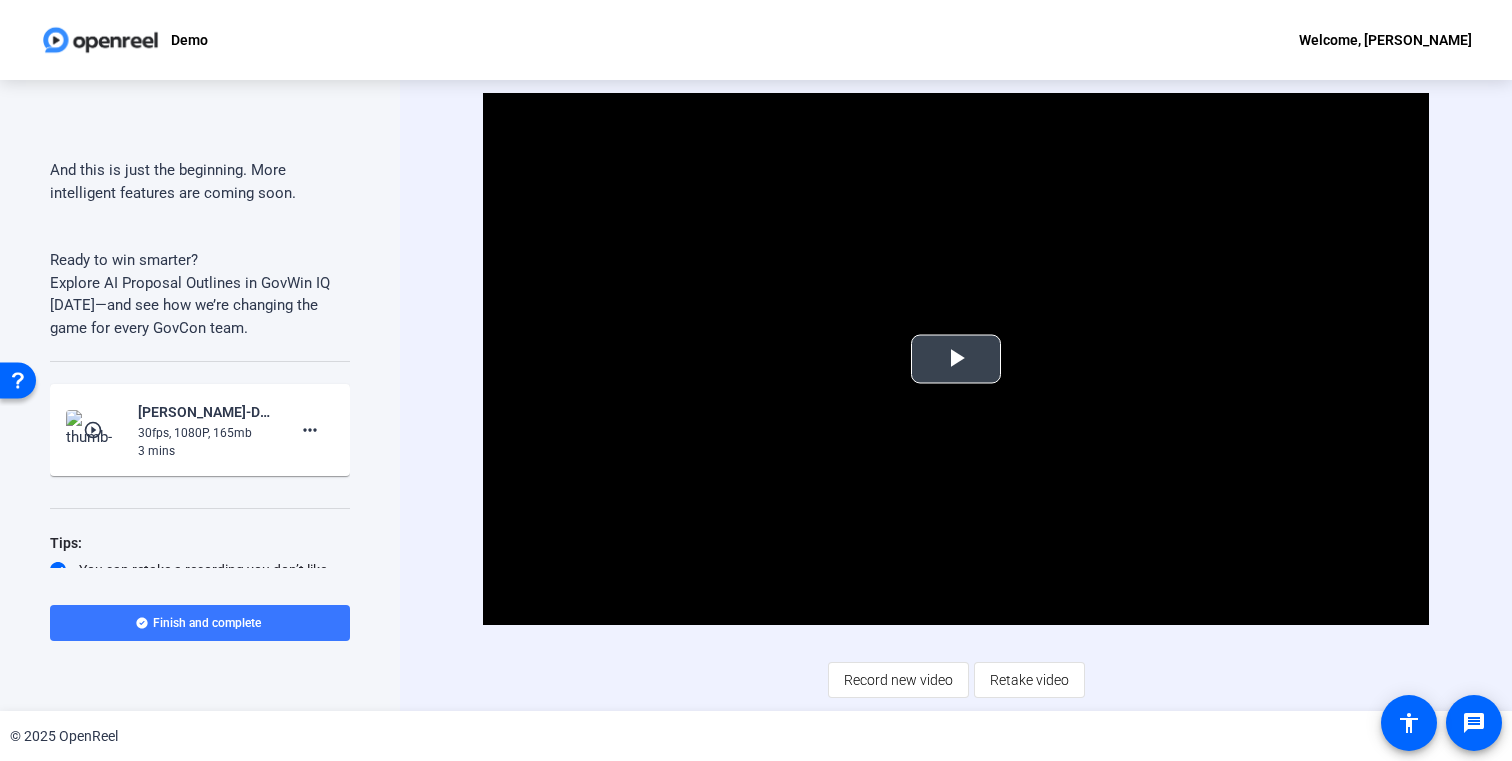click at bounding box center [956, 359] 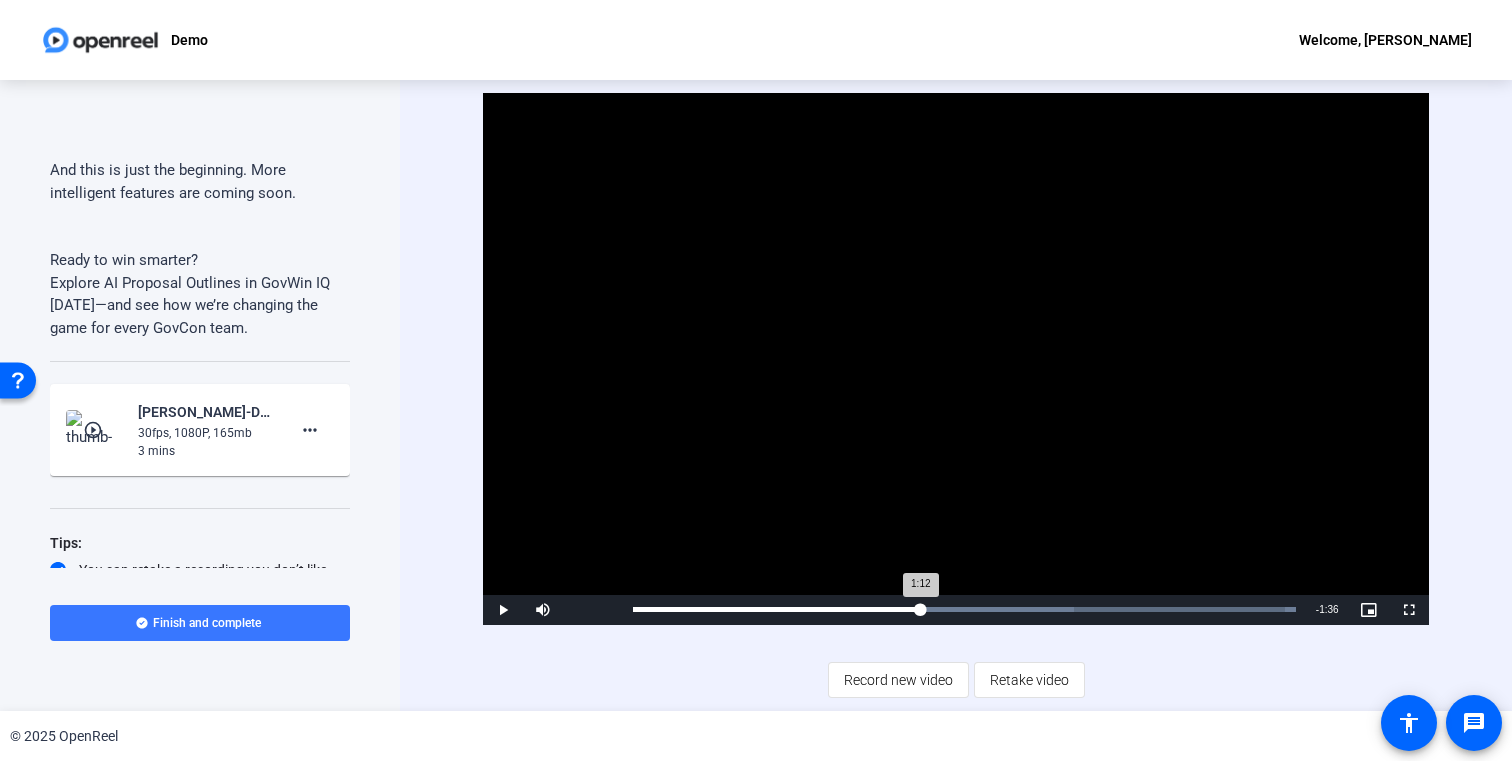 click on "Loaded :  100.00% 1:12 1:12" at bounding box center (964, 609) 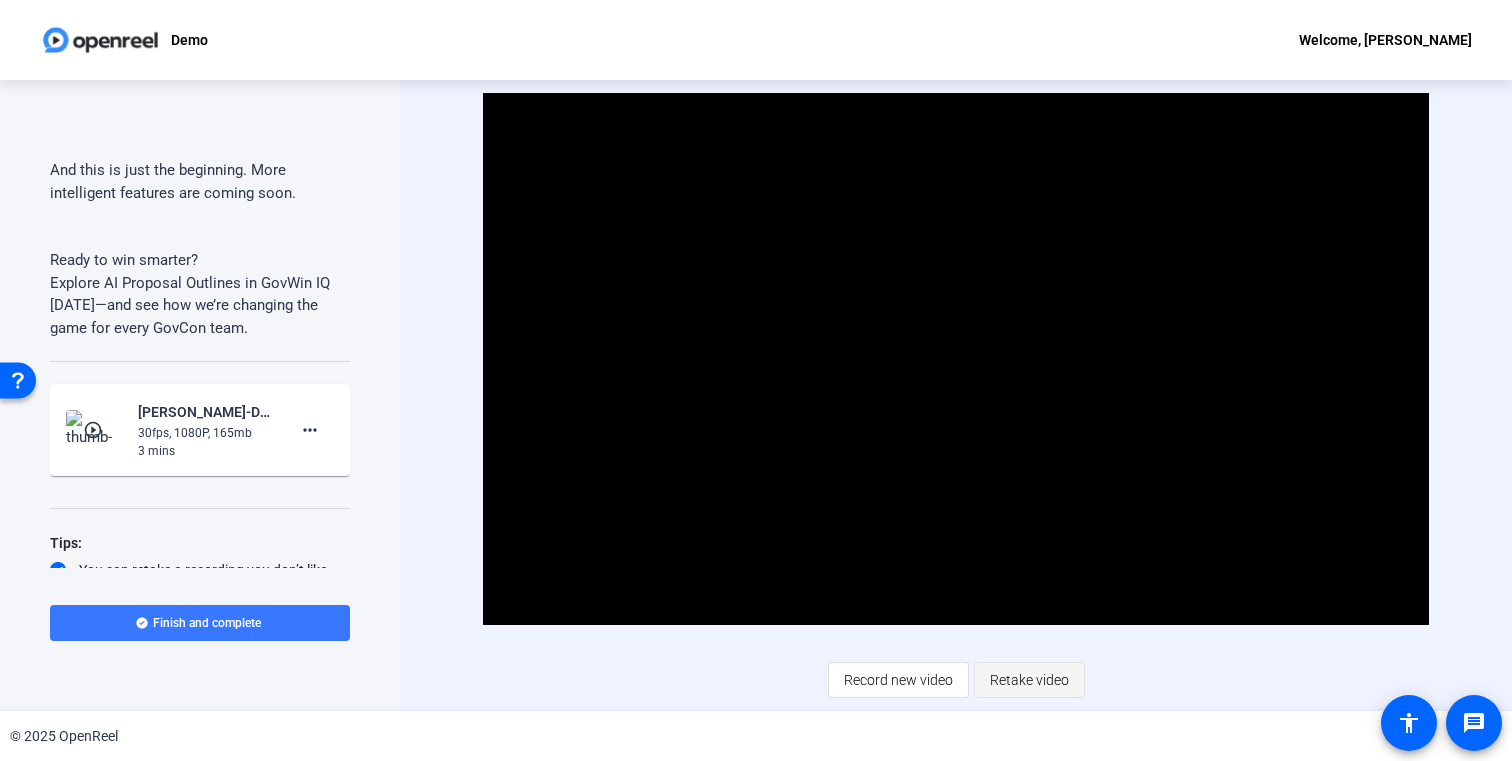 click on "Retake video" 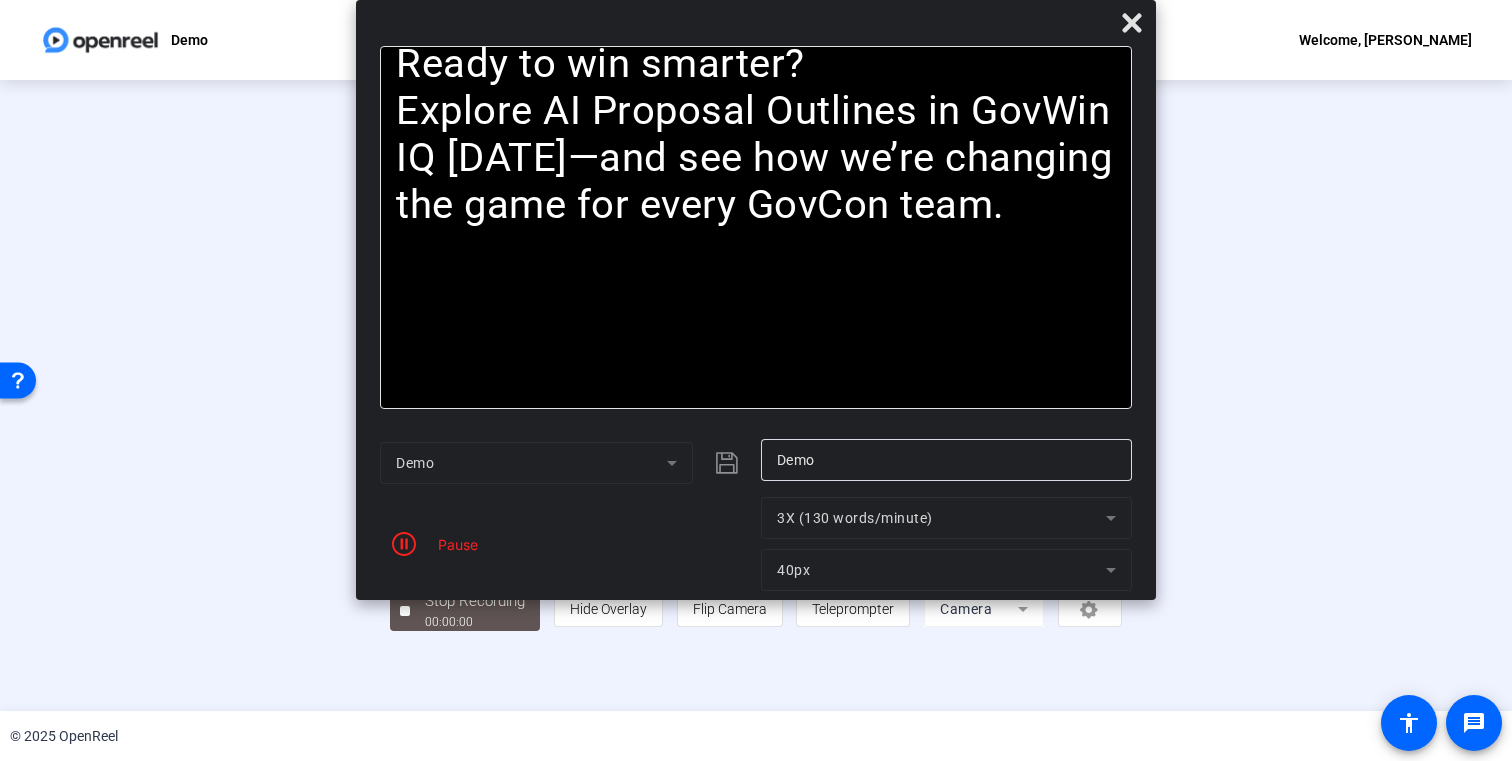 click on "40px" 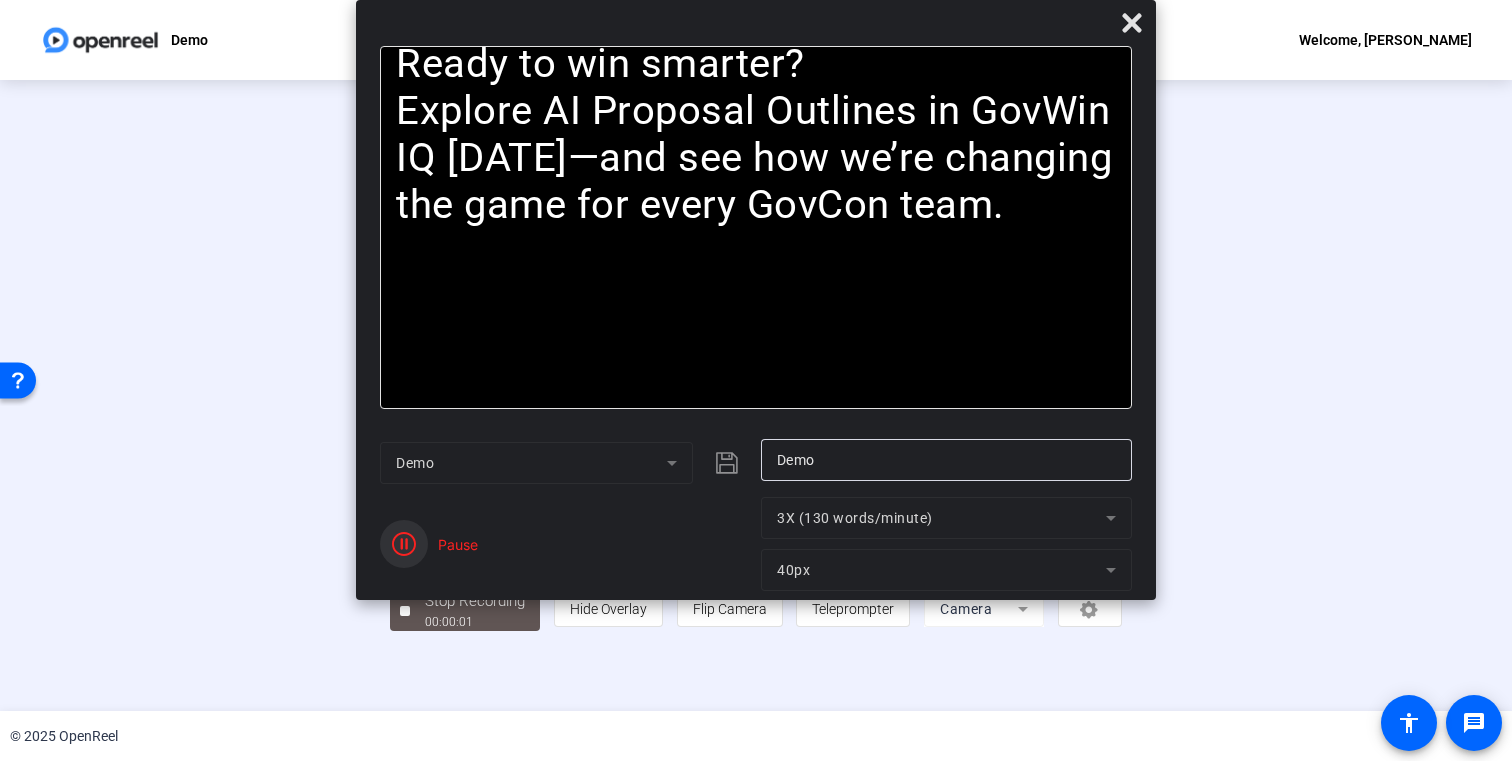 click 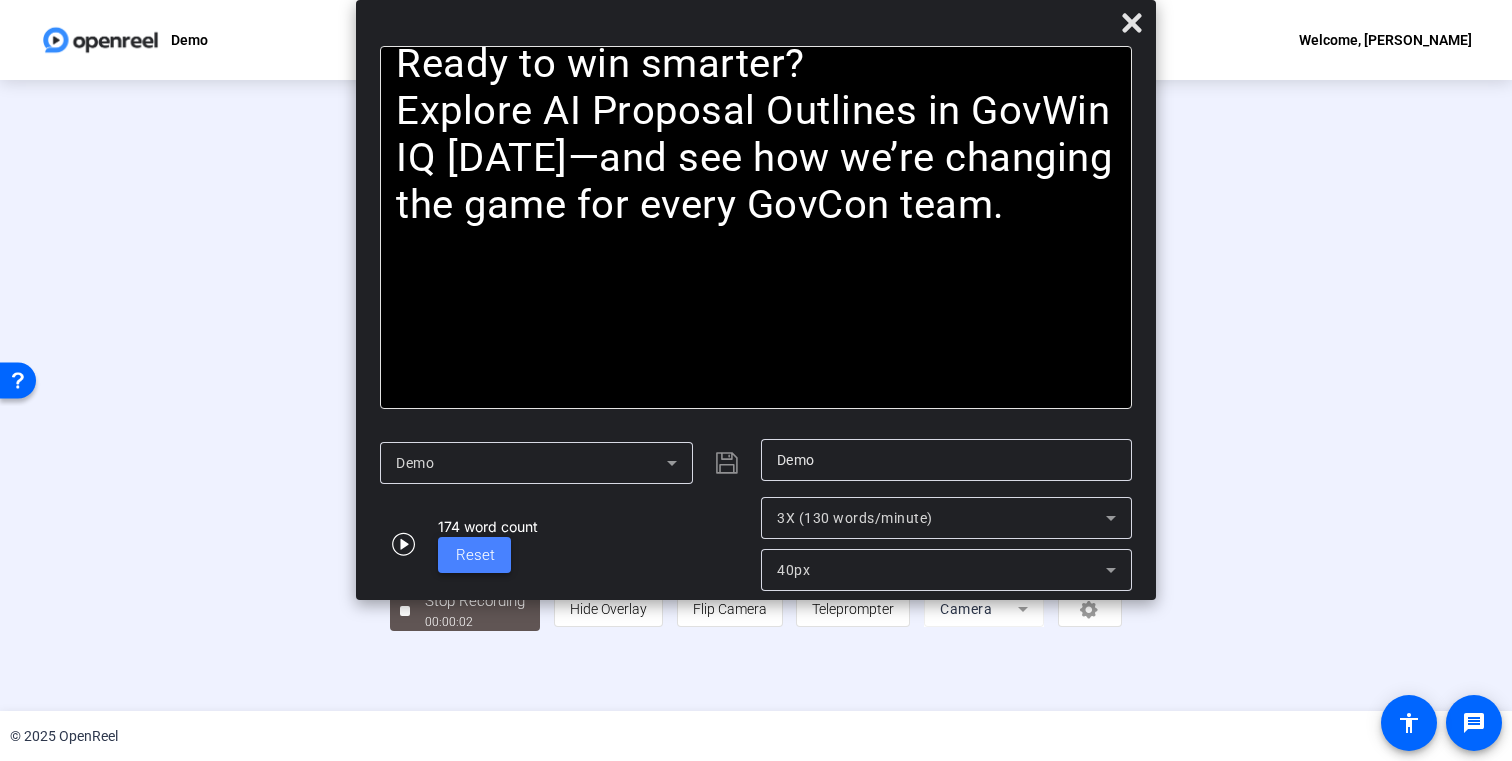 click on "Reset" 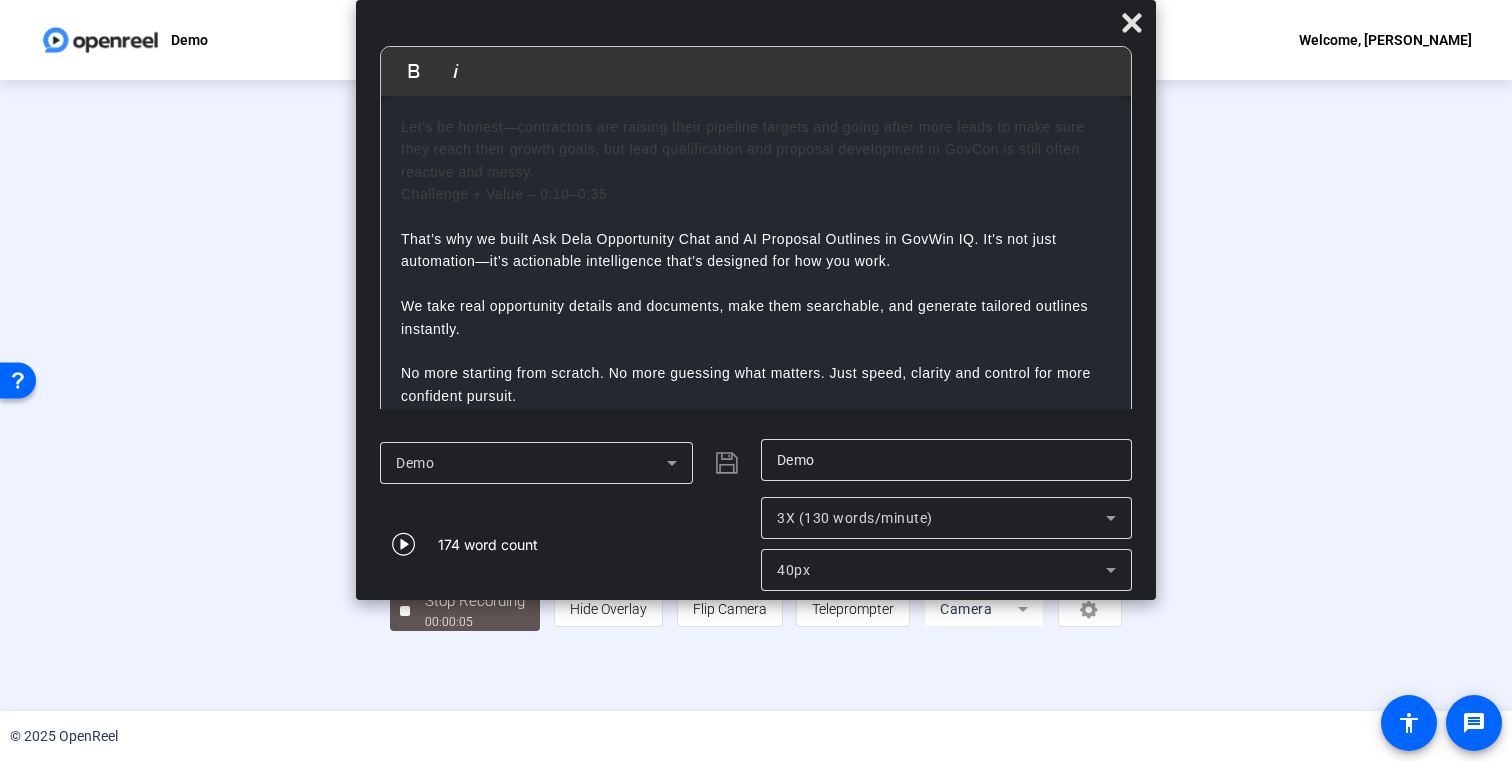 scroll, scrollTop: 44, scrollLeft: 0, axis: vertical 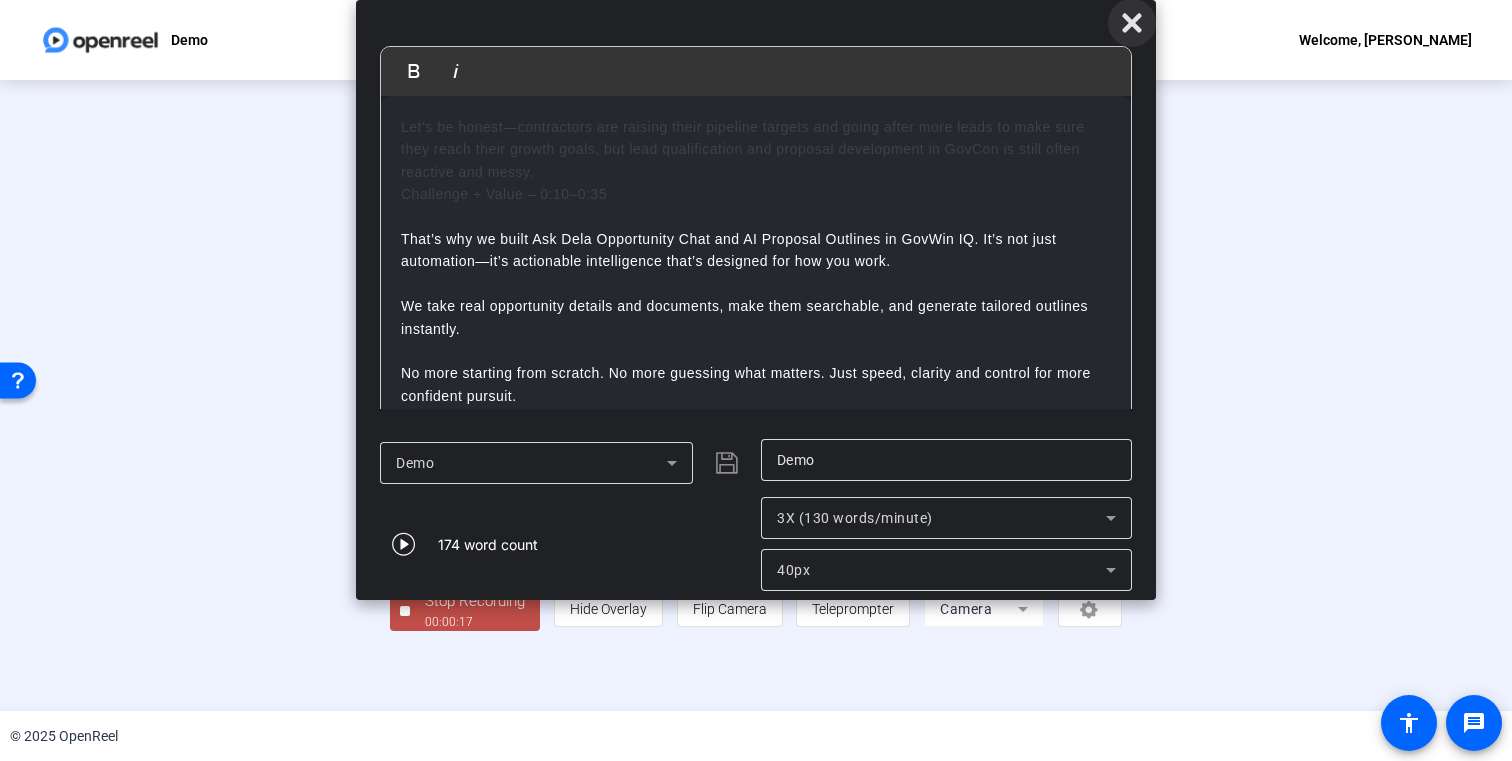 click 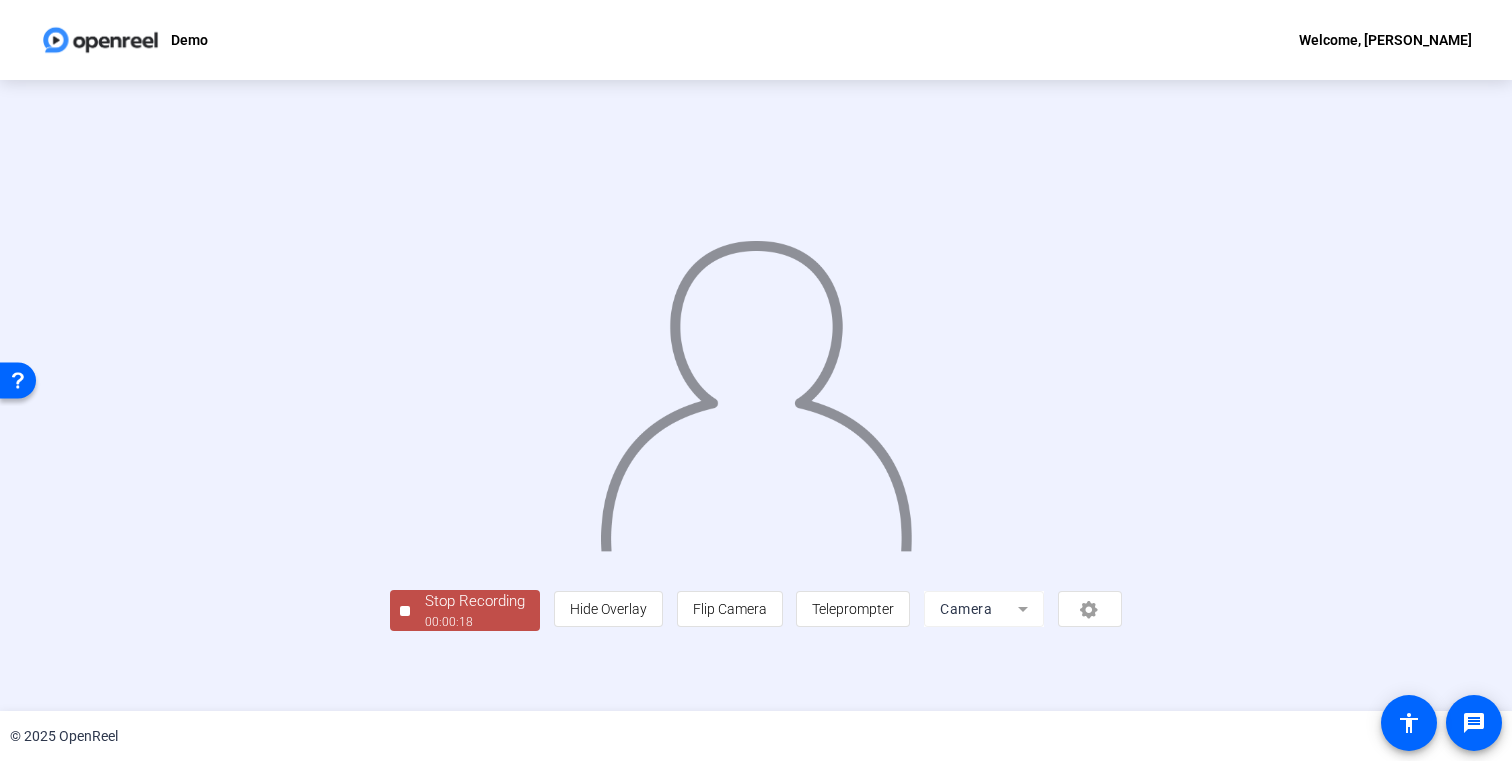click on "Camera" 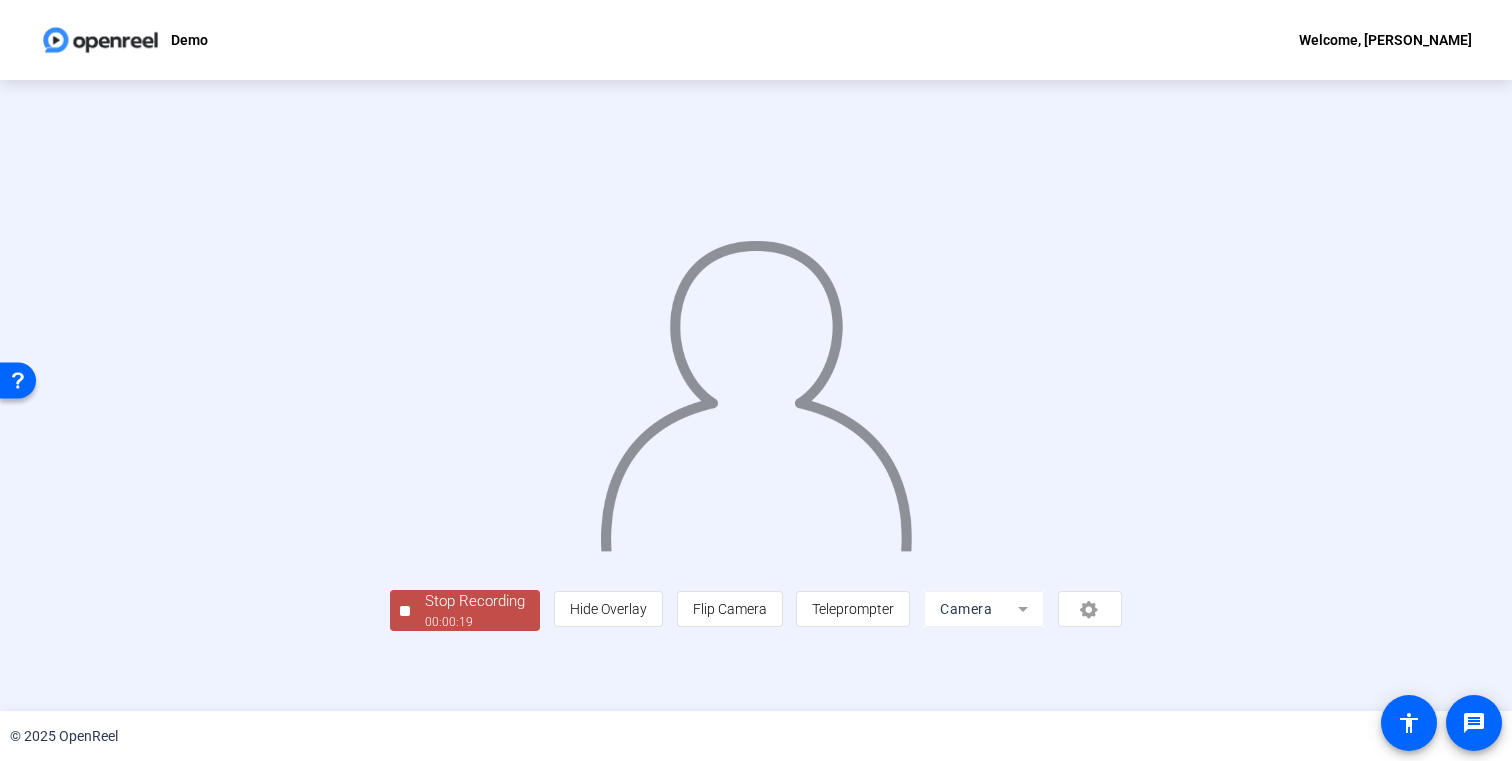 click on "Camera" 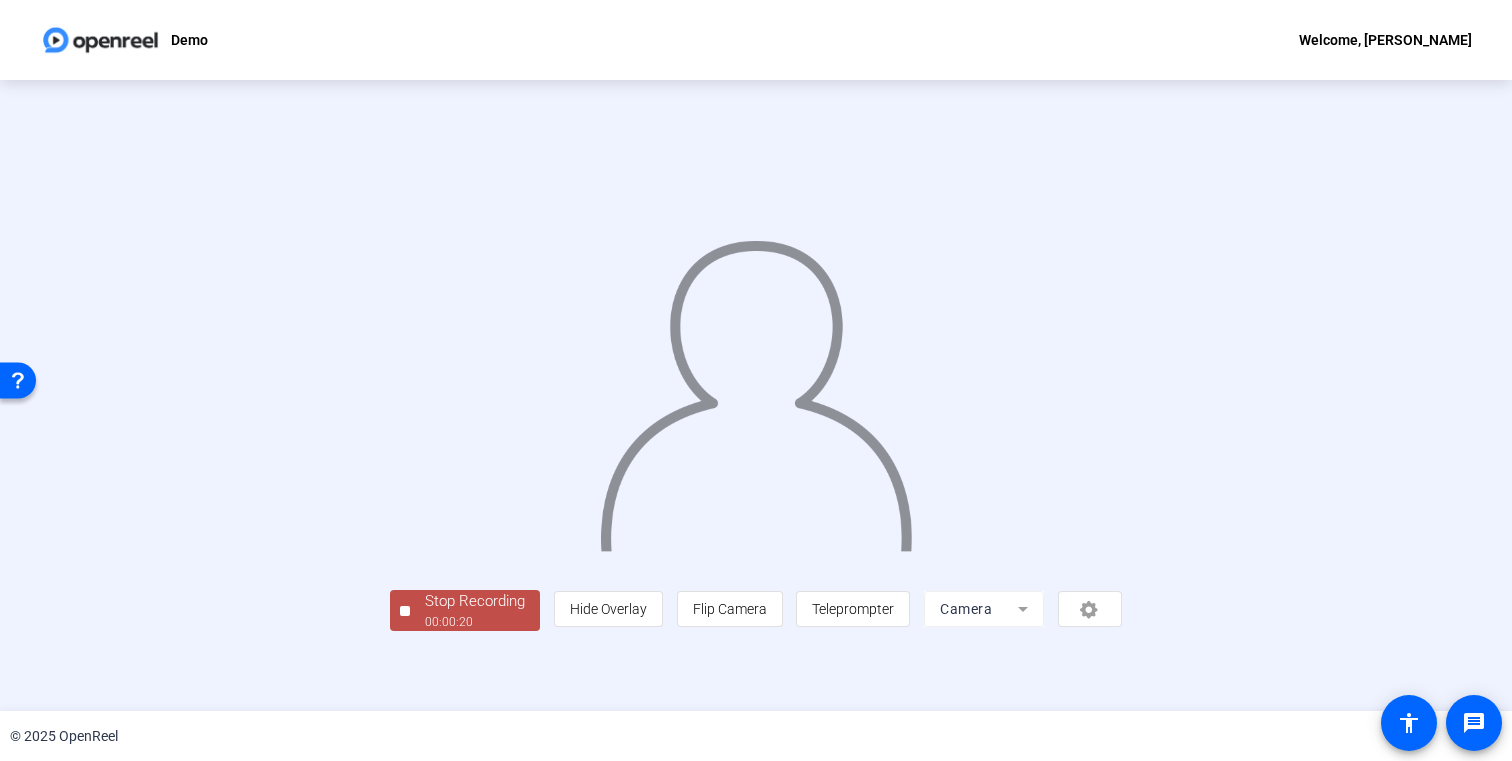 click on "Camera" 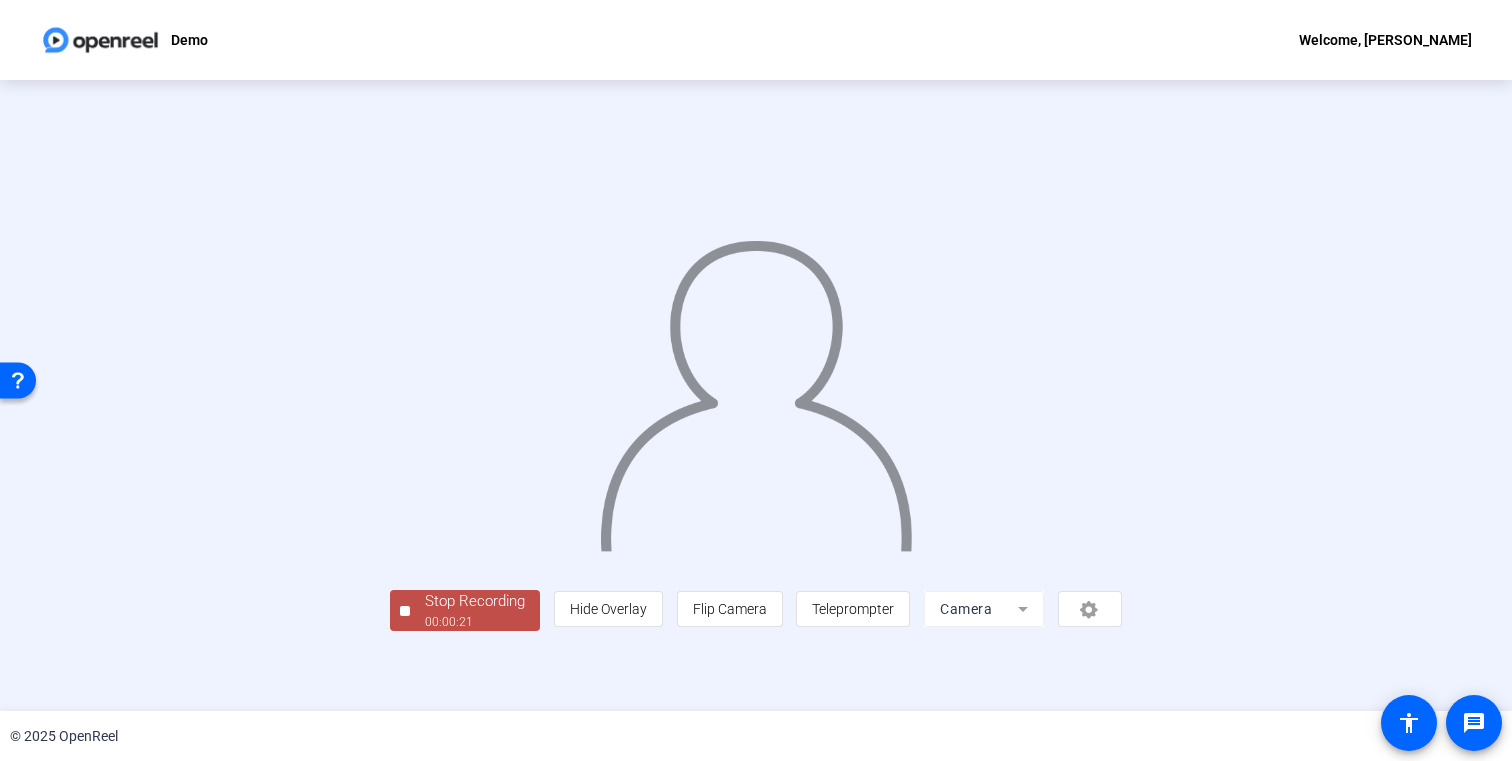 click on "person  Hide Overlay flip Flip Camera article  Teleprompter Camera" 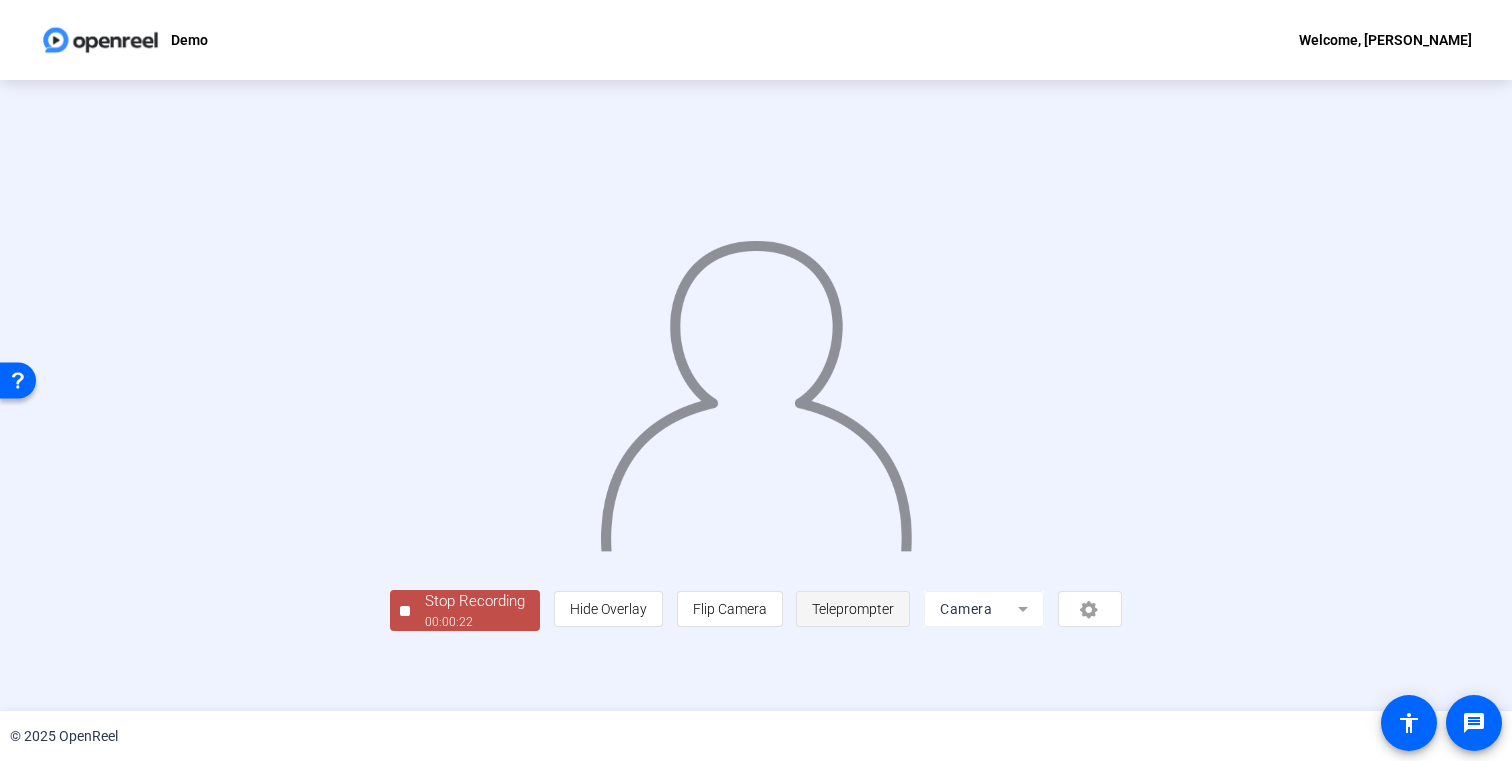 drag, startPoint x: 1094, startPoint y: 667, endPoint x: 1071, endPoint y: 669, distance: 23.086792 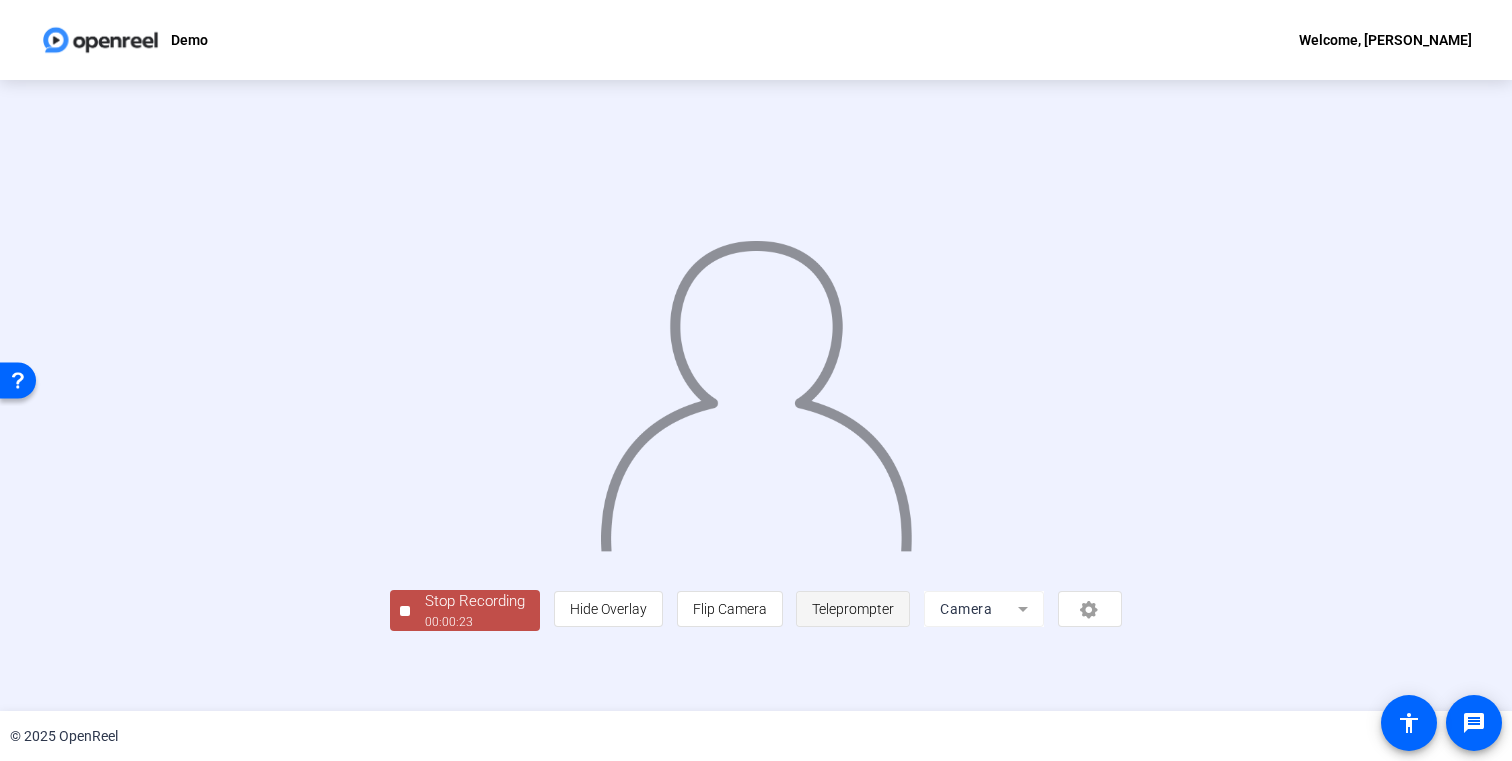 click on "Teleprompter" 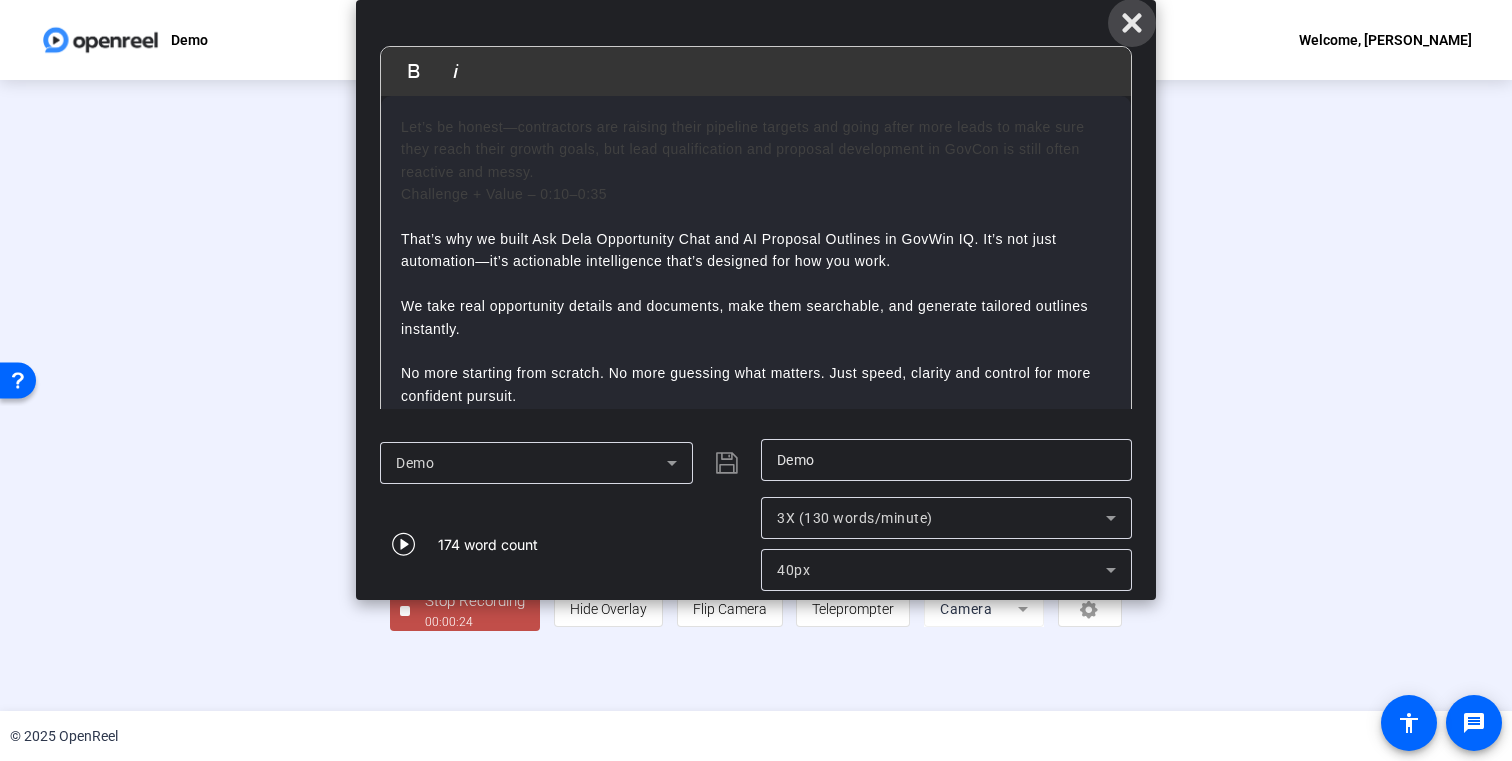 click 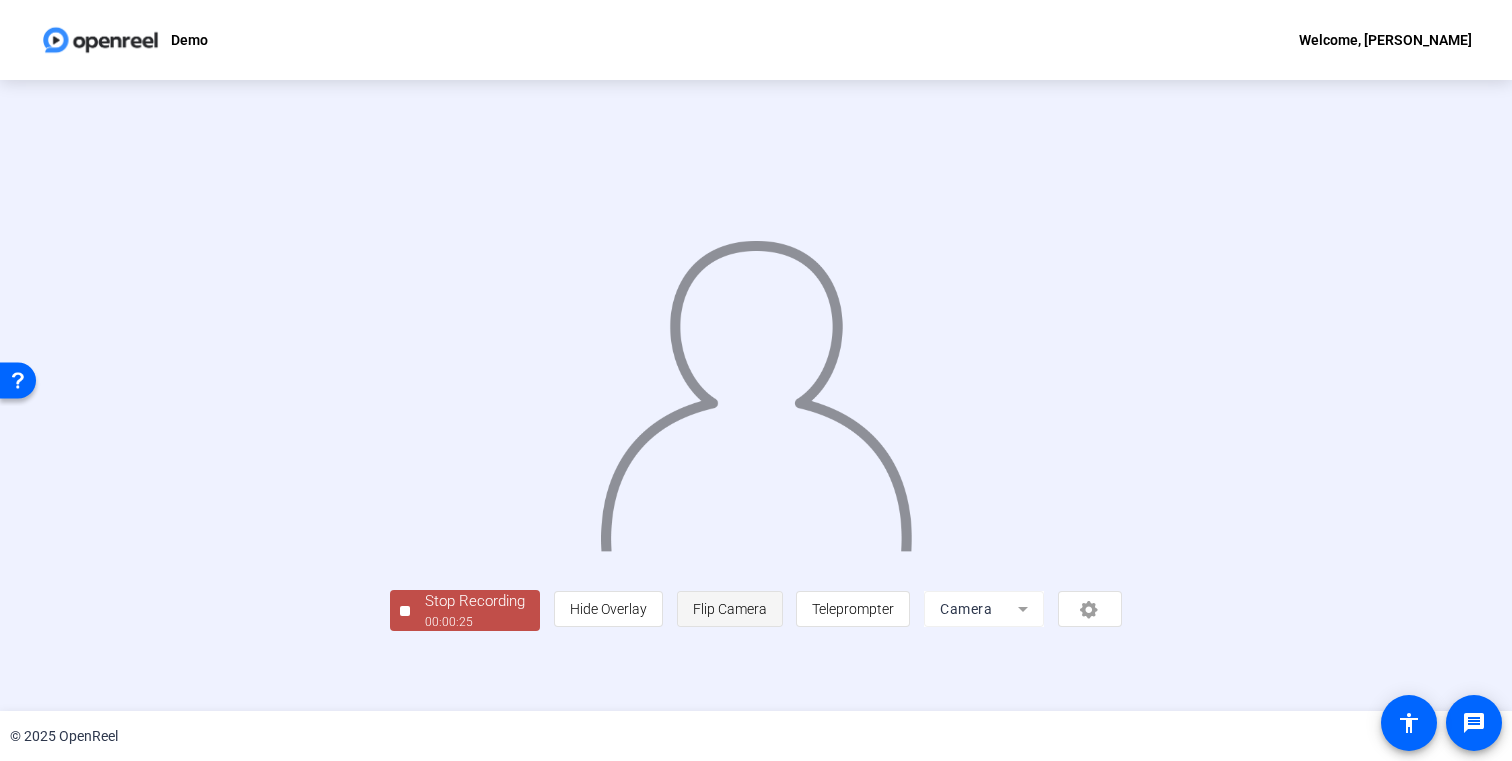 click on "Flip Camera" 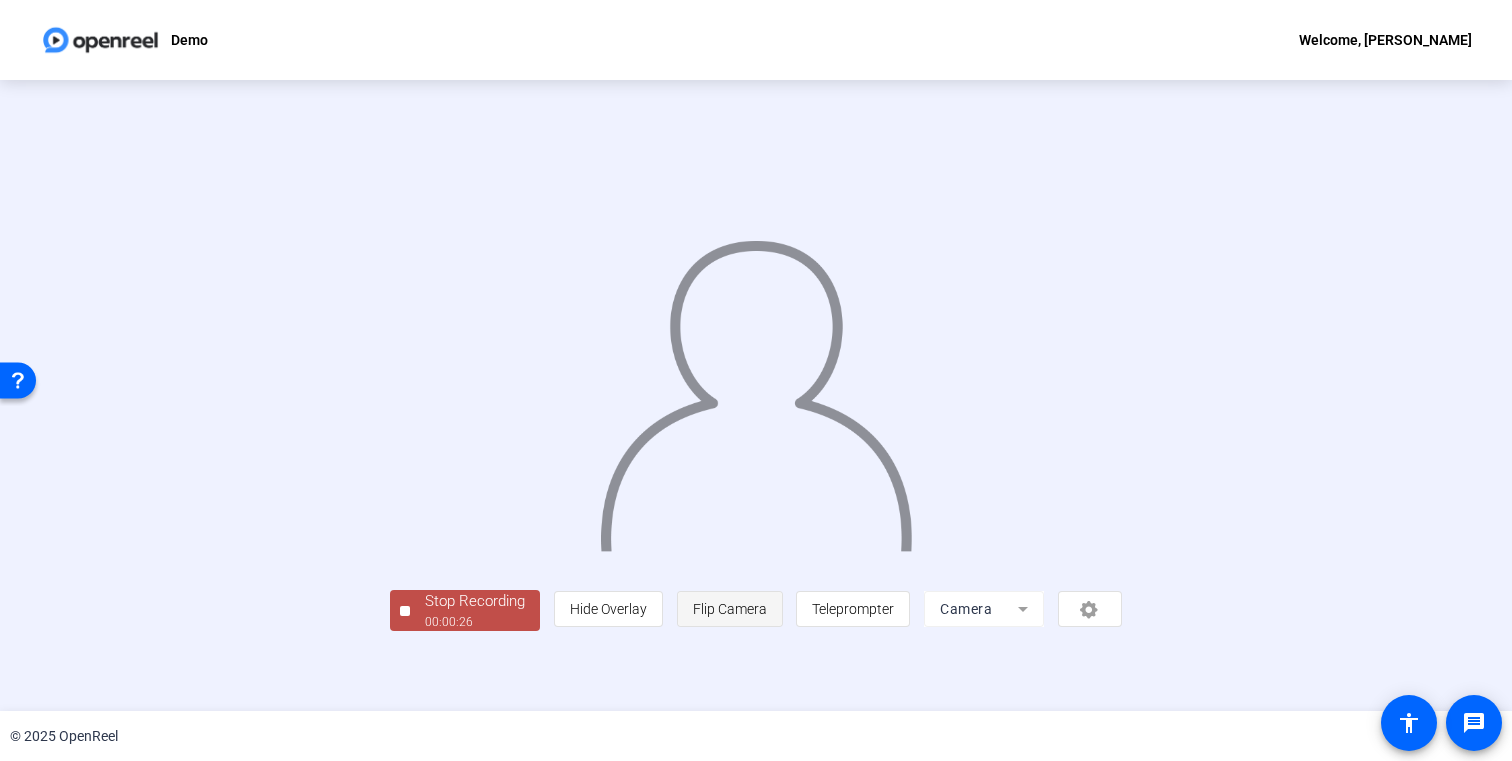click on "Flip Camera" 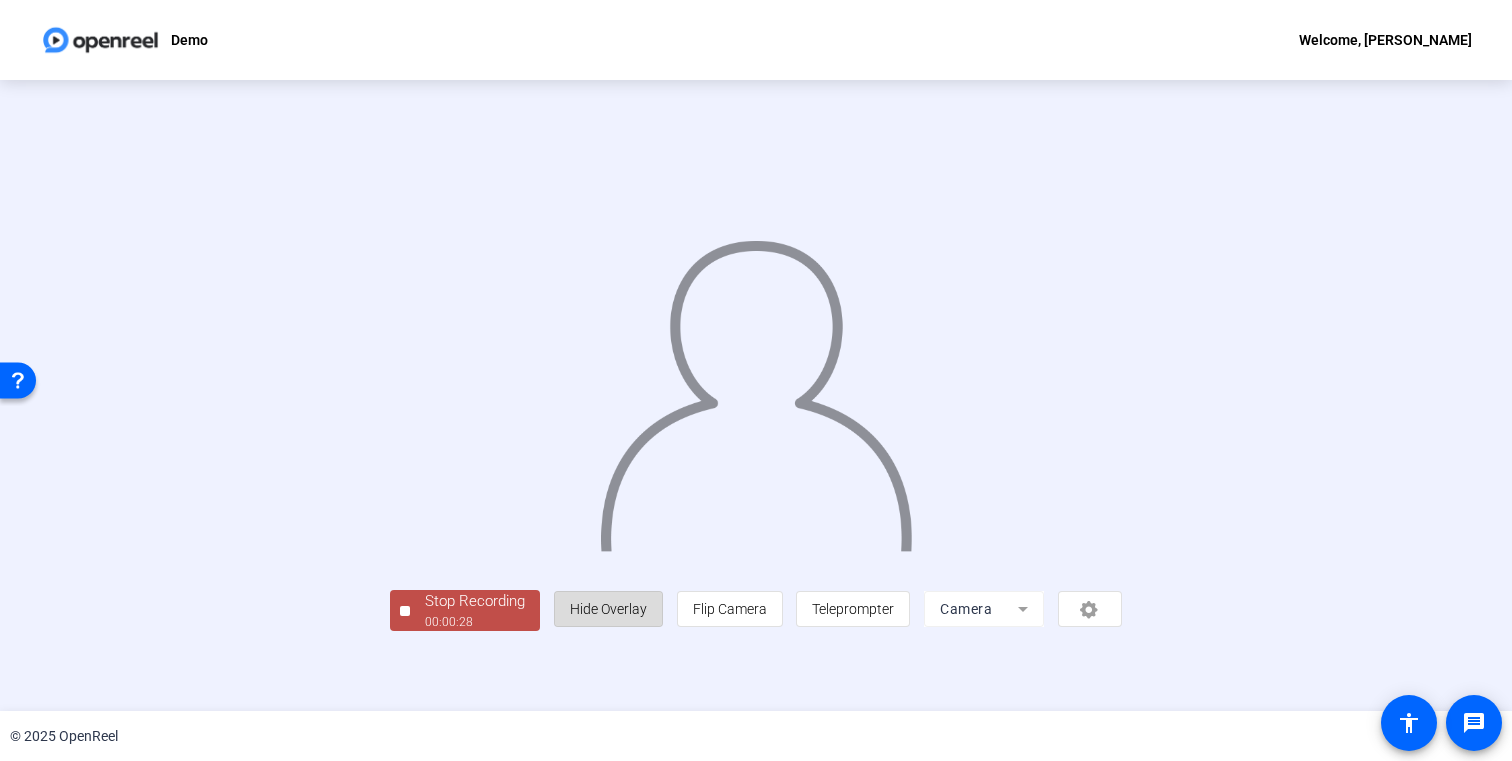 click on "Hide Overlay" 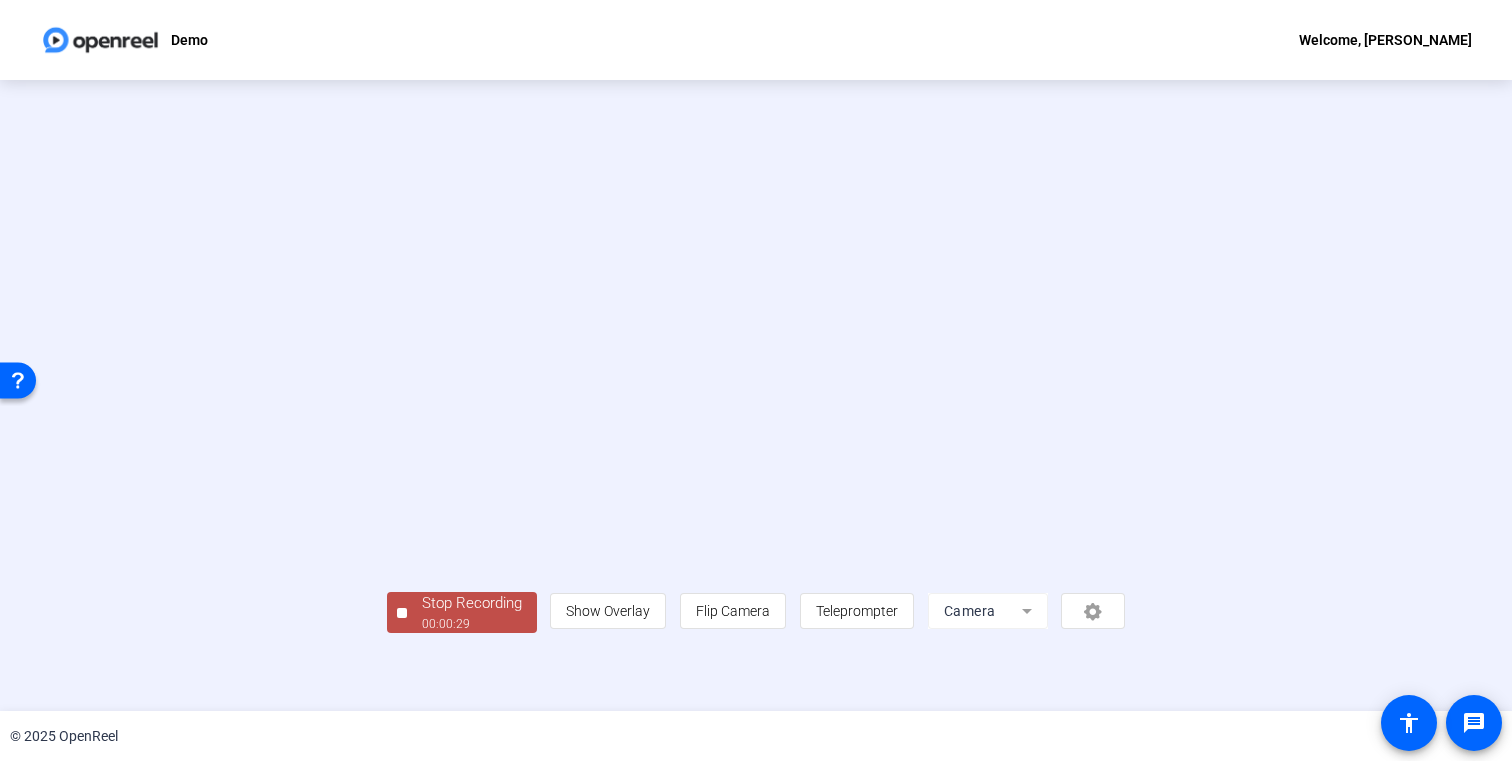 click on "Camera" 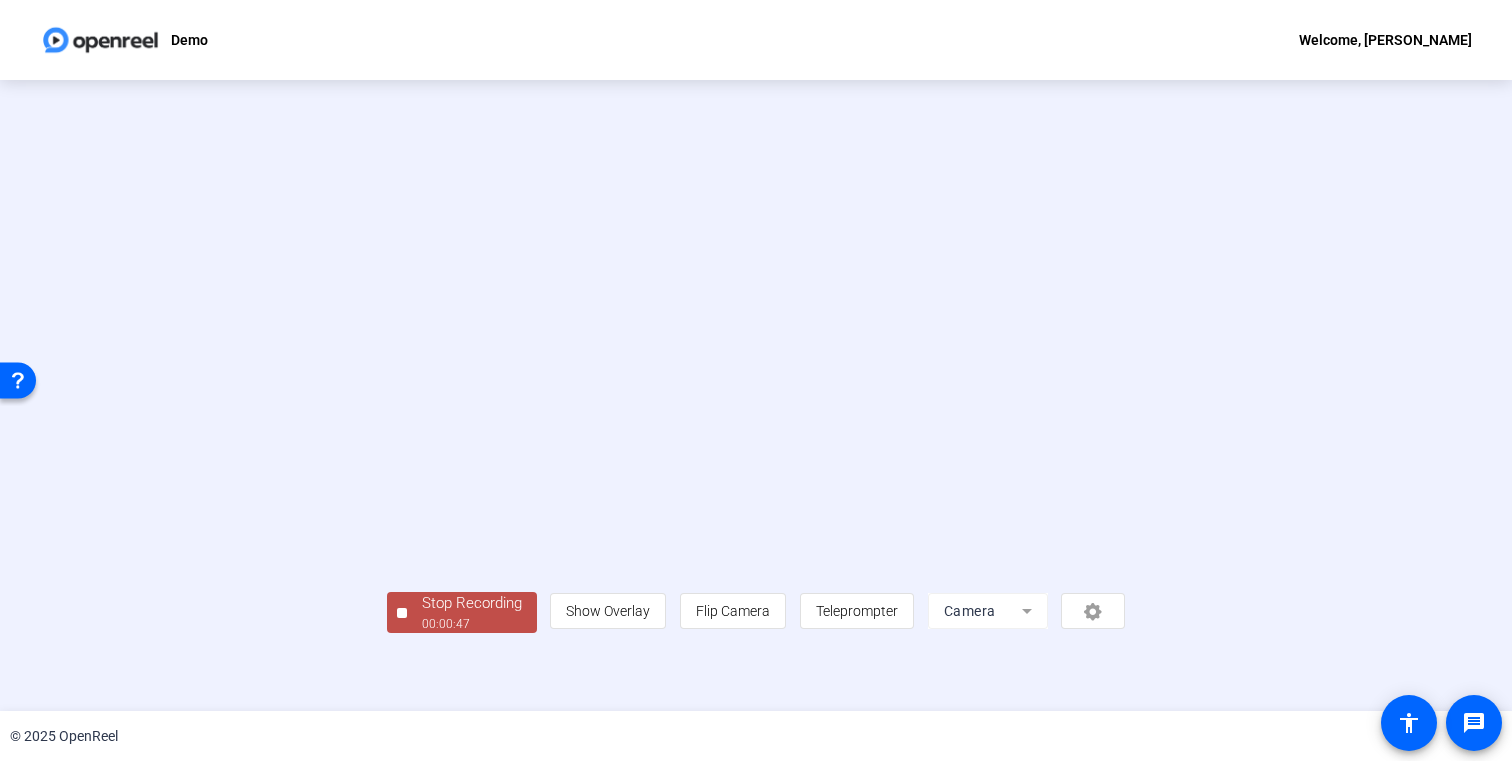 click on "person  Show Overlay flip Flip Camera article  Teleprompter Camera" 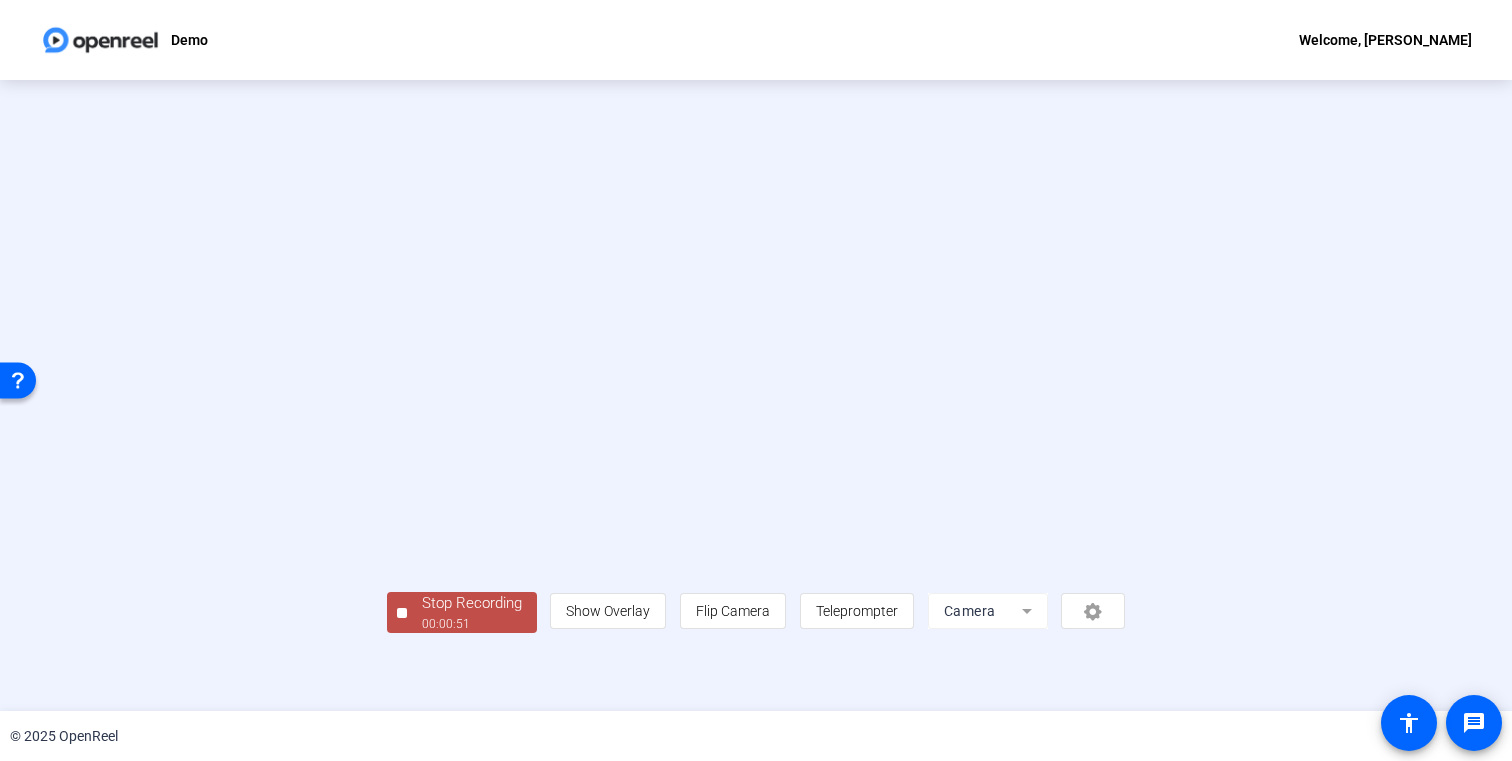 click on "Camera" 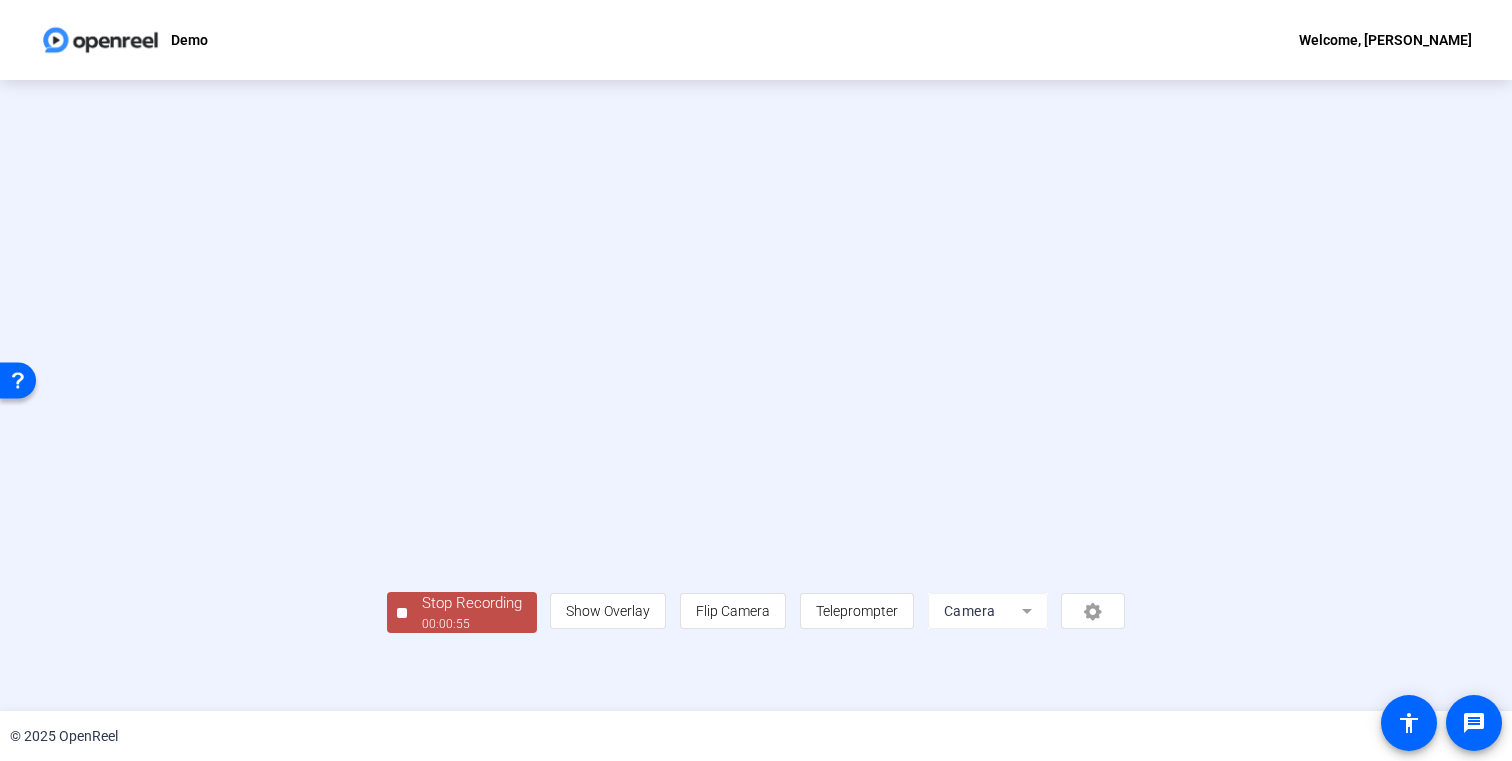 click on "Camera" 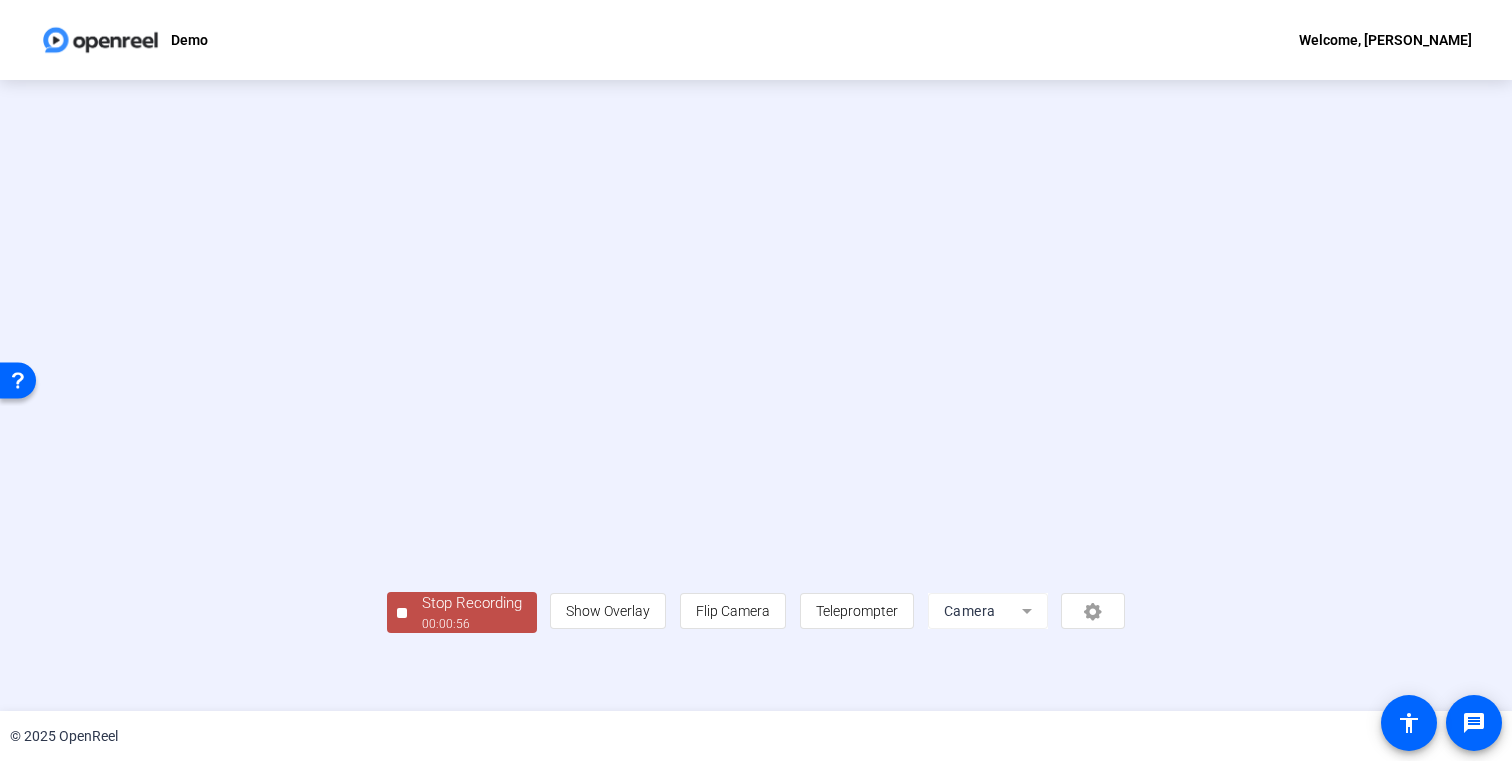 click on "Camera" 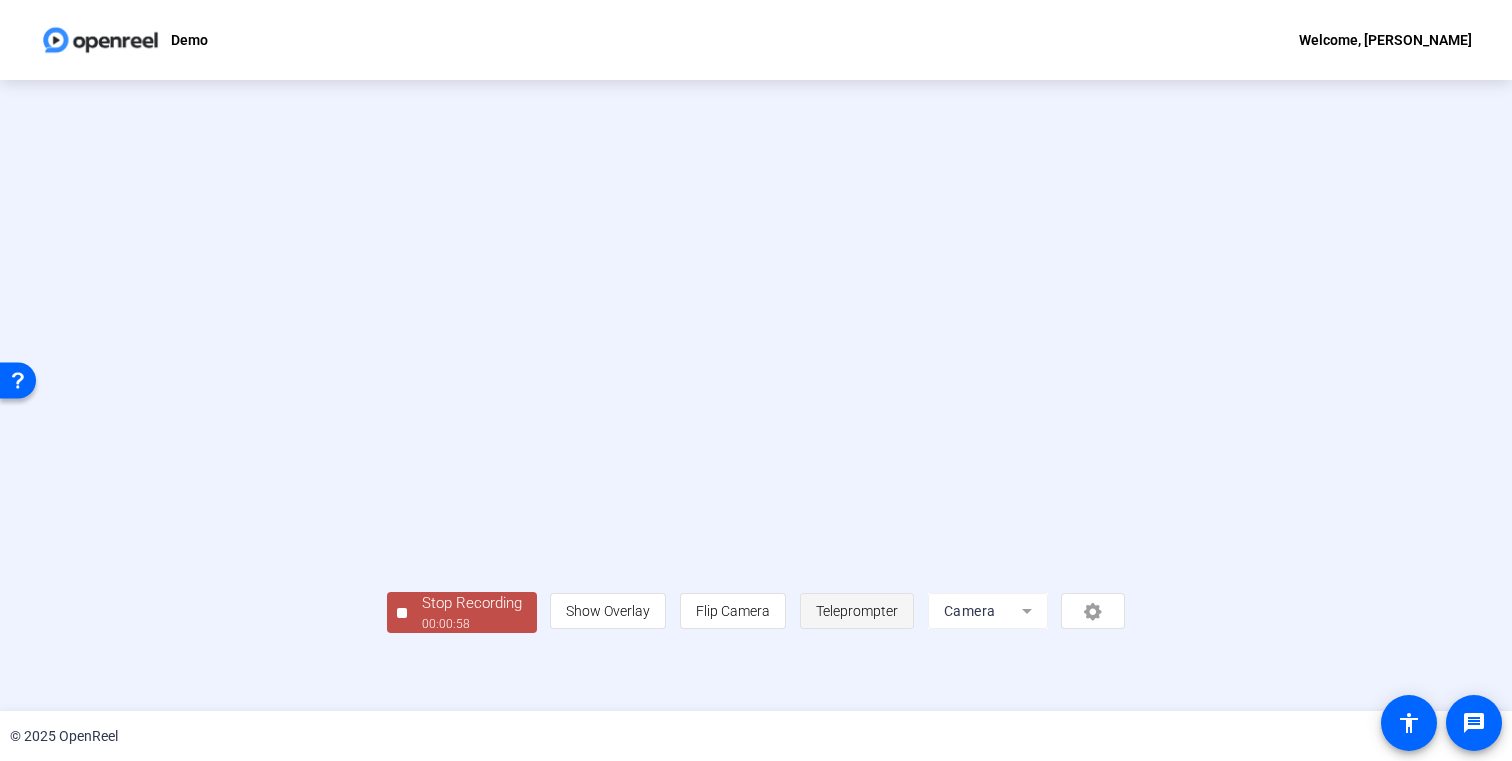click on "Teleprompter" 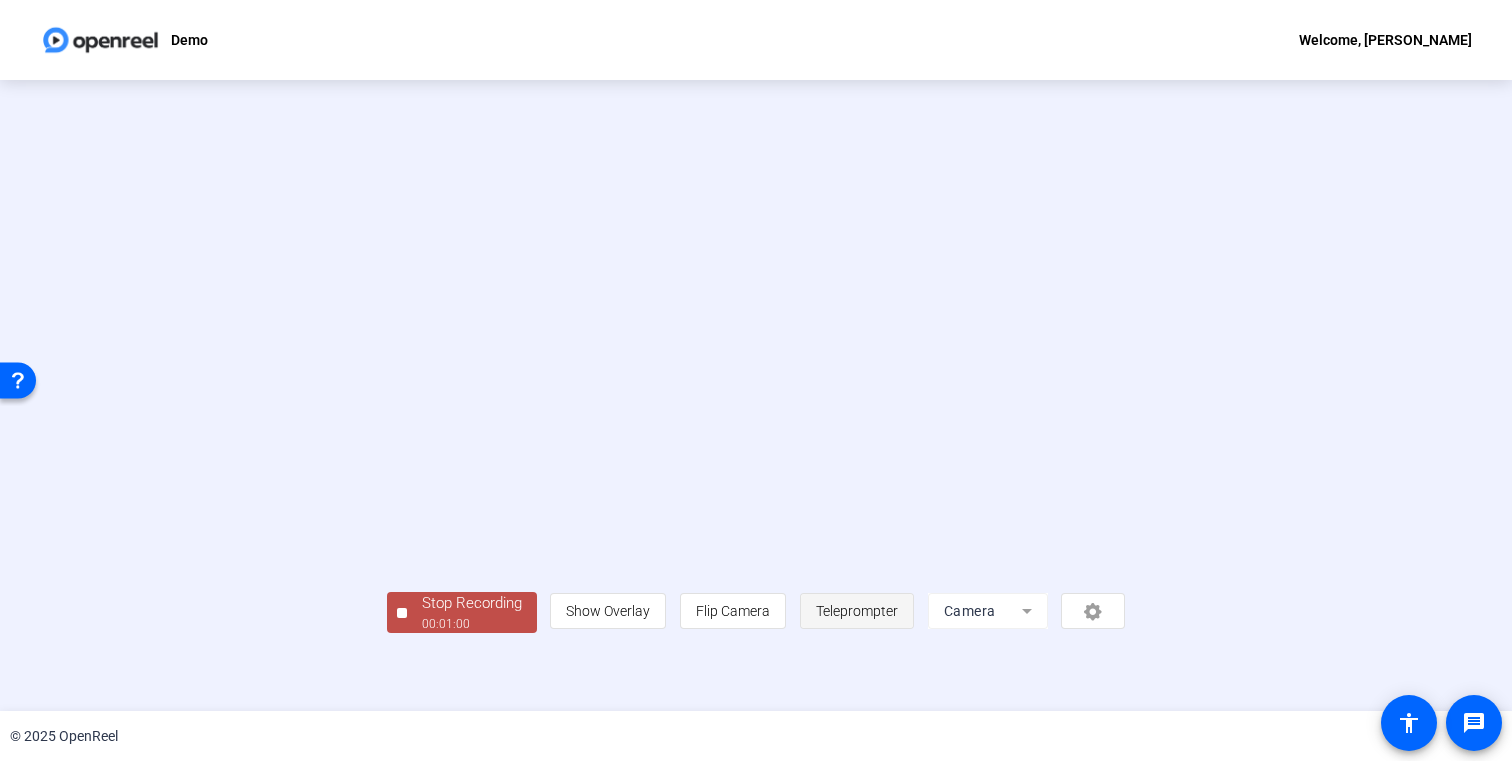 click on "Teleprompter" 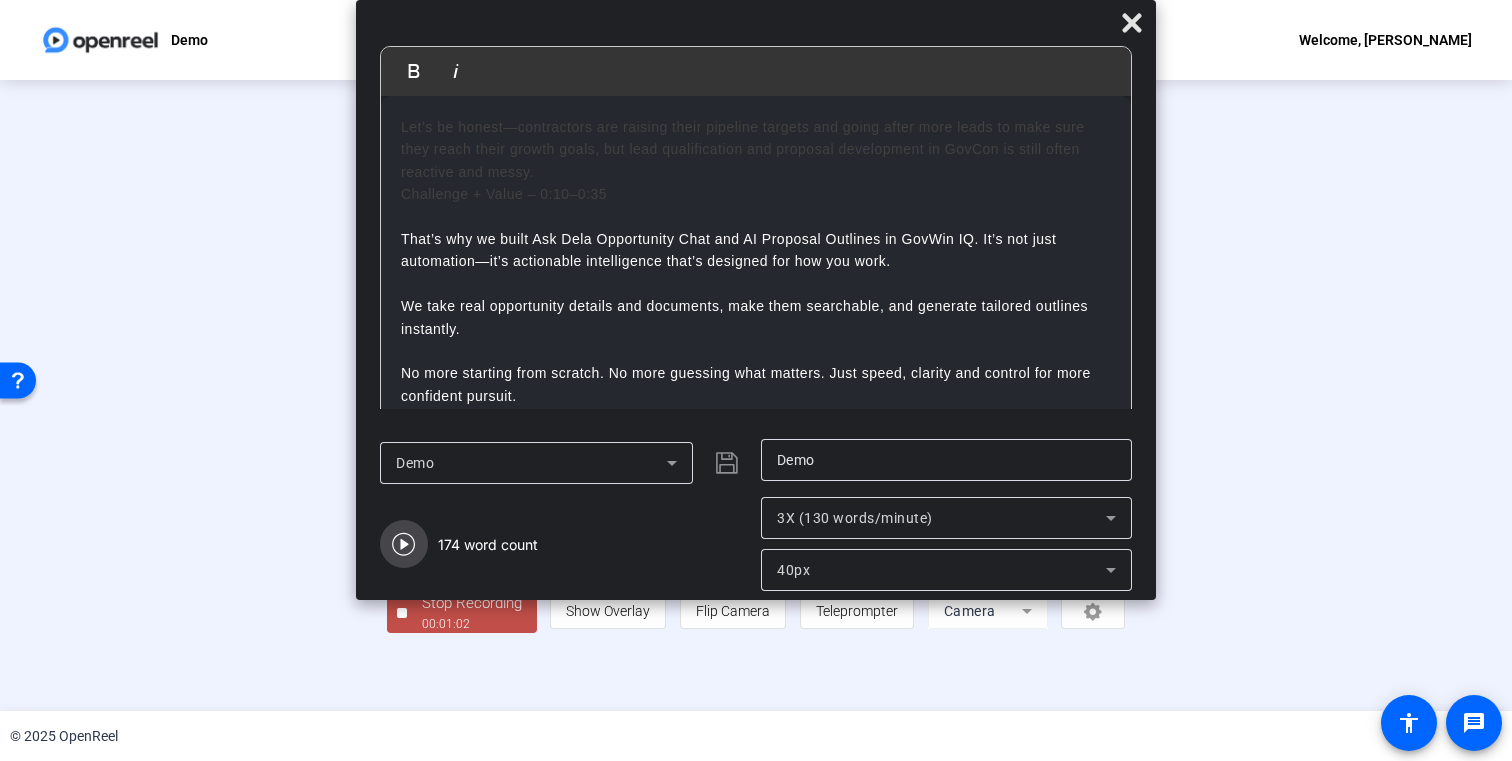 click 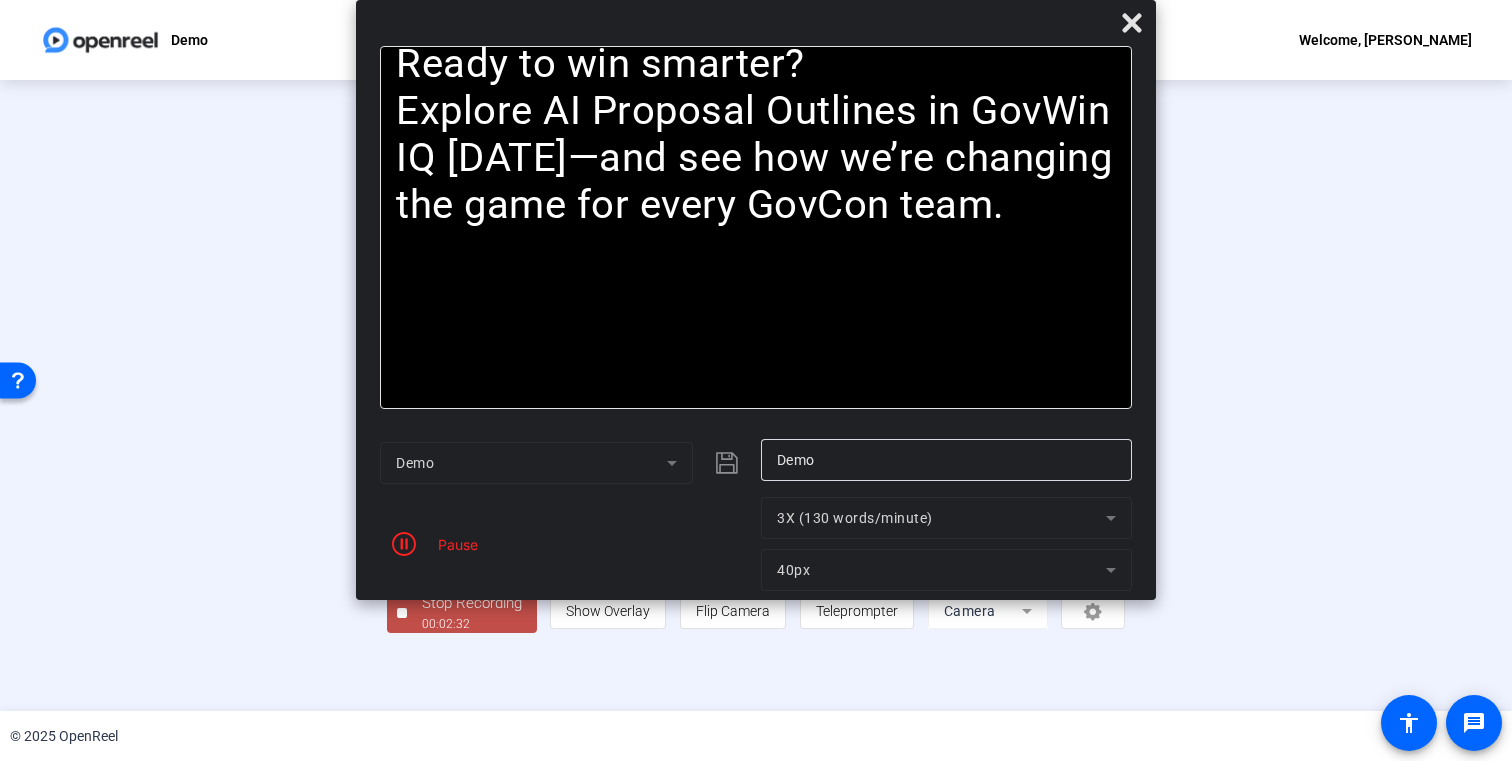 click on "Stop Recording" 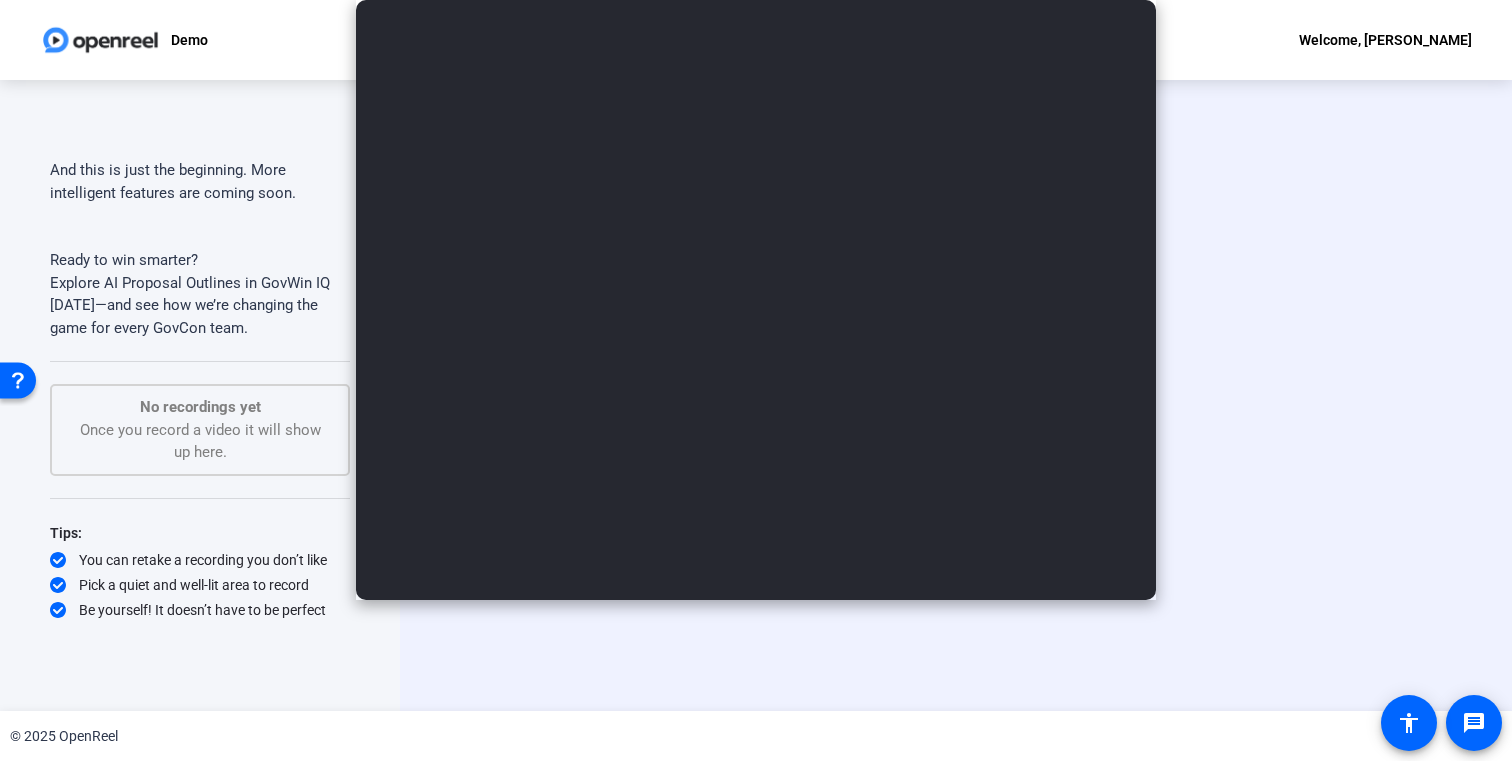 scroll, scrollTop: 0, scrollLeft: 0, axis: both 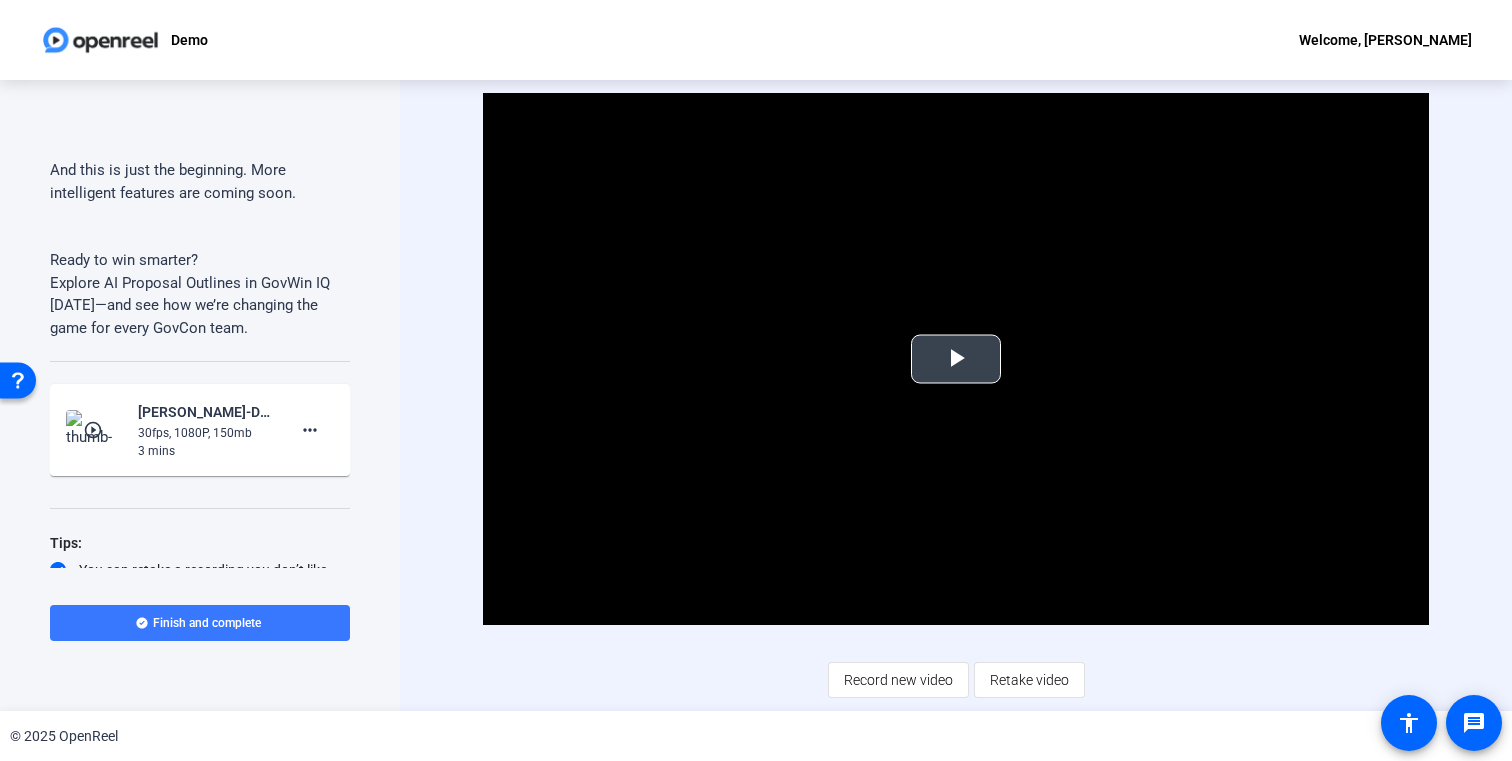 click at bounding box center [956, 359] 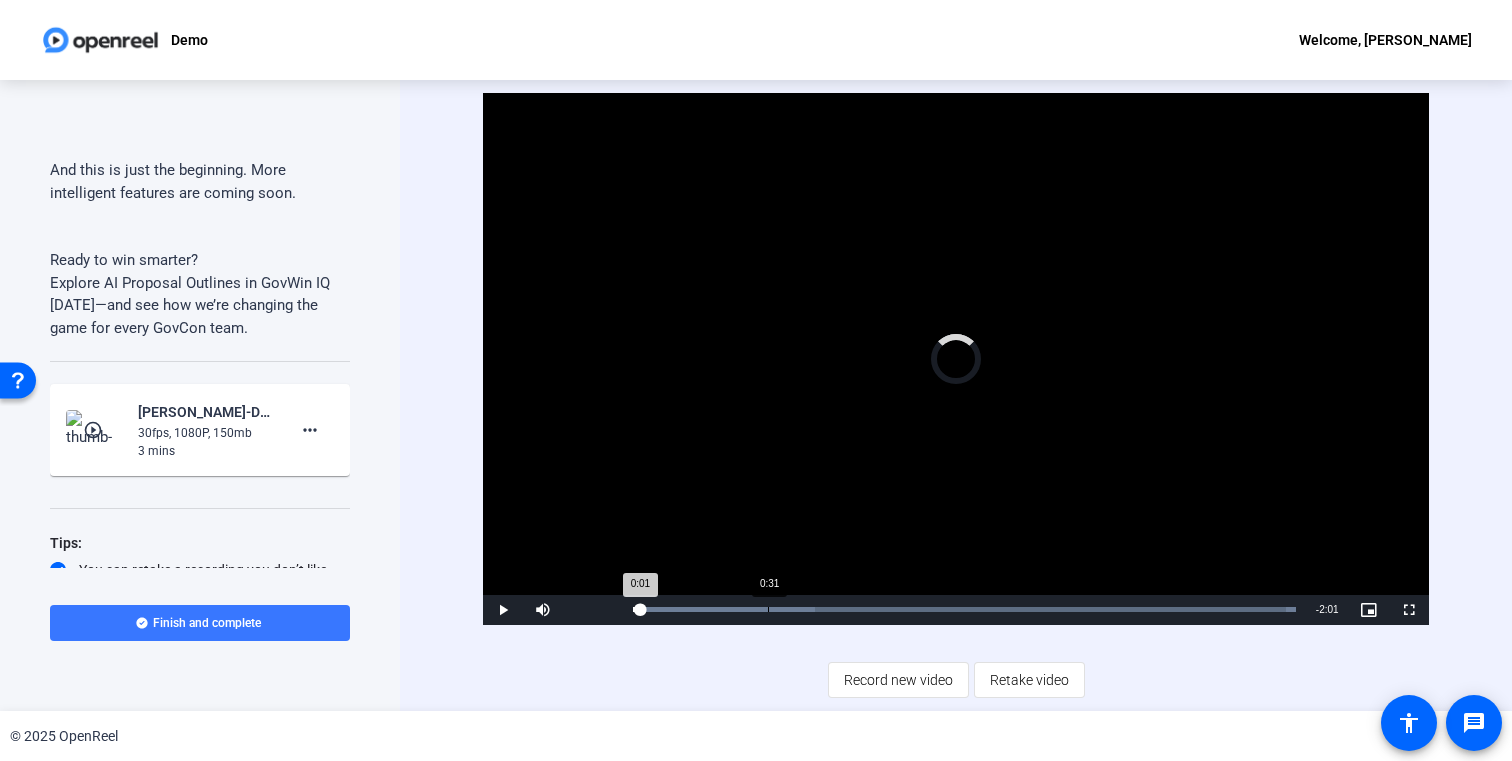 click on "Loaded :  100.00% 0:31 0:01" at bounding box center (964, 609) 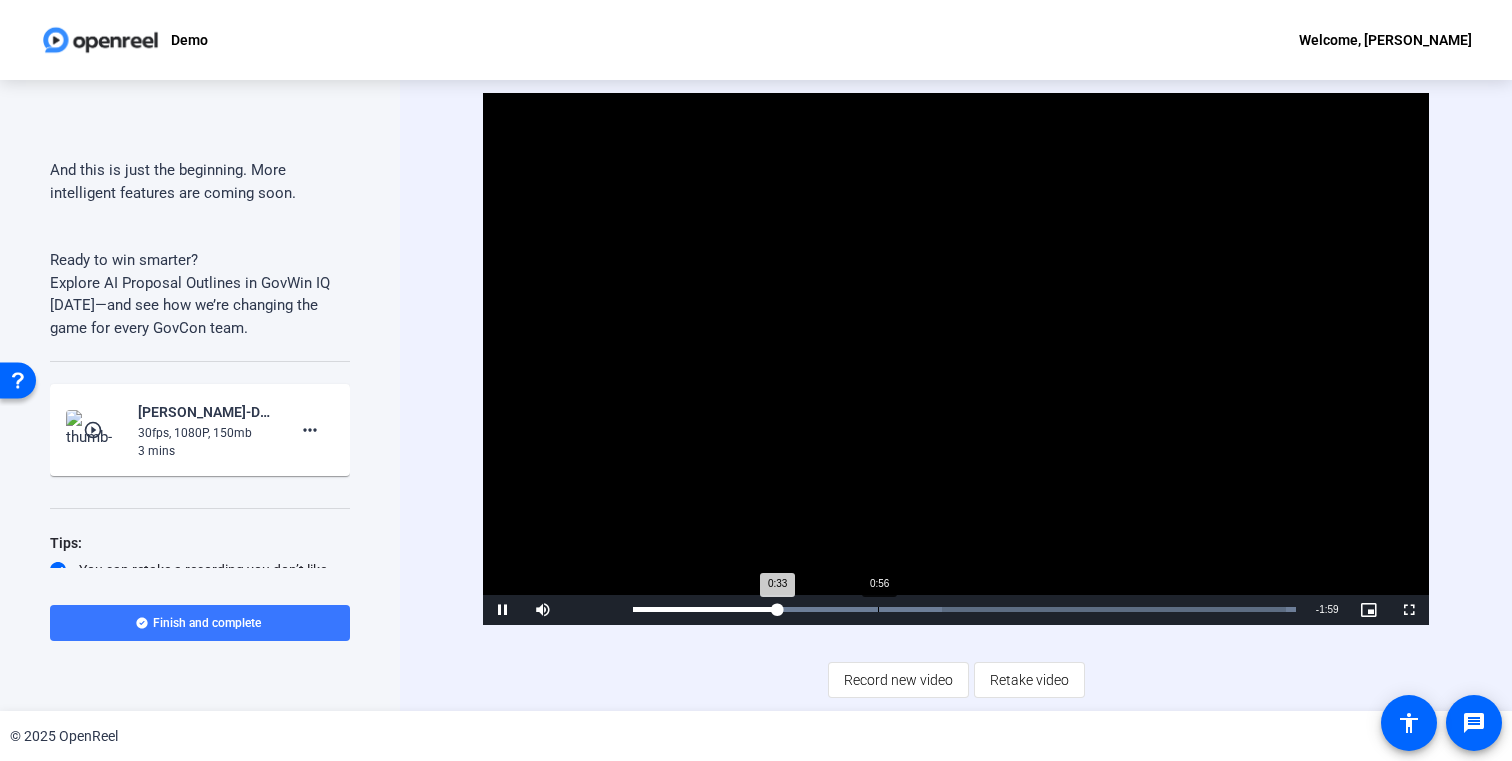 click on "Loaded :  100.00% 0:56 0:33" at bounding box center (964, 609) 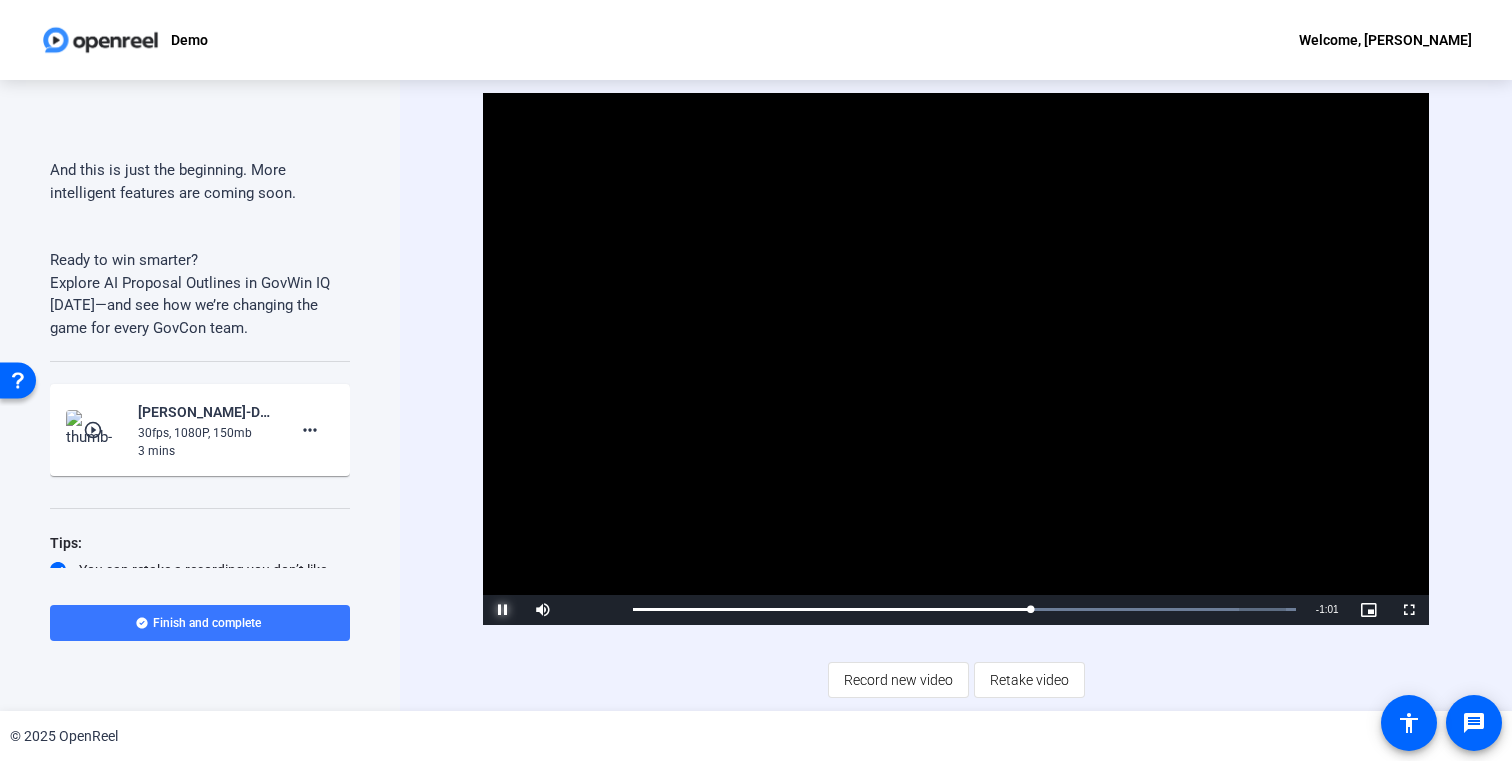 click at bounding box center (503, 610) 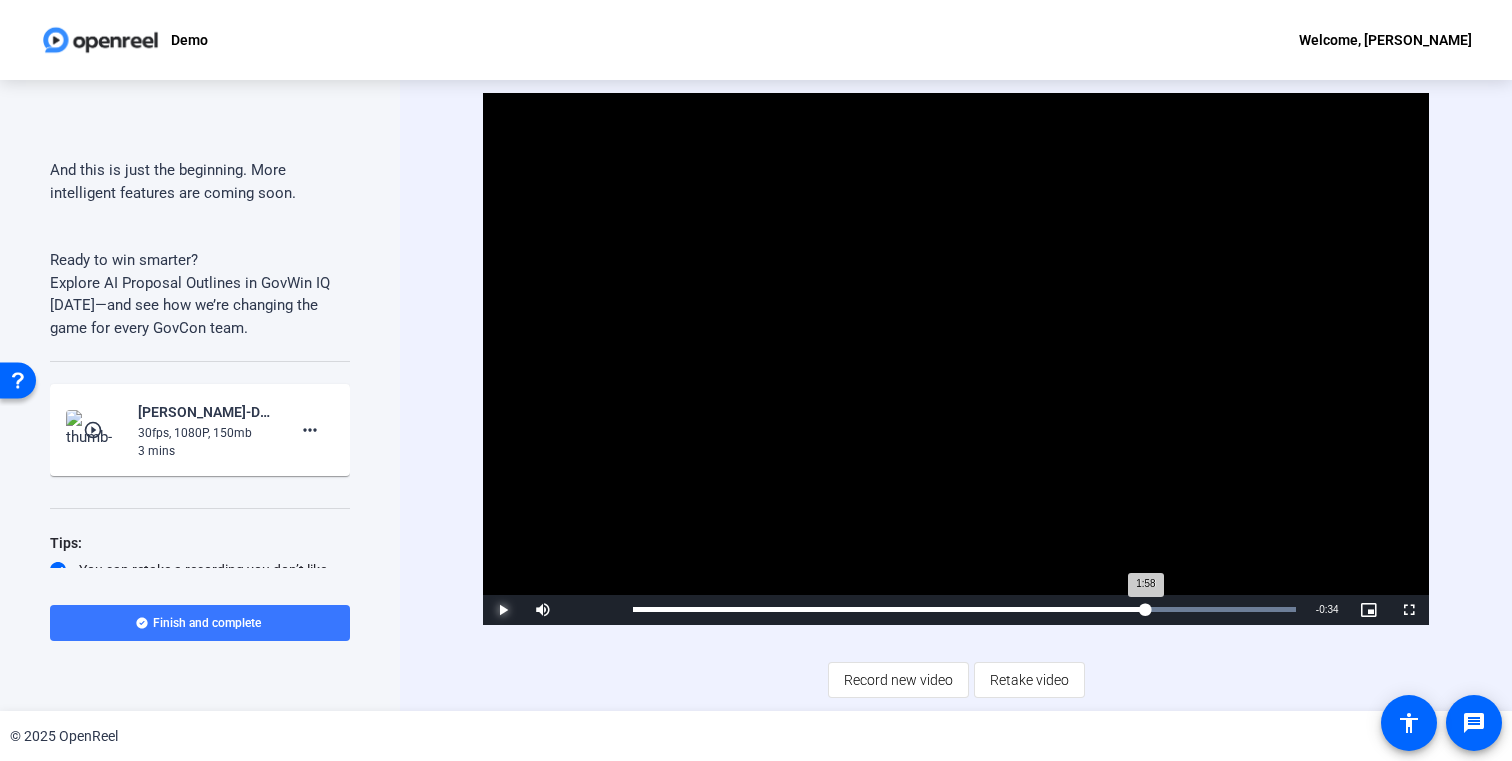 click on "Loaded :  100.00% 1:58 1:58" at bounding box center (964, 609) 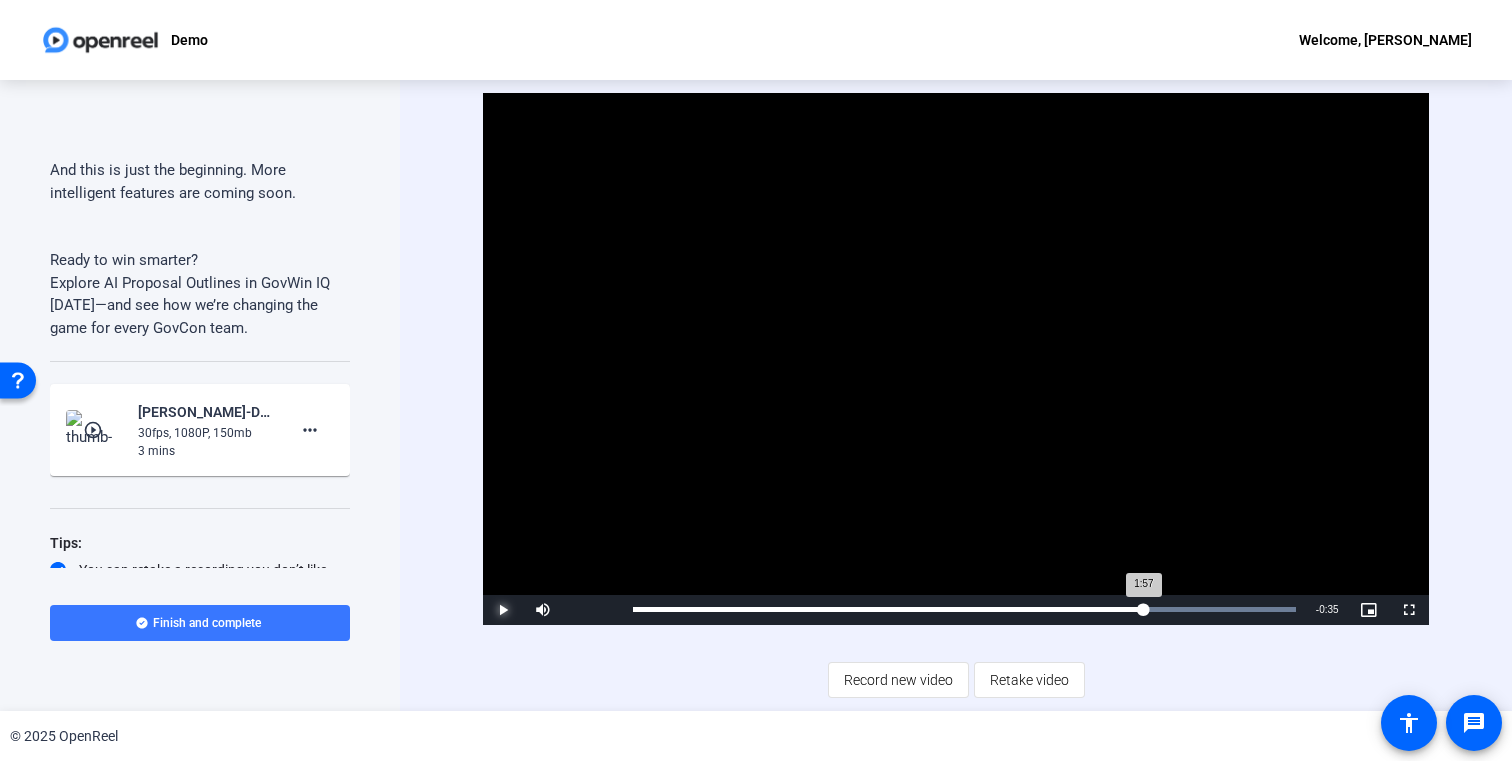 click on "1:57" at bounding box center (888, 609) 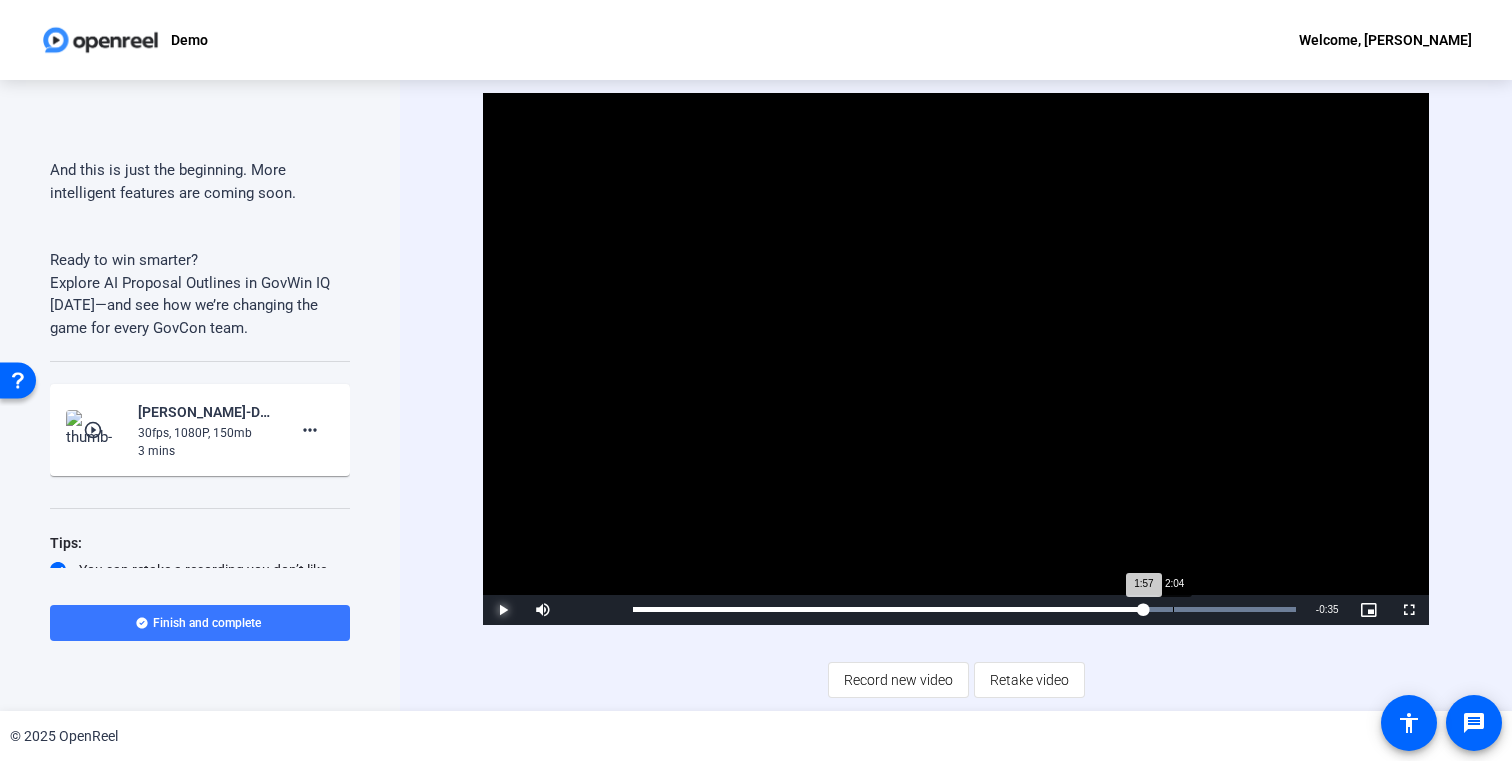 click on "Loaded :  100.00% 2:04 1:57" at bounding box center [964, 609] 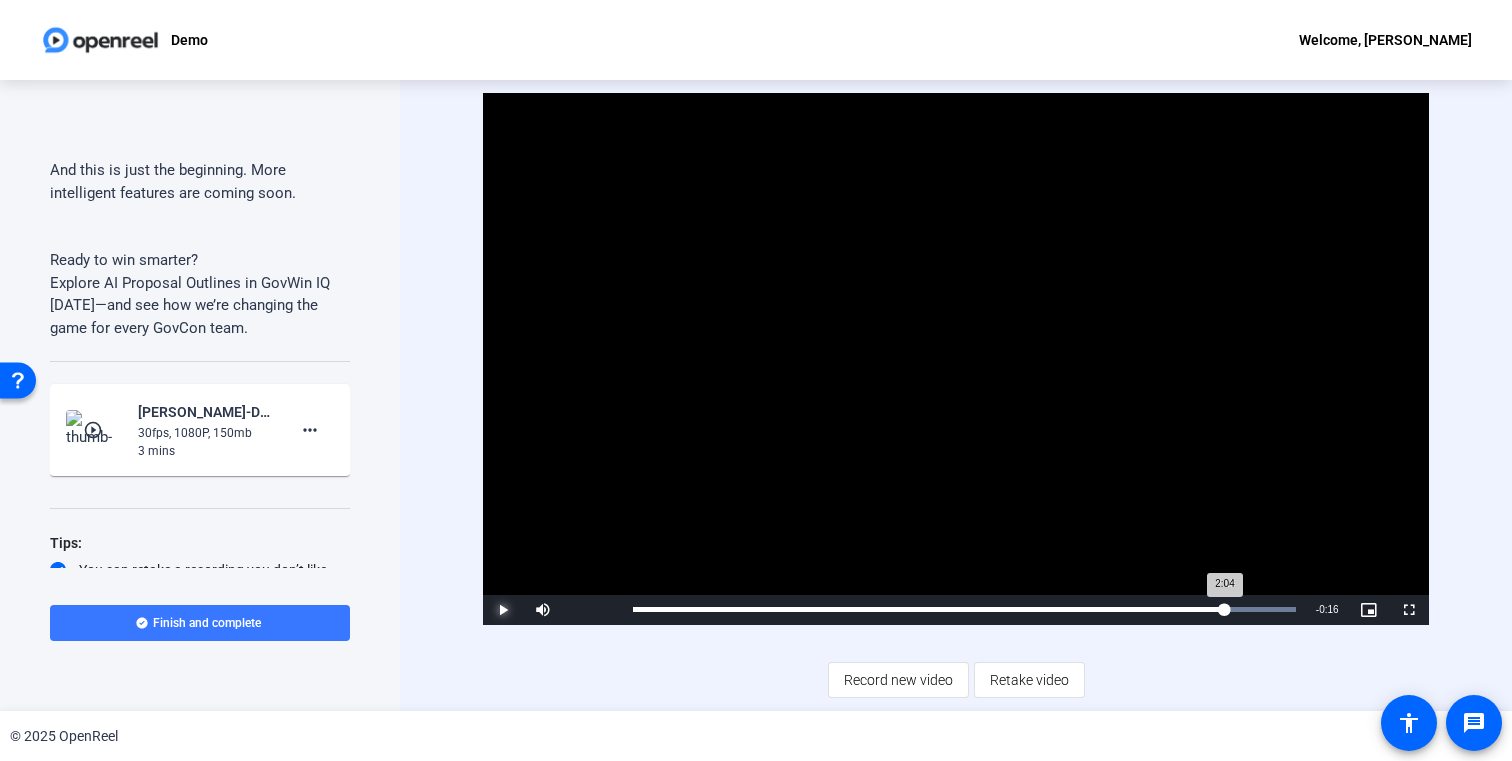 click on "Loaded :  100.00% 2:16 2:04" at bounding box center (964, 609) 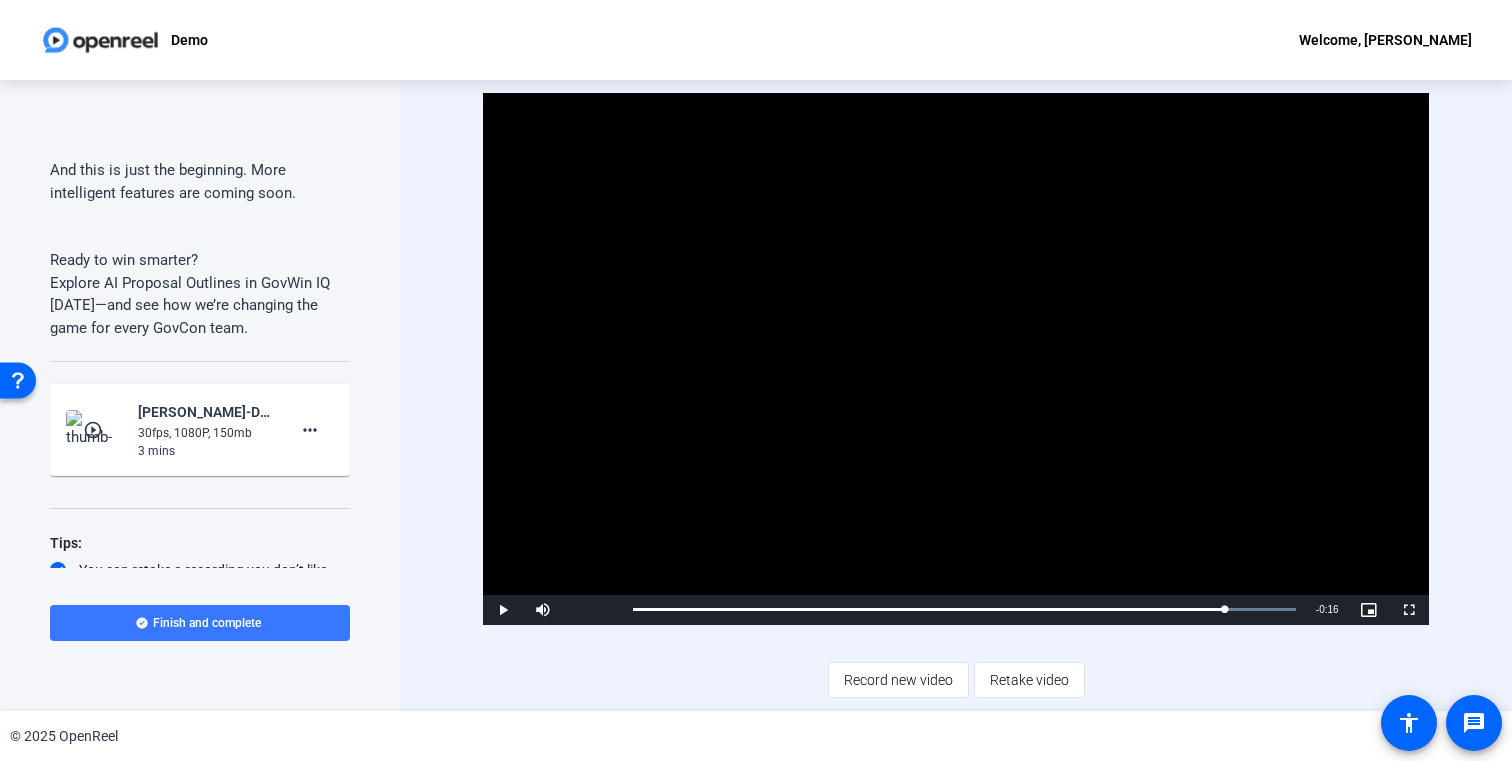 click on "Video Player is loading. Play Video Play Mute 0% Current Time  2:16 / Duration  2:32 Loaded :  100.00% 0:06 2:16 Stream Type  LIVE Seek to live, currently behind live LIVE Remaining Time  - 0:16   1x Playback Rate Chapters Chapters Descriptions descriptions off , selected Captions captions settings , opens captions settings dialog captions off , selected Audio Track Picture-in-Picture Fullscreen This is a modal window. Beginning of dialog window. Escape will cancel and close the window. Text Color White Black Red Green Blue Yellow Magenta Cyan Transparency Opaque Semi-Transparent Background Color Black White Red Green Blue Yellow Magenta Cyan Transparency Opaque Semi-Transparent Transparent Window Color Black White Red Green Blue Yellow Magenta Cyan Transparency Transparent Semi-Transparent Opaque Font Size 50% 75% 100% 125% 150% 175% 200% 300% 400% Text Edge Style None Raised Depressed Uniform Dropshadow Font Family Proportional Sans-Serif Monospace Sans-Serif Proportional Serif Monospace Serif Casual" 